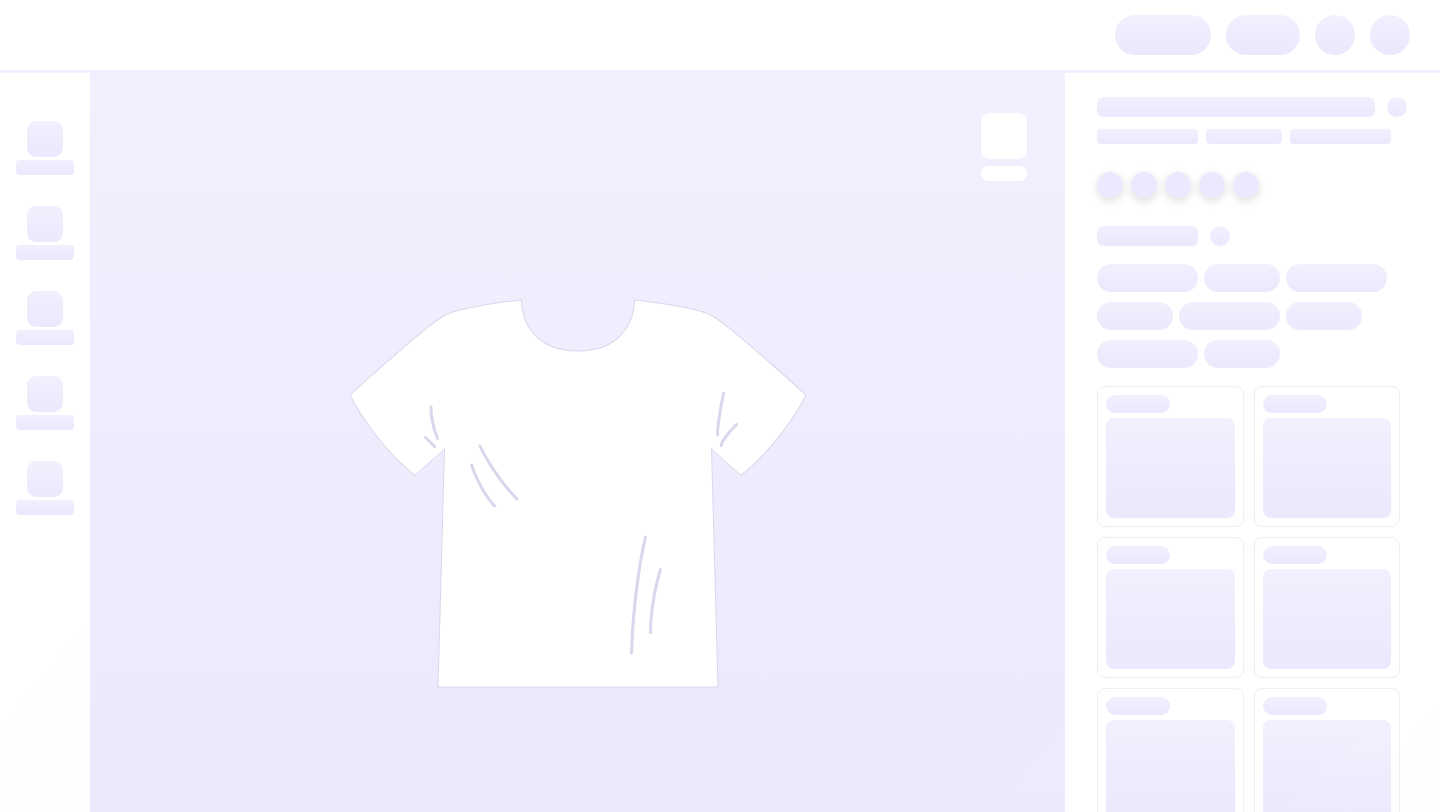 scroll, scrollTop: 0, scrollLeft: 0, axis: both 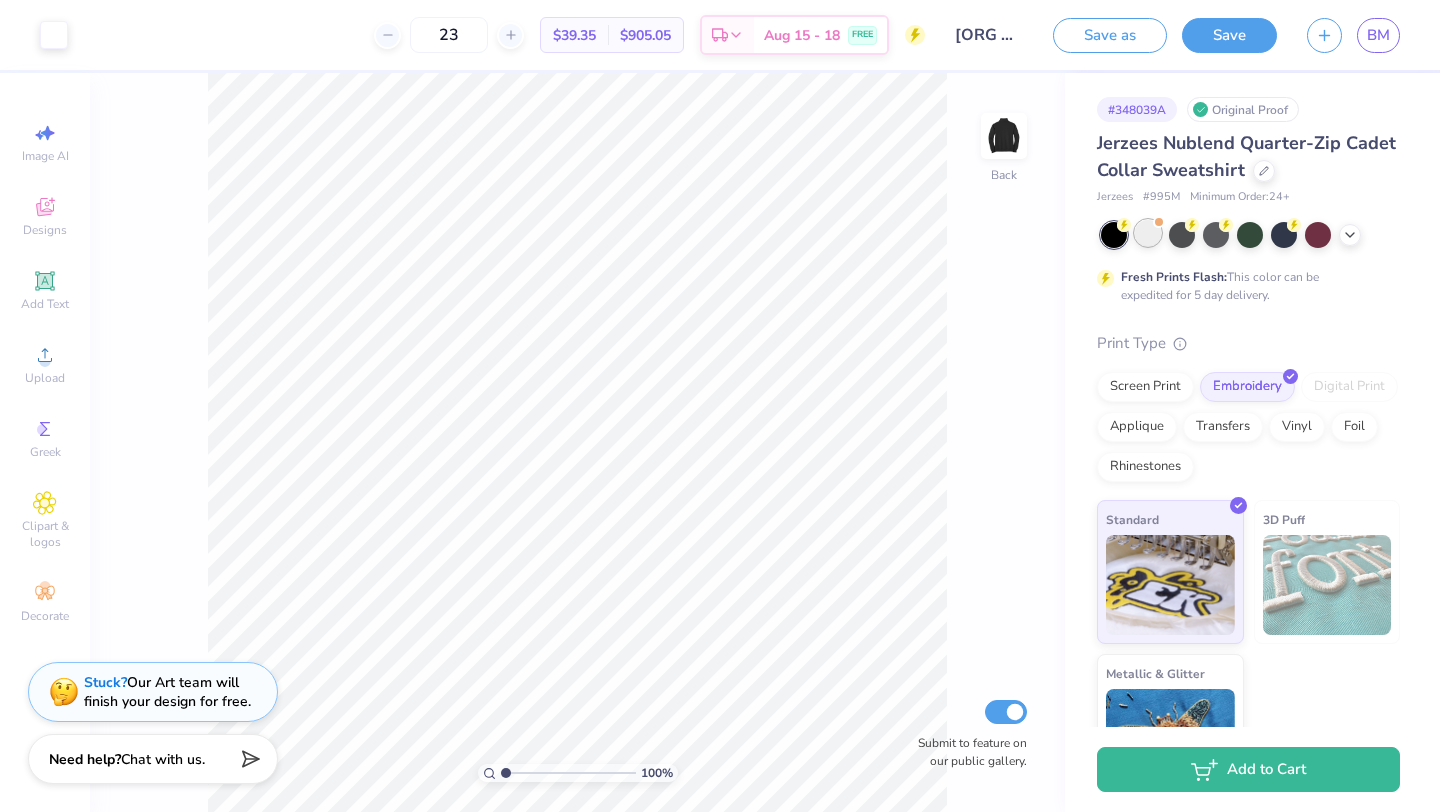 click at bounding box center (1148, 233) 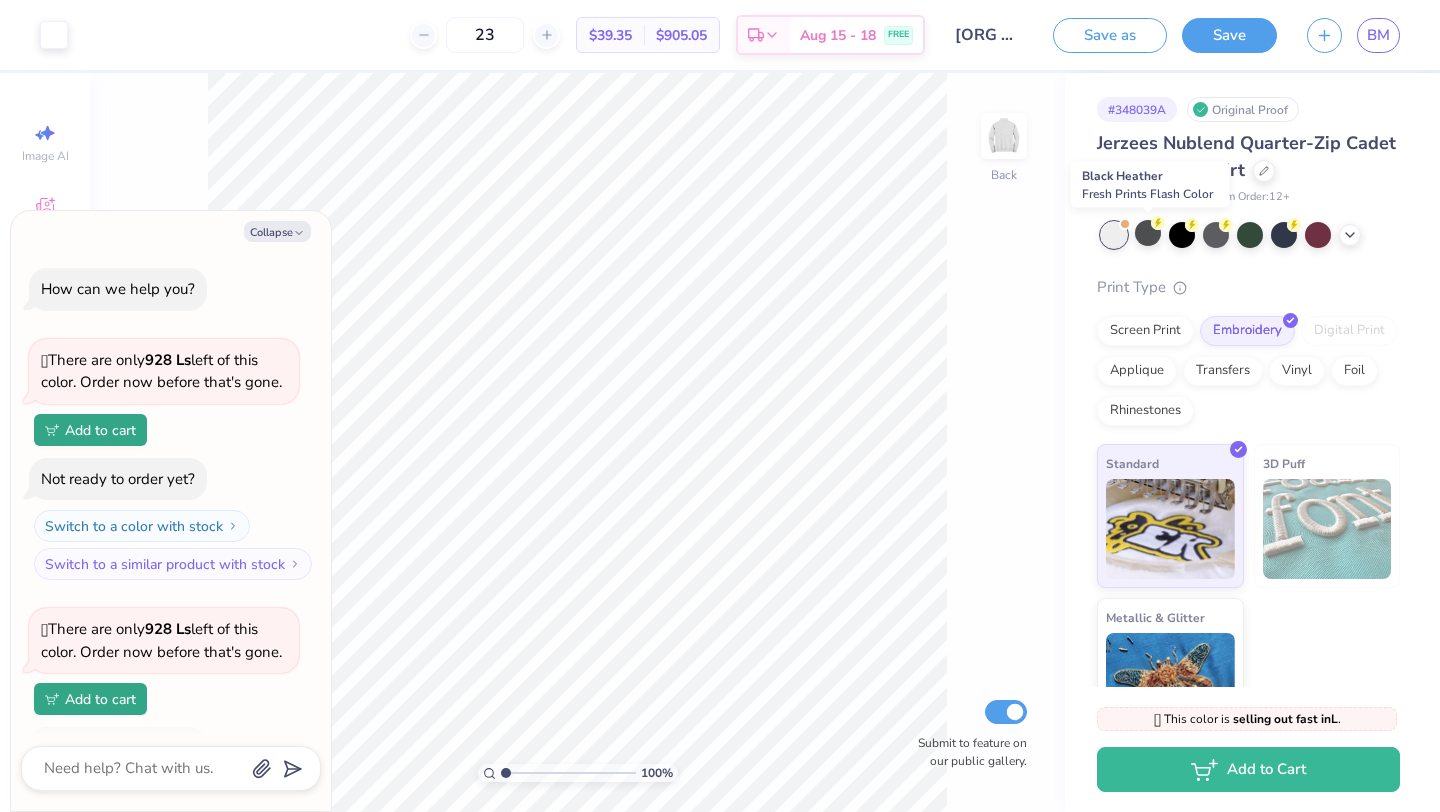 scroll, scrollTop: 129, scrollLeft: 0, axis: vertical 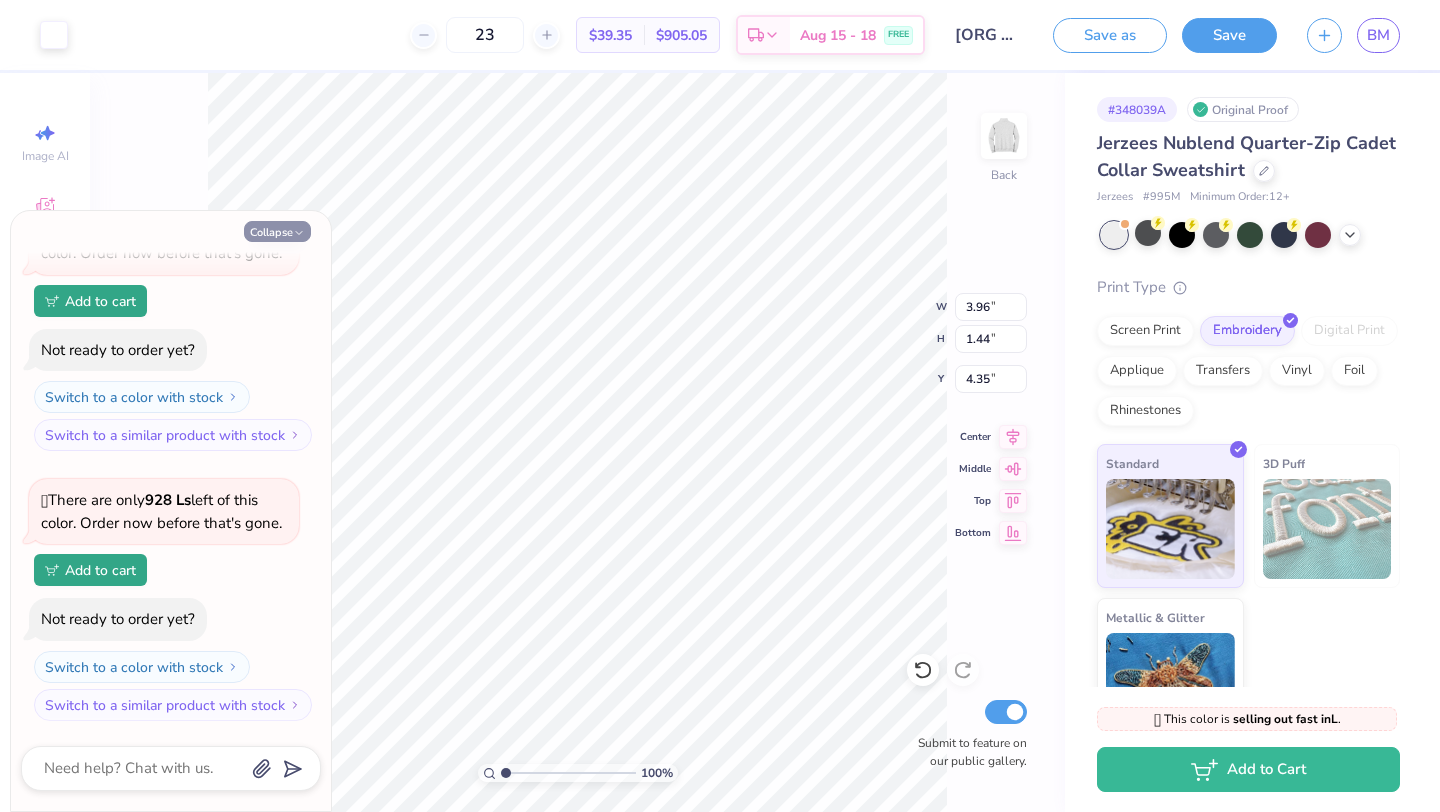 click on "Collapse" at bounding box center (277, 231) 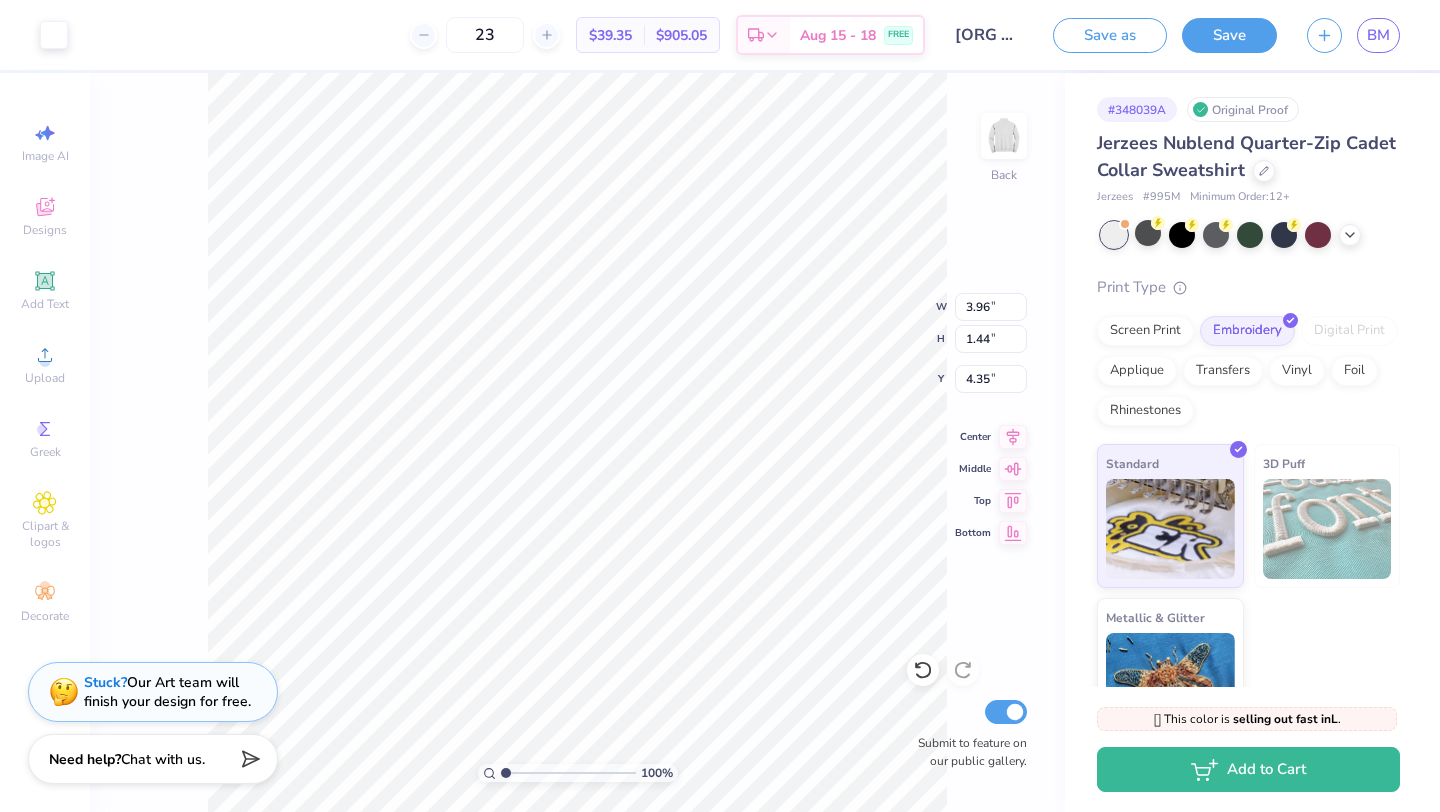 scroll, scrollTop: 55, scrollLeft: 0, axis: vertical 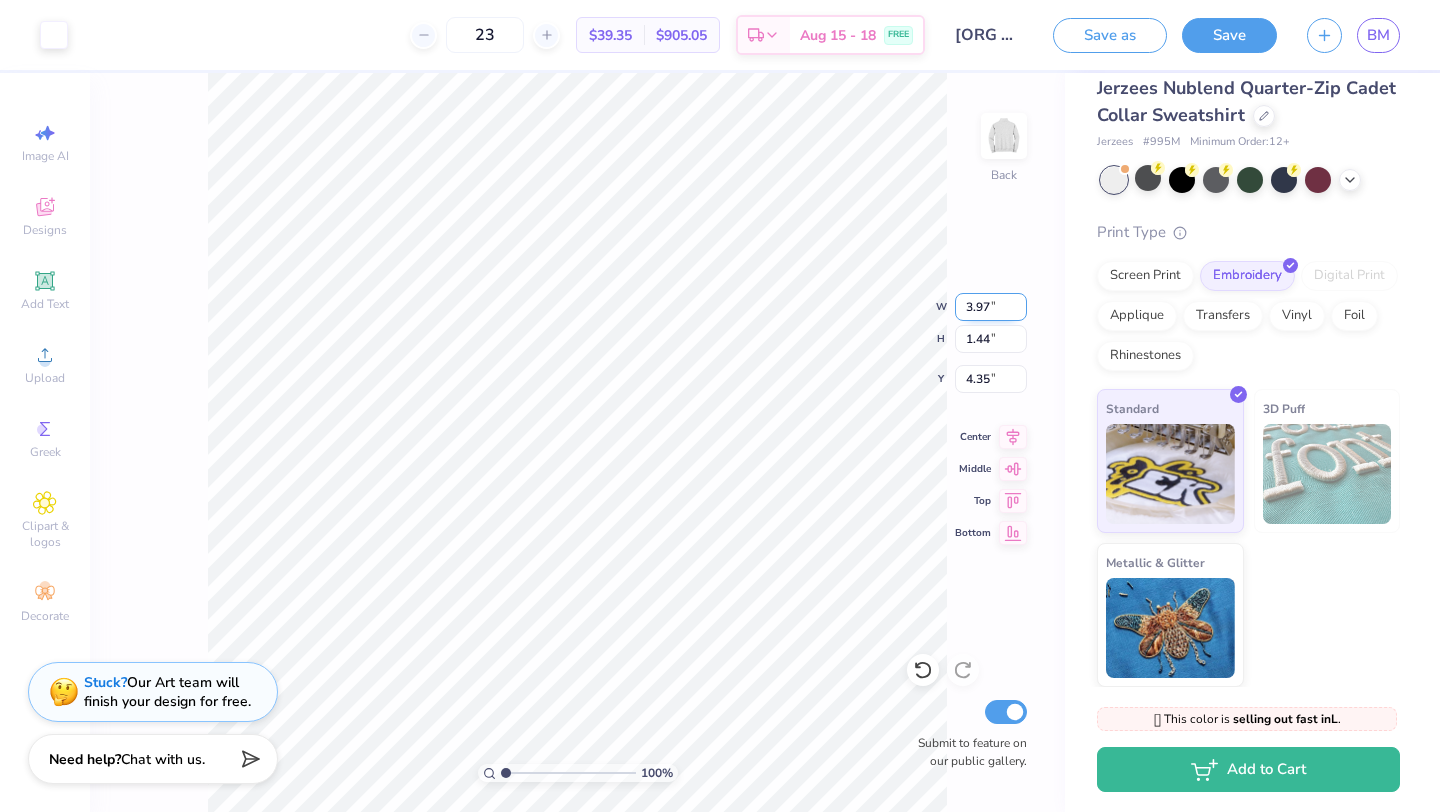 click on "3.97" at bounding box center (991, 307) 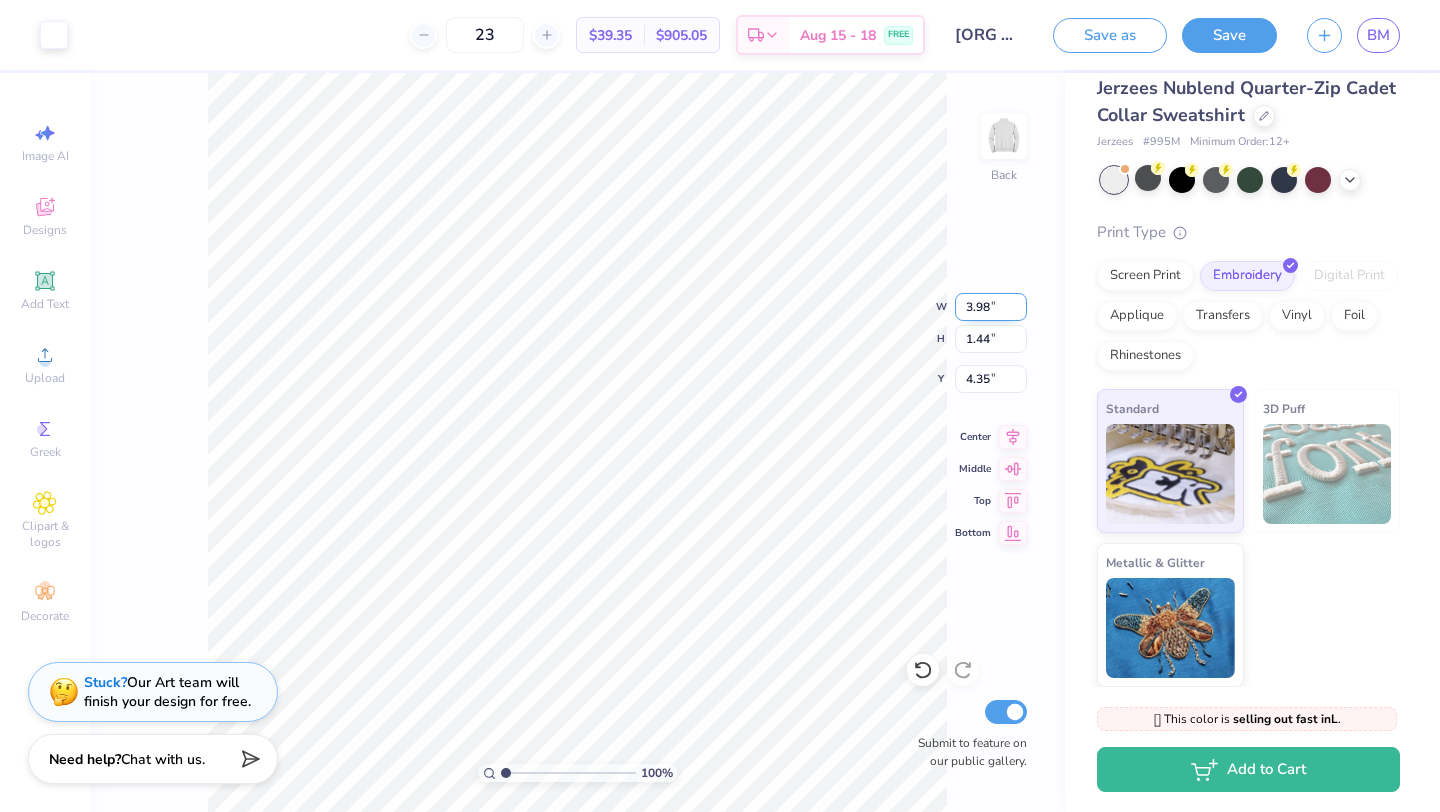 click on "3.98" at bounding box center [991, 307] 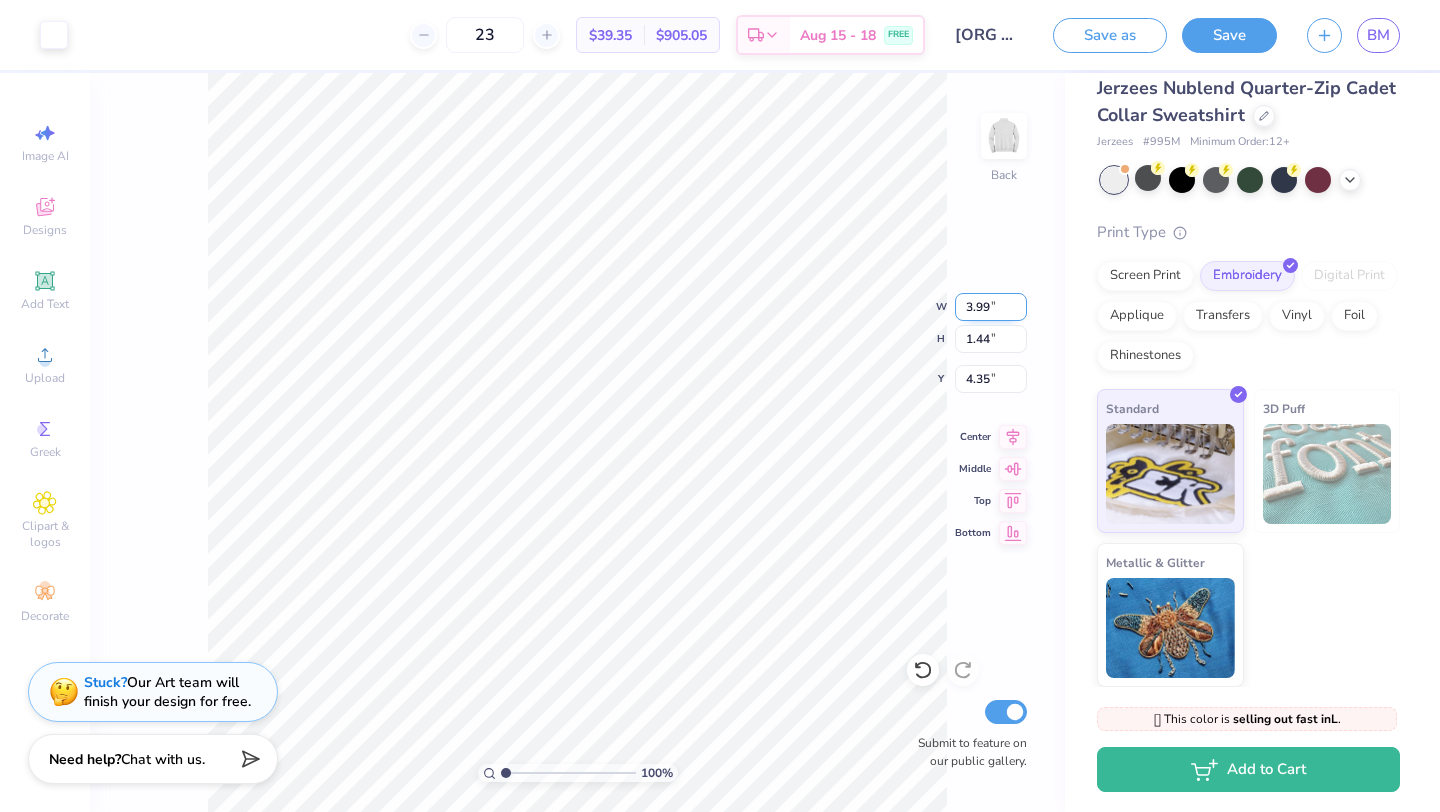 click on "3.99" at bounding box center (991, 307) 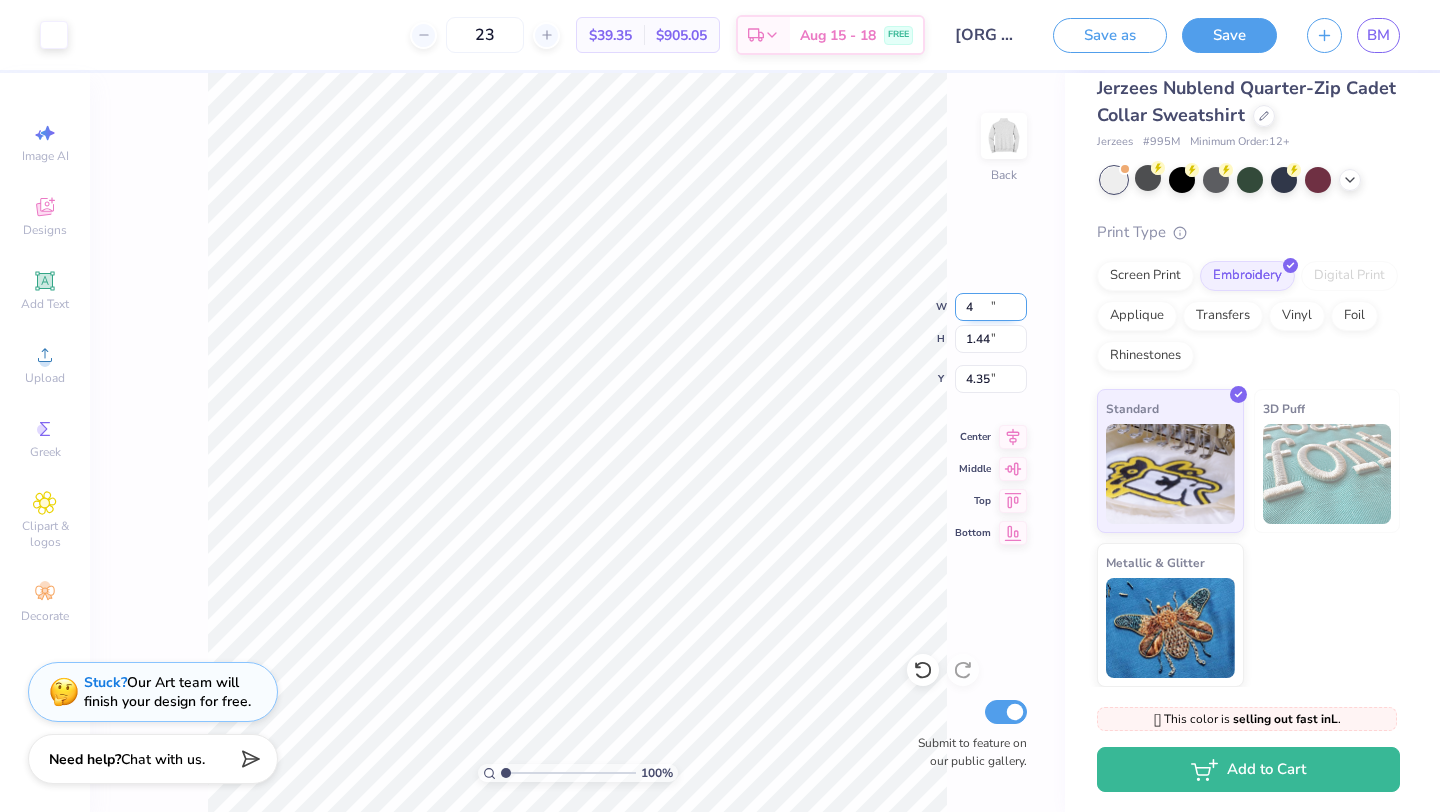 click on "4" at bounding box center [991, 307] 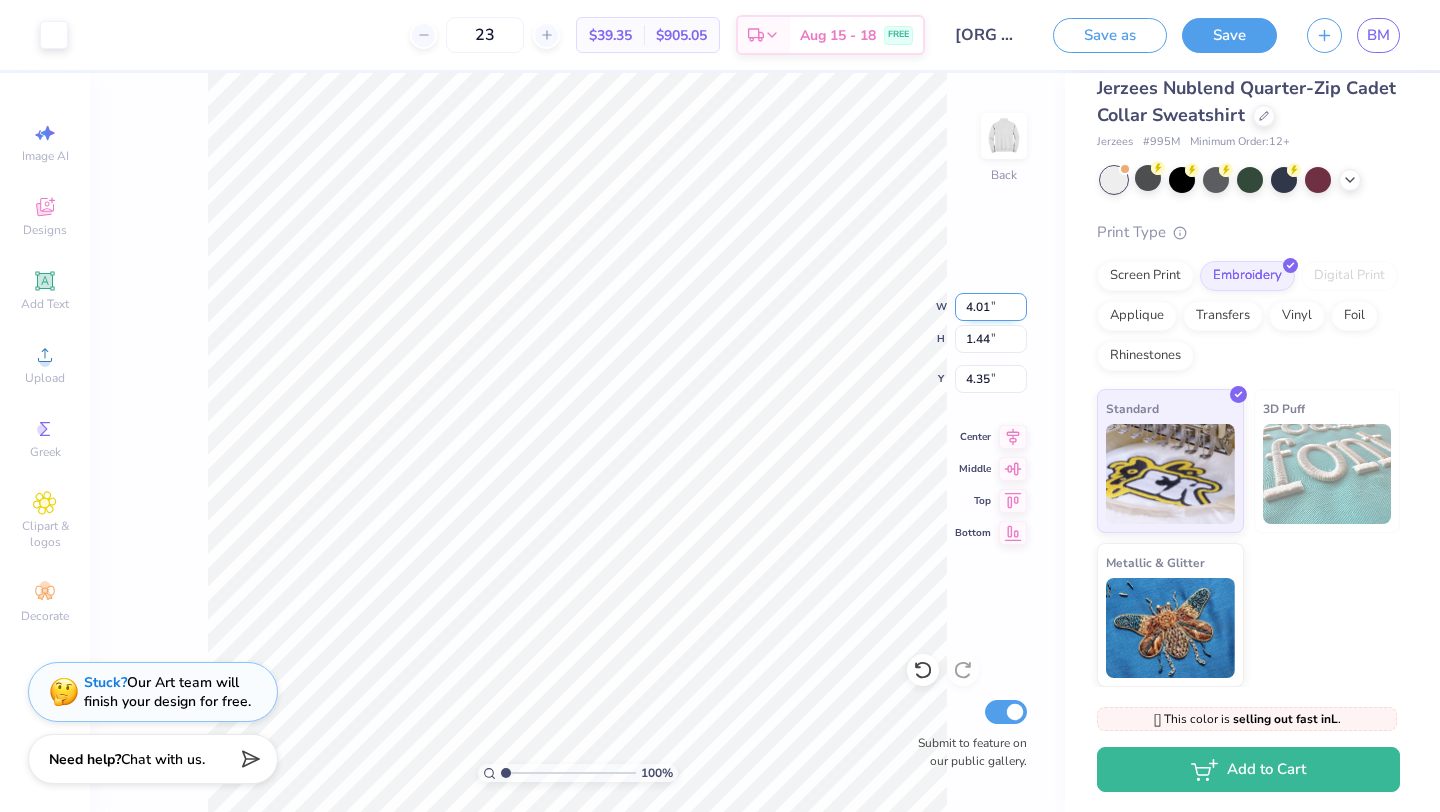 click on "4.01" at bounding box center [991, 307] 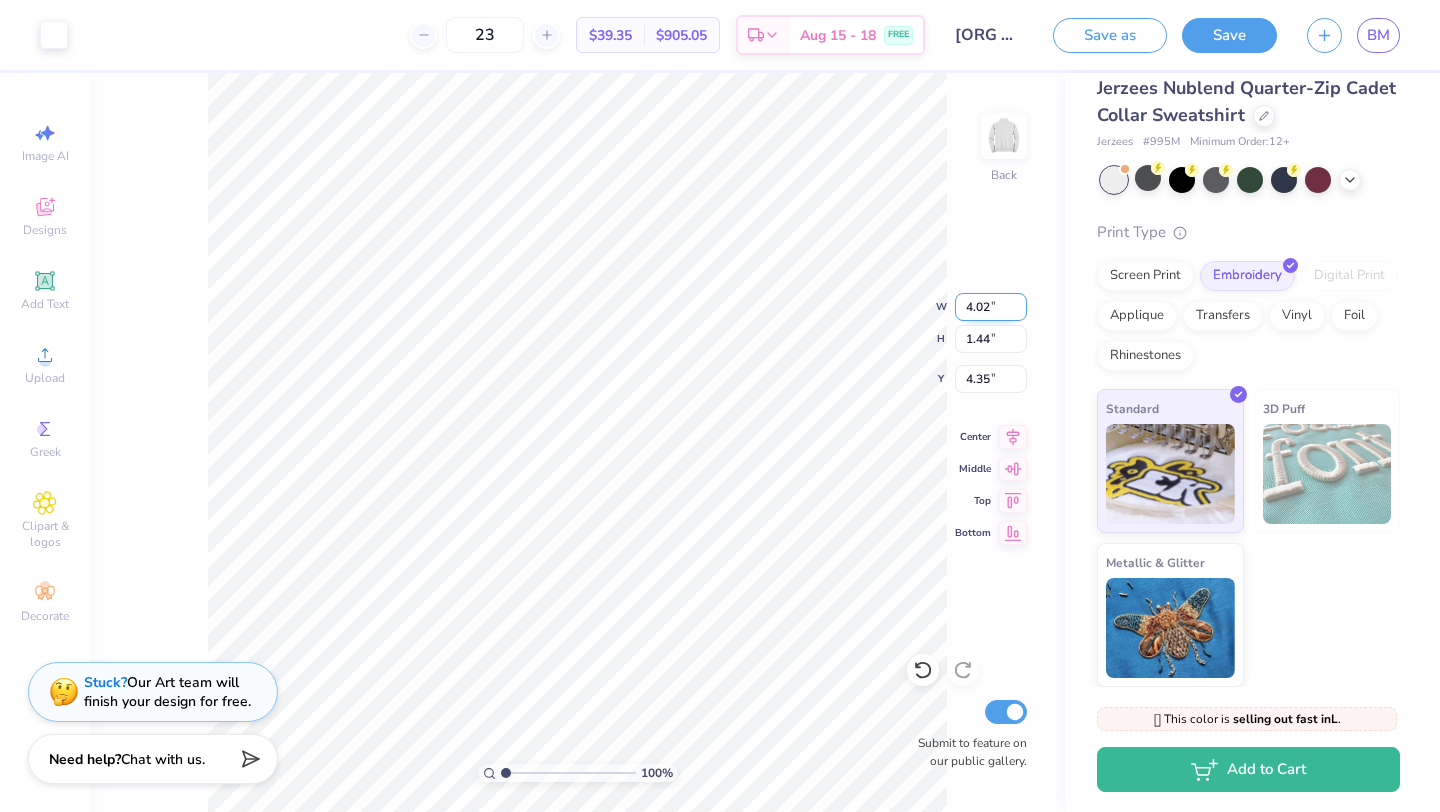 click on "4.02" at bounding box center [991, 307] 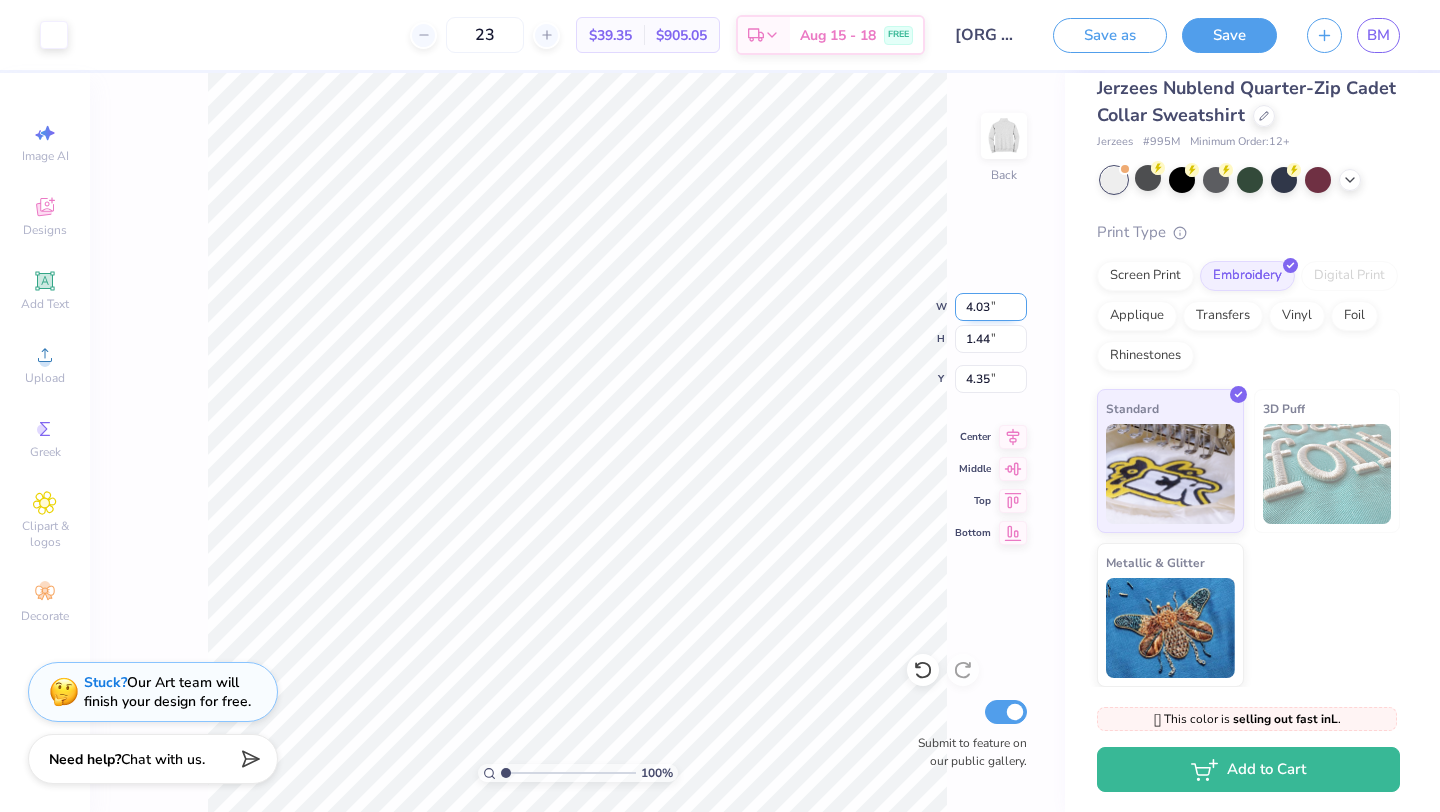 click on "4.03" at bounding box center (991, 307) 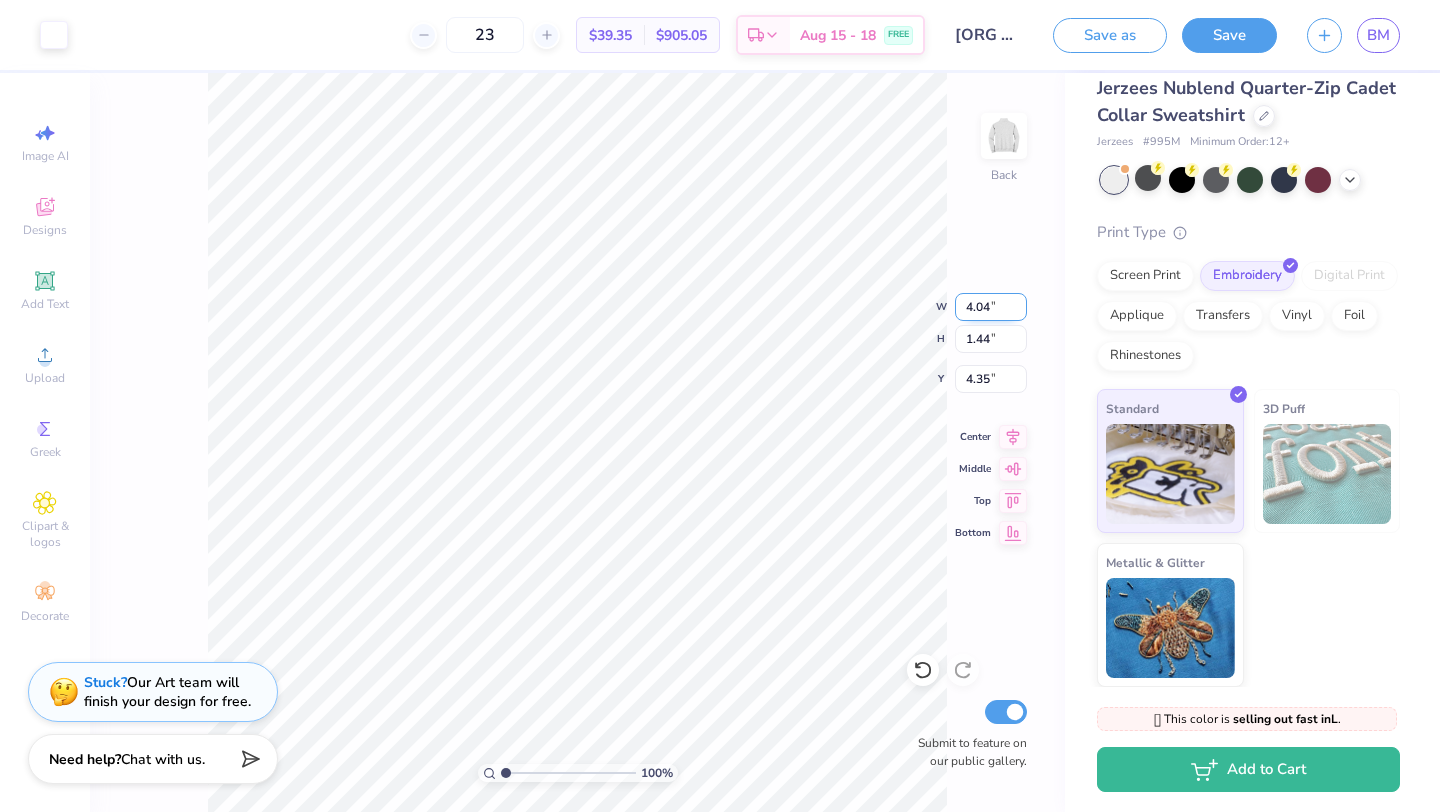 click on "4.04" at bounding box center [991, 307] 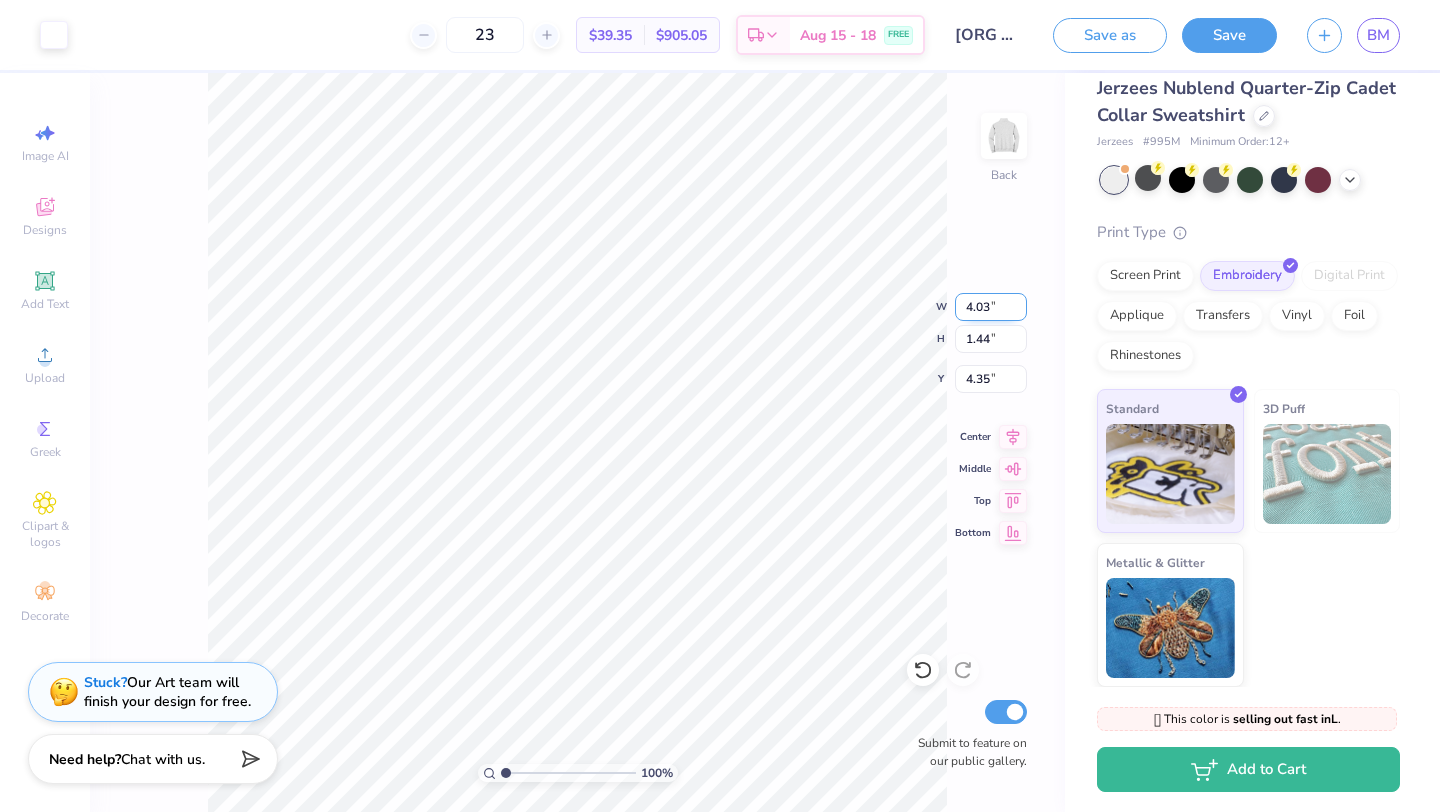 click on "4.03" at bounding box center [991, 307] 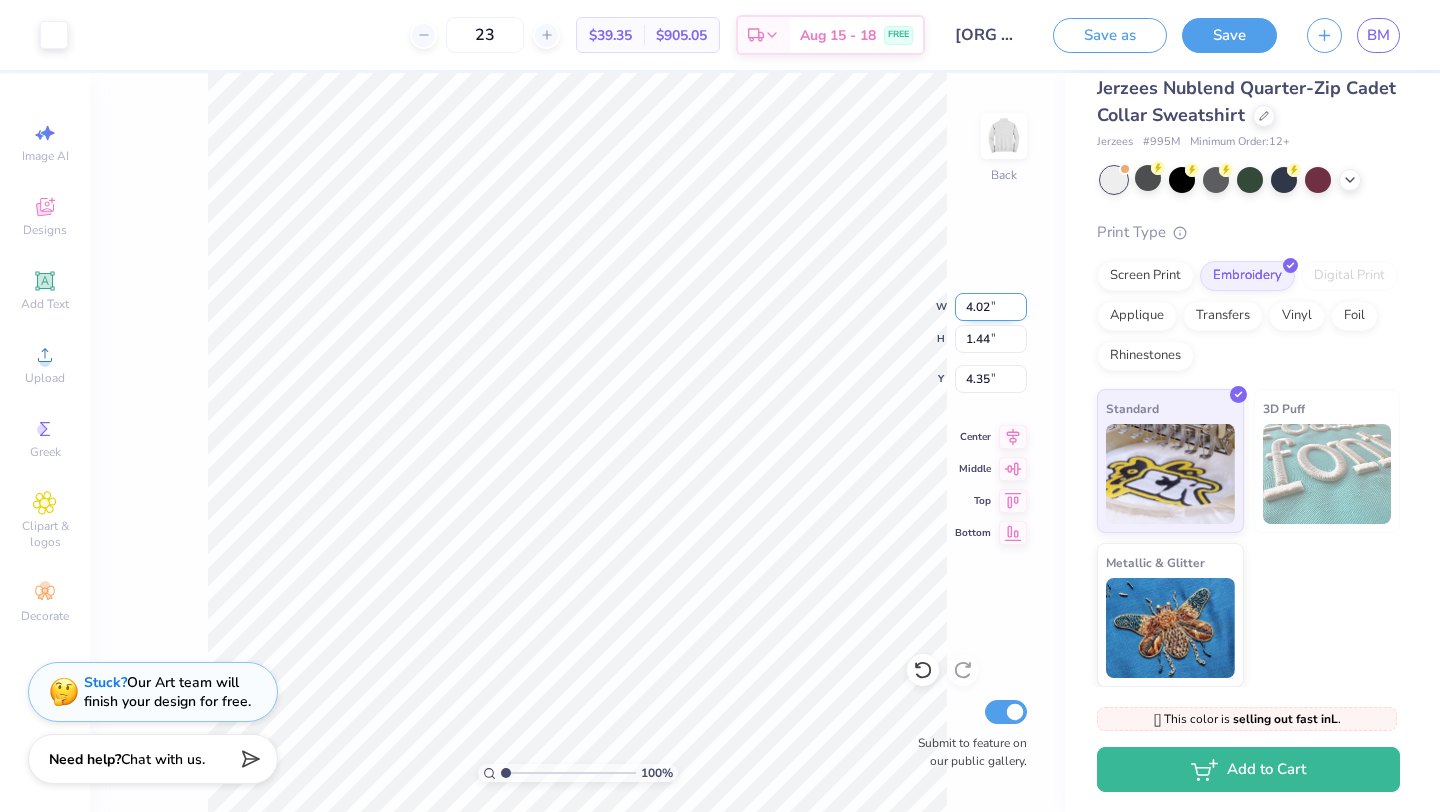 type on "4.02" 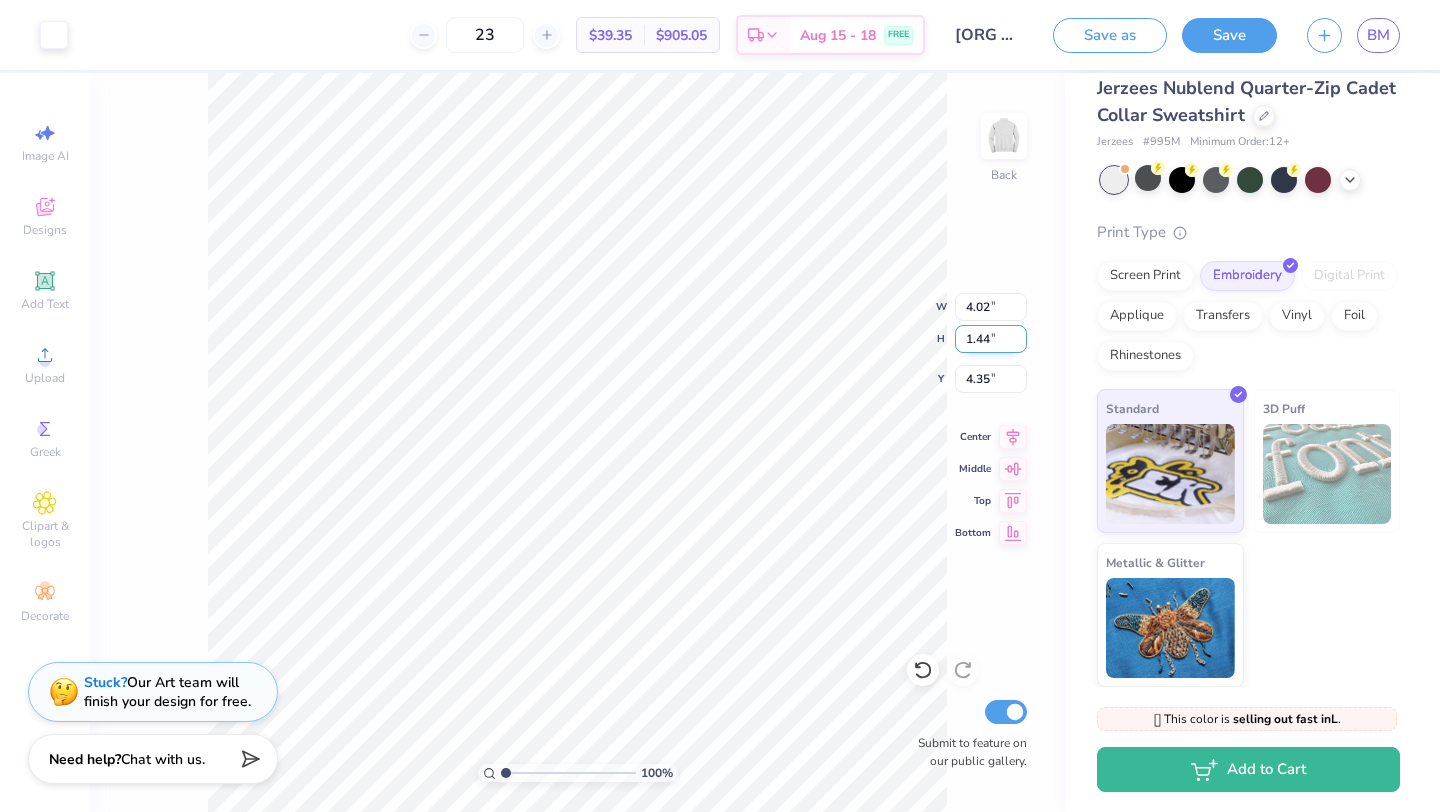 type on "1.45" 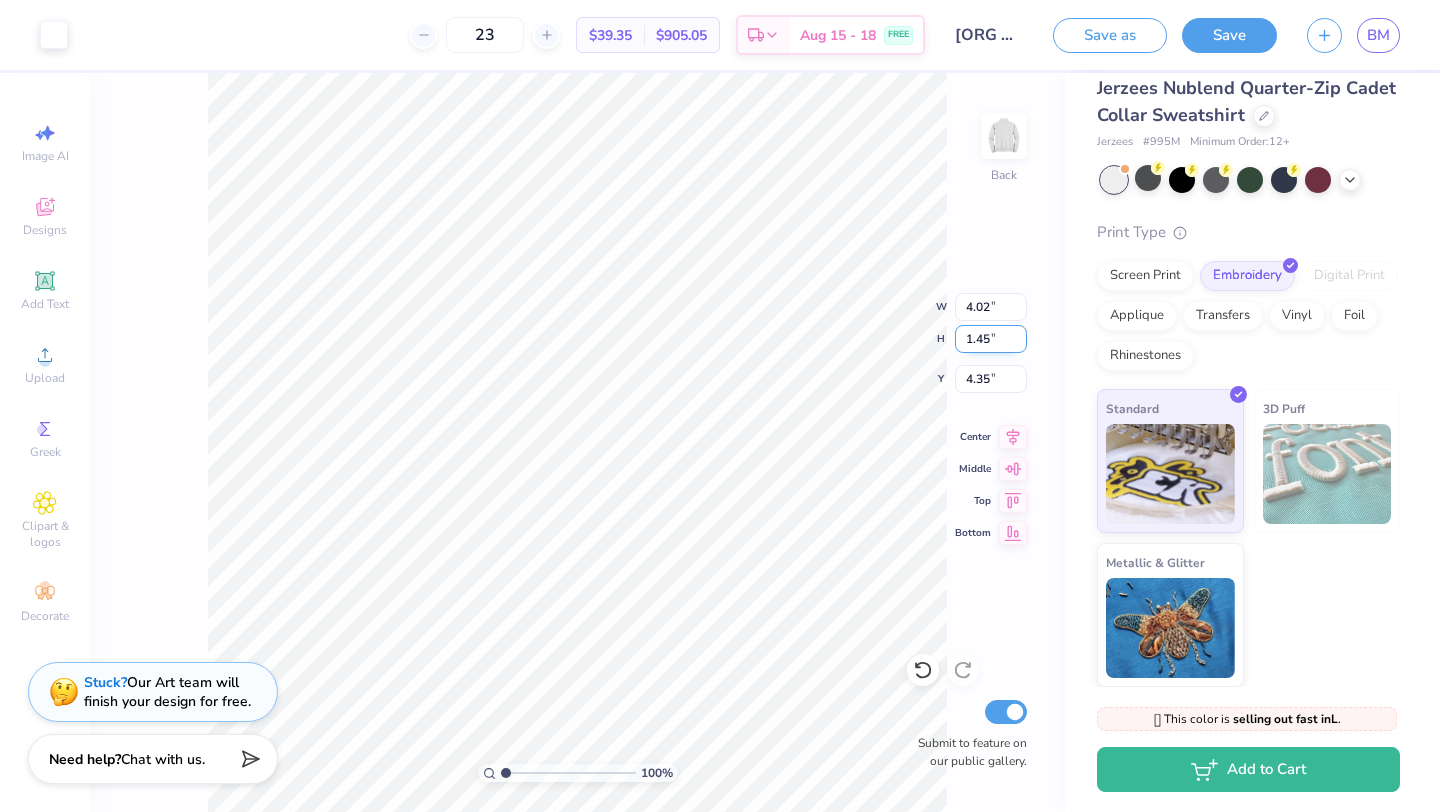type on "4.34" 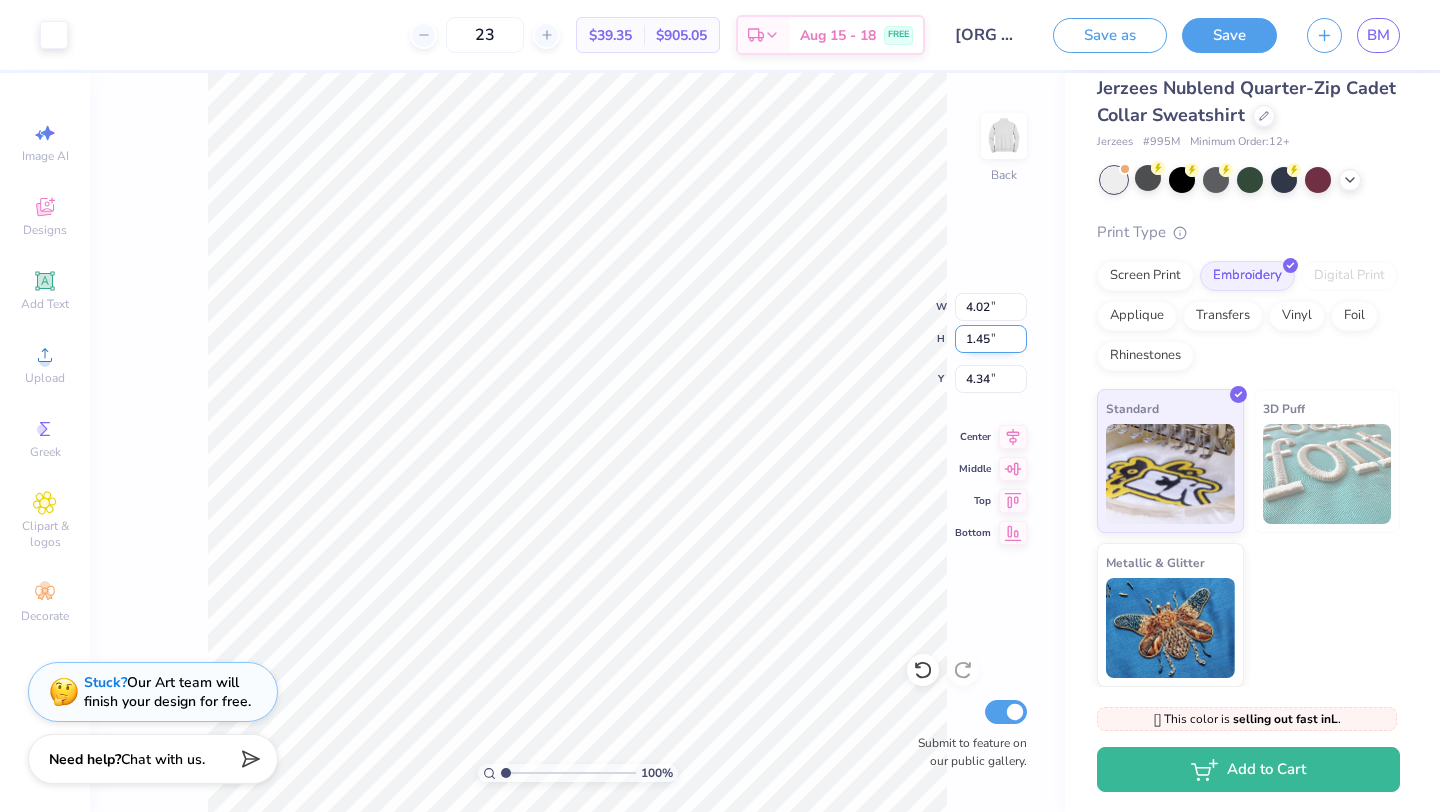 click on "1.45" at bounding box center (991, 339) 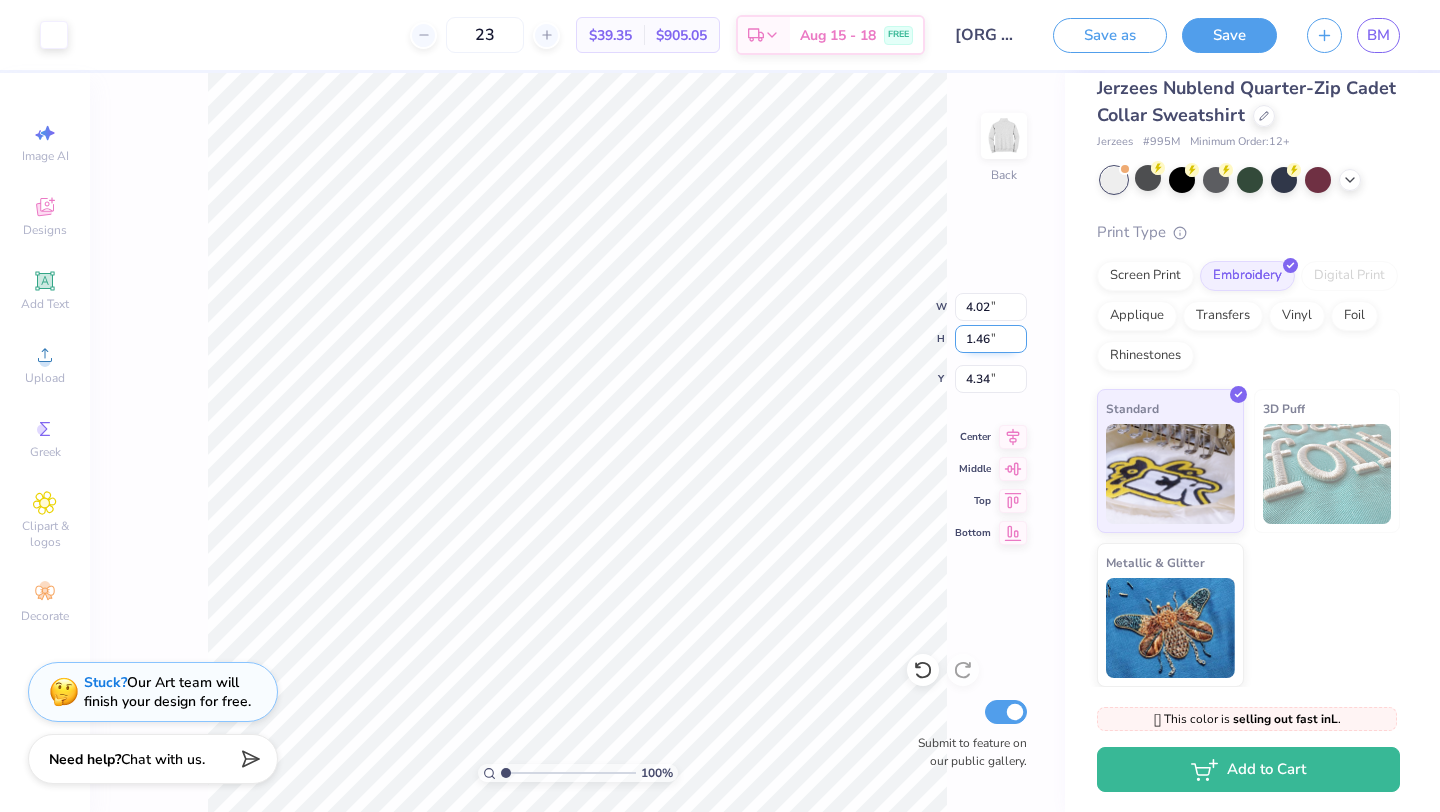 click on "1.46" at bounding box center [991, 339] 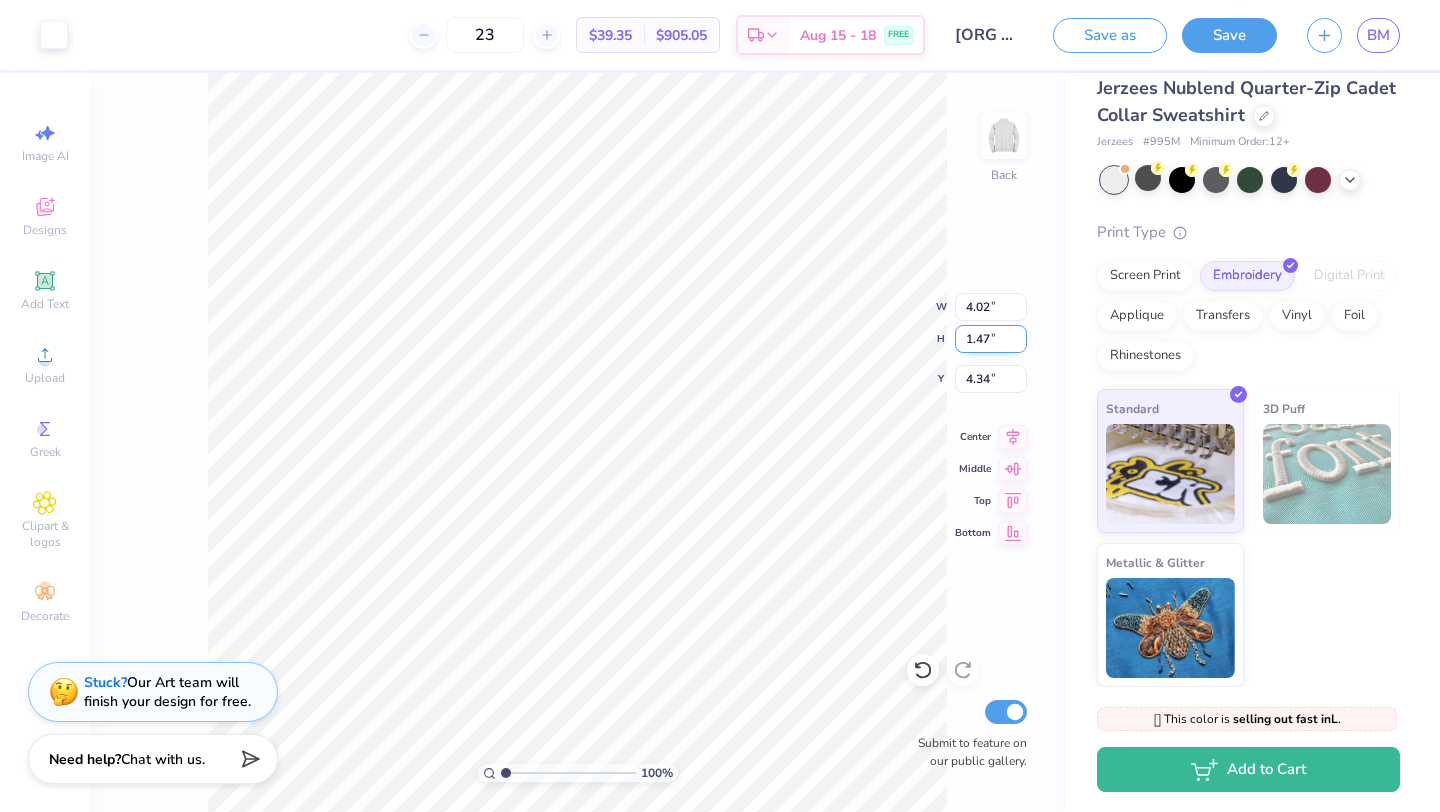 type on "1.47" 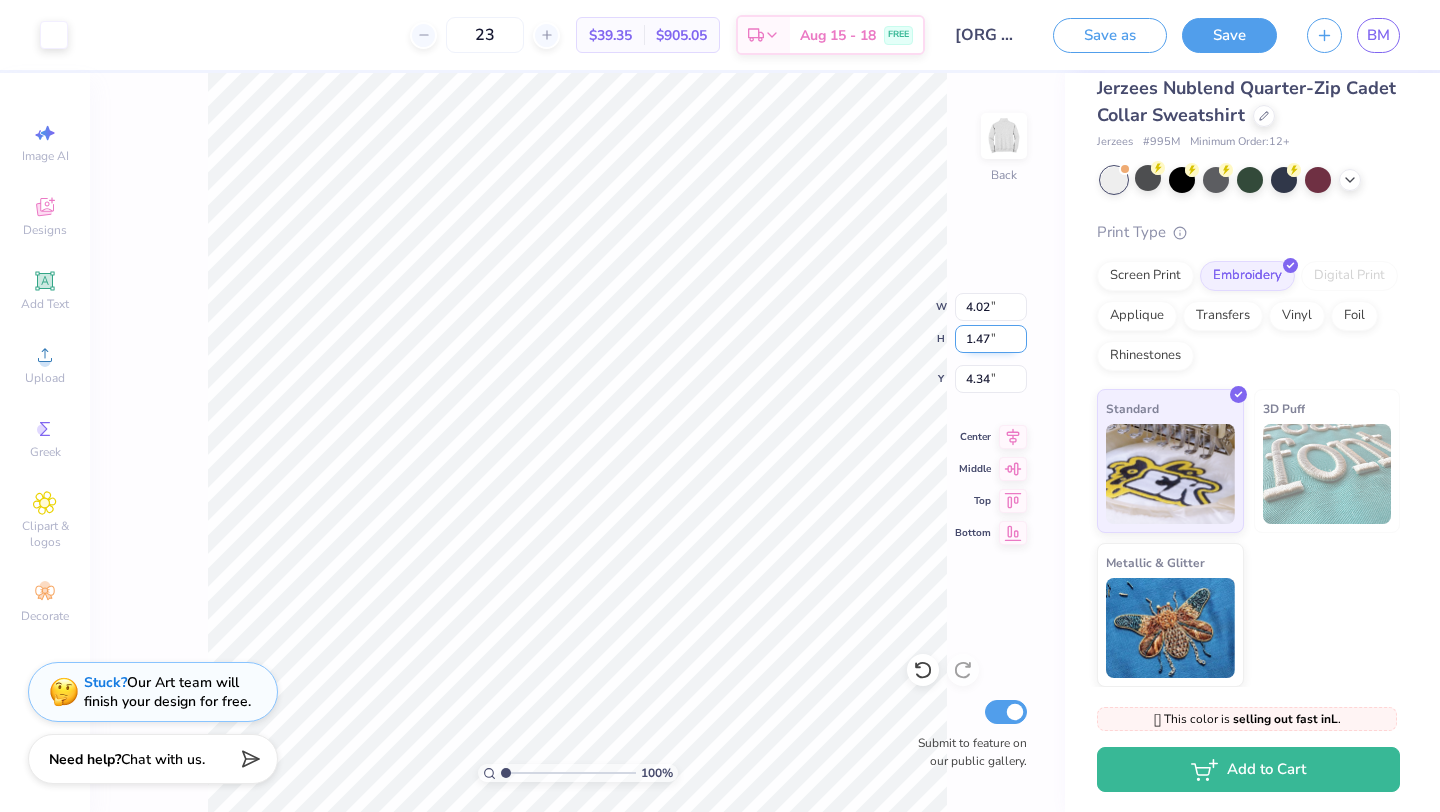 type on "4.05" 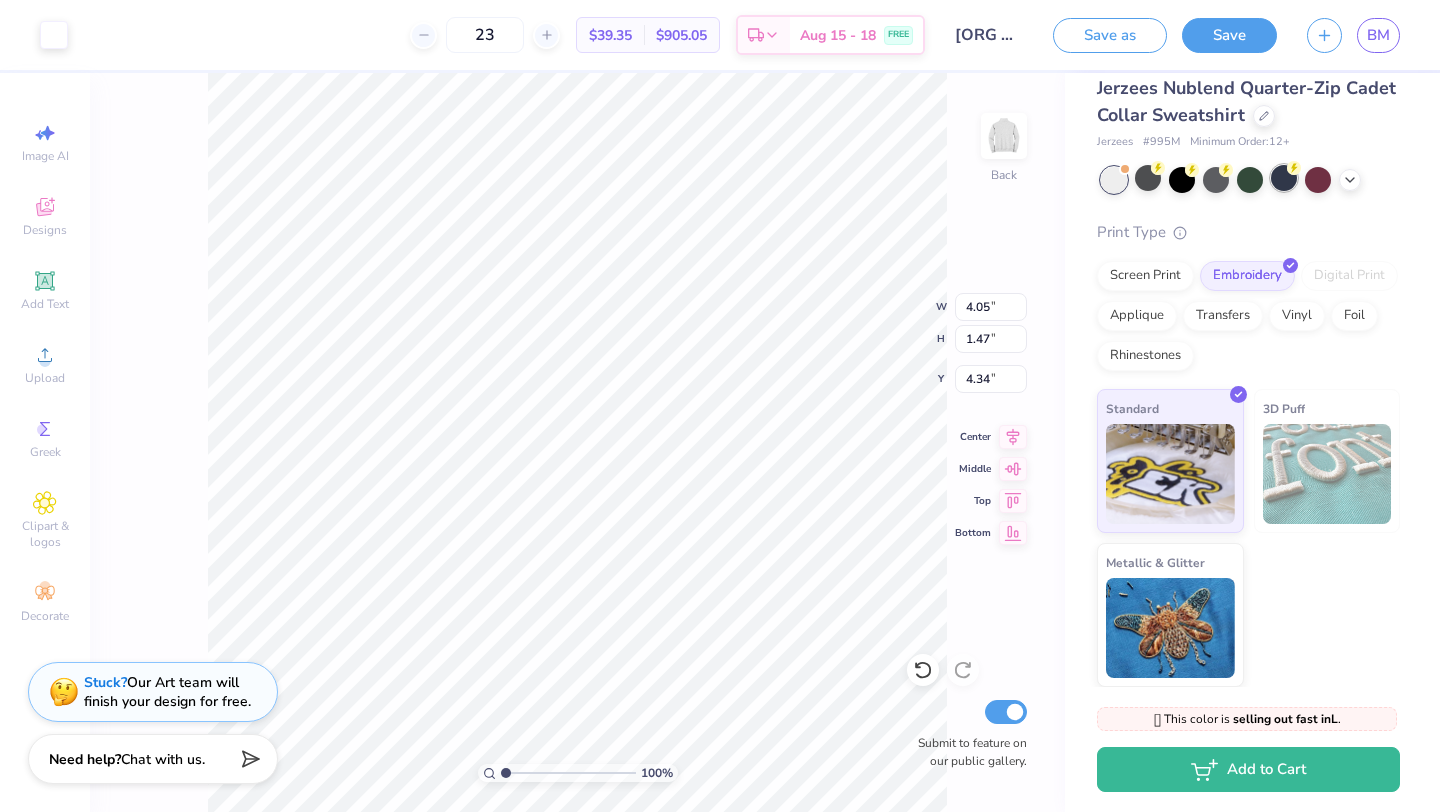click at bounding box center [1284, 178] 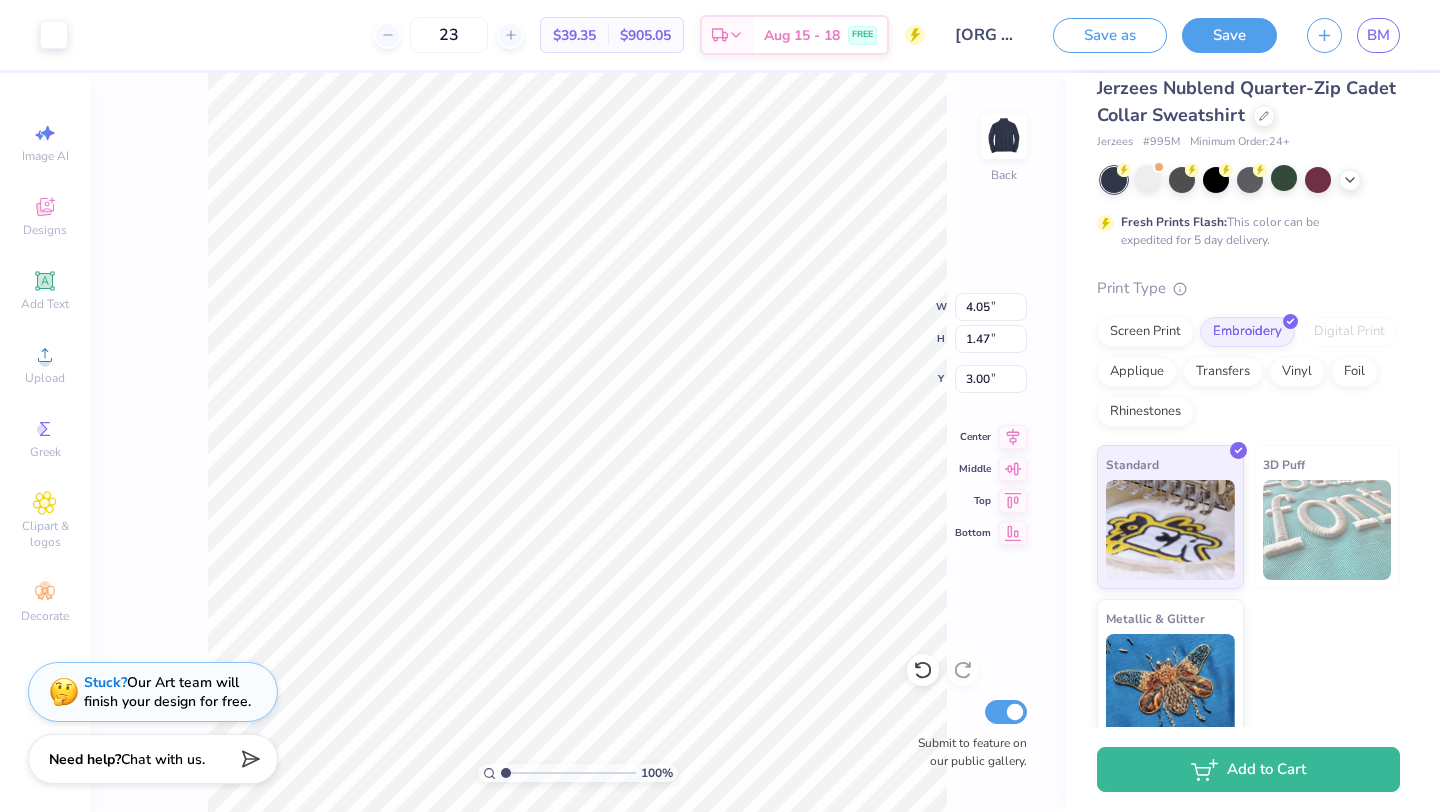 type on "3.00" 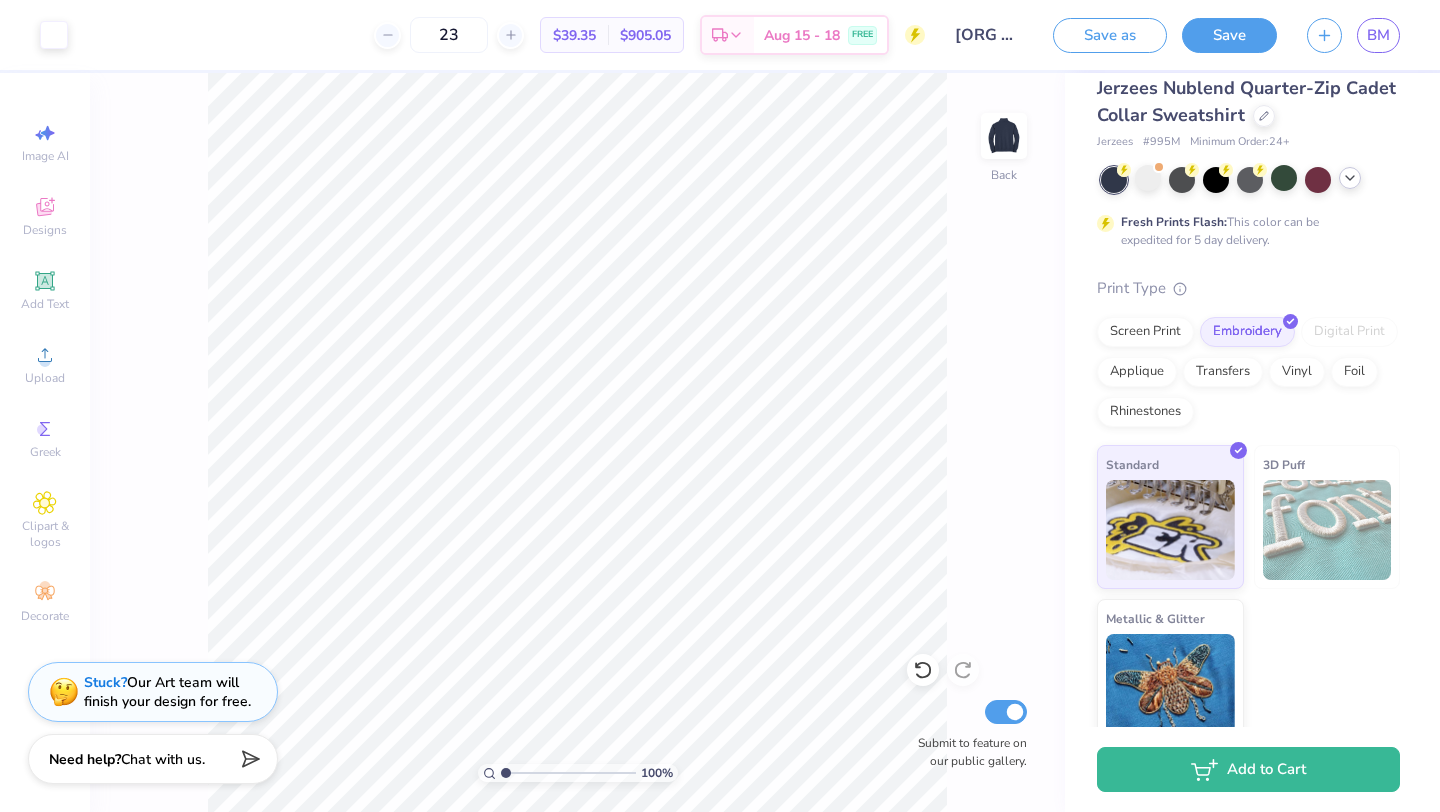 click 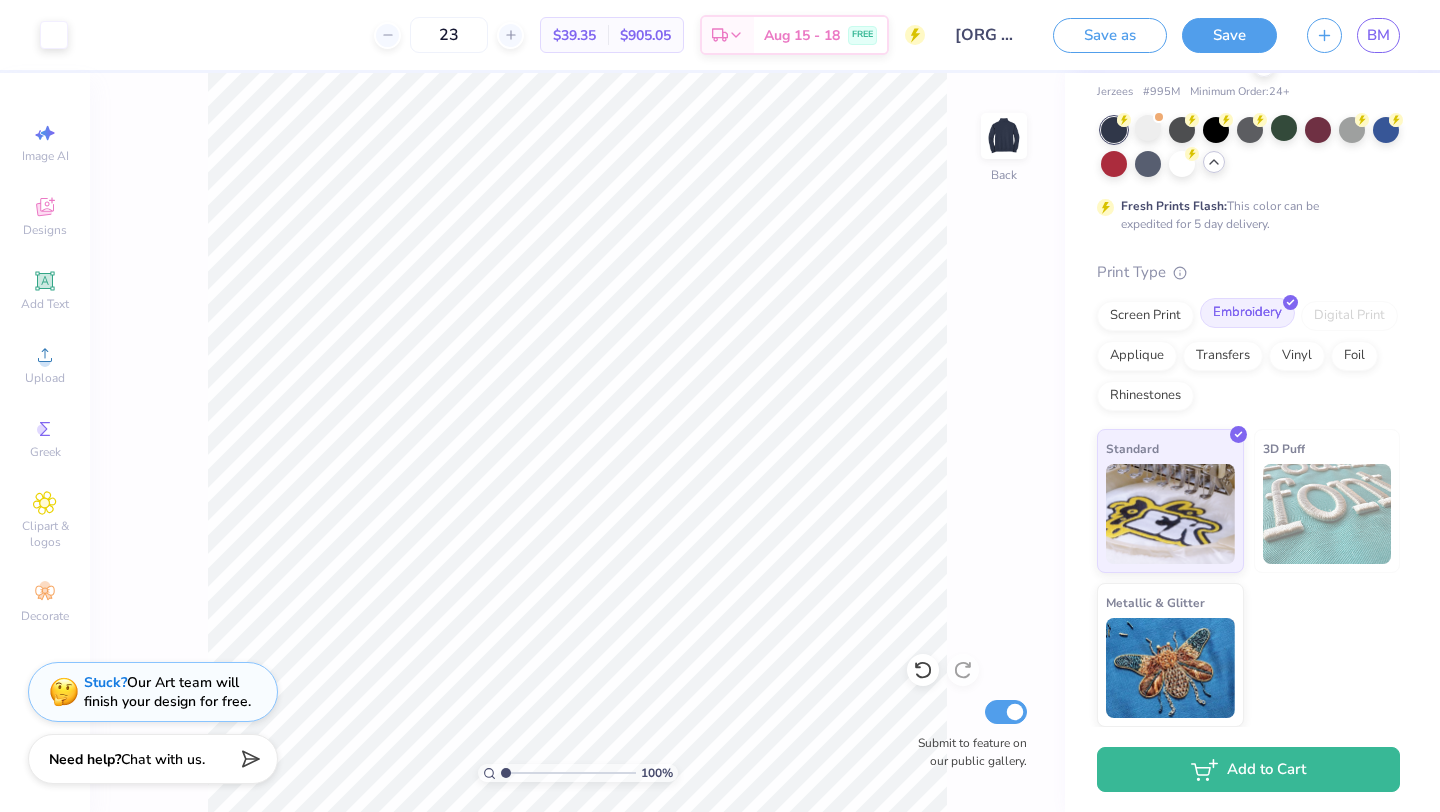 scroll, scrollTop: 0, scrollLeft: 0, axis: both 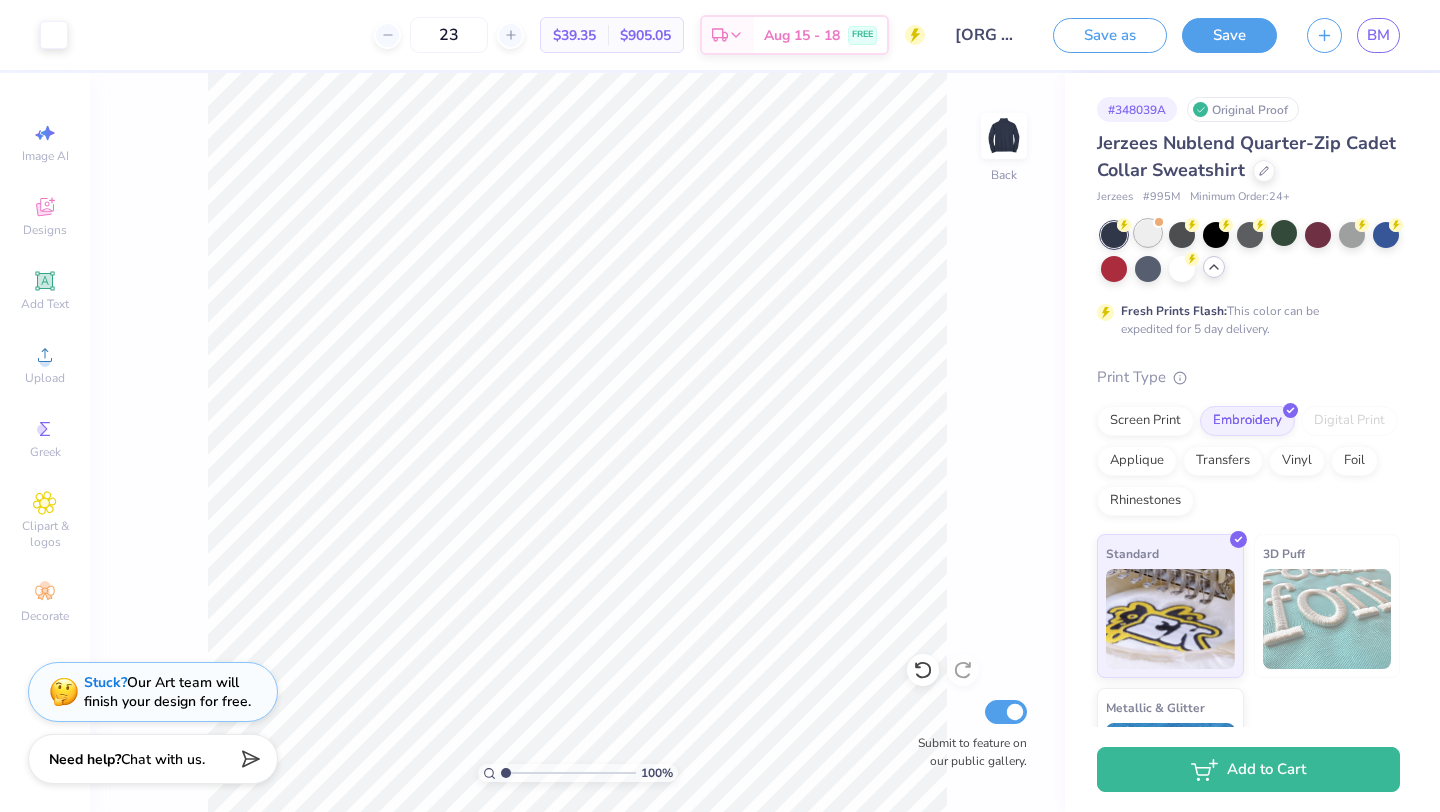 click at bounding box center [1148, 233] 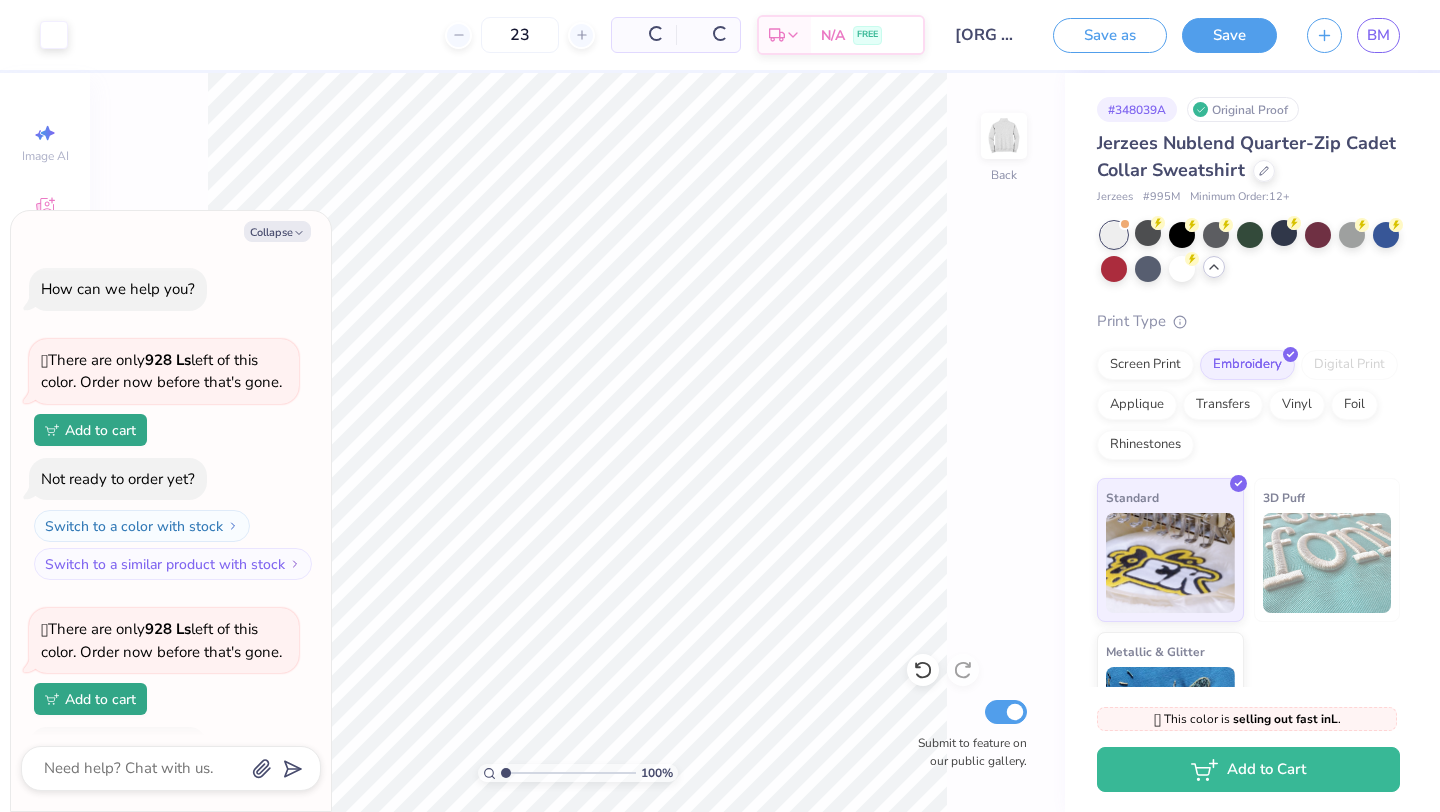 scroll, scrollTop: 399, scrollLeft: 0, axis: vertical 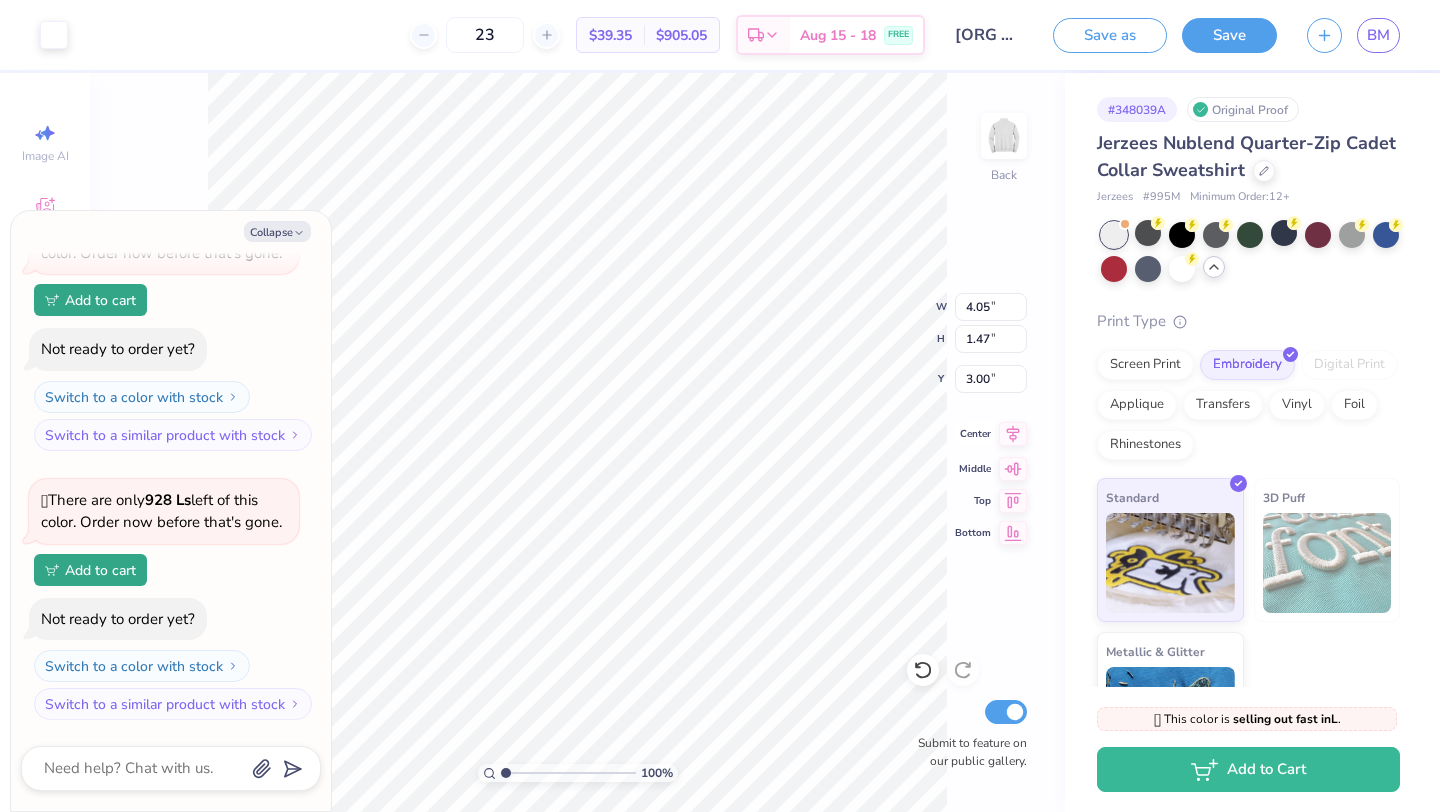 click 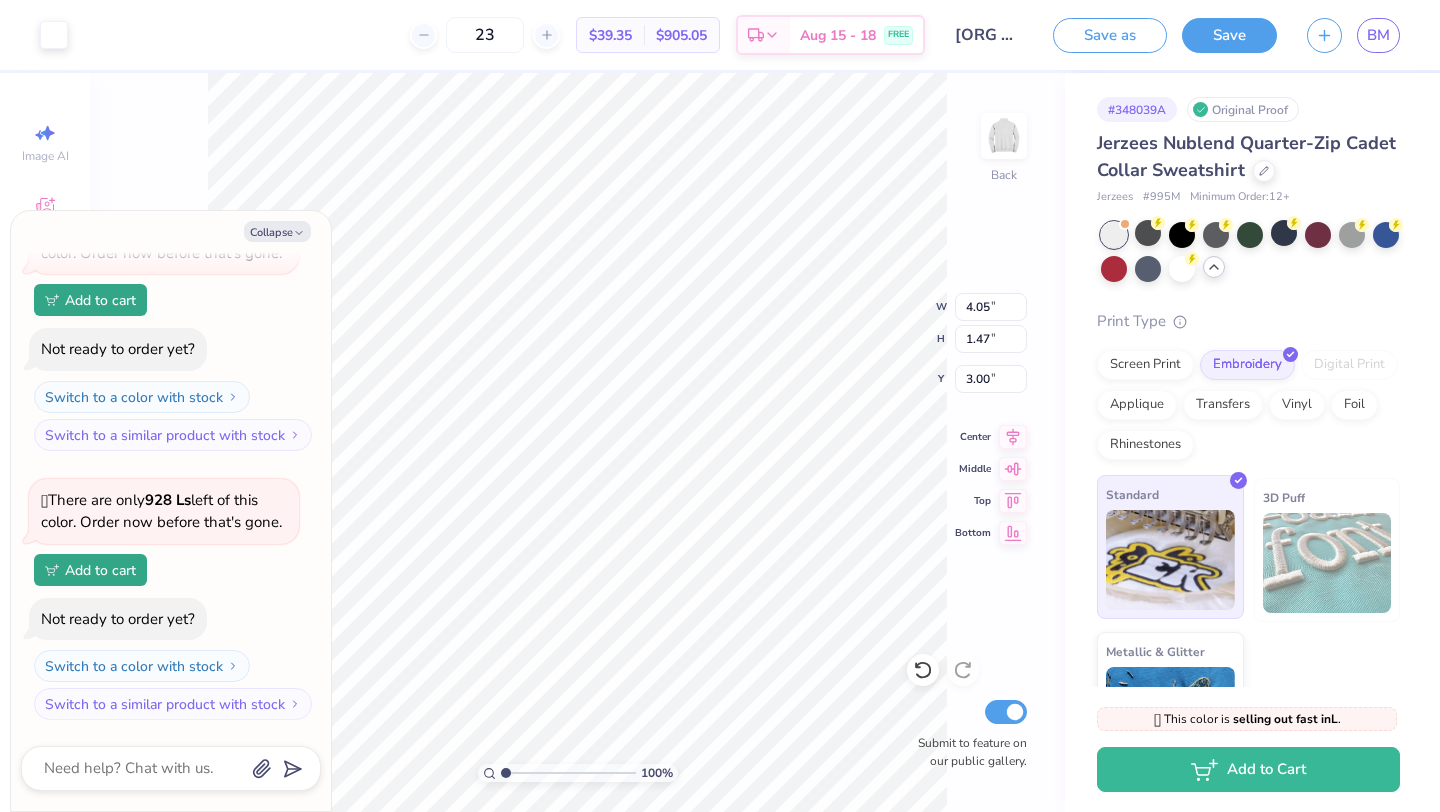 scroll, scrollTop: 89, scrollLeft: 0, axis: vertical 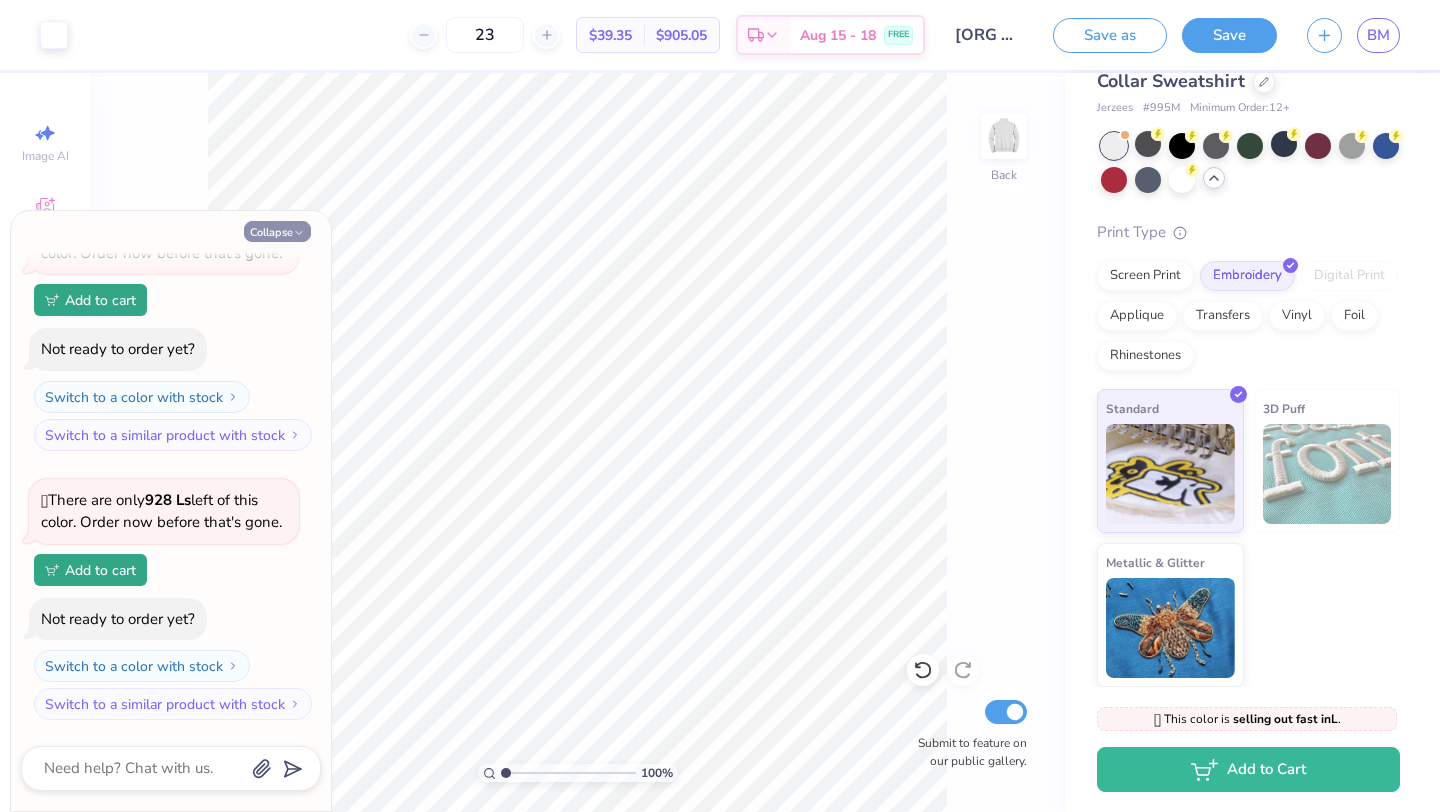 click on "Collapse" at bounding box center [277, 231] 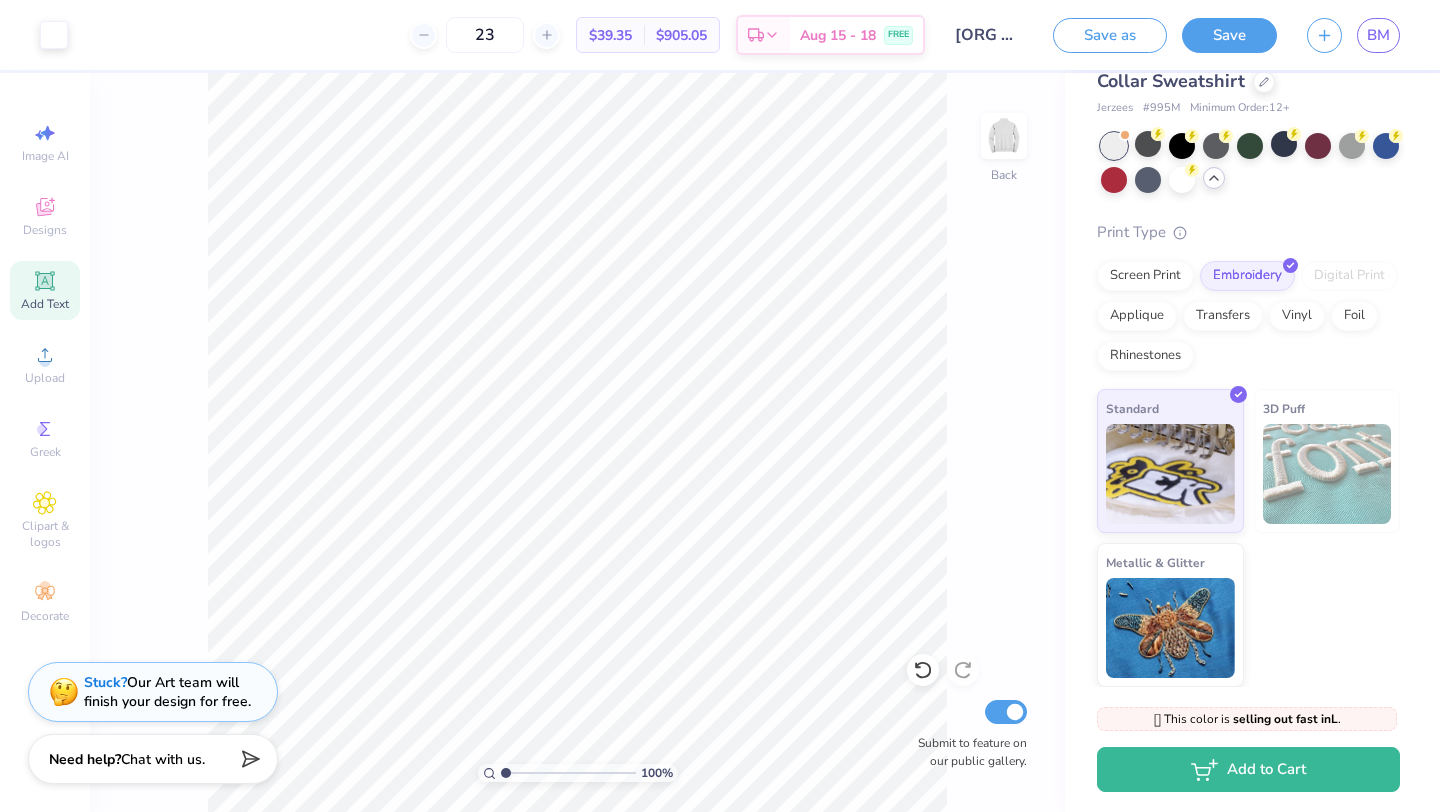 click 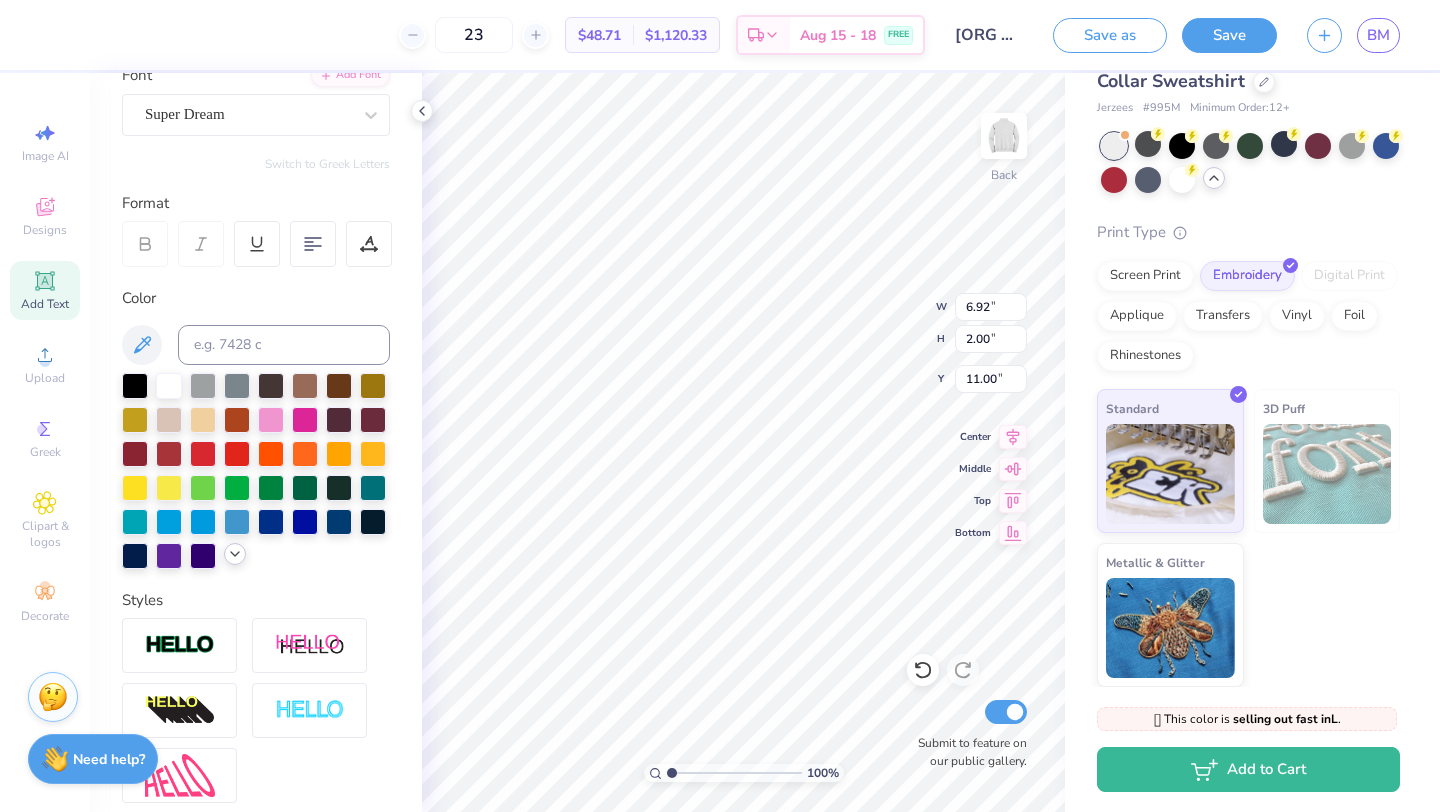 scroll, scrollTop: 0, scrollLeft: 0, axis: both 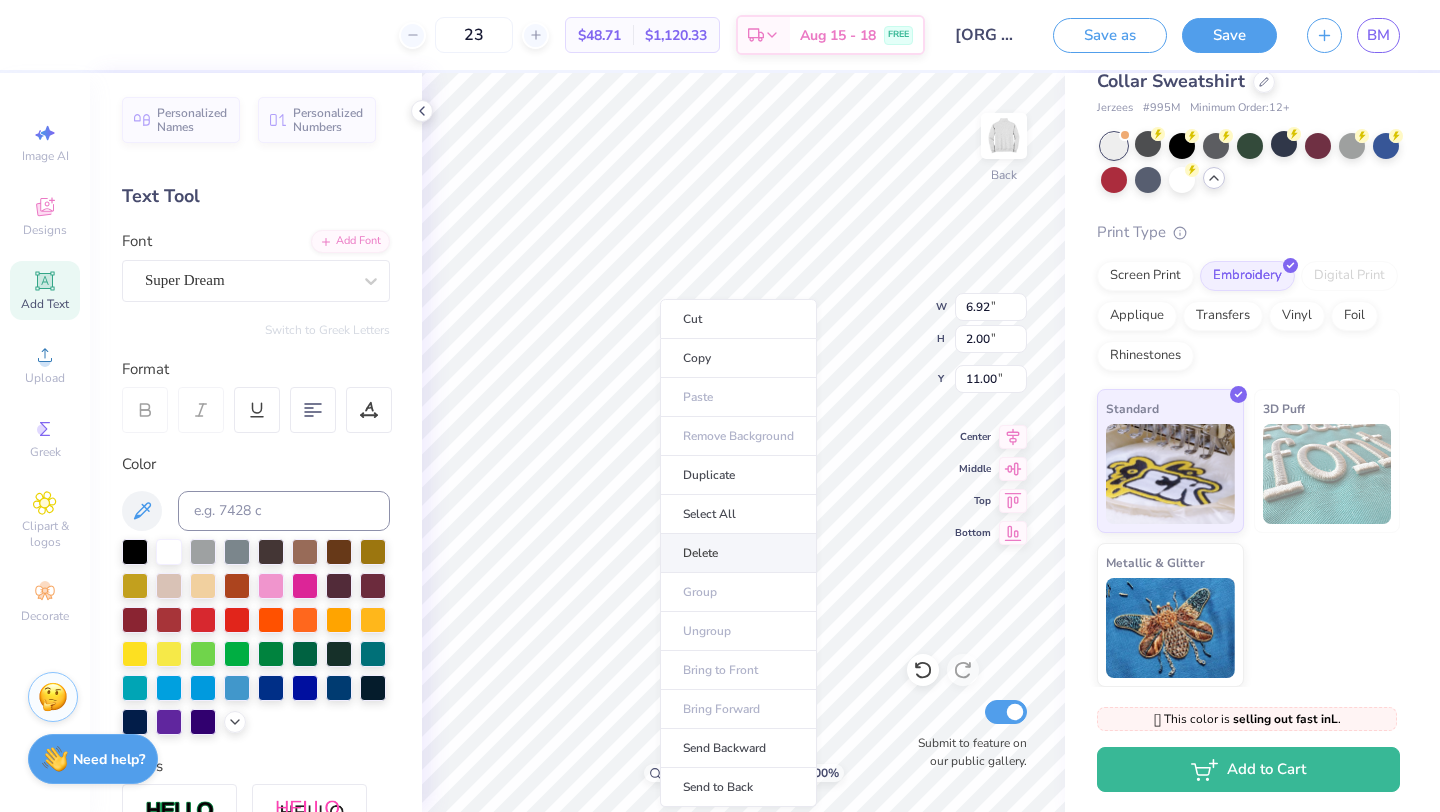 click on "Delete" at bounding box center (738, 553) 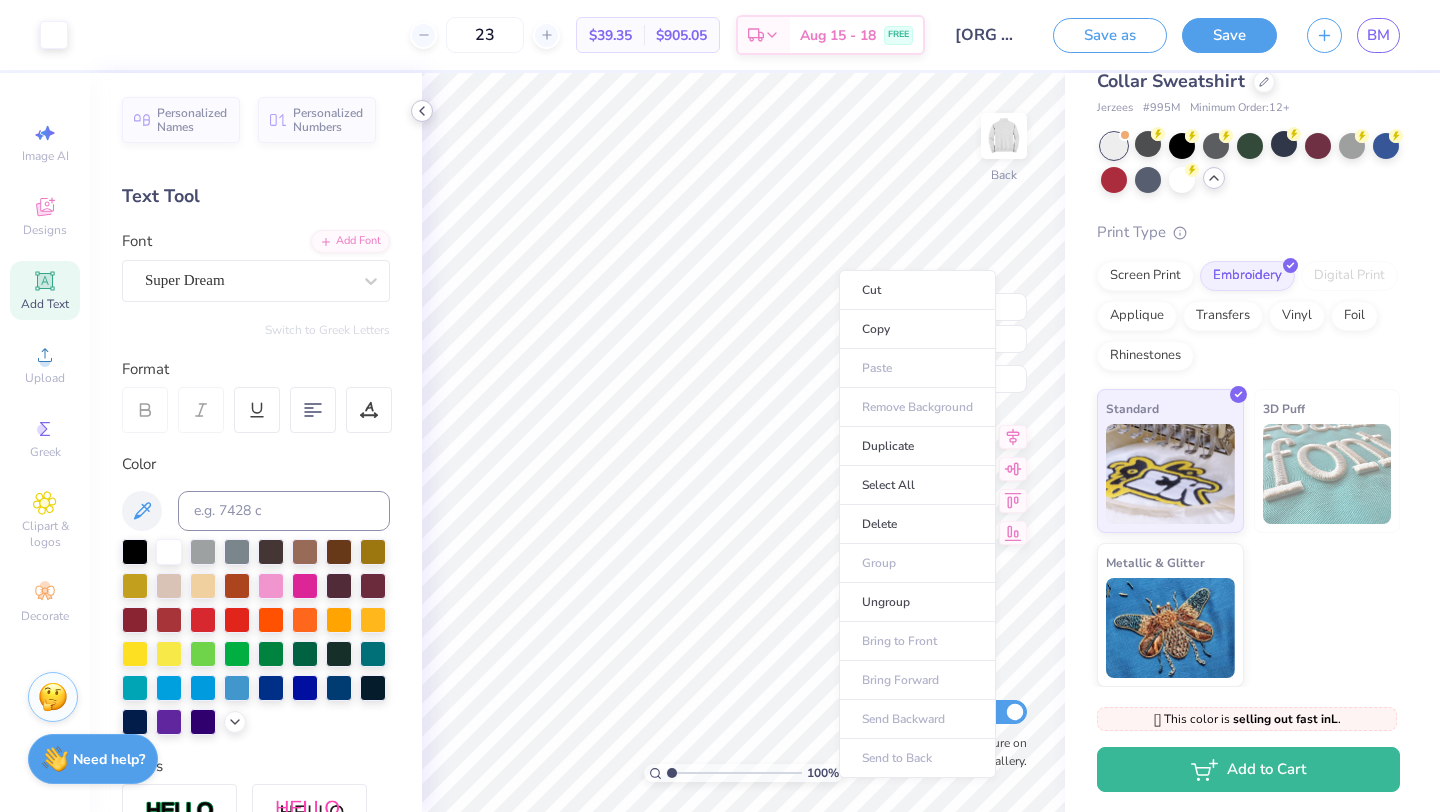click 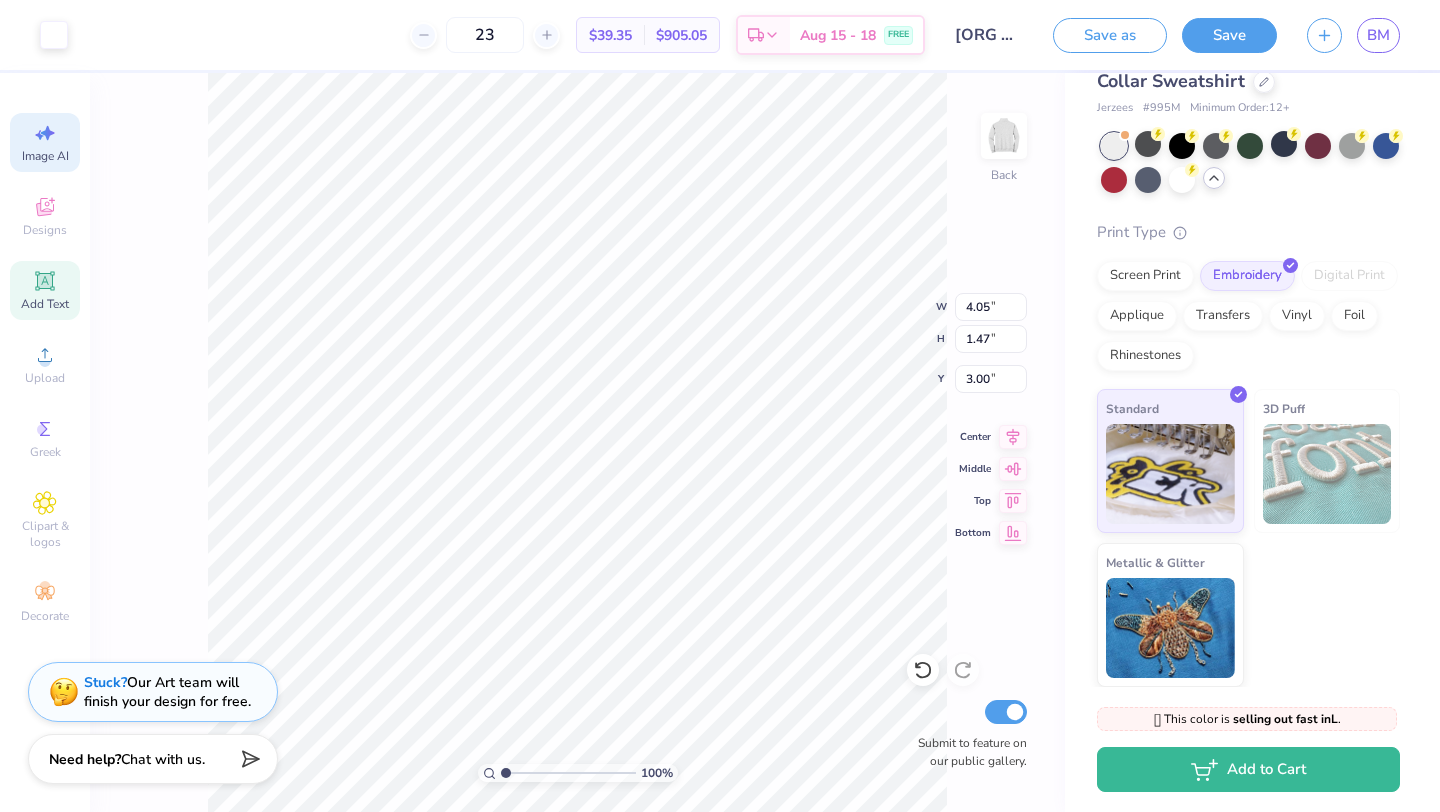click on "Image AI" at bounding box center (45, 156) 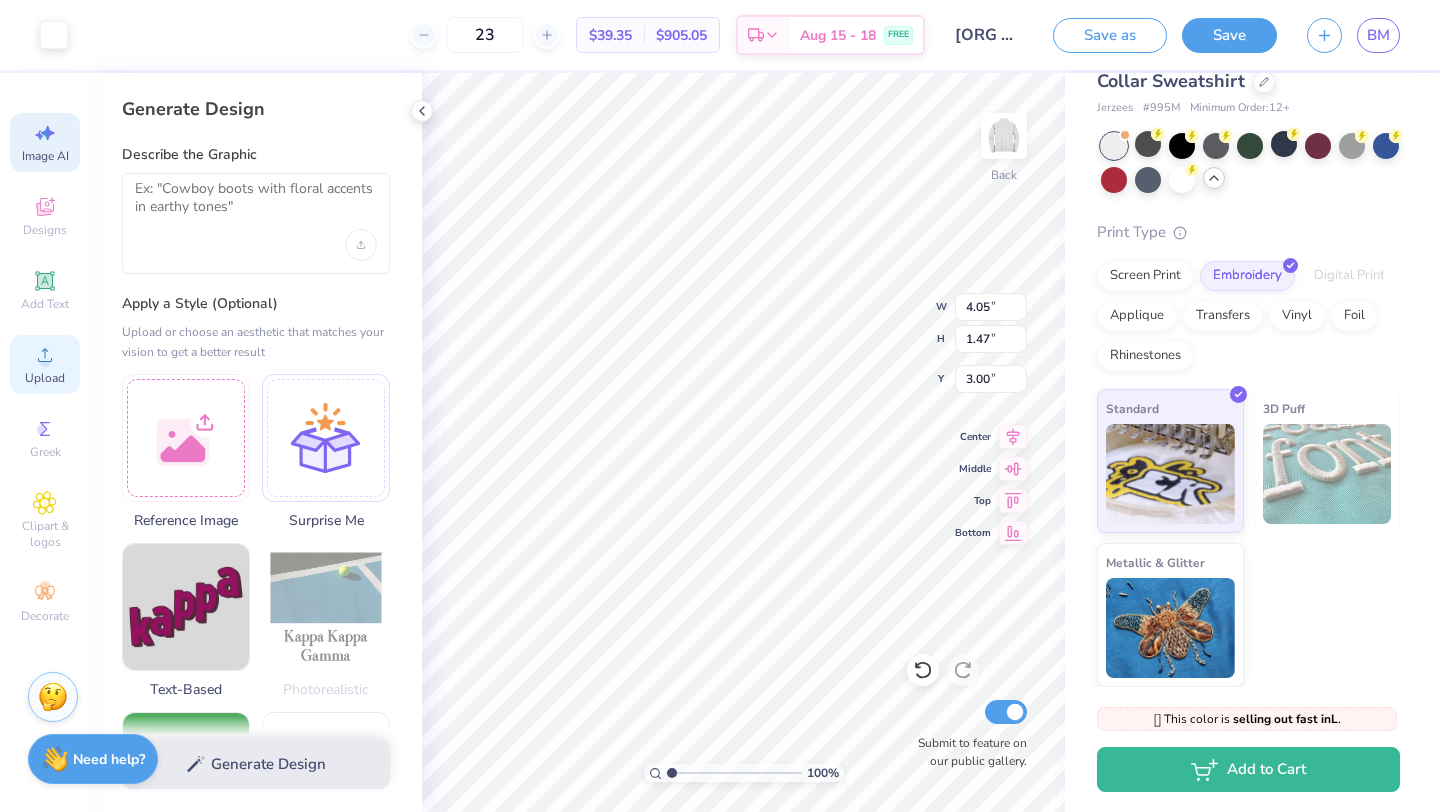 click on "Upload" at bounding box center (45, 378) 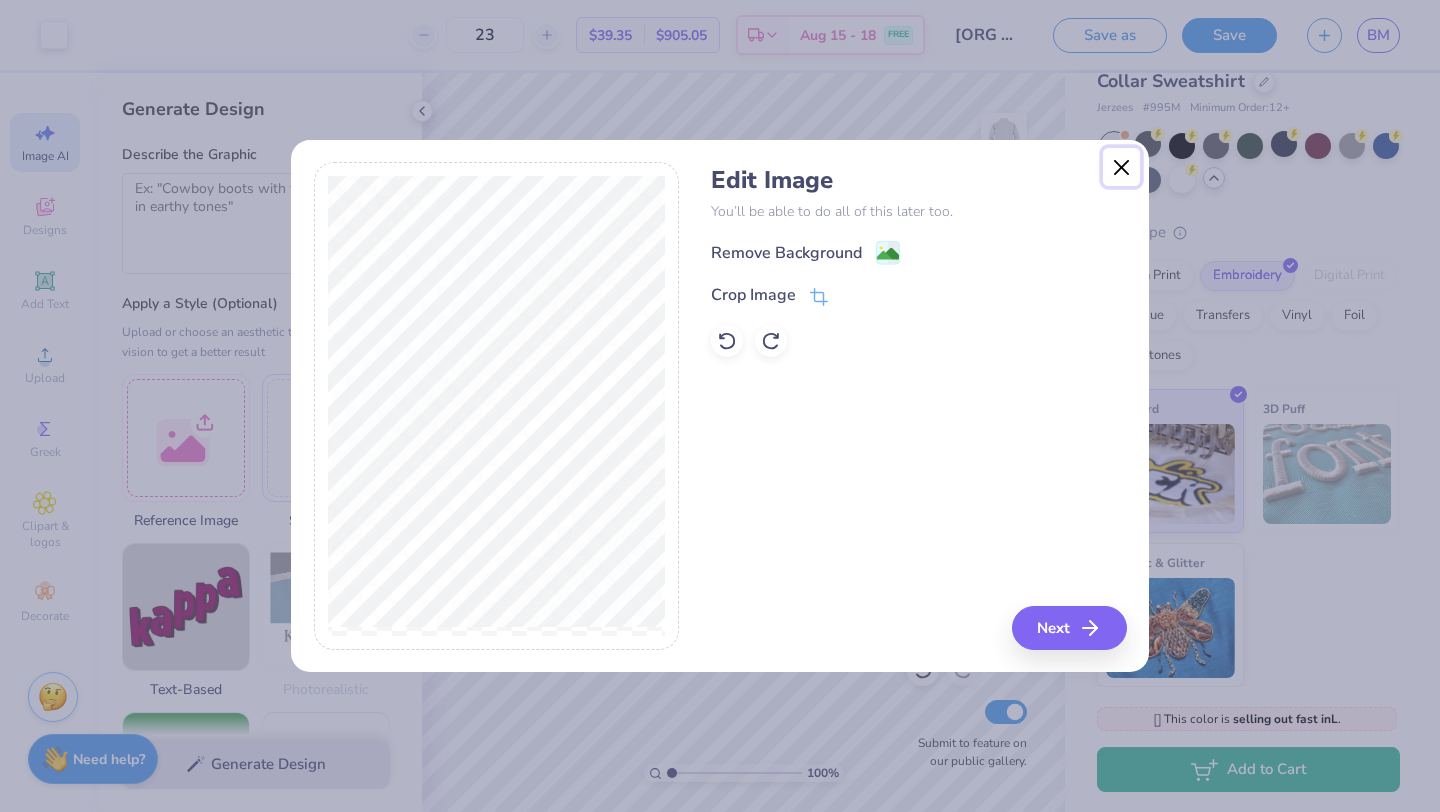 click at bounding box center (1122, 167) 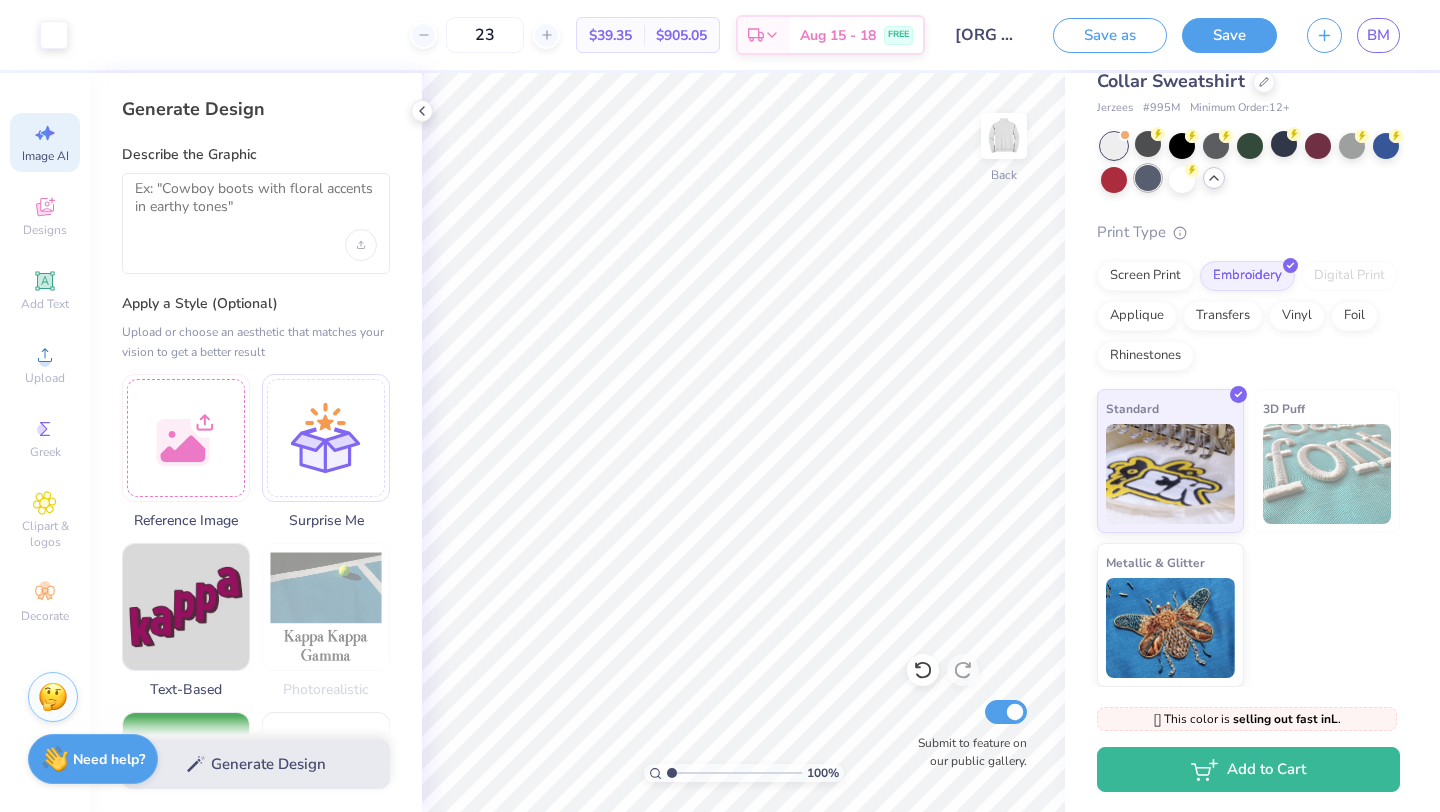 click at bounding box center [1148, 178] 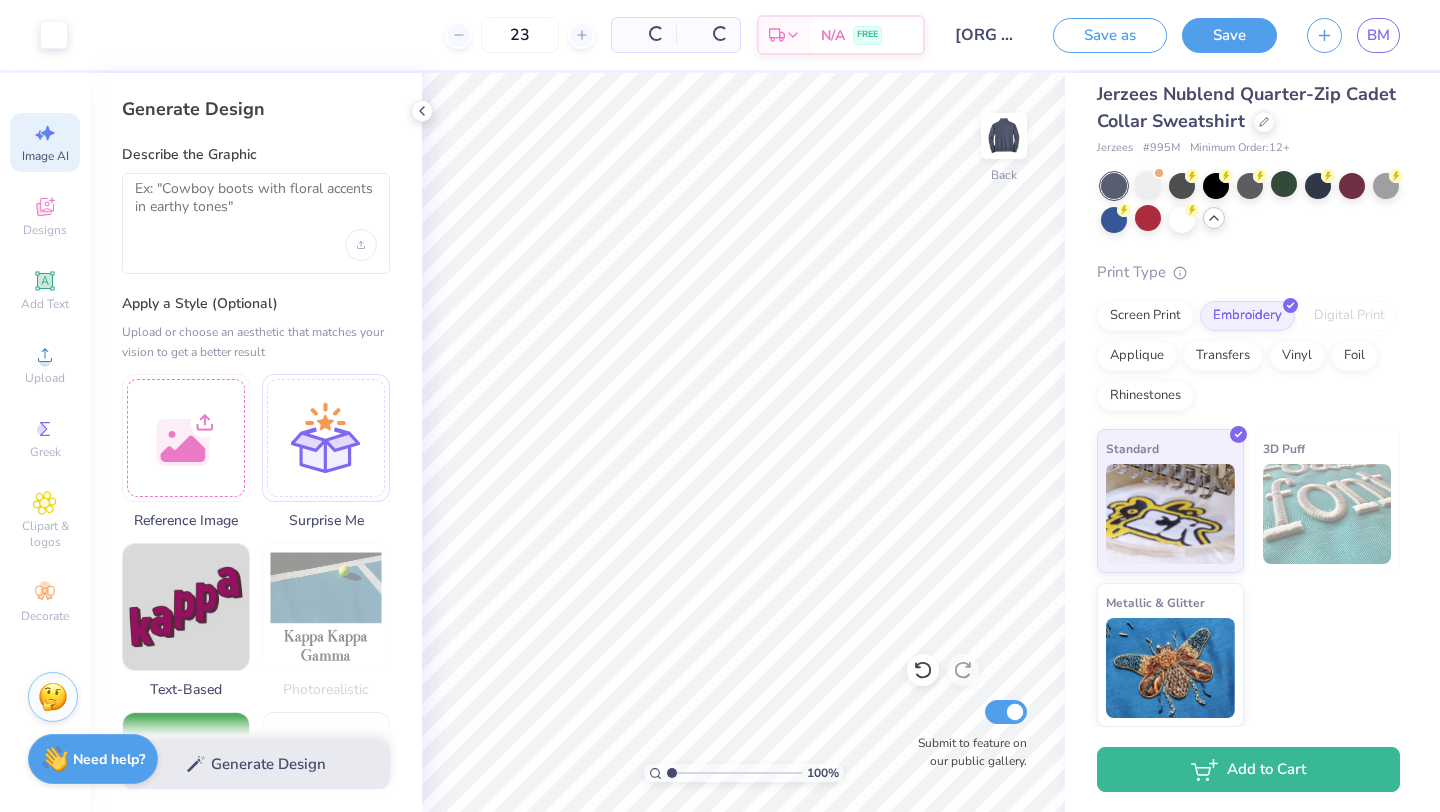 scroll, scrollTop: 49, scrollLeft: 0, axis: vertical 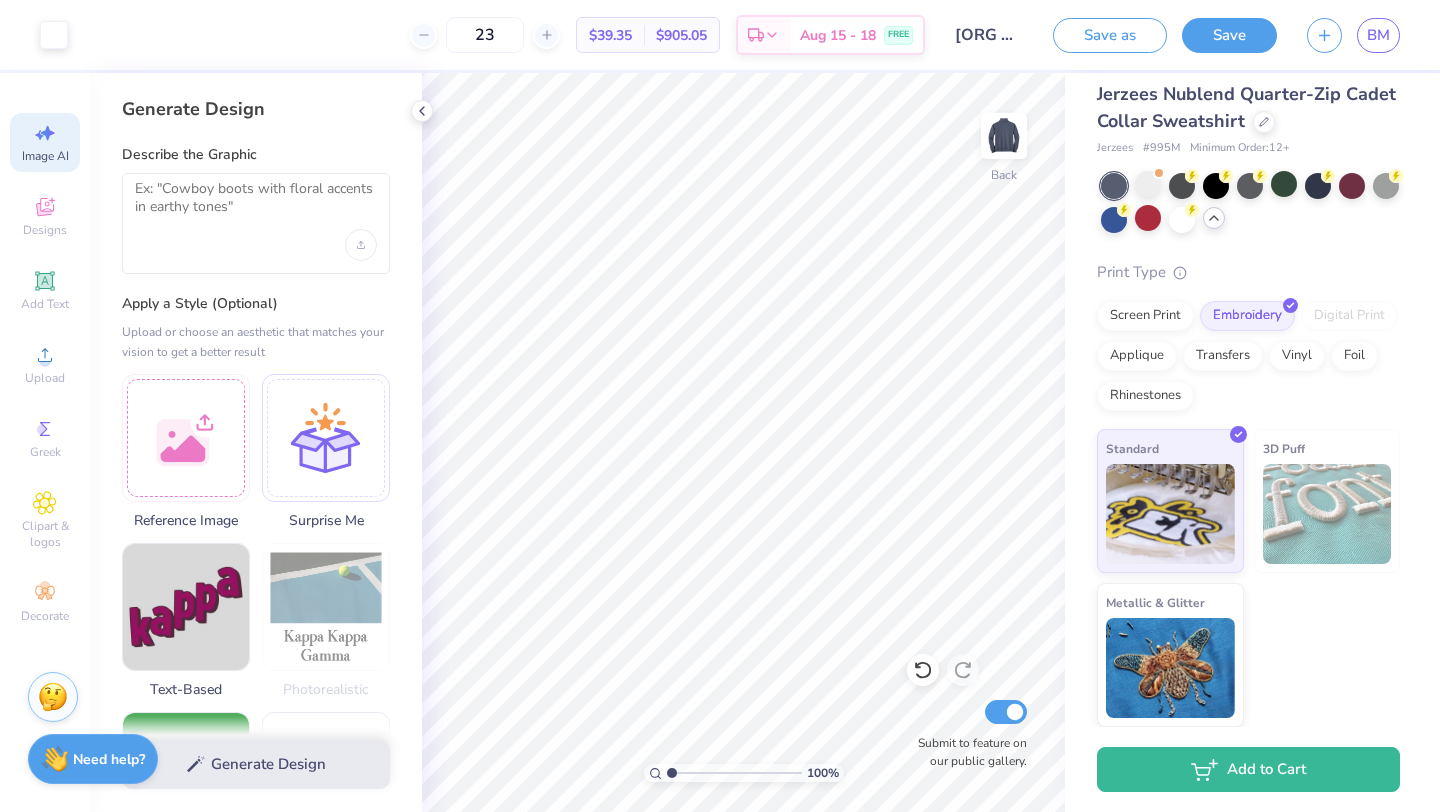 click at bounding box center [1114, 186] 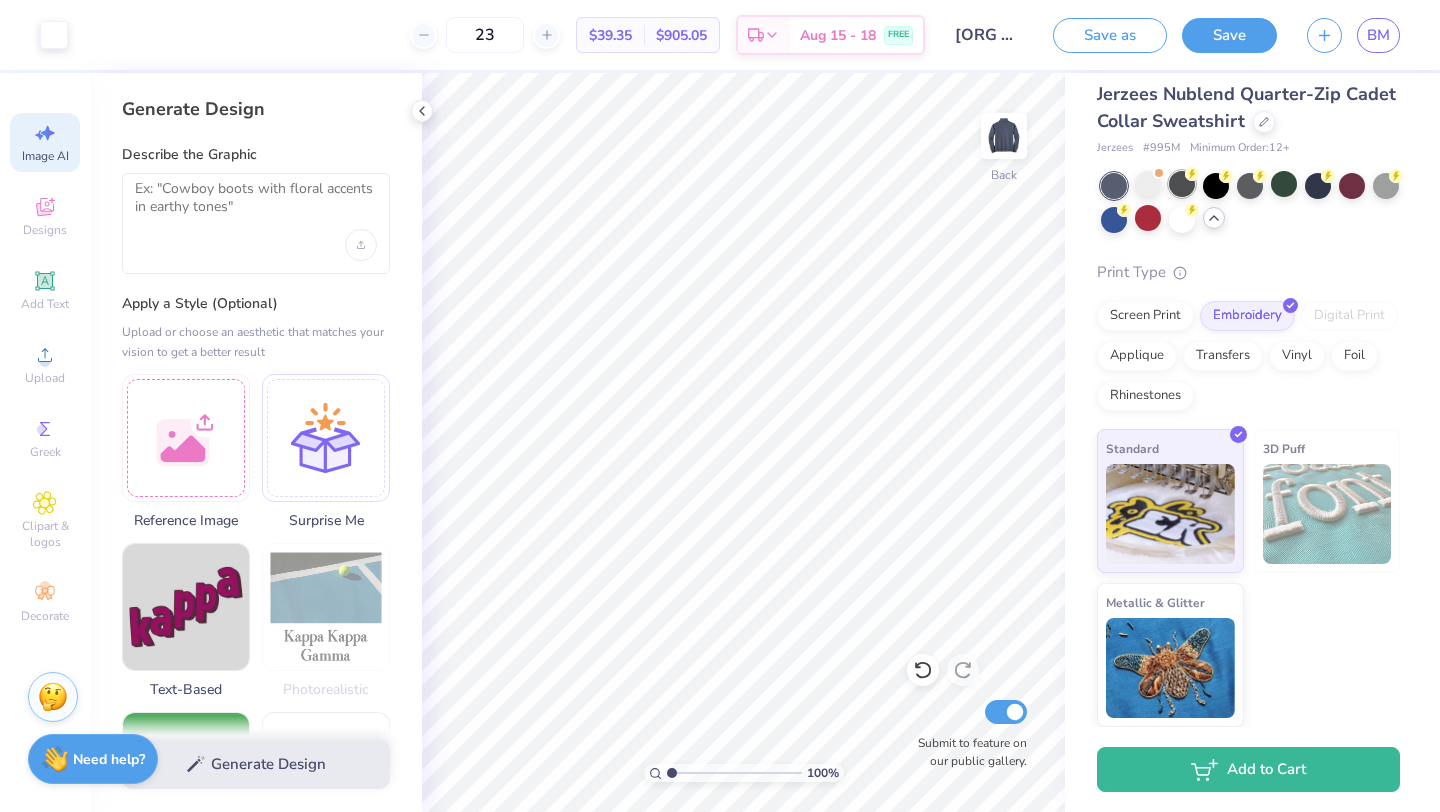 click at bounding box center (1182, 184) 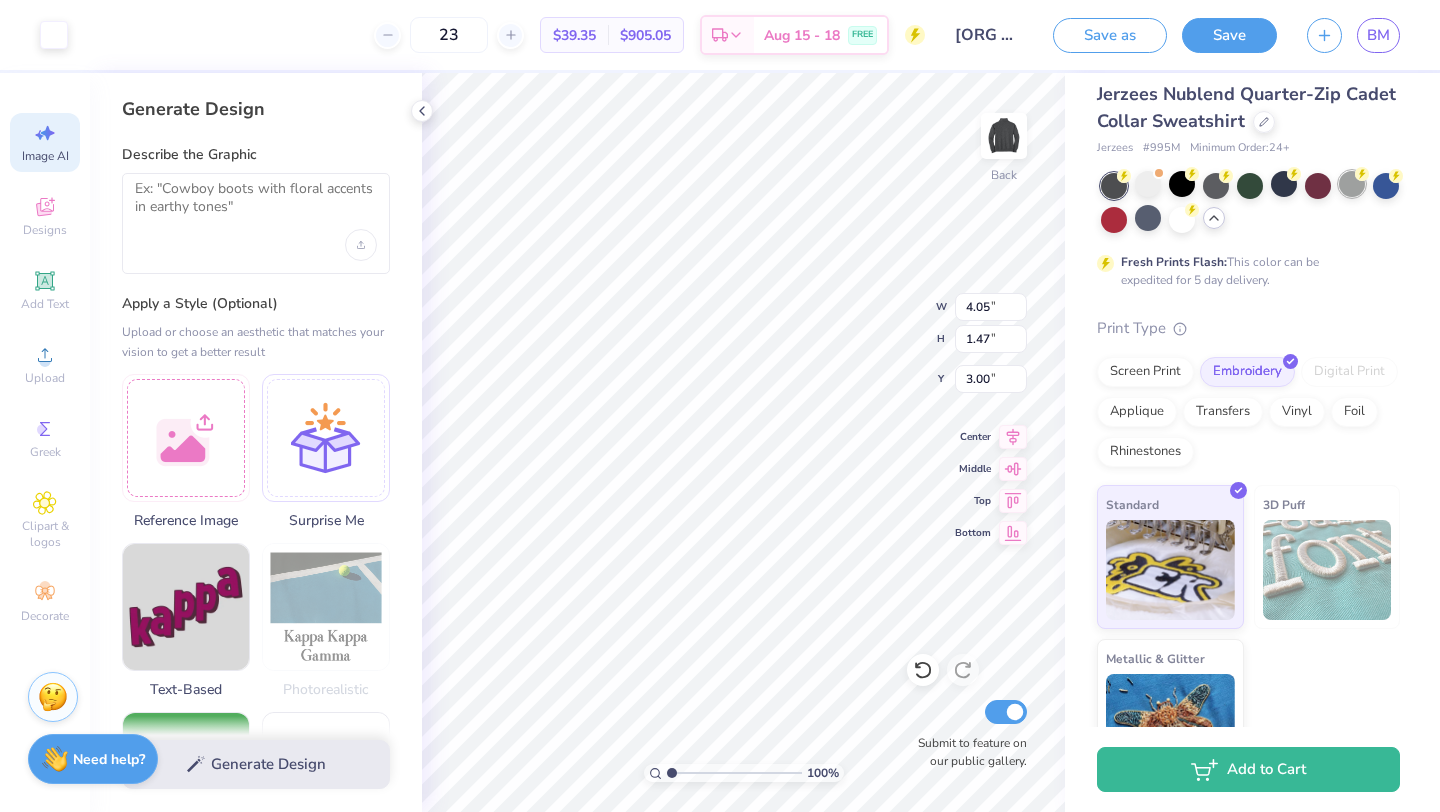 click at bounding box center (1352, 184) 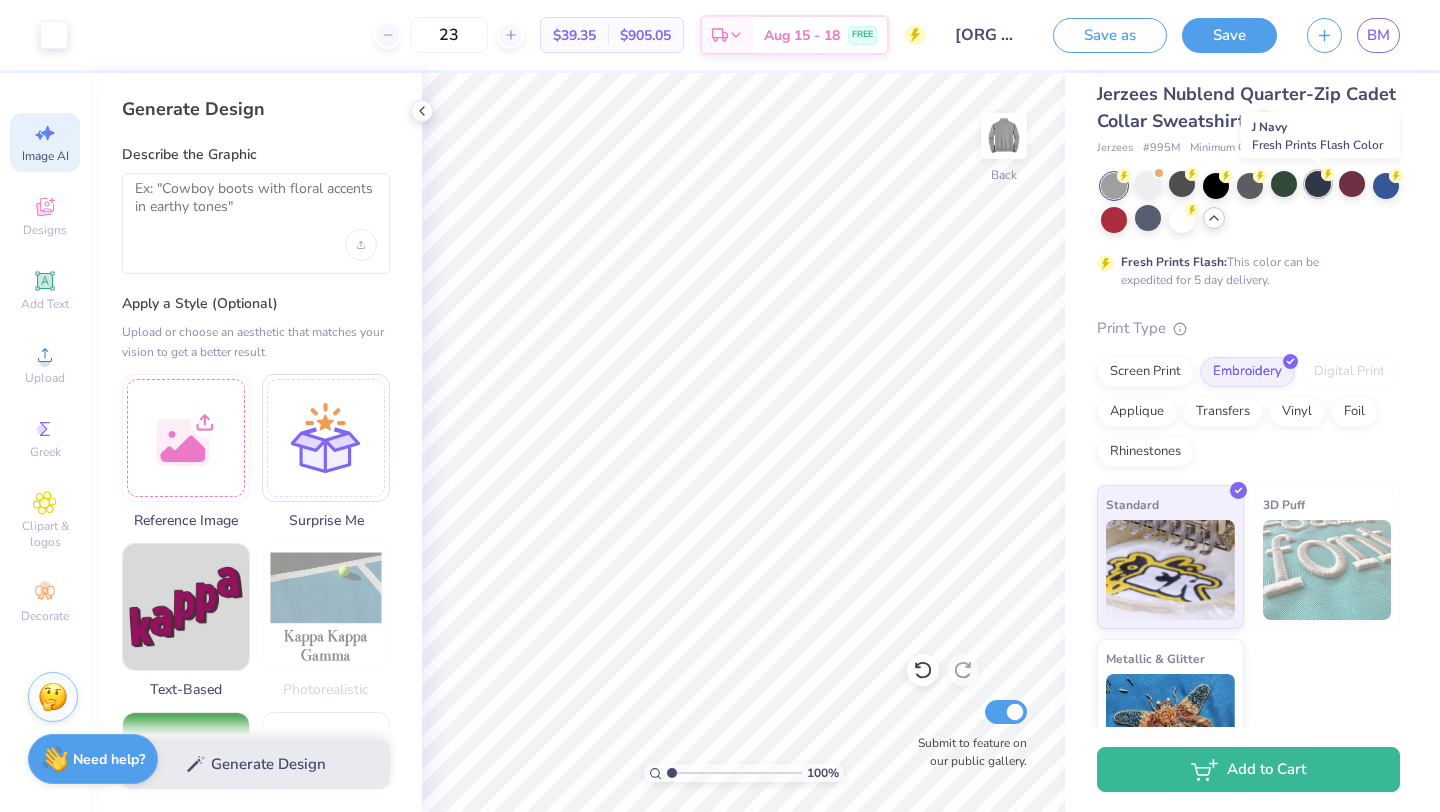 click at bounding box center [1318, 184] 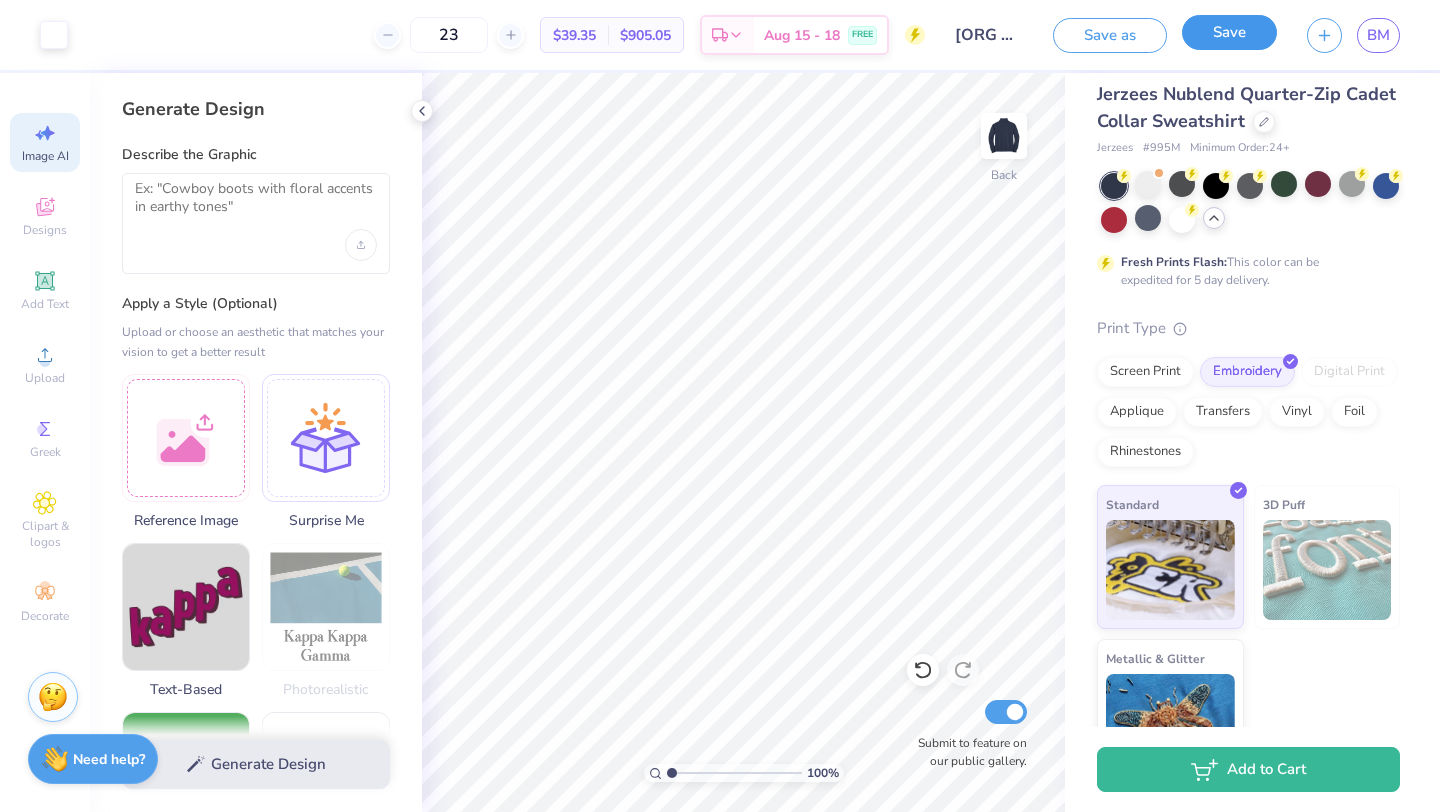 click on "Save" at bounding box center [1229, 32] 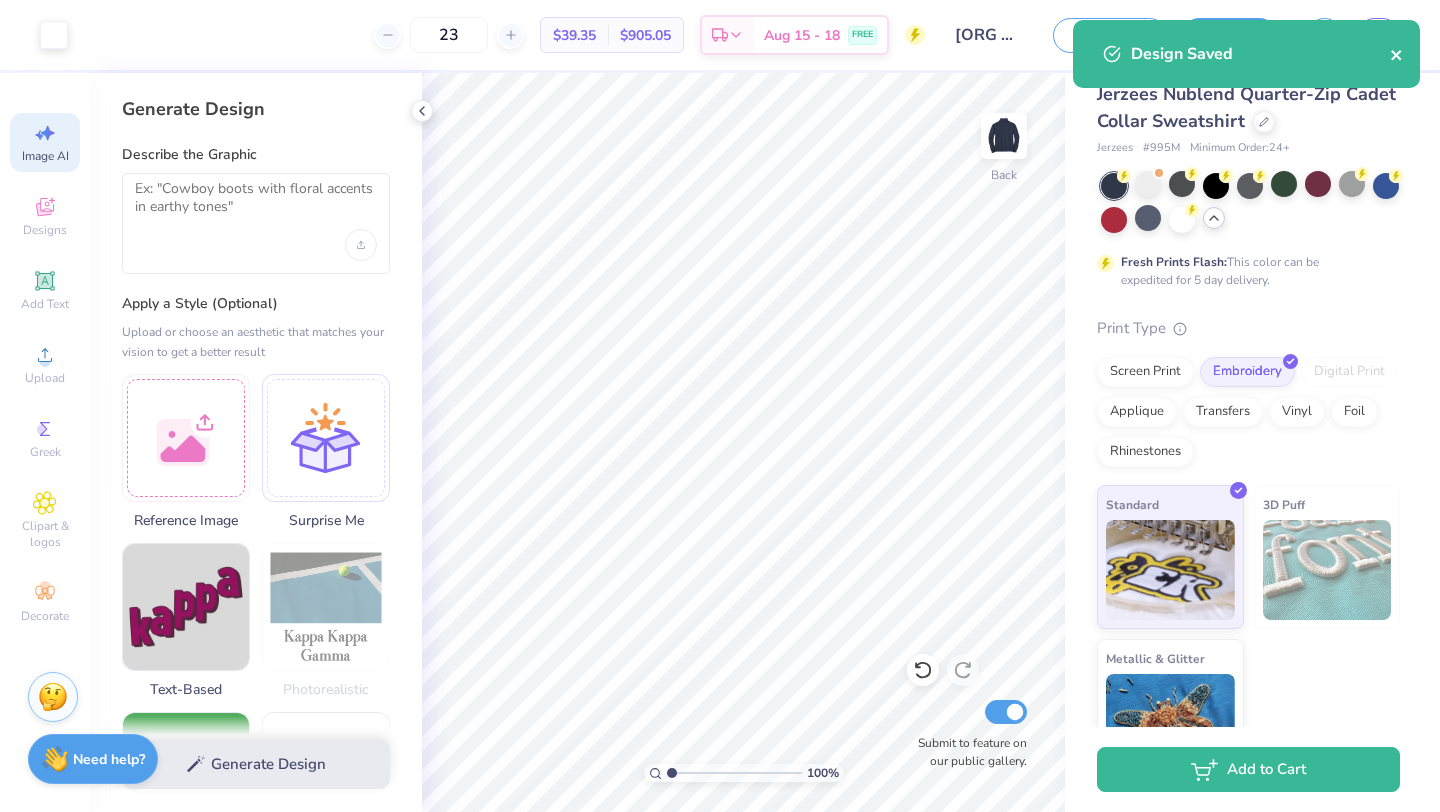 click 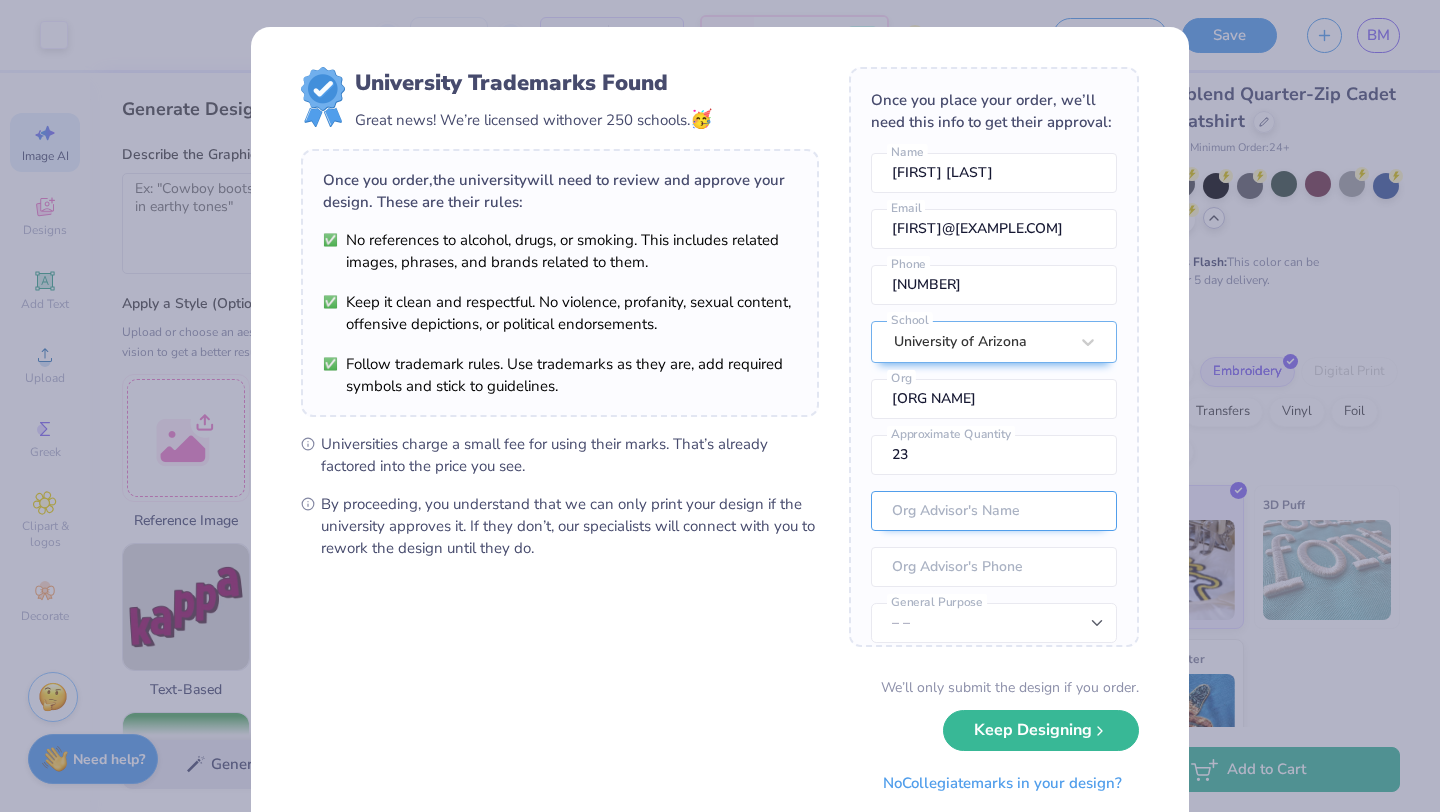 scroll, scrollTop: 74, scrollLeft: 0, axis: vertical 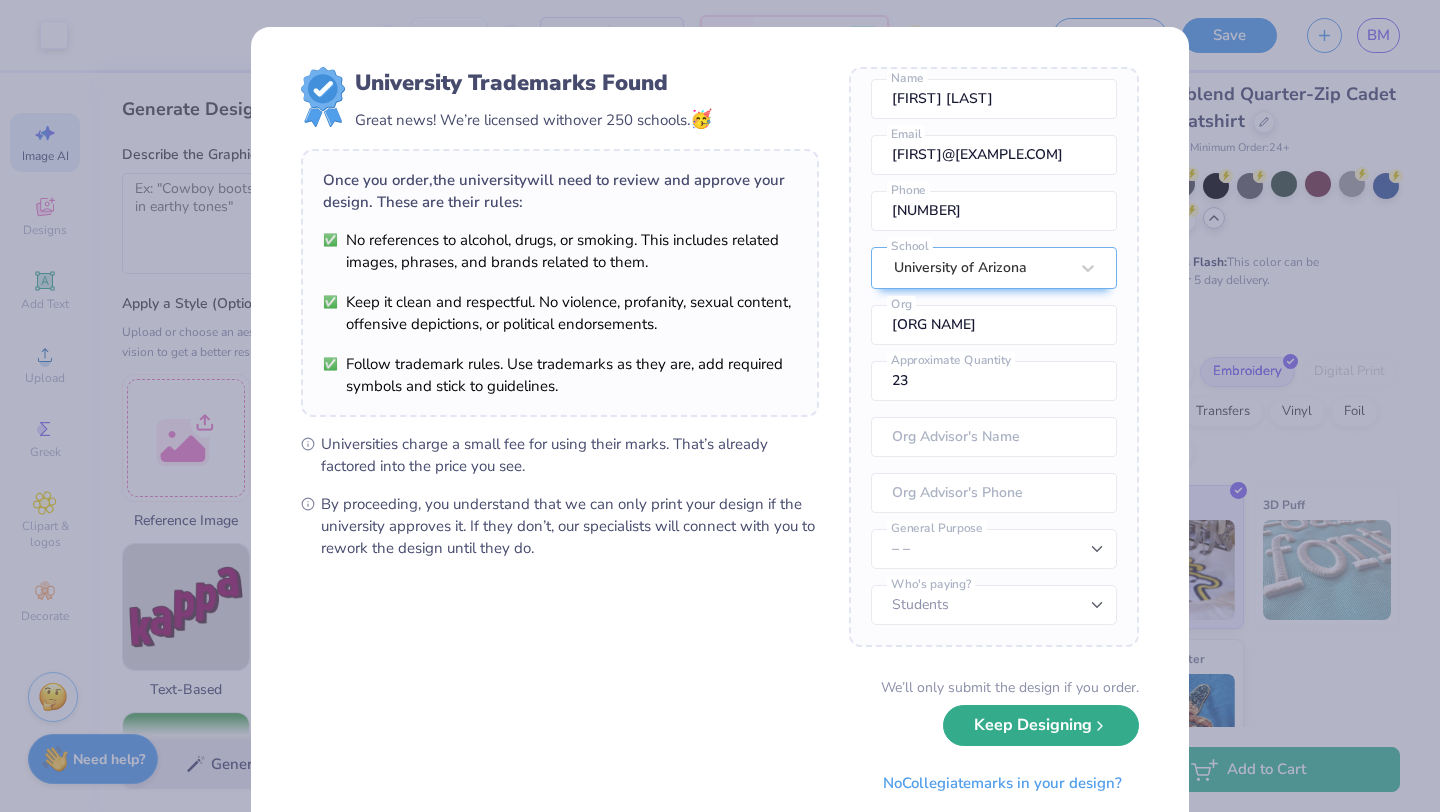 click on "Keep Designing" at bounding box center [1041, 725] 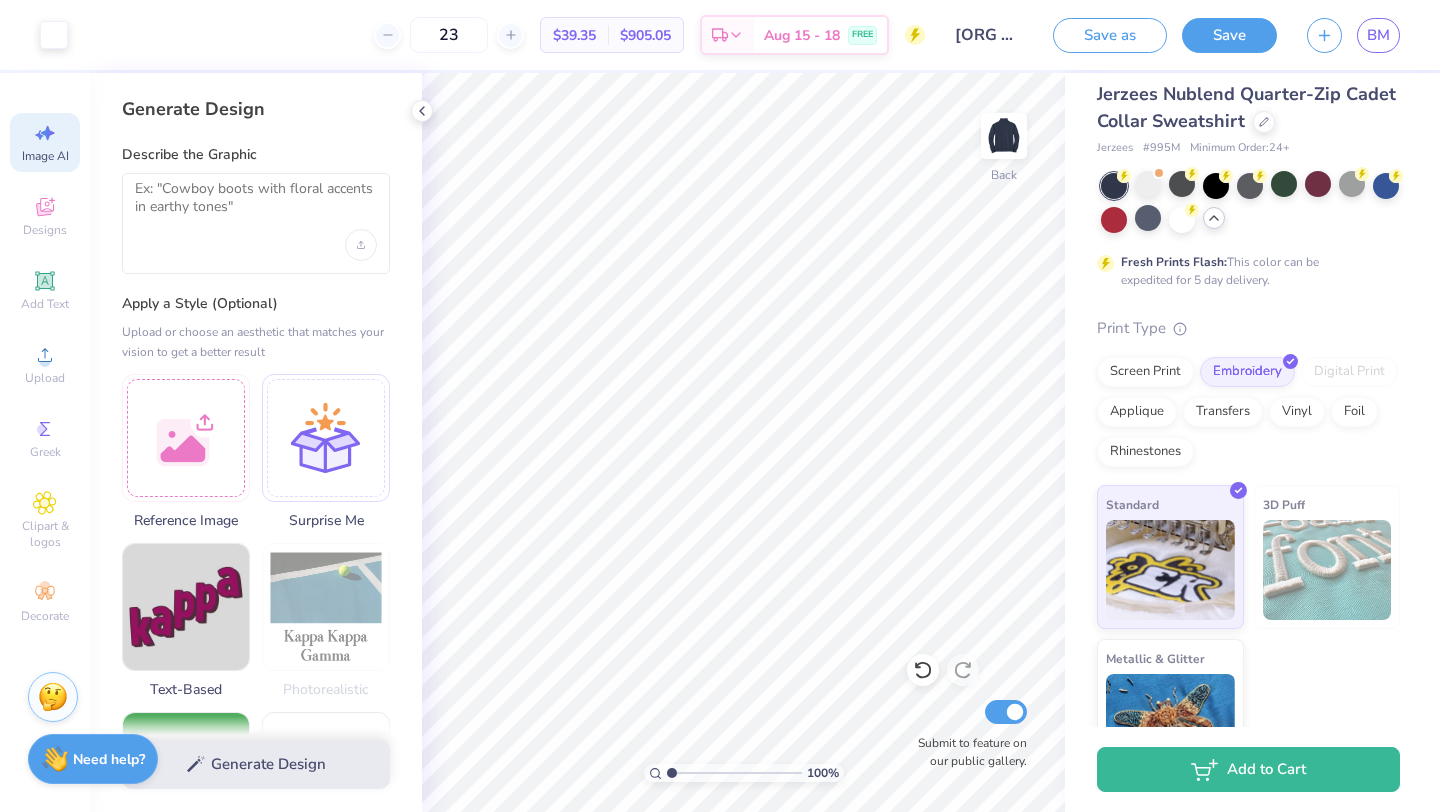 click on "Save as Save BM" at bounding box center (1246, 35) 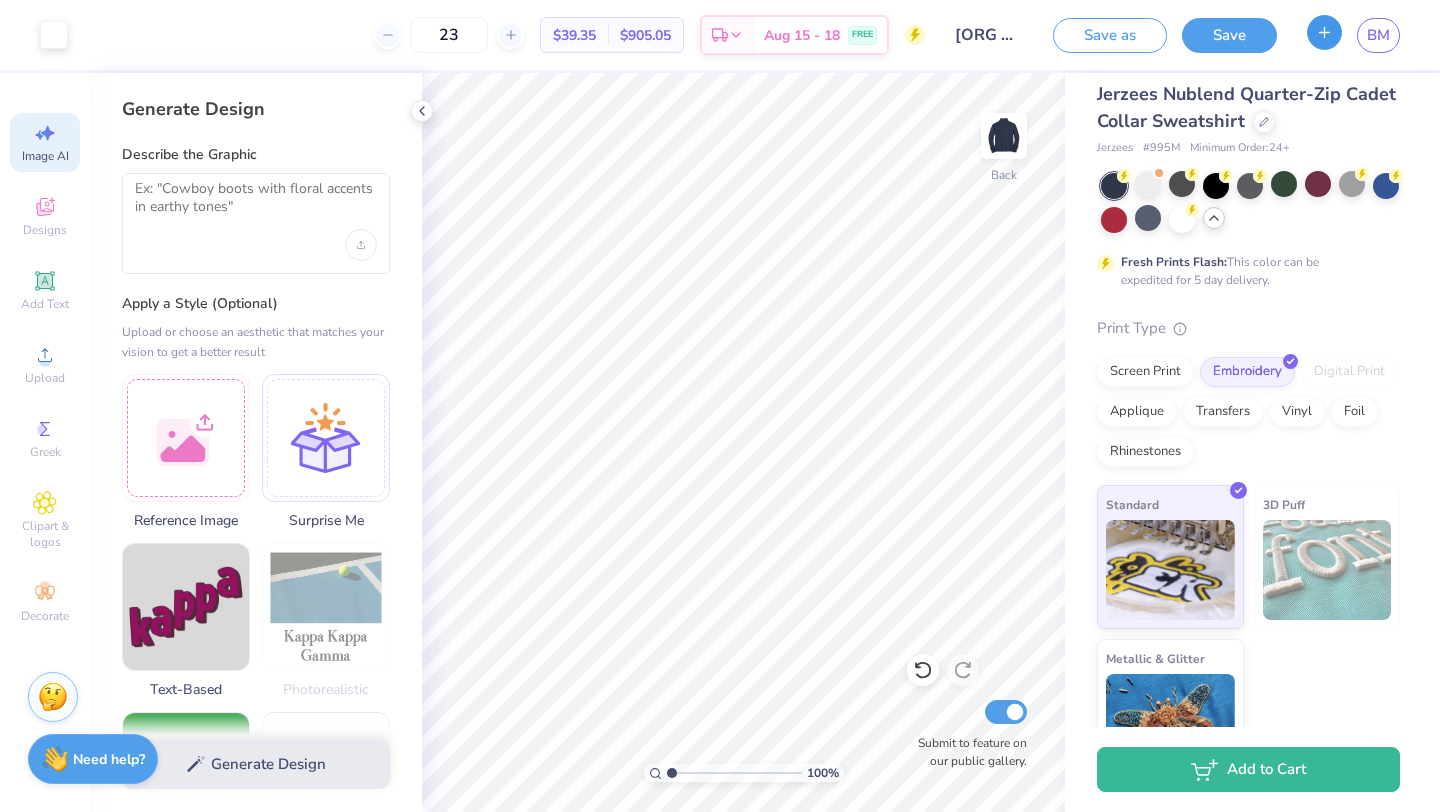 click at bounding box center [1324, 32] 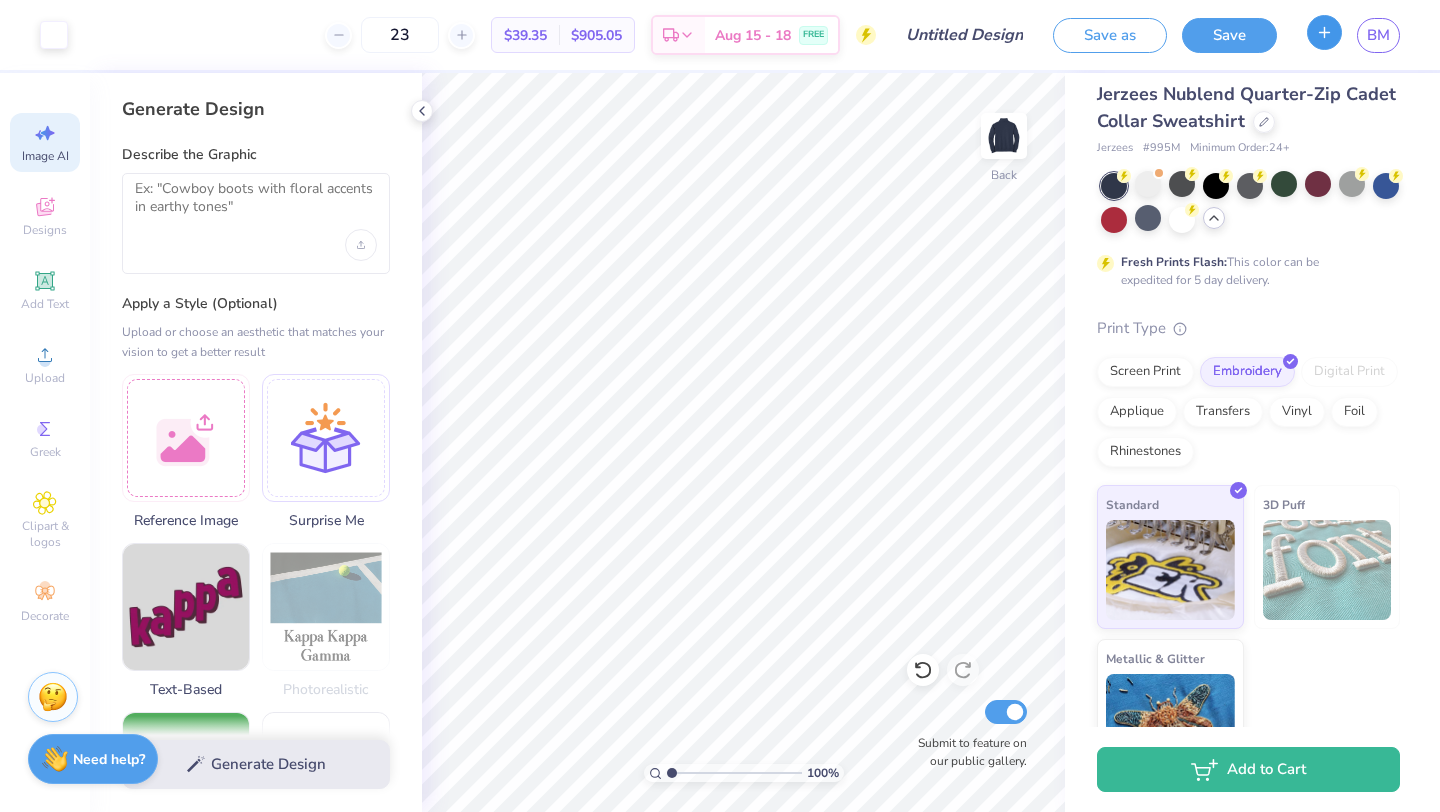 type 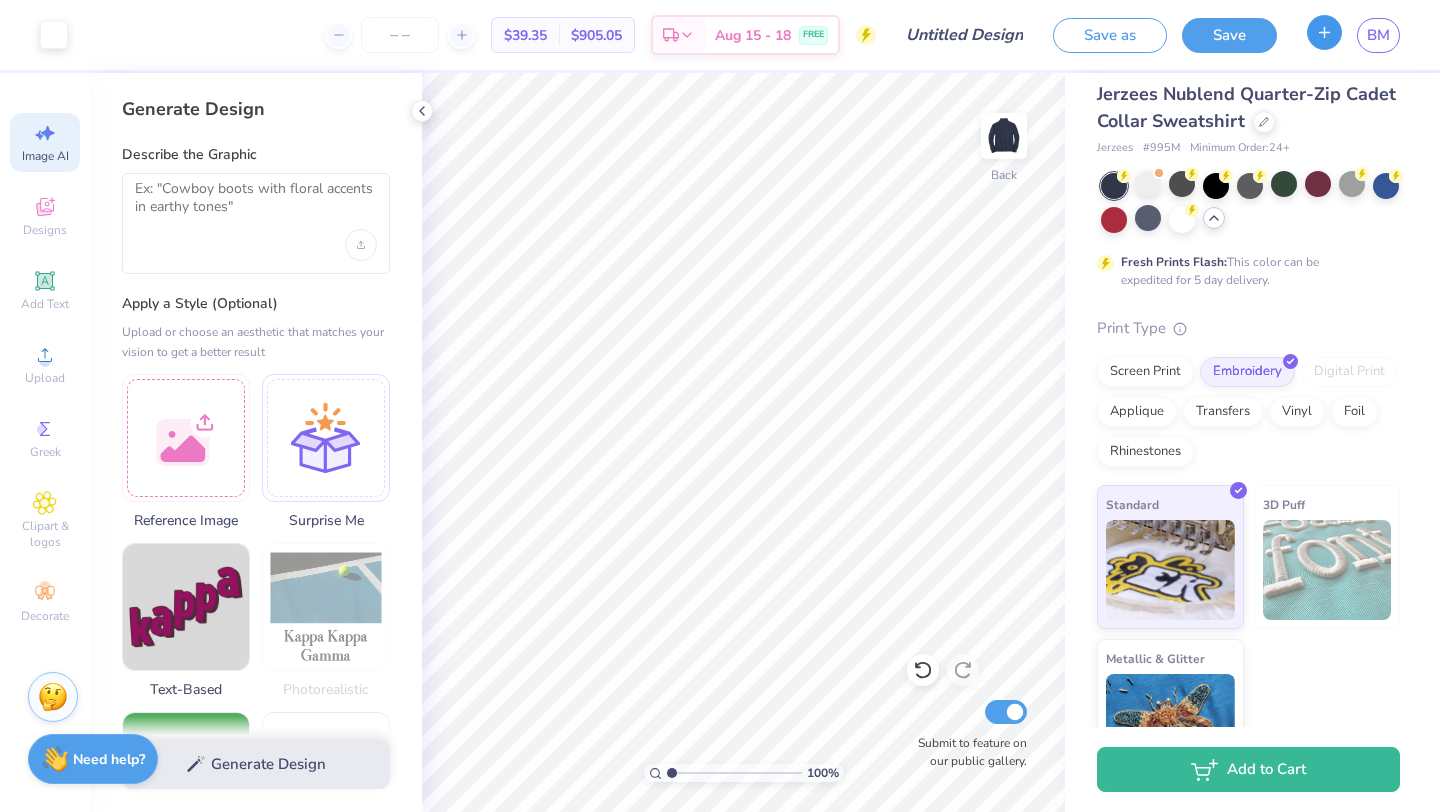 scroll, scrollTop: 16, scrollLeft: 0, axis: vertical 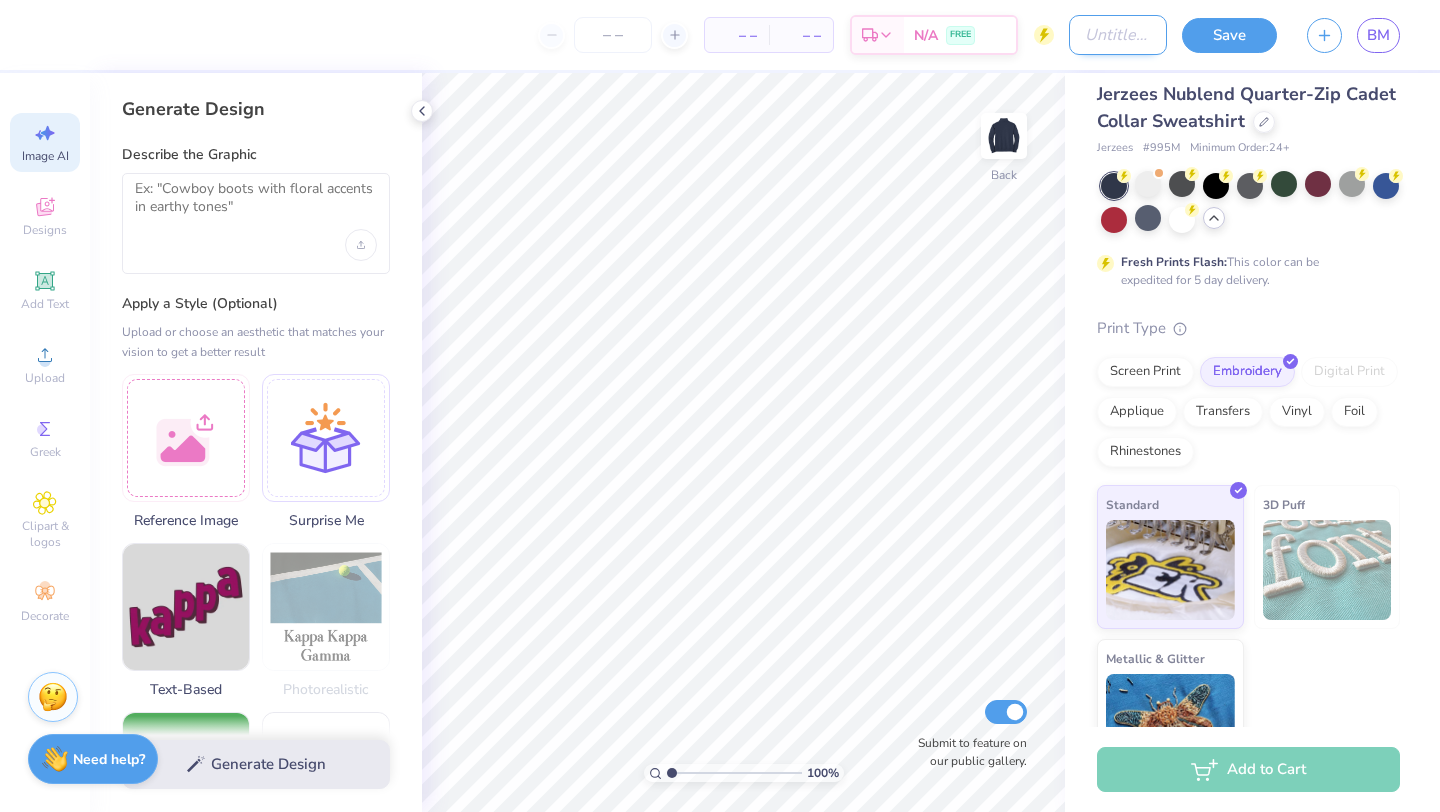 click on "Design Title" at bounding box center (1118, 35) 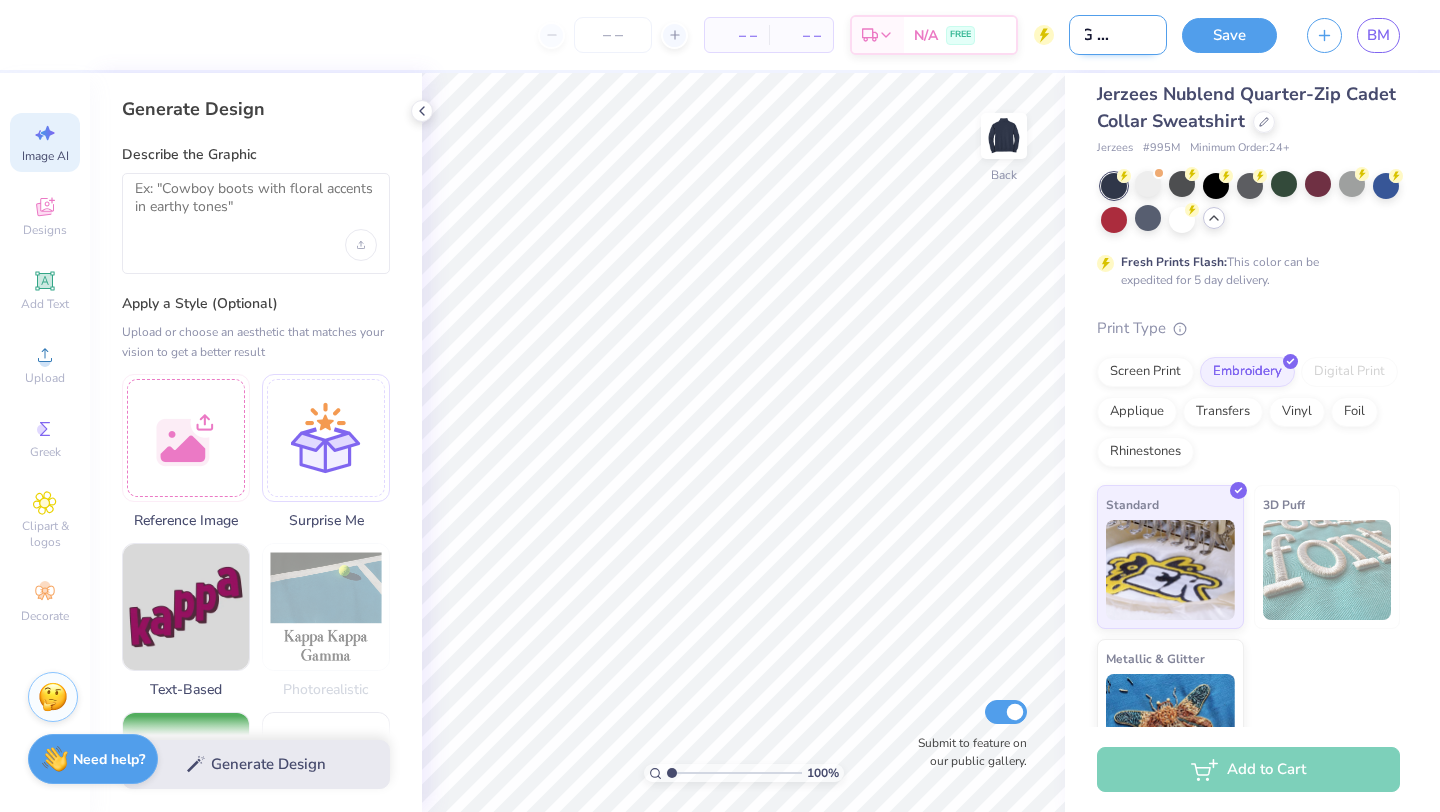 scroll, scrollTop: 0, scrollLeft: 43, axis: horizontal 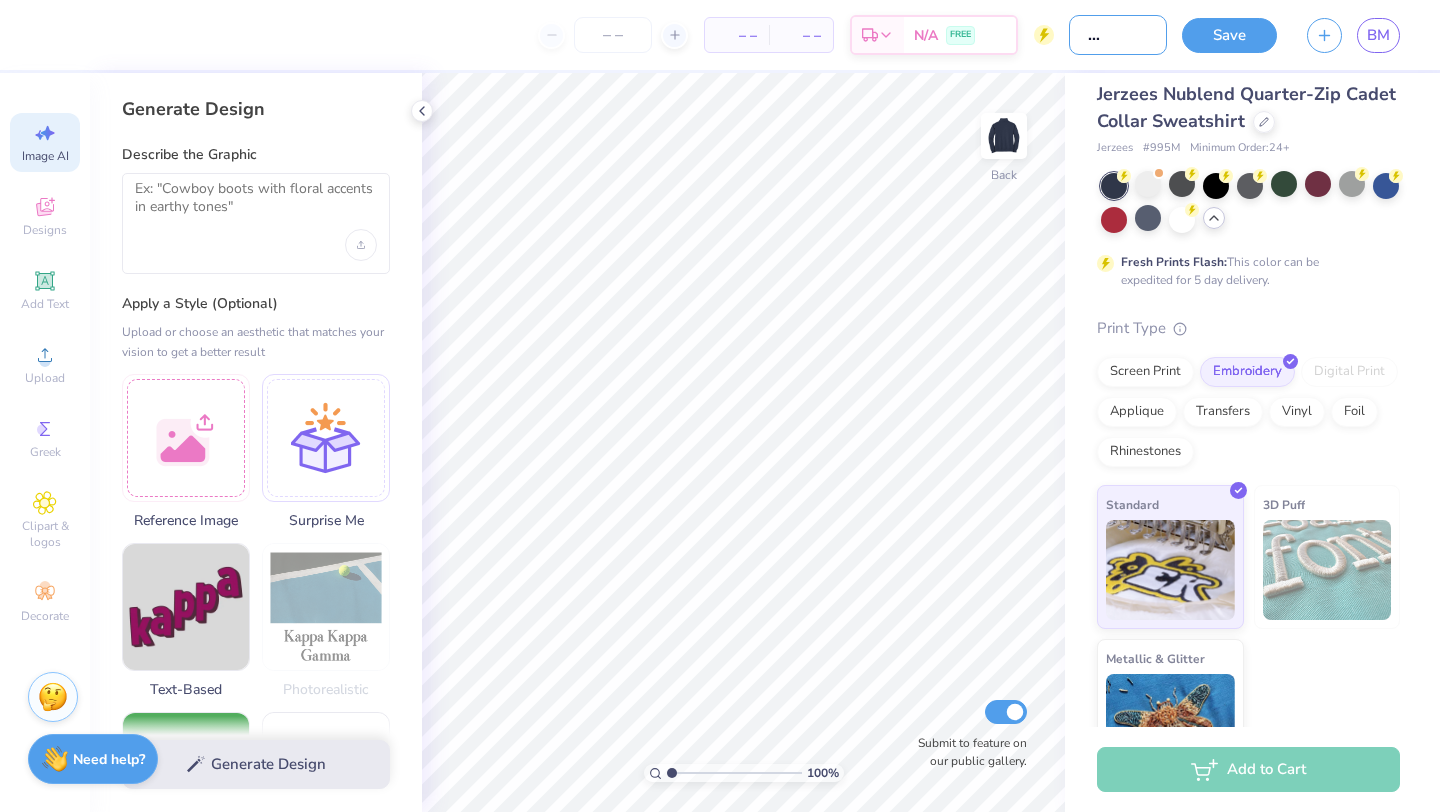 type on "[ORG NAME] Crewneck" 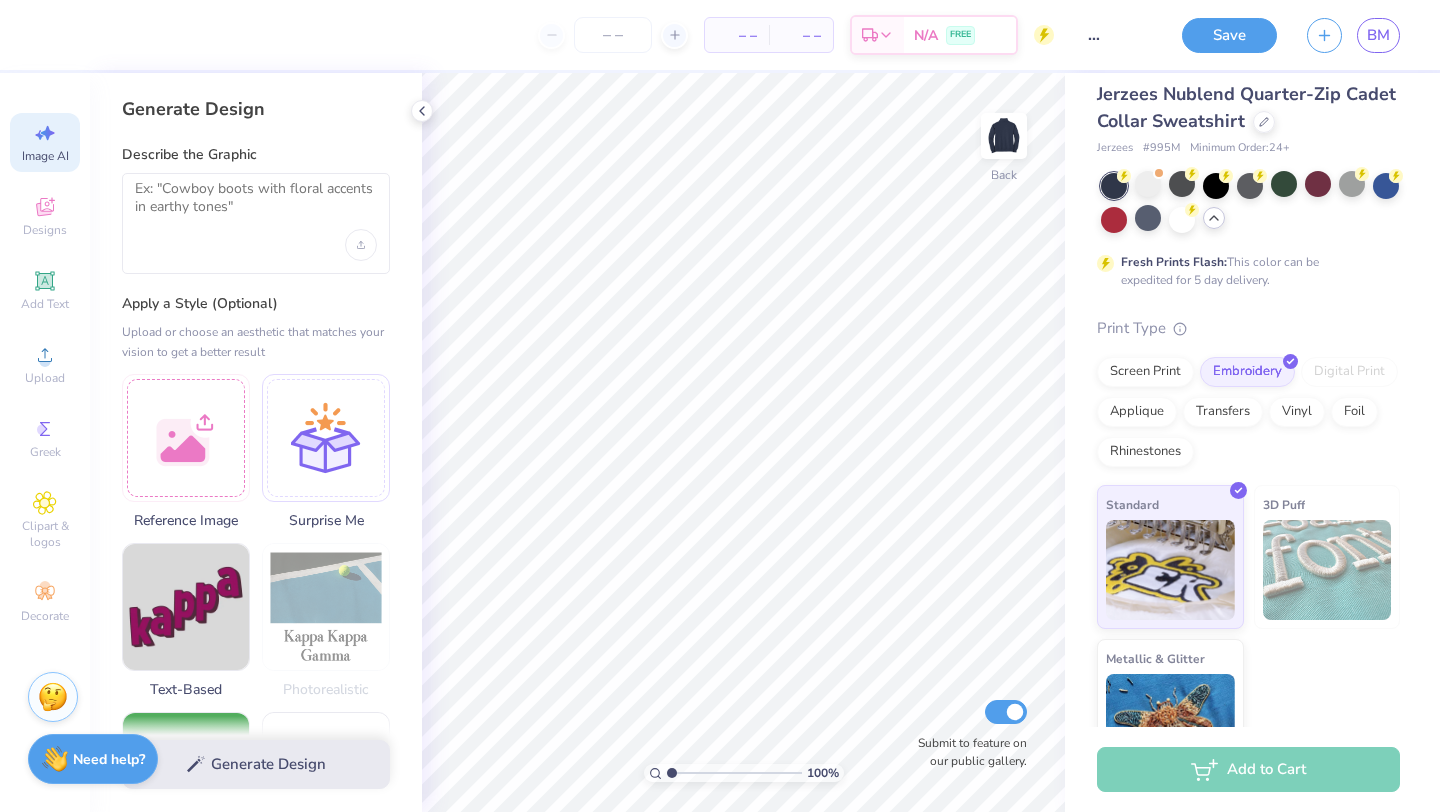 click on "– –" at bounding box center [801, 35] 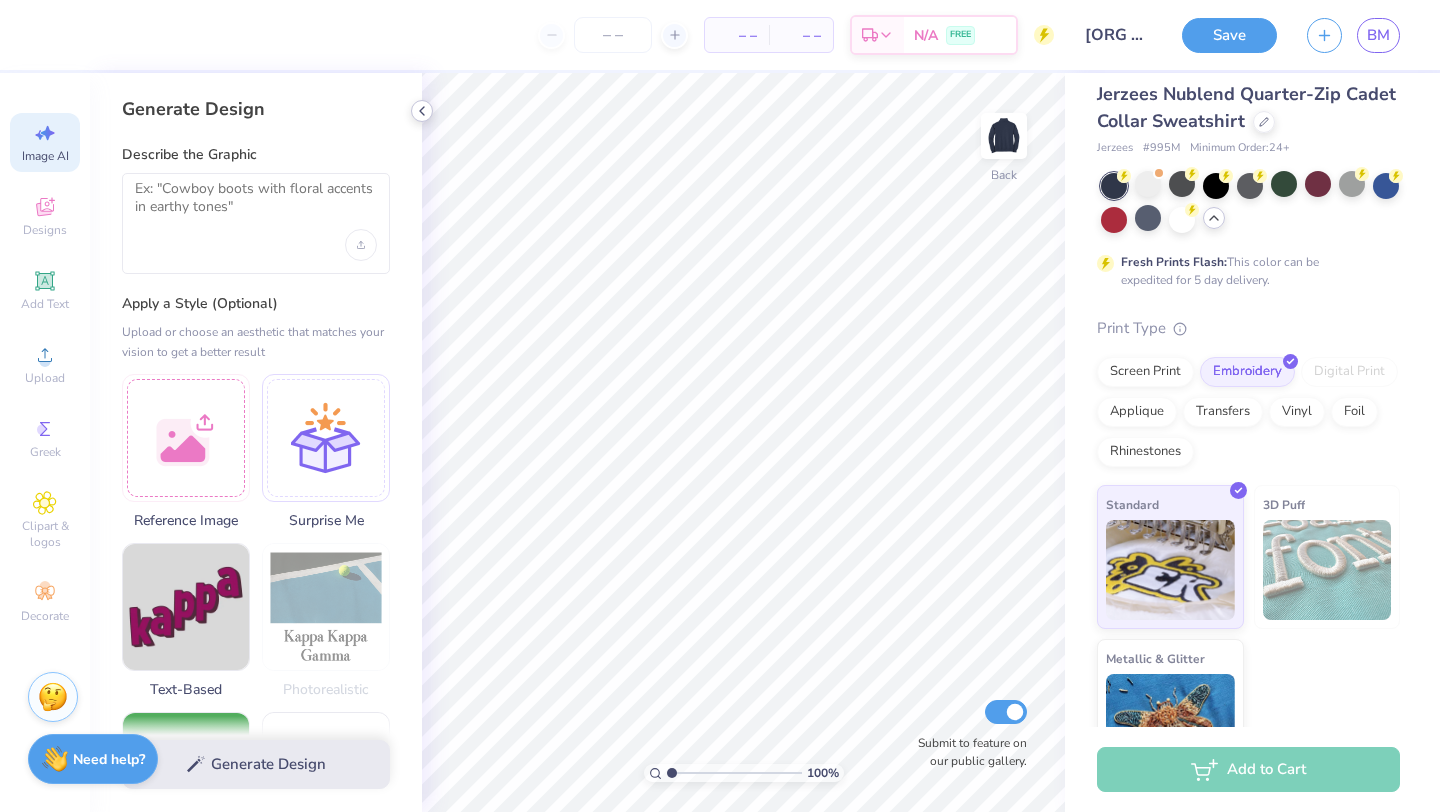 click at bounding box center [422, 111] 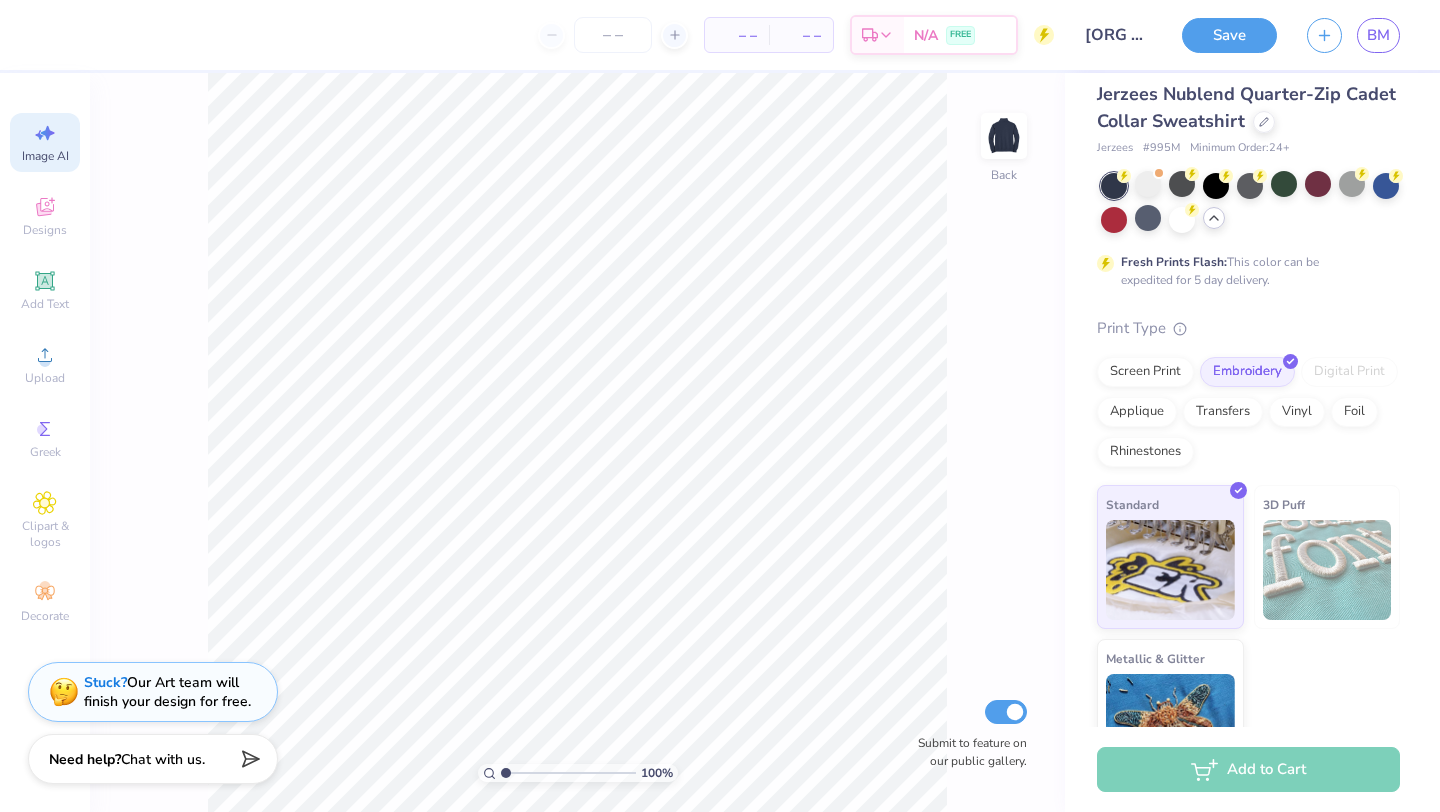 click on "Jerzees Nublend Quarter-Zip Cadet Collar Sweatshirt Jerzees # 995M Minimum Order:  24 +   Fresh Prints Flash:  This color can be expedited for 5 day delivery. Print Type Screen Print Embroidery Digital Print Applique Transfers Vinyl Foil Rhinestones Standard 3D Puff Metallic & Glitter" at bounding box center (1248, 432) 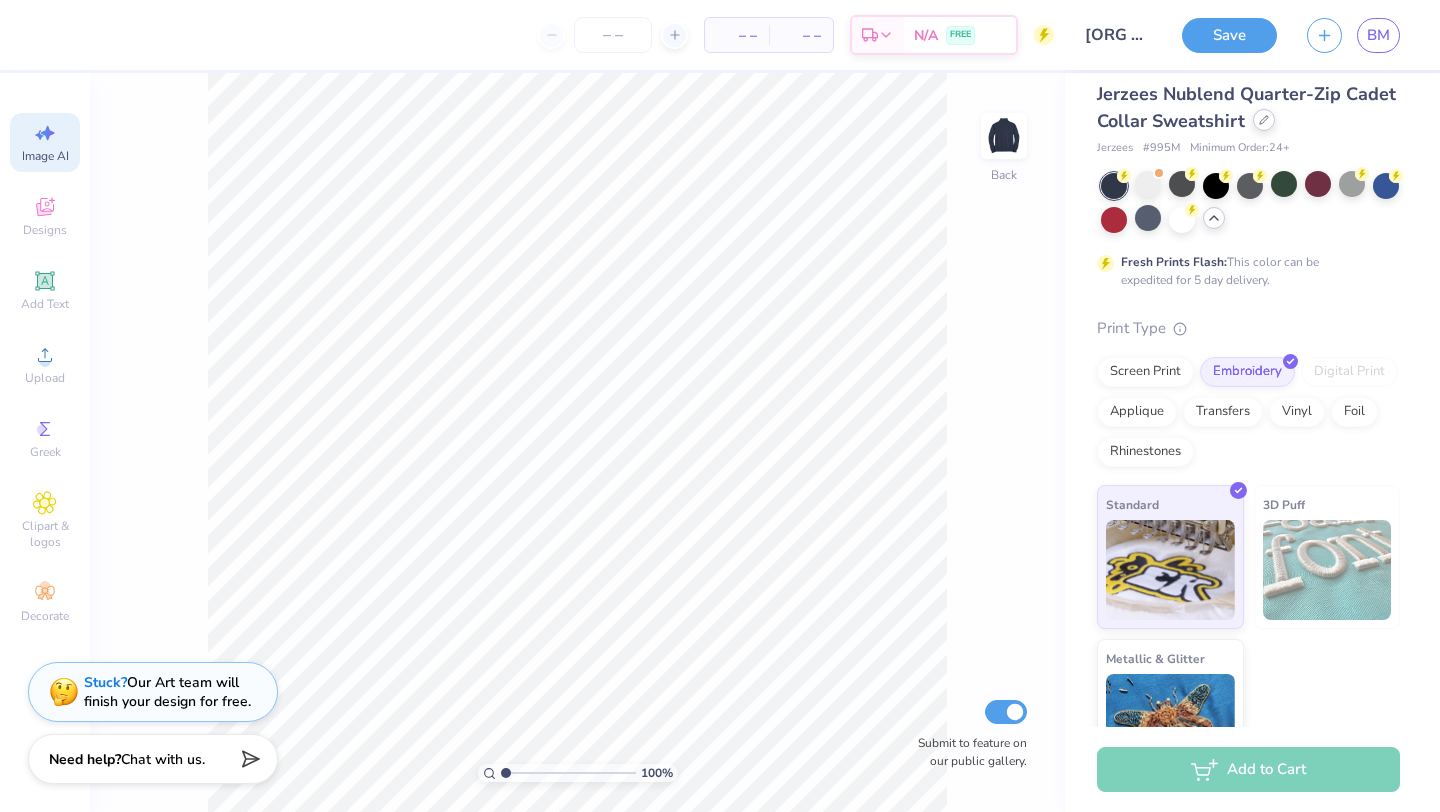 click 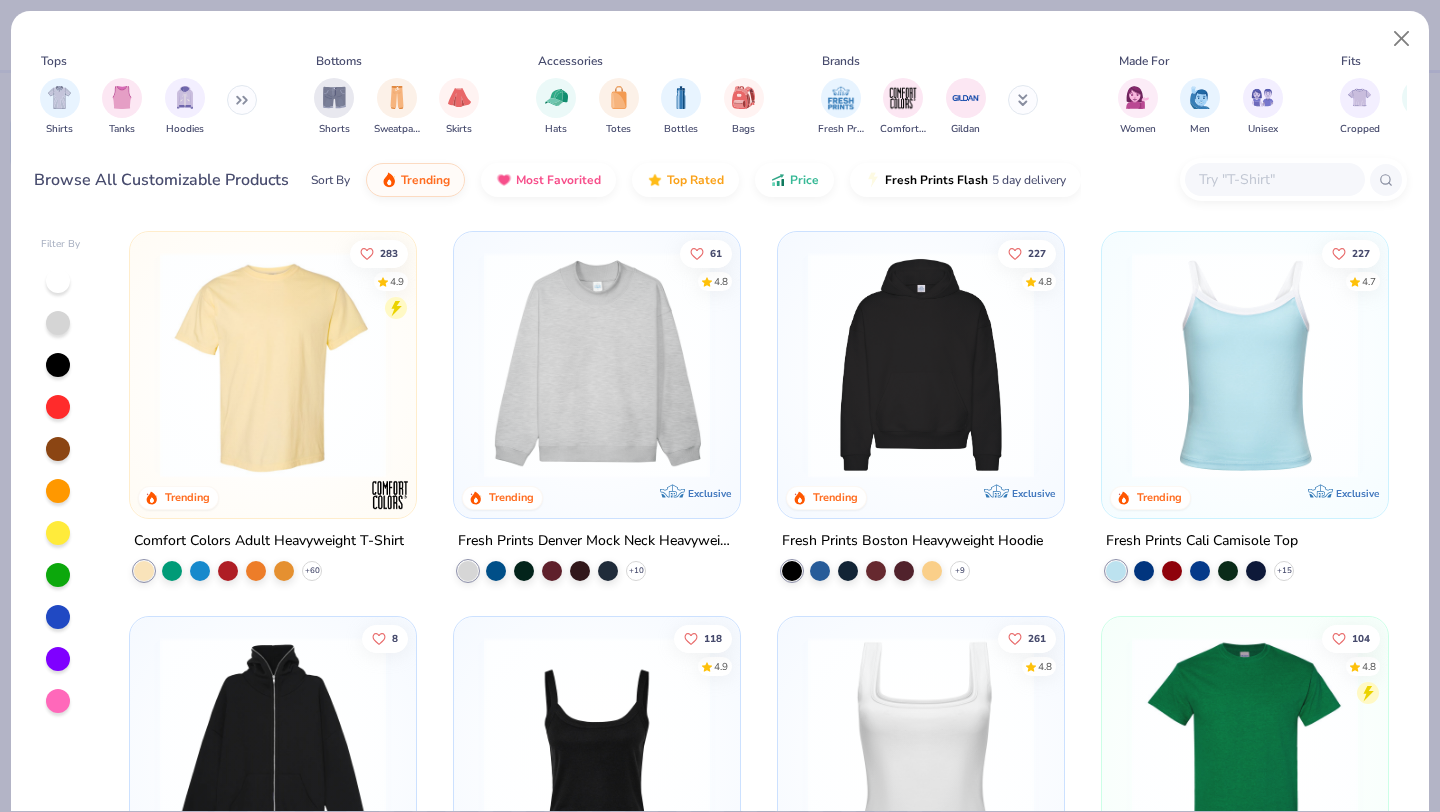 click 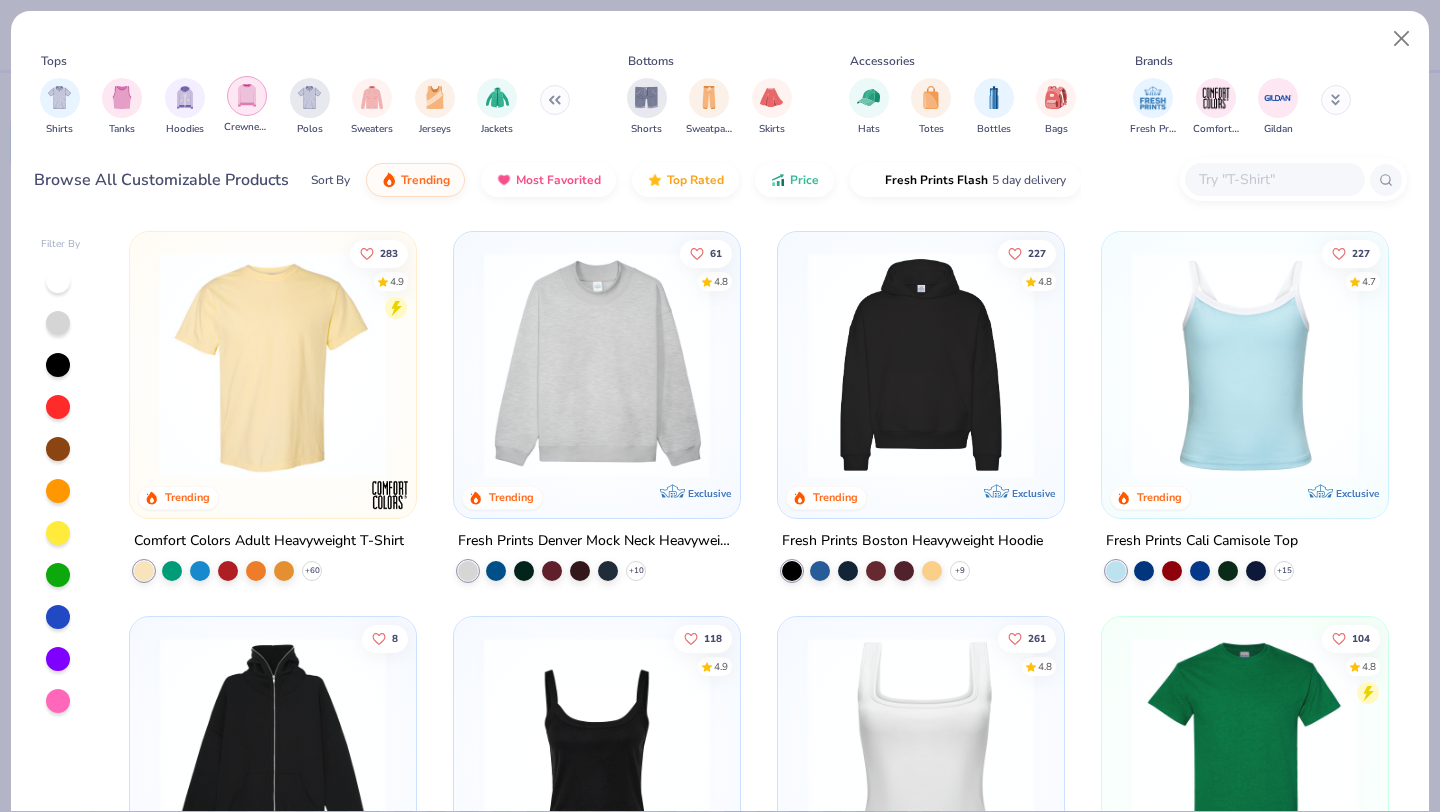 click at bounding box center (247, 96) 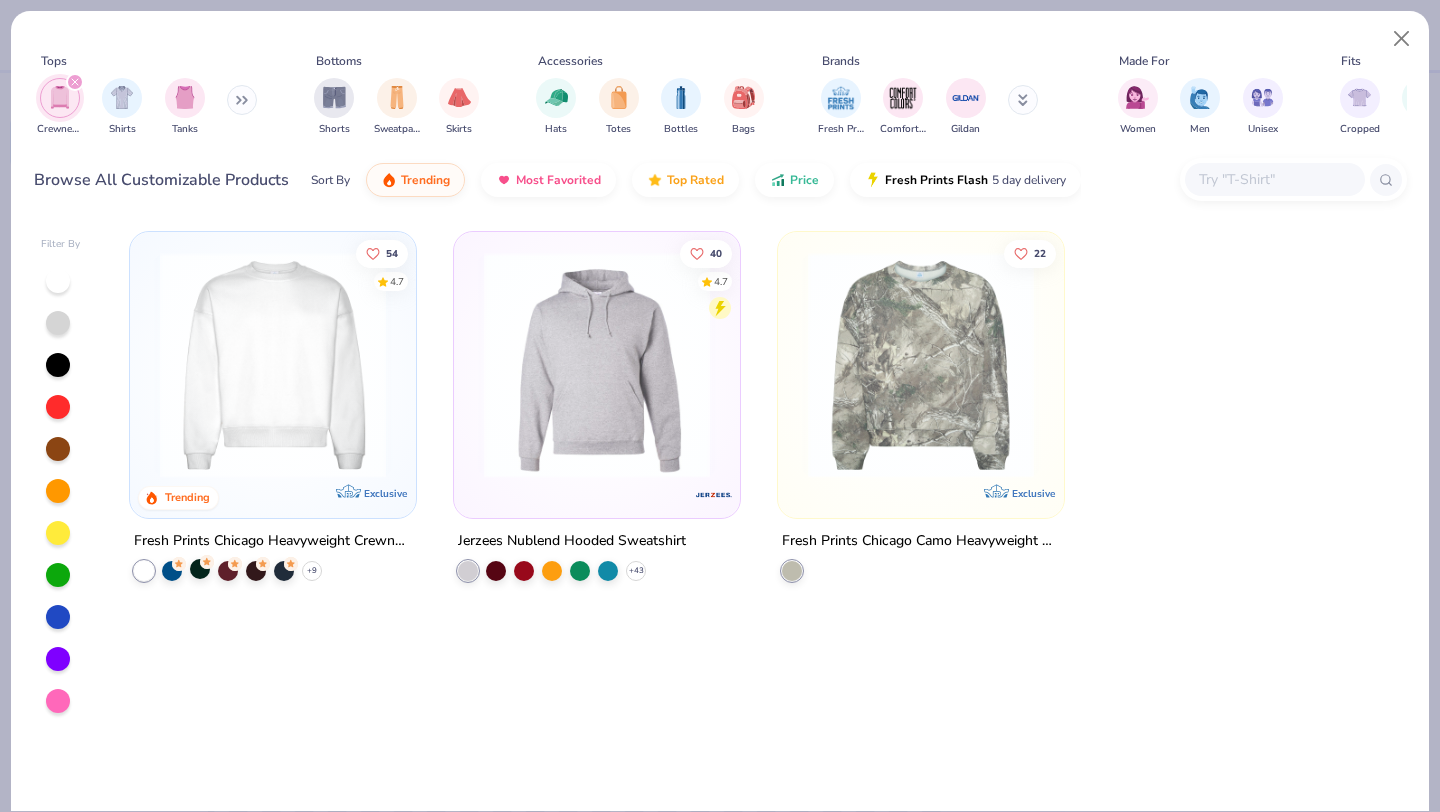 click at bounding box center (200, 569) 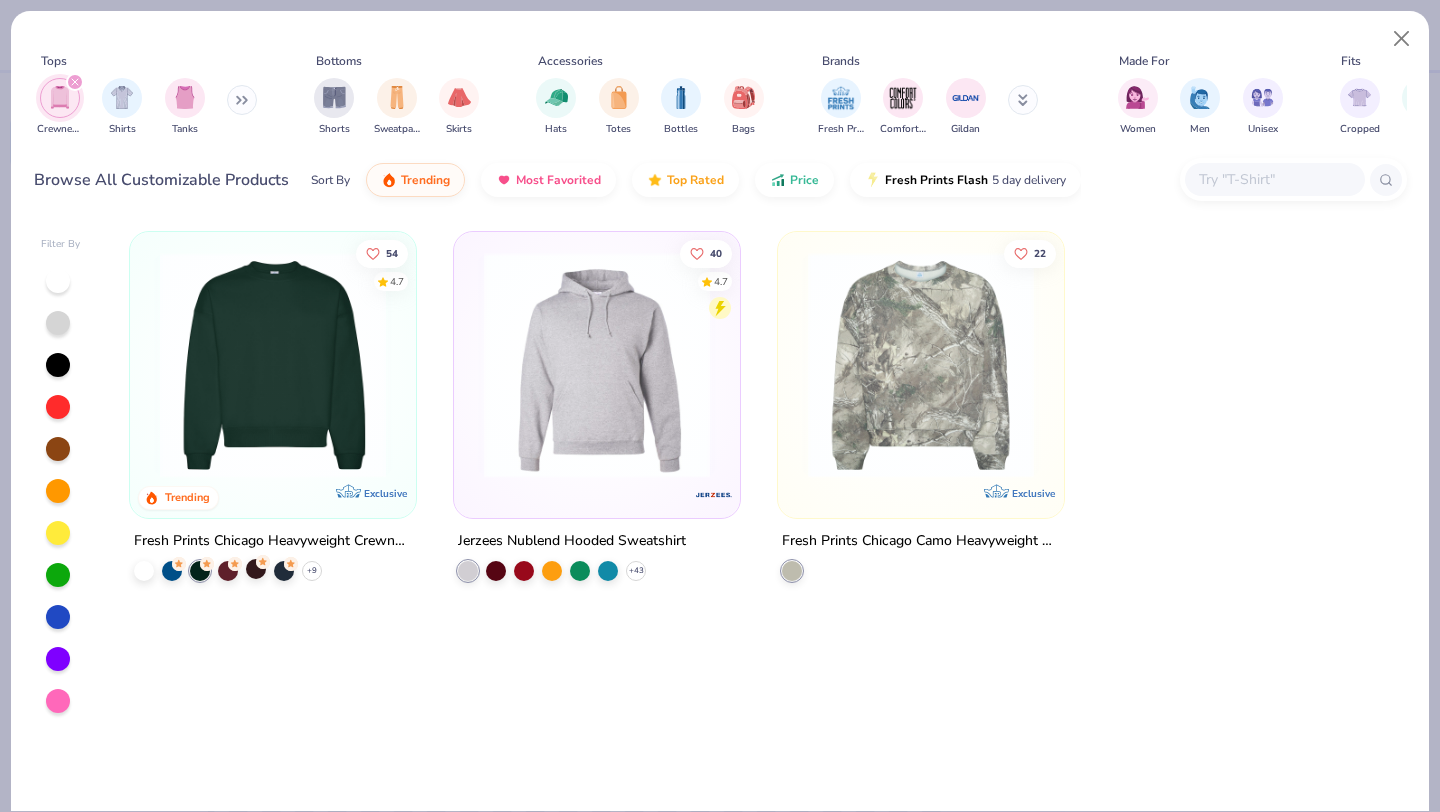 click at bounding box center (256, 569) 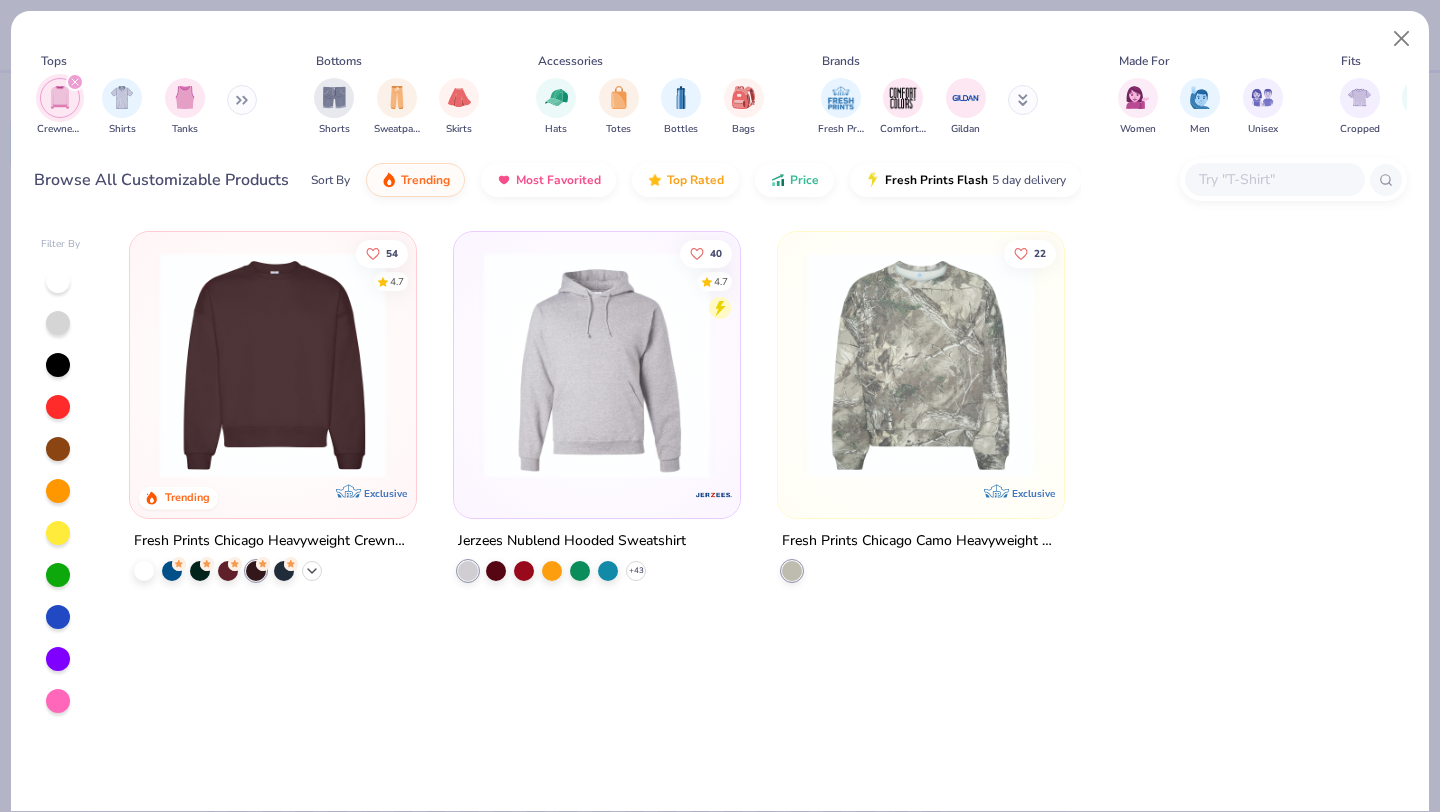 click 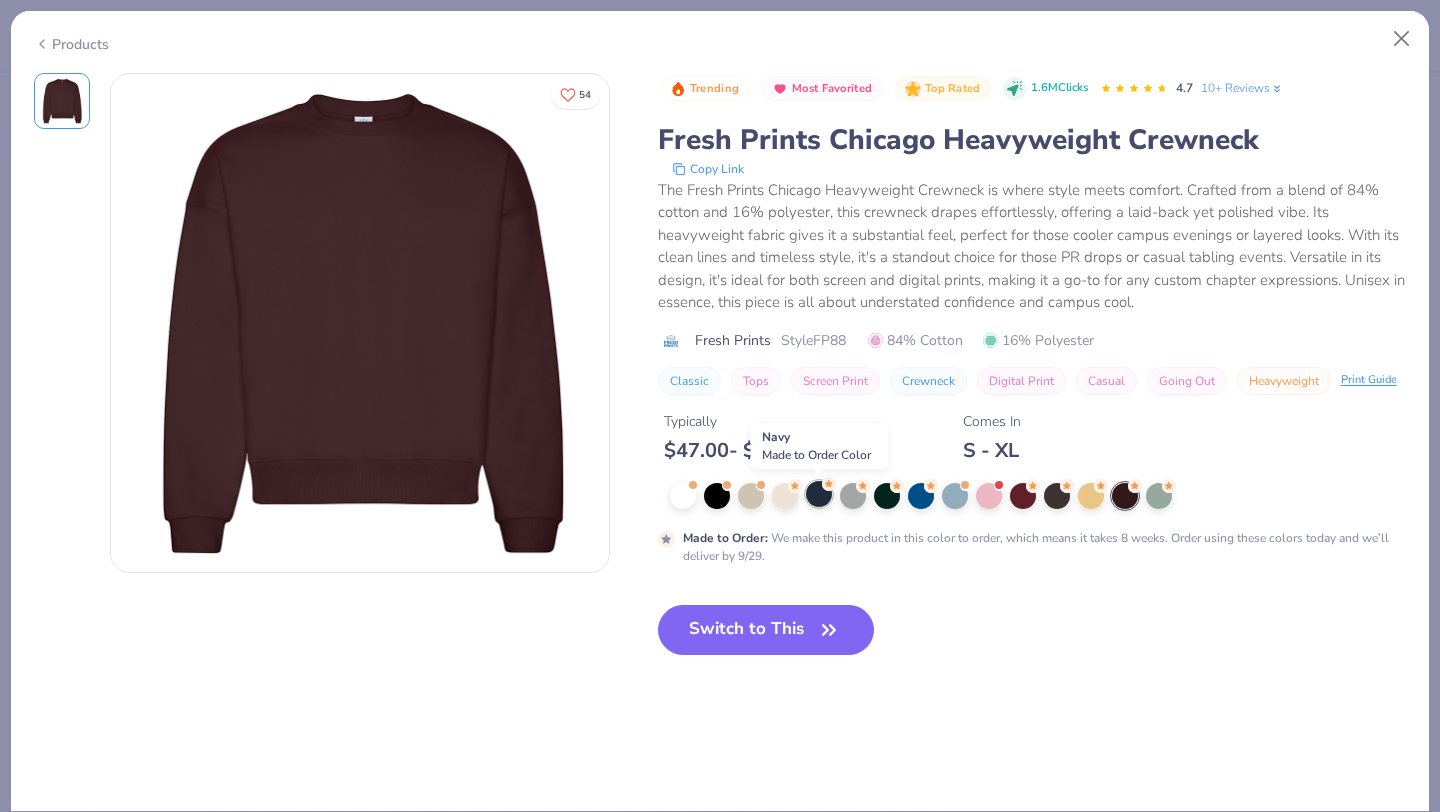 click at bounding box center (819, 494) 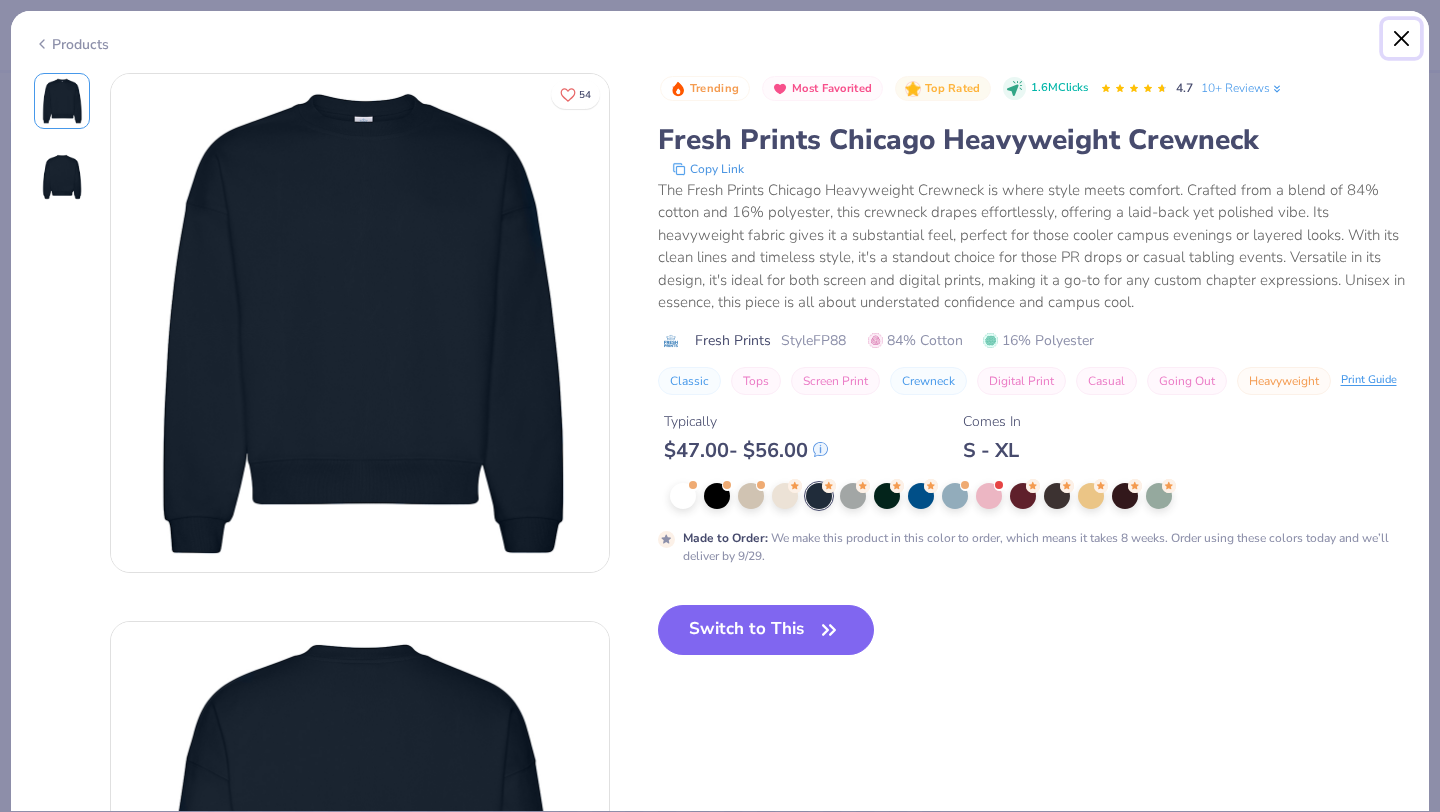 click at bounding box center [1402, 39] 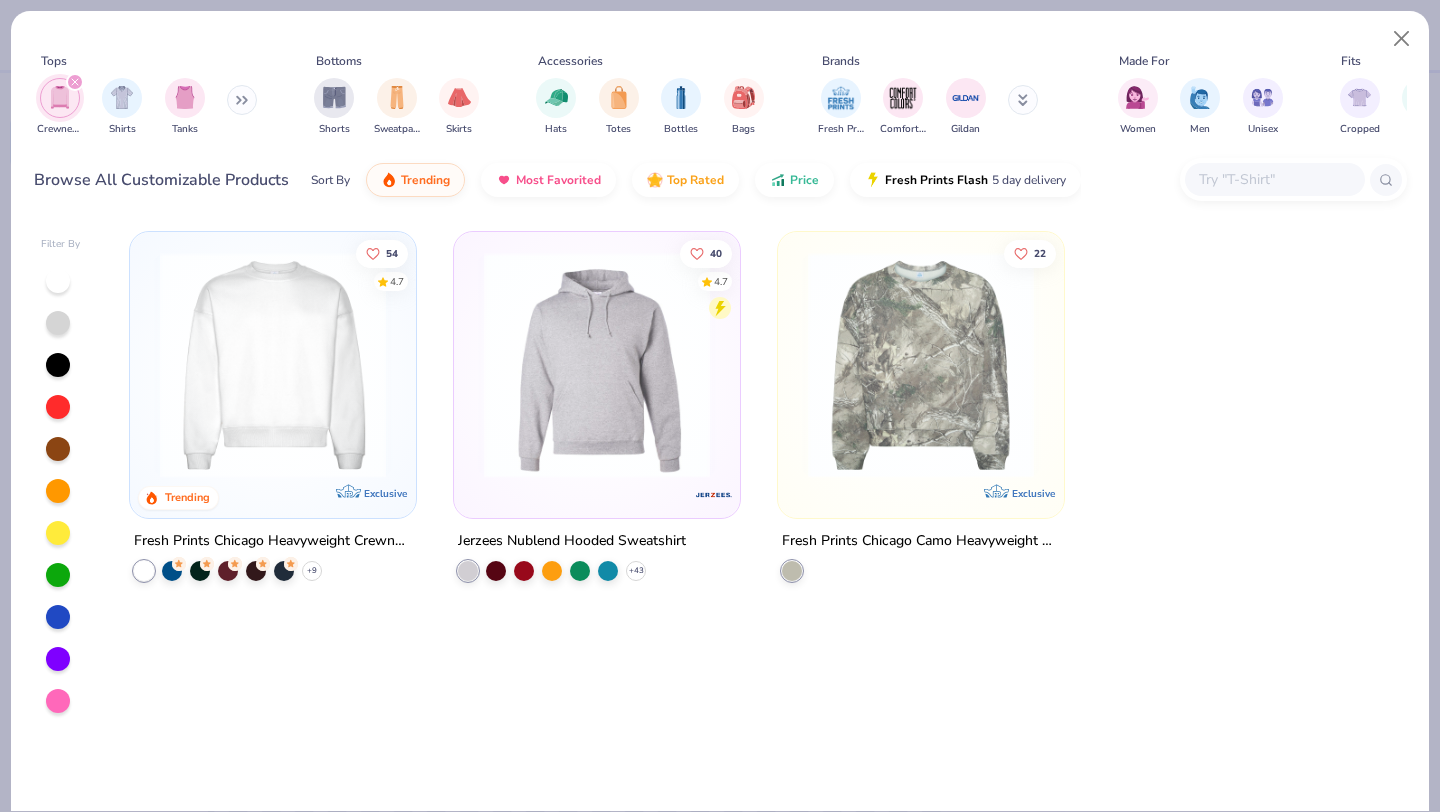 click on "Tops Crewnecks Shirts Tanks Bottoms Shorts Sweatpants Skirts Accessories Hats Totes Bottles Bags Brands Fresh Prints Comfort Colors Gildan Made For Women Men Unisex Fits Cropped Slim Regular Oversized Styles Classic Sportswear Athleisure Minimums 12-17 18-23 24-35 Print Types Guide Embroidery Screen Print Patches" at bounding box center (720, 98) 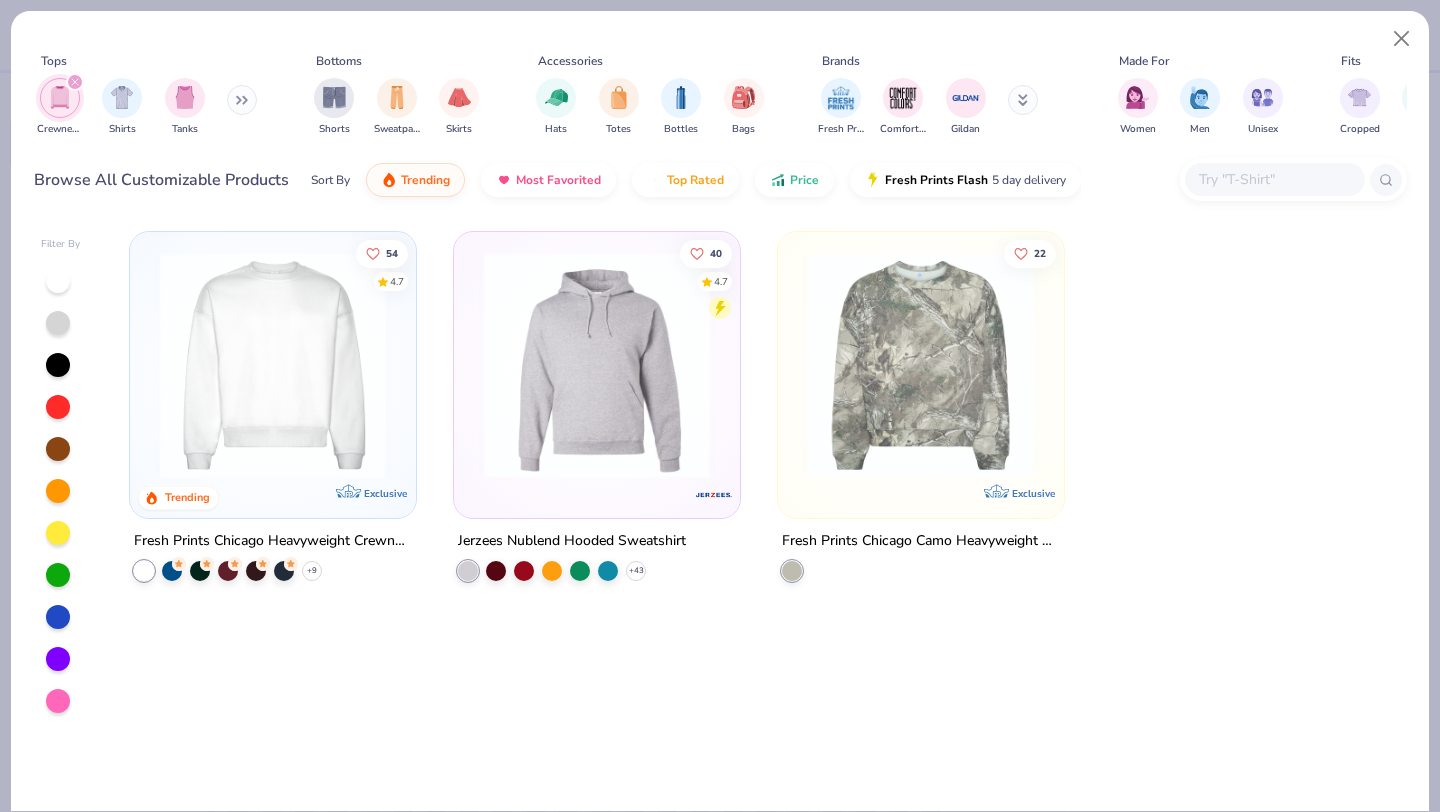 click 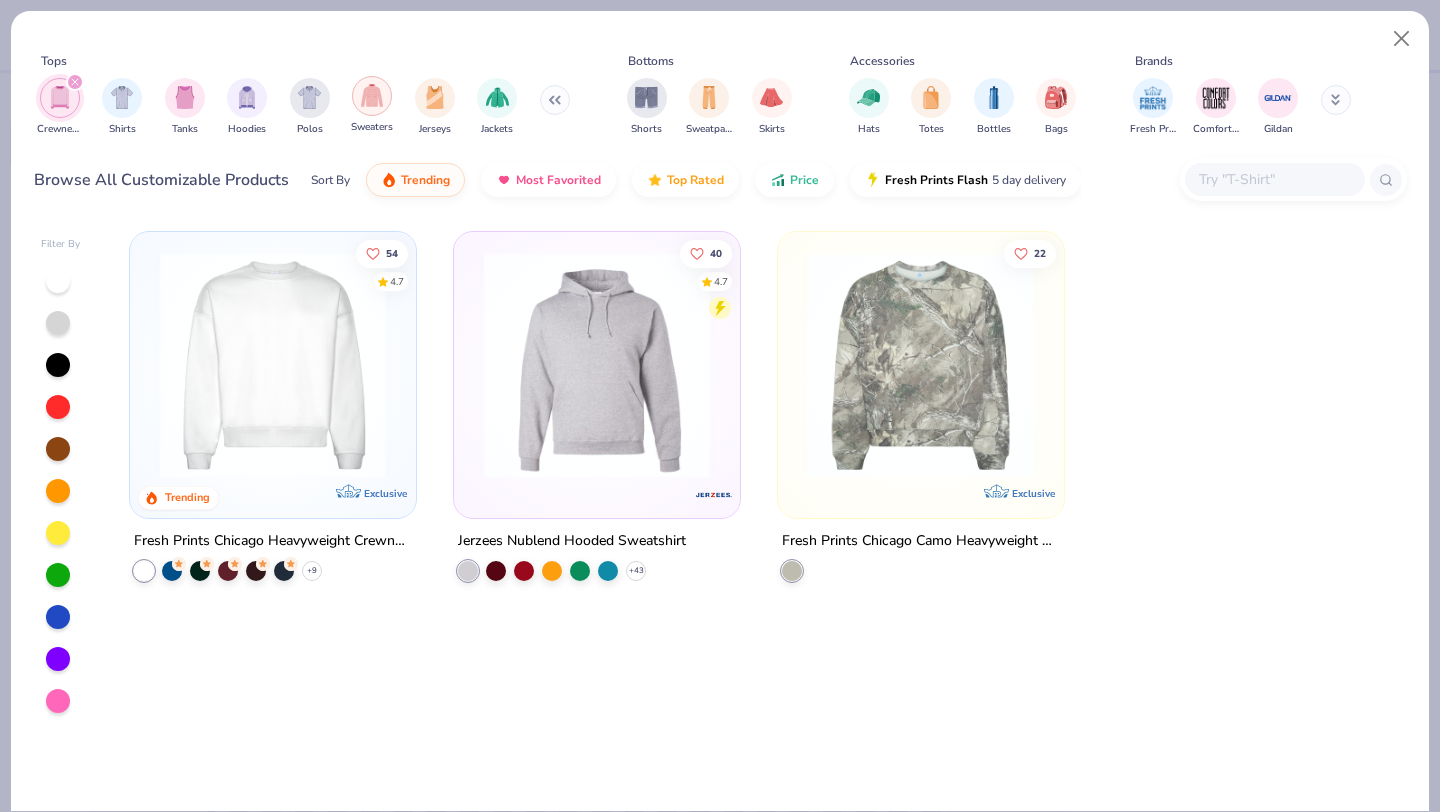 click at bounding box center [372, 95] 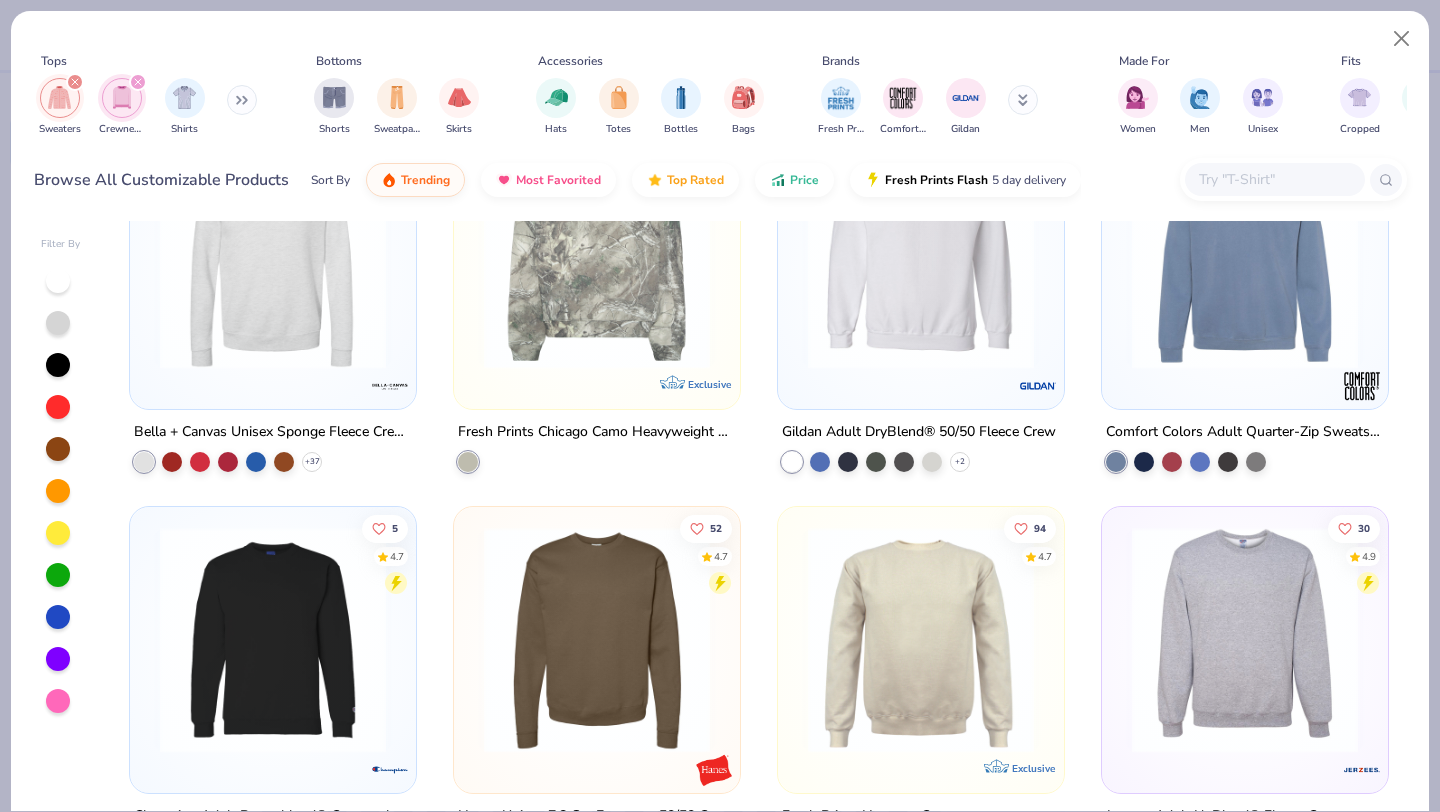 scroll, scrollTop: 1116, scrollLeft: 0, axis: vertical 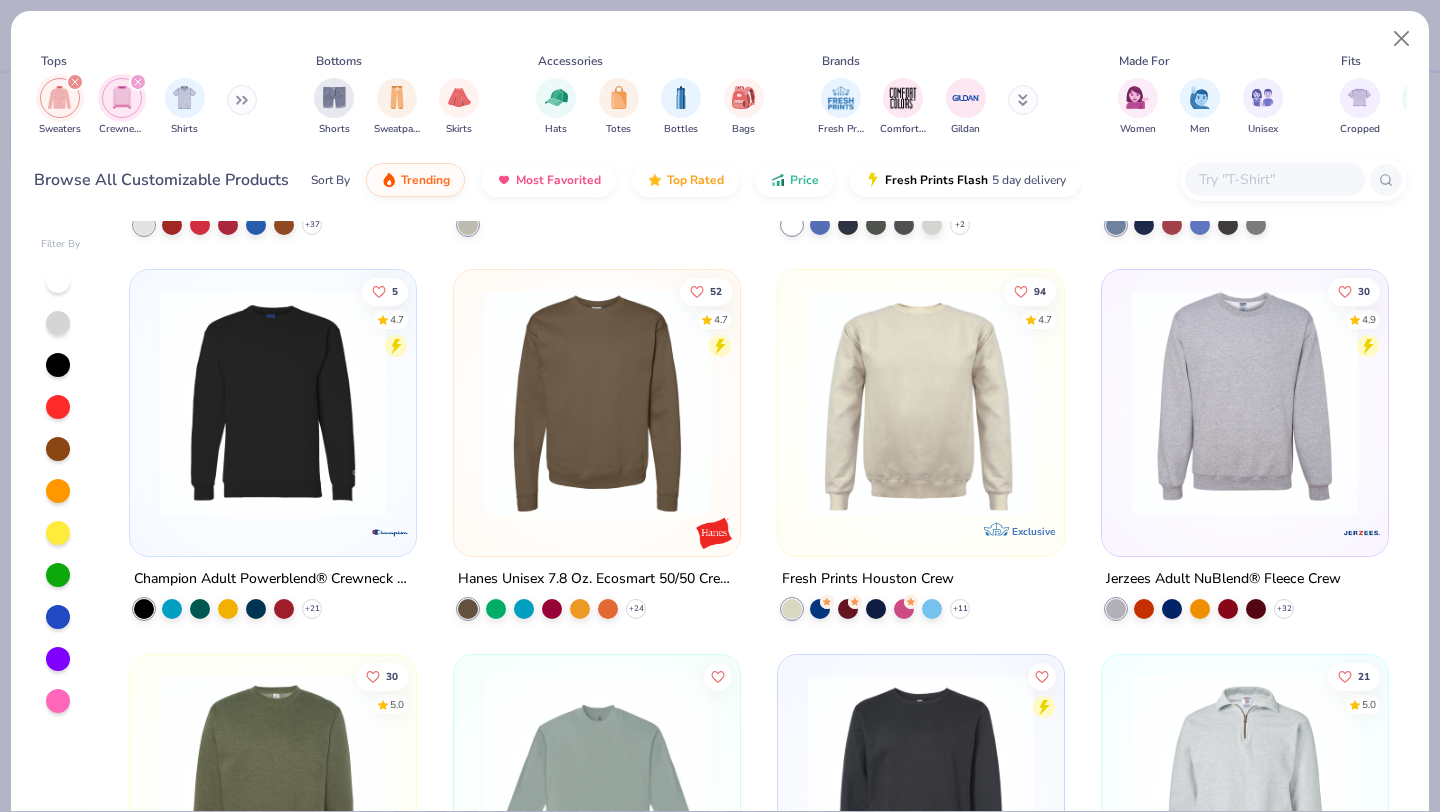 click at bounding box center (273, 403) 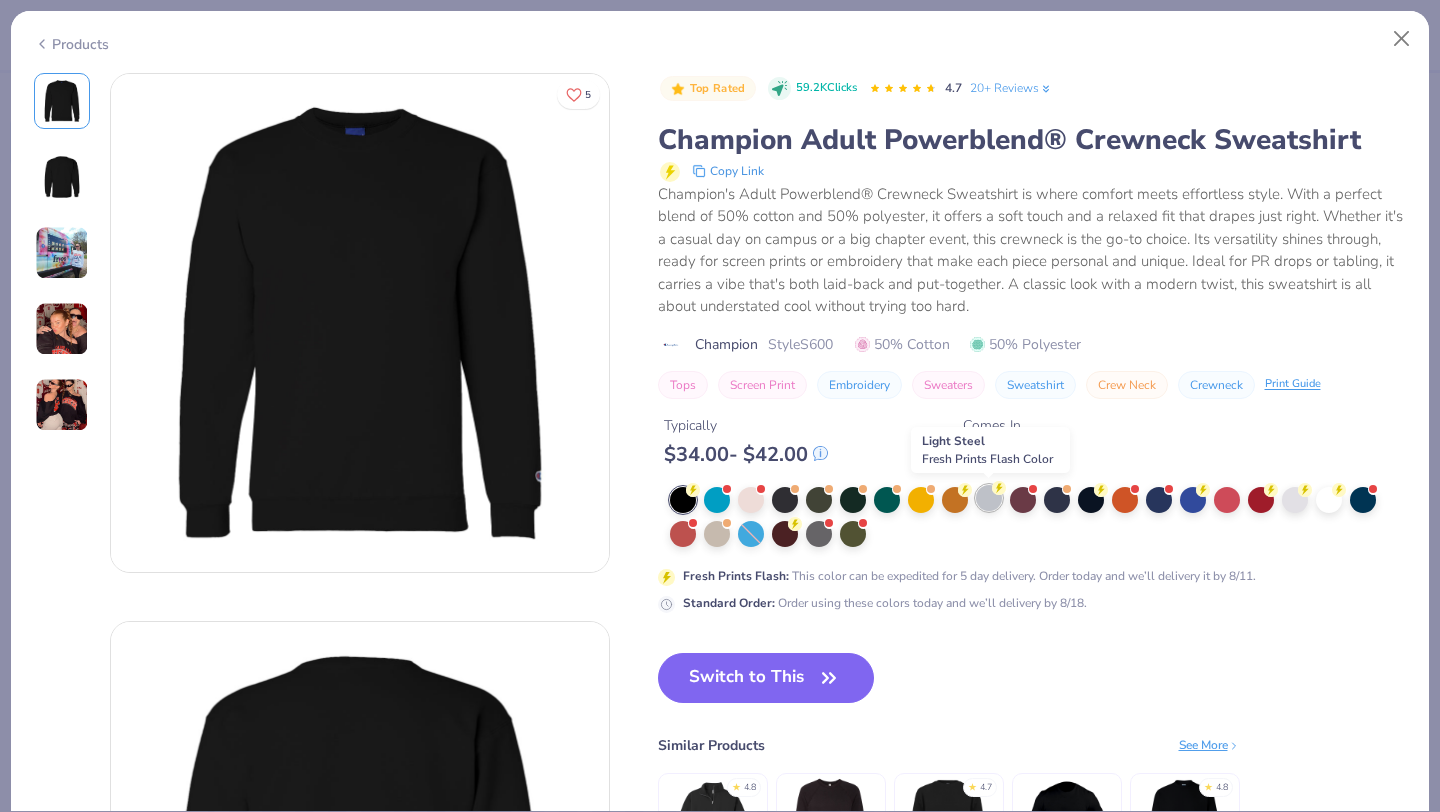 click at bounding box center [989, 498] 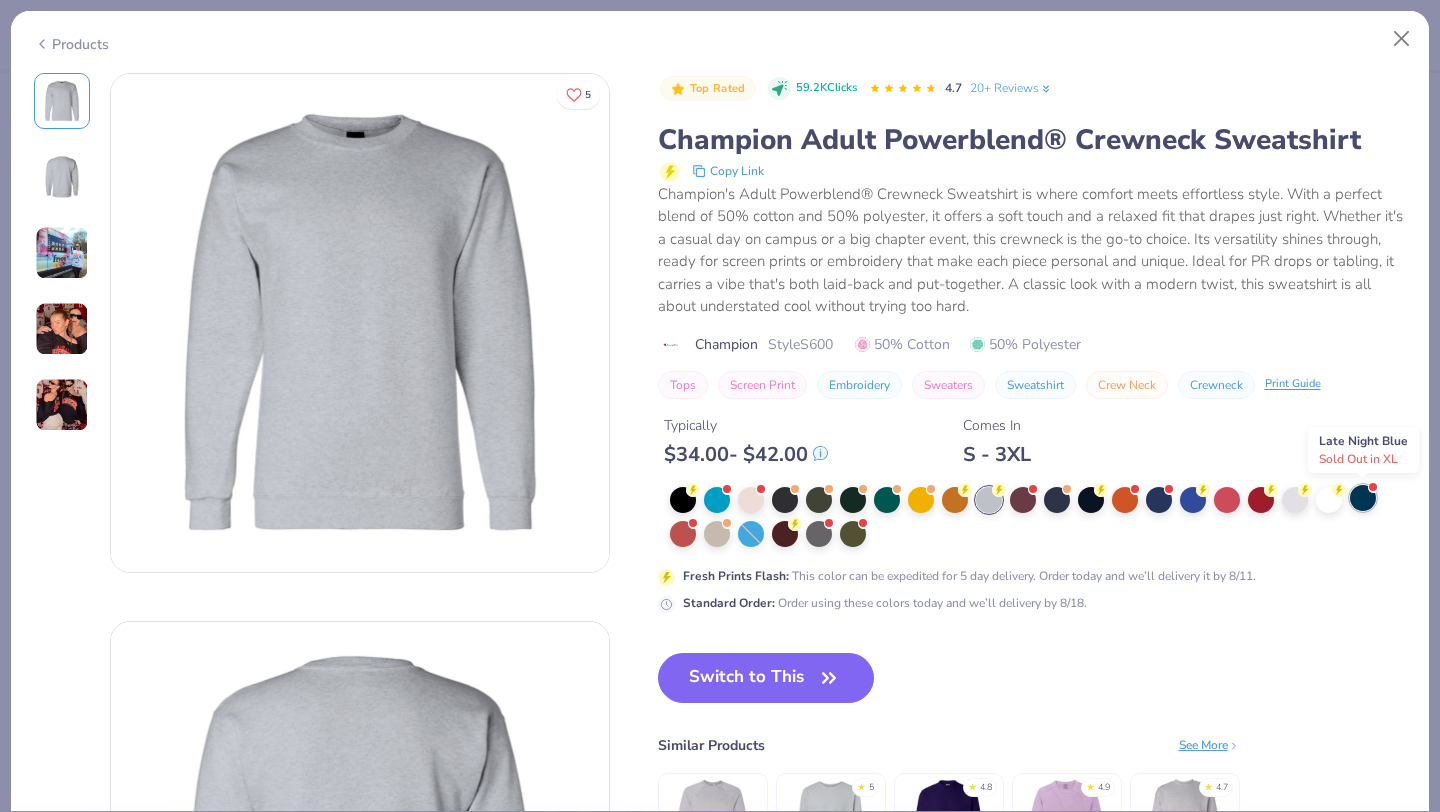 click at bounding box center (1363, 498) 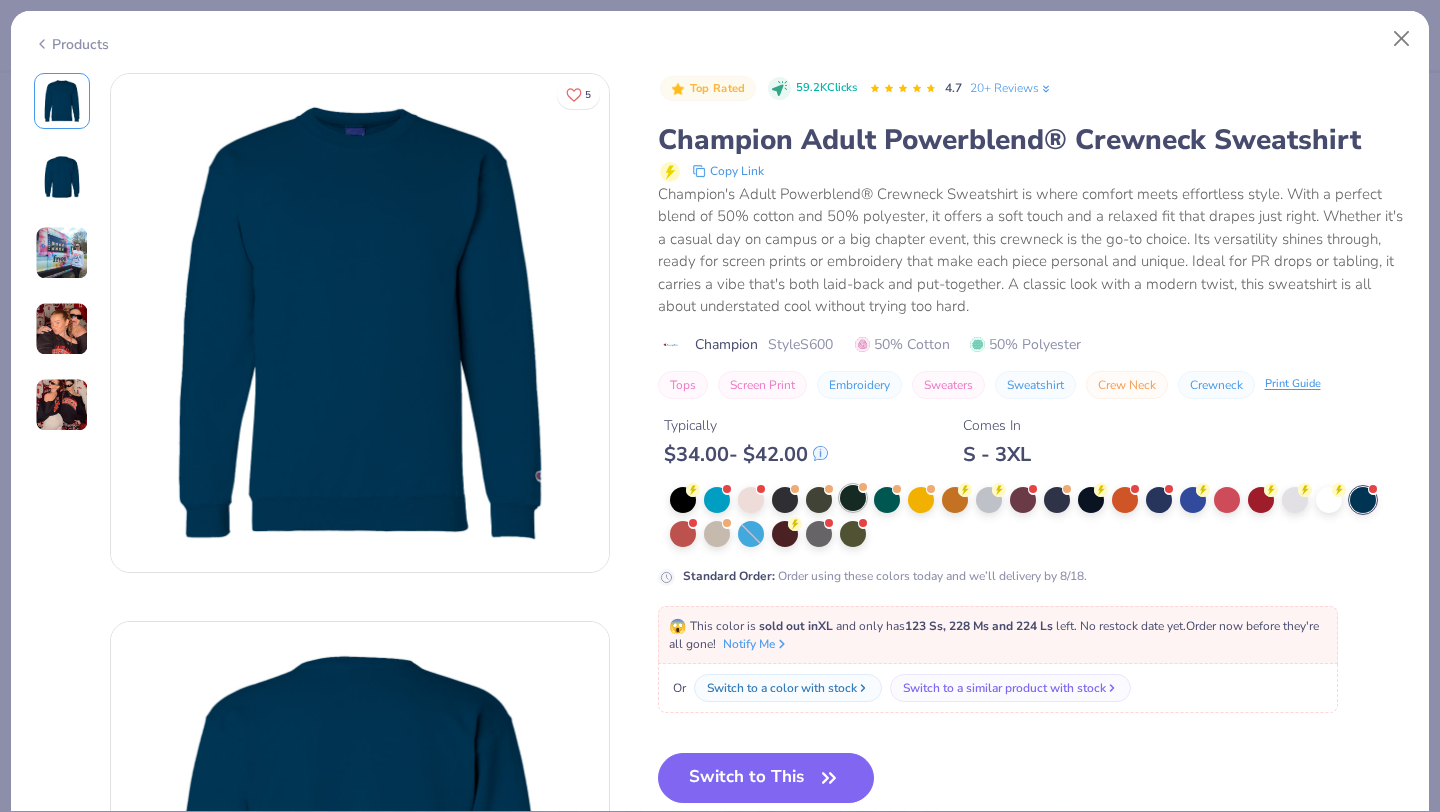 click at bounding box center (853, 498) 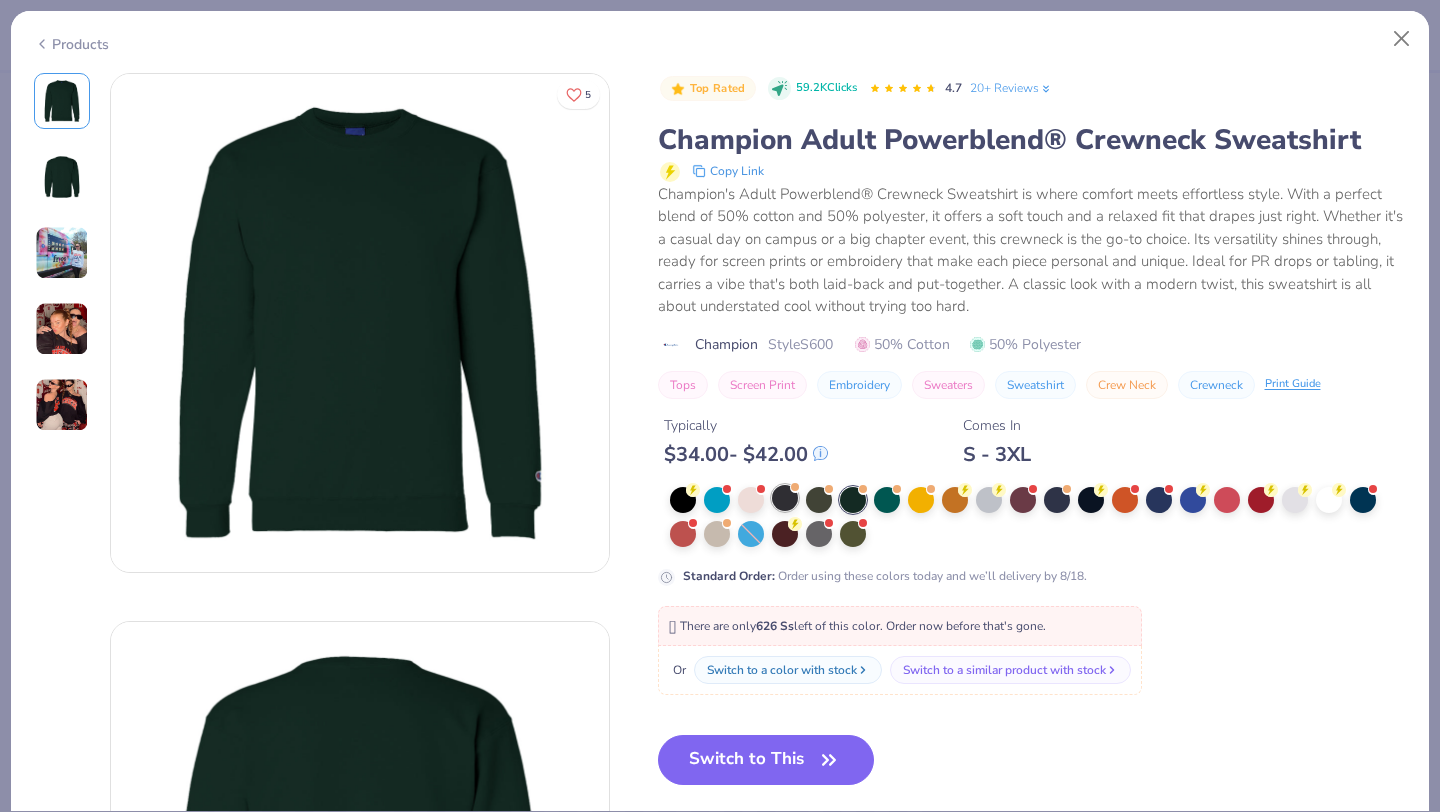 click at bounding box center [785, 498] 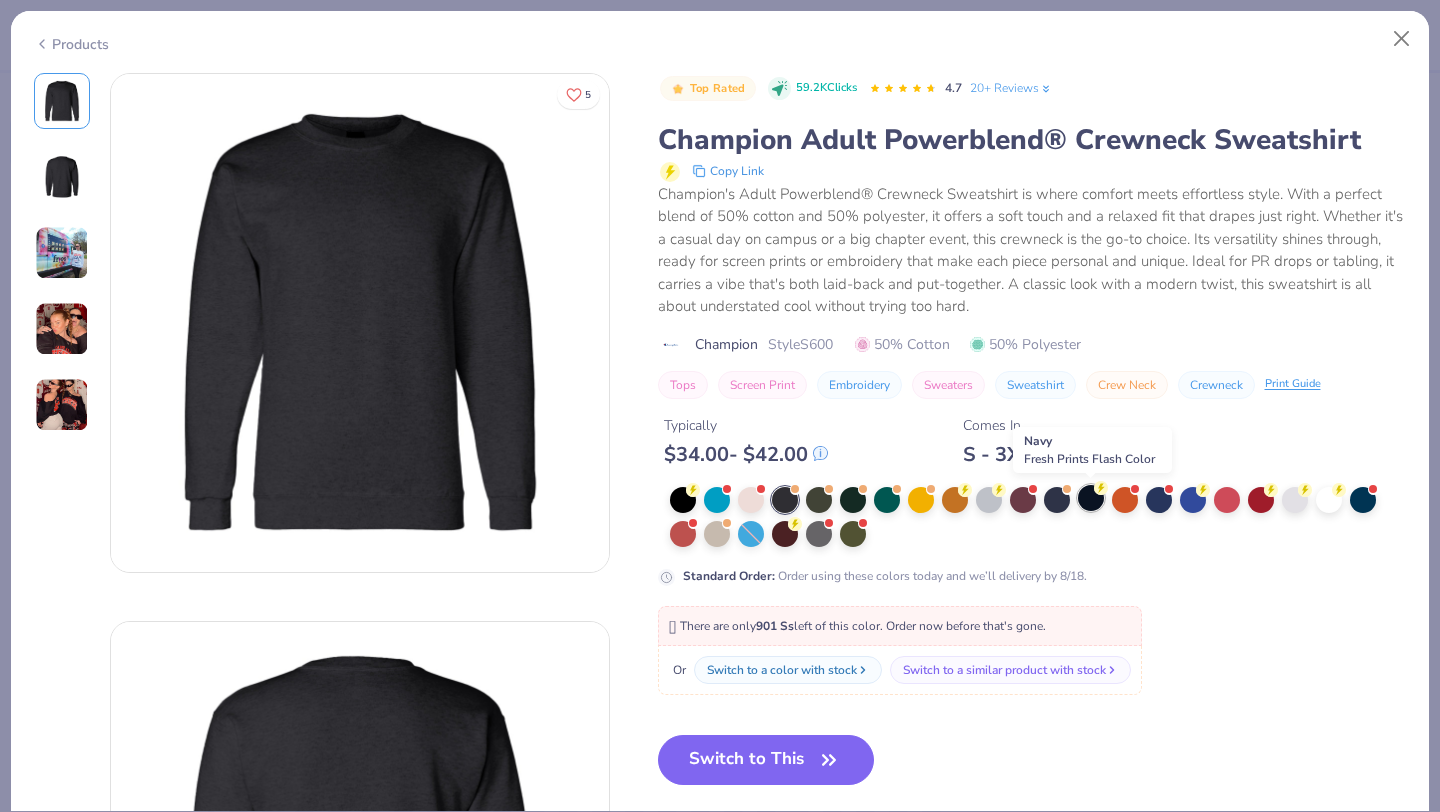 click at bounding box center (1091, 498) 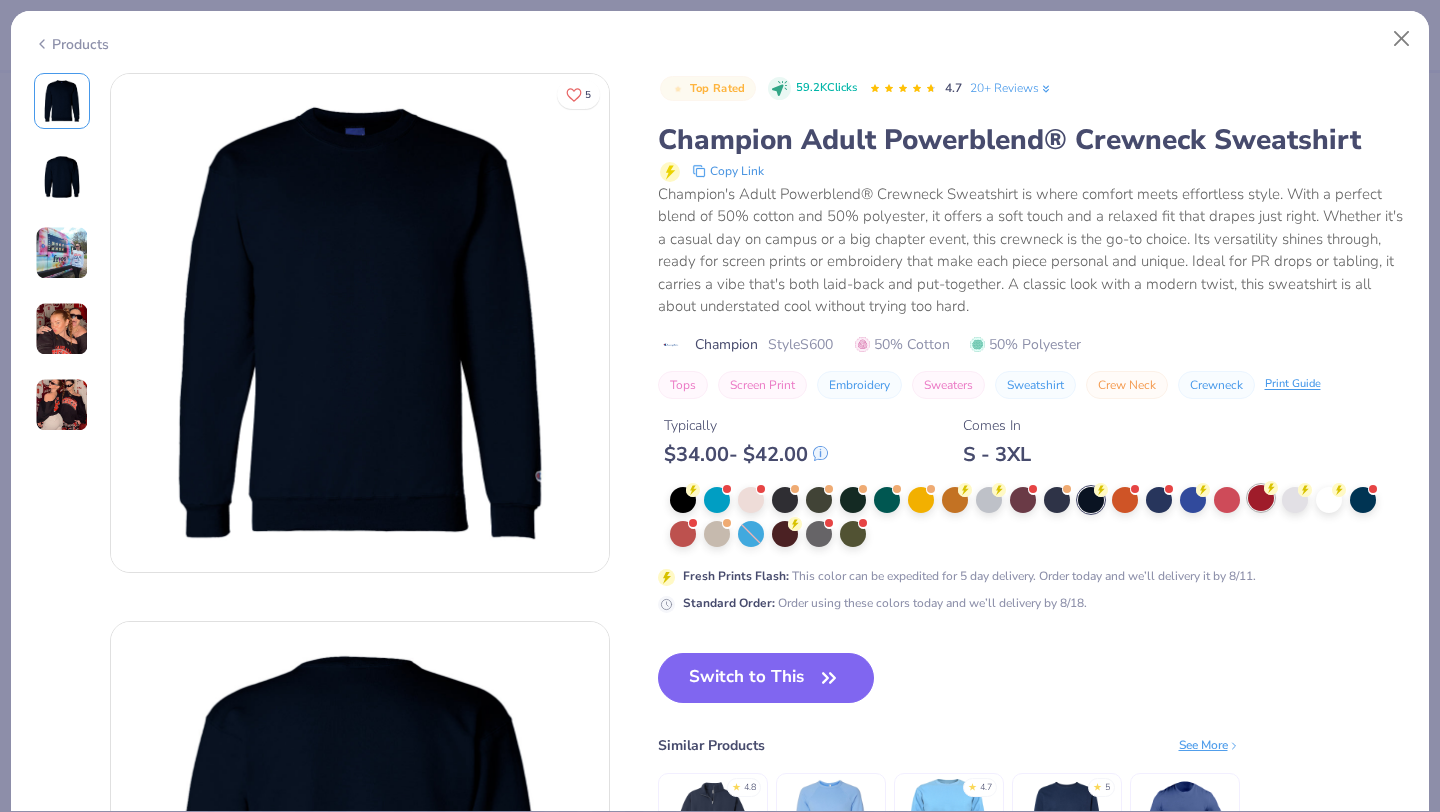 click 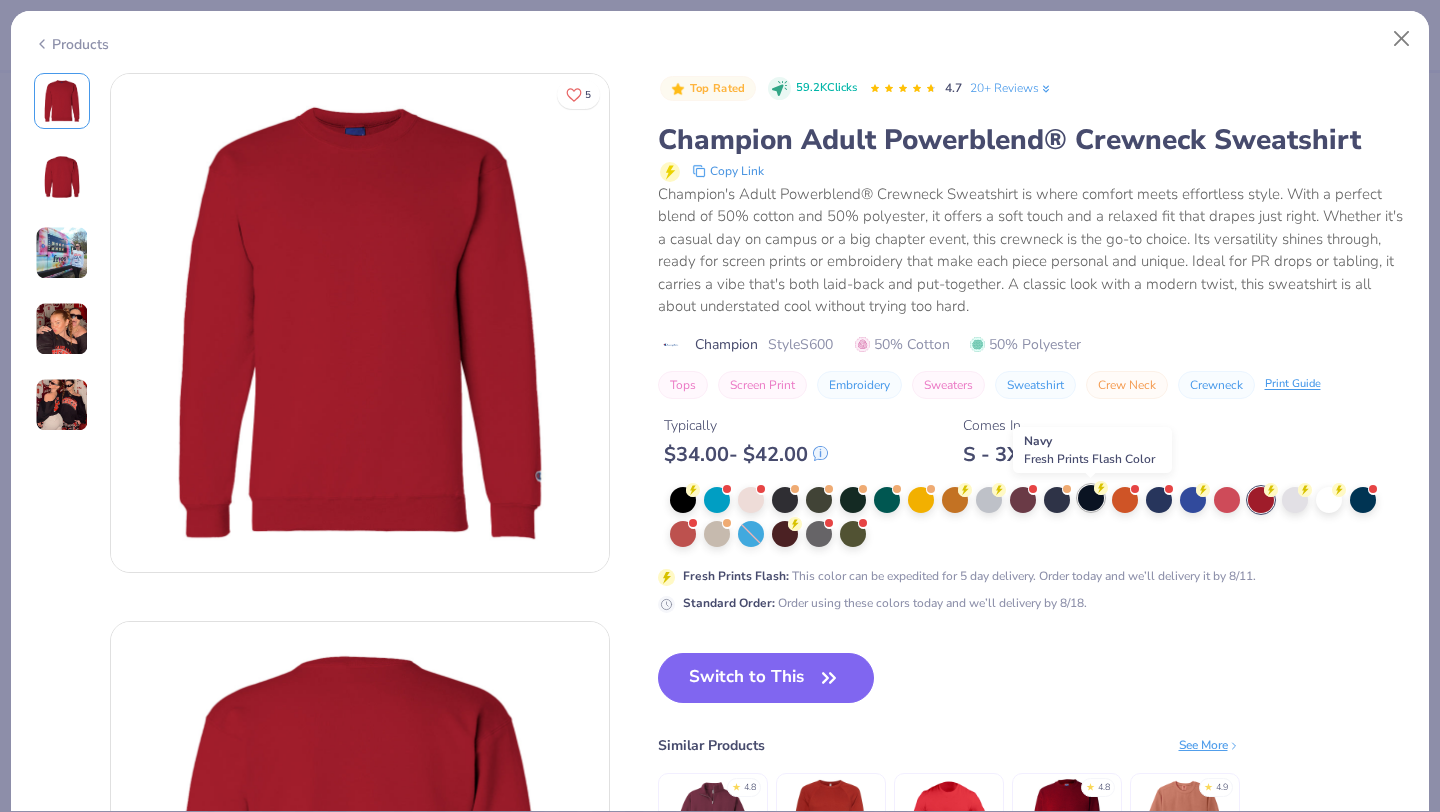click at bounding box center (1091, 498) 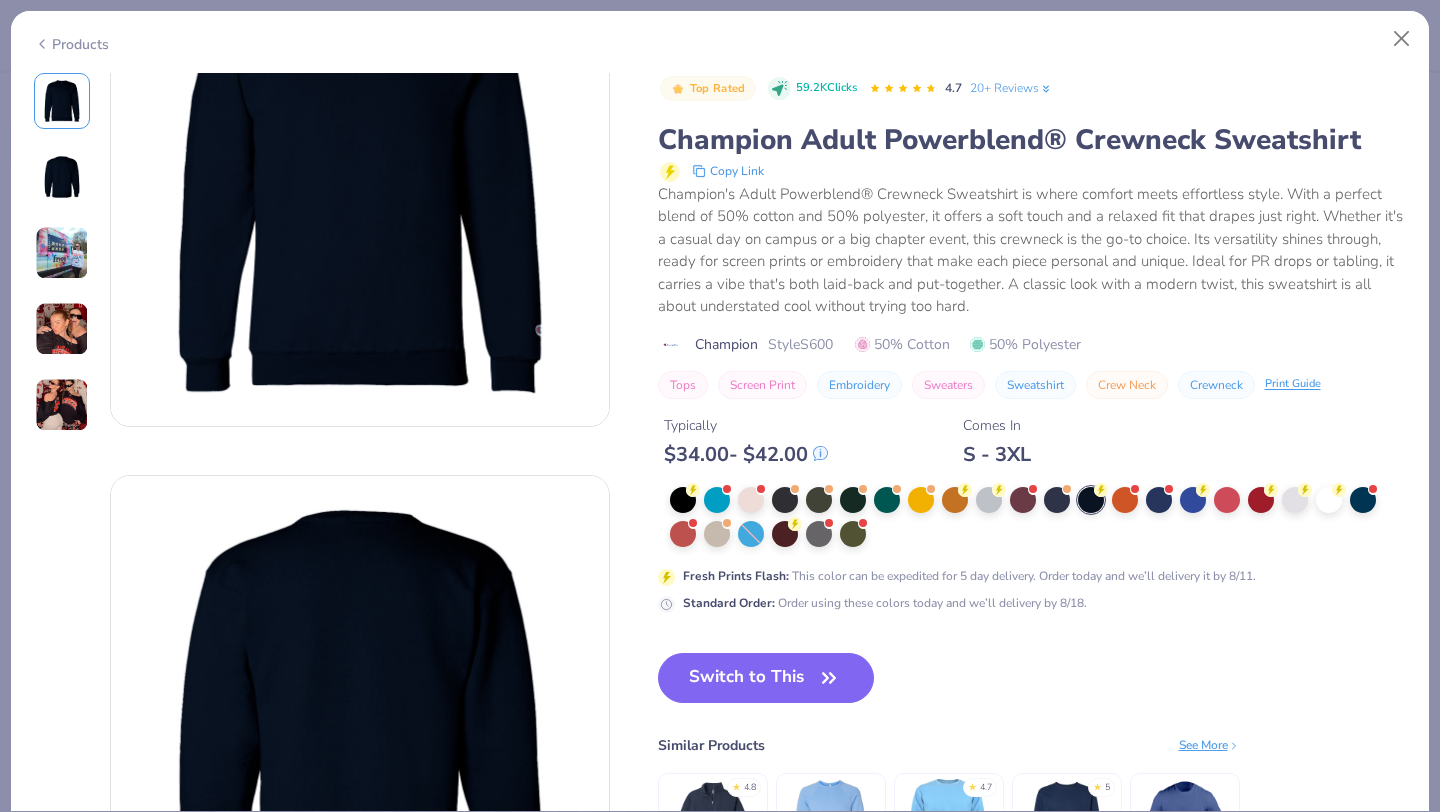 scroll, scrollTop: 0, scrollLeft: 0, axis: both 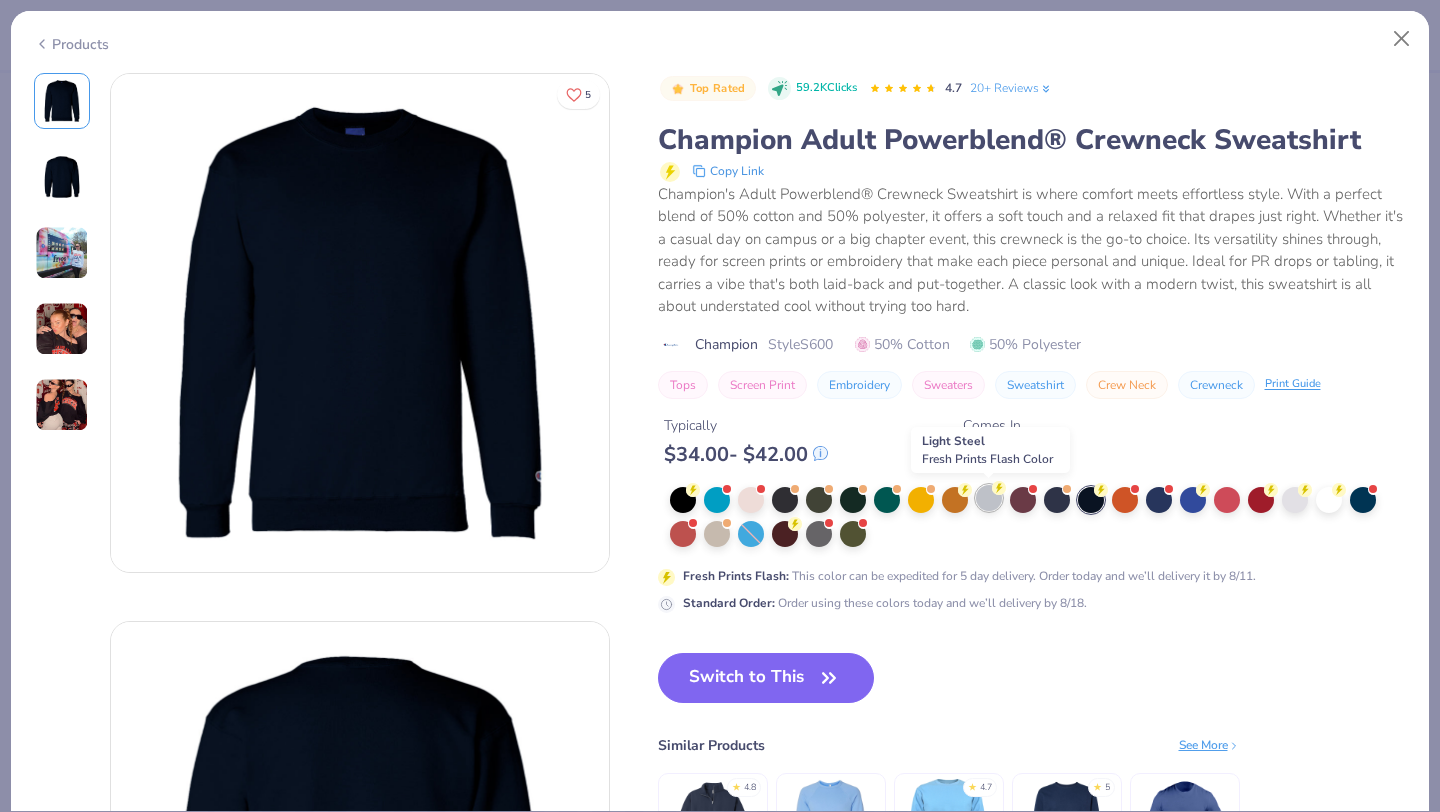 click 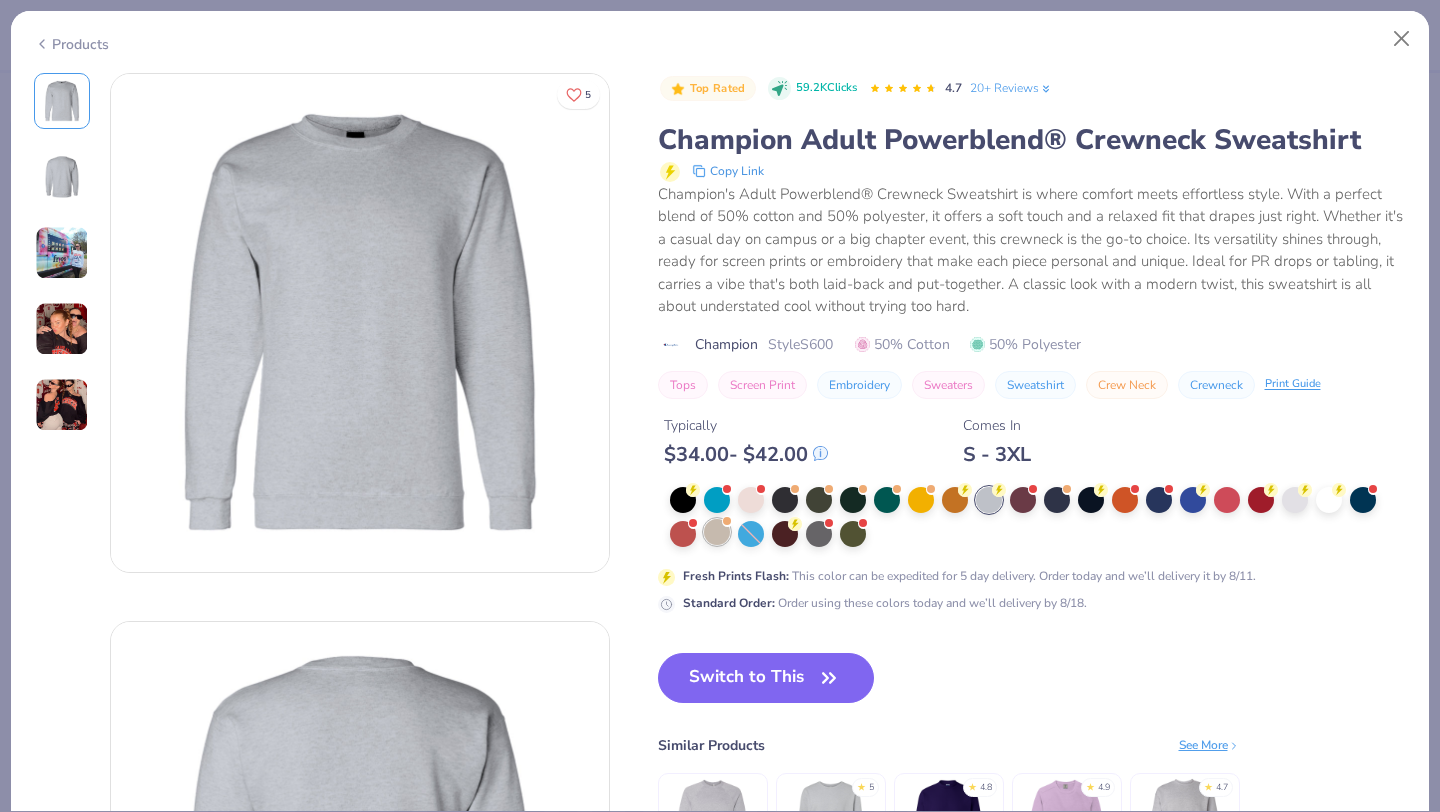 click at bounding box center (717, 532) 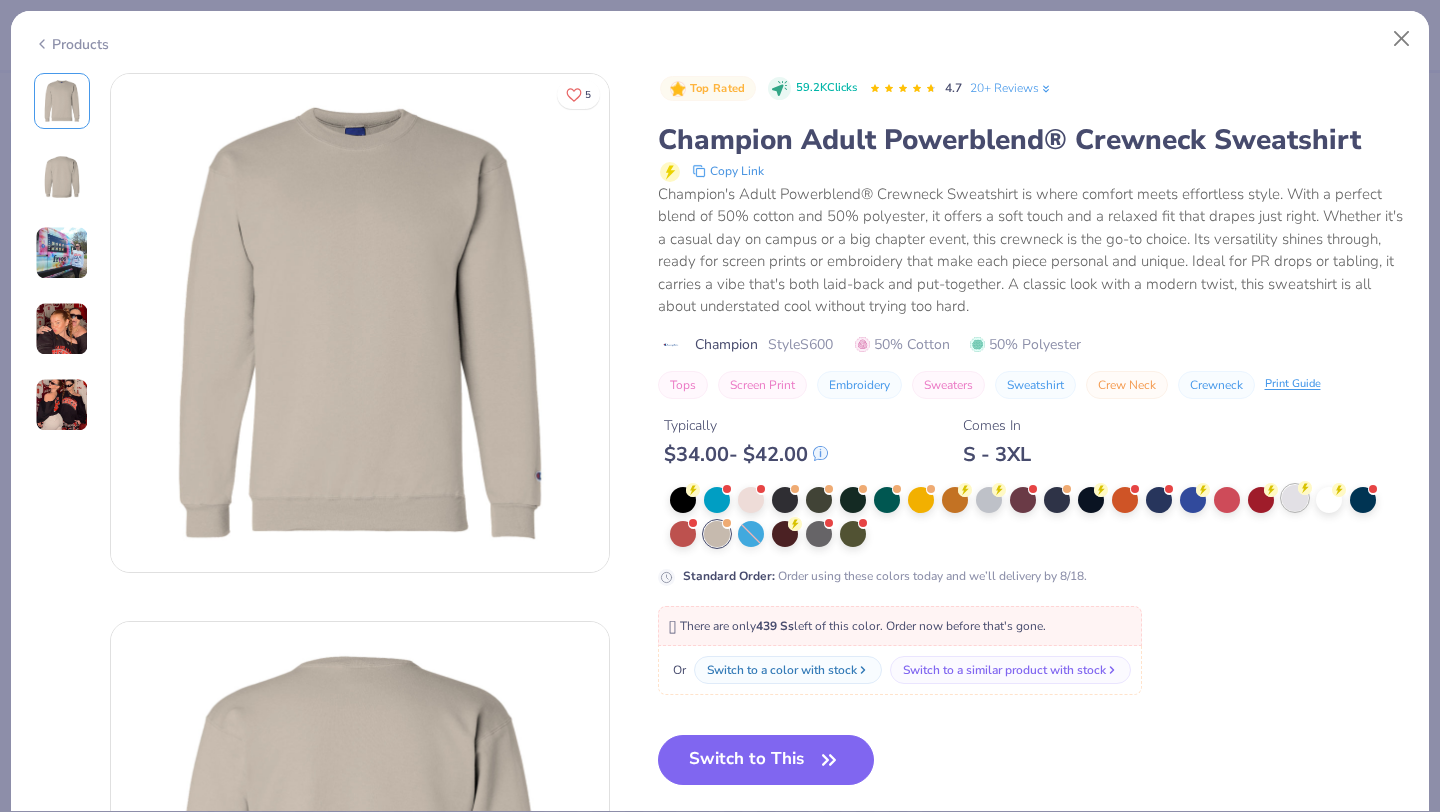 click at bounding box center [1295, 498] 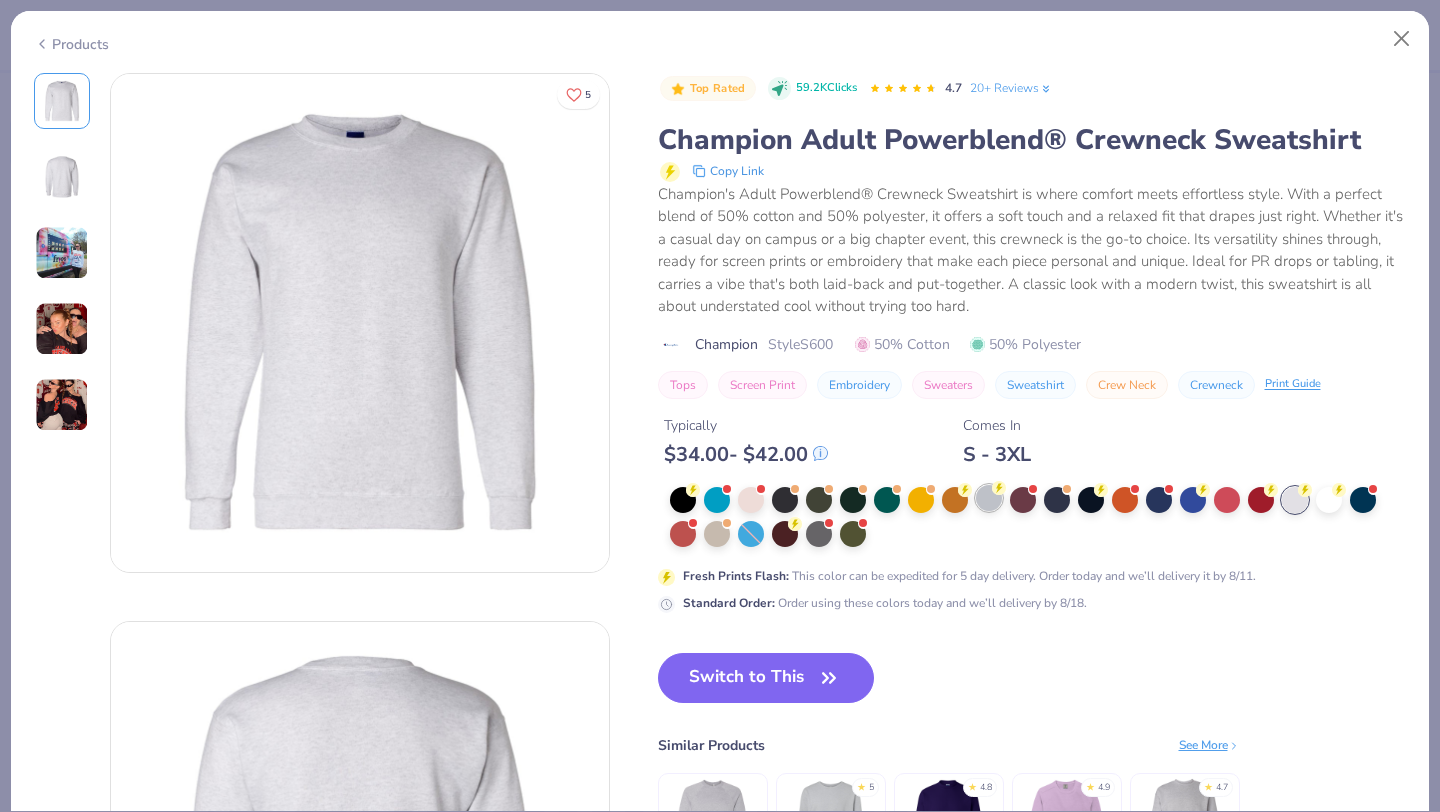 click at bounding box center (1038, 517) 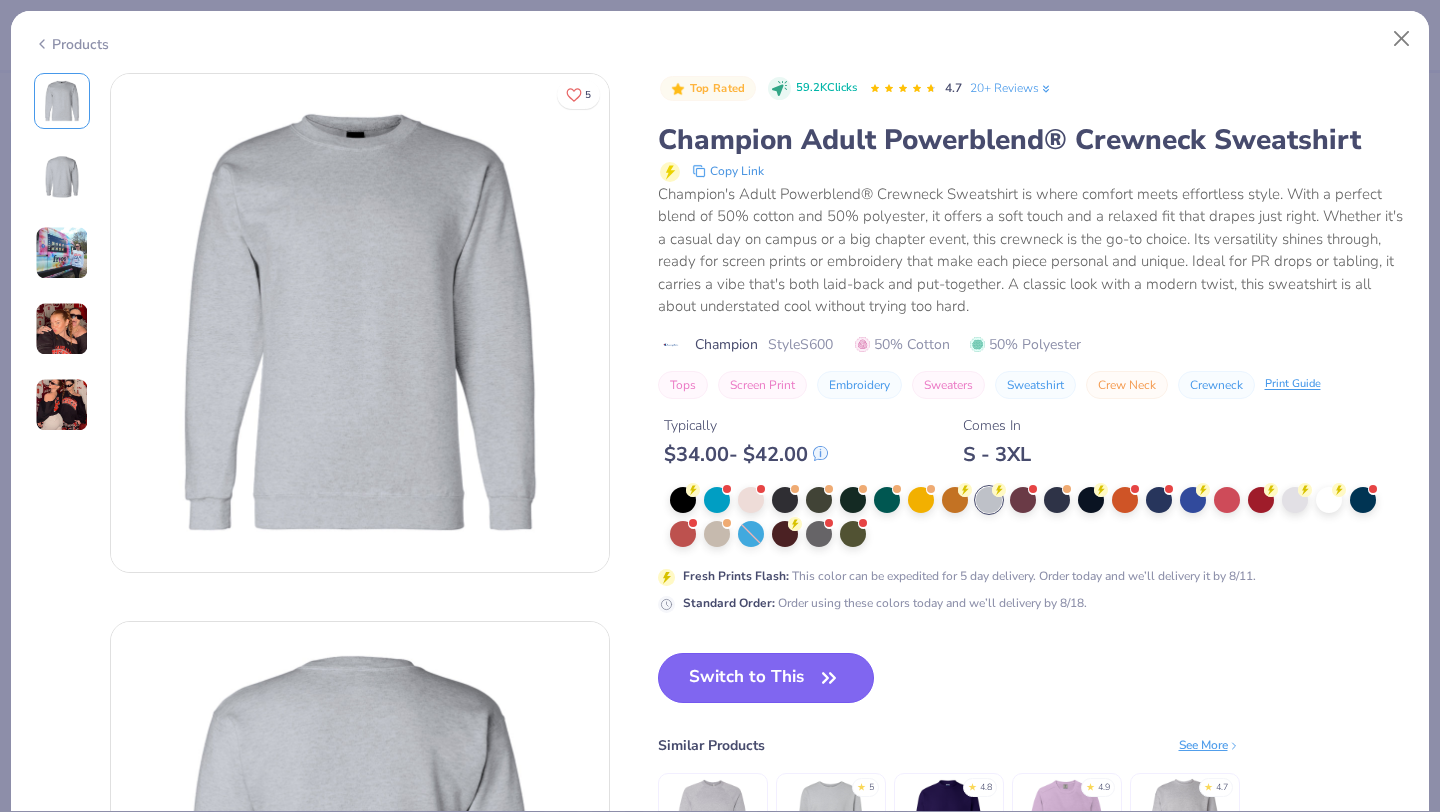 click on "Switch to This" at bounding box center (766, 678) 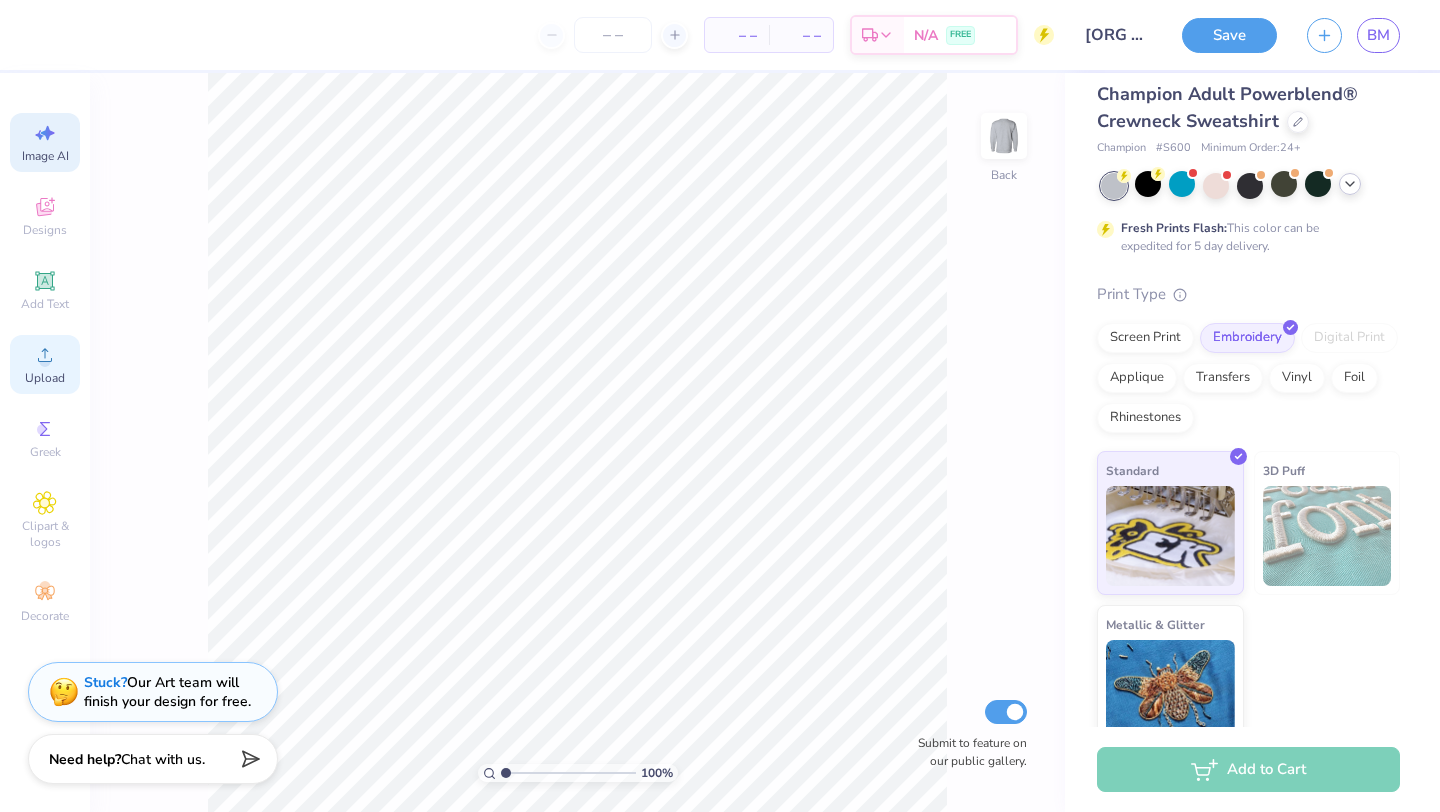 click on "Upload" at bounding box center (45, 364) 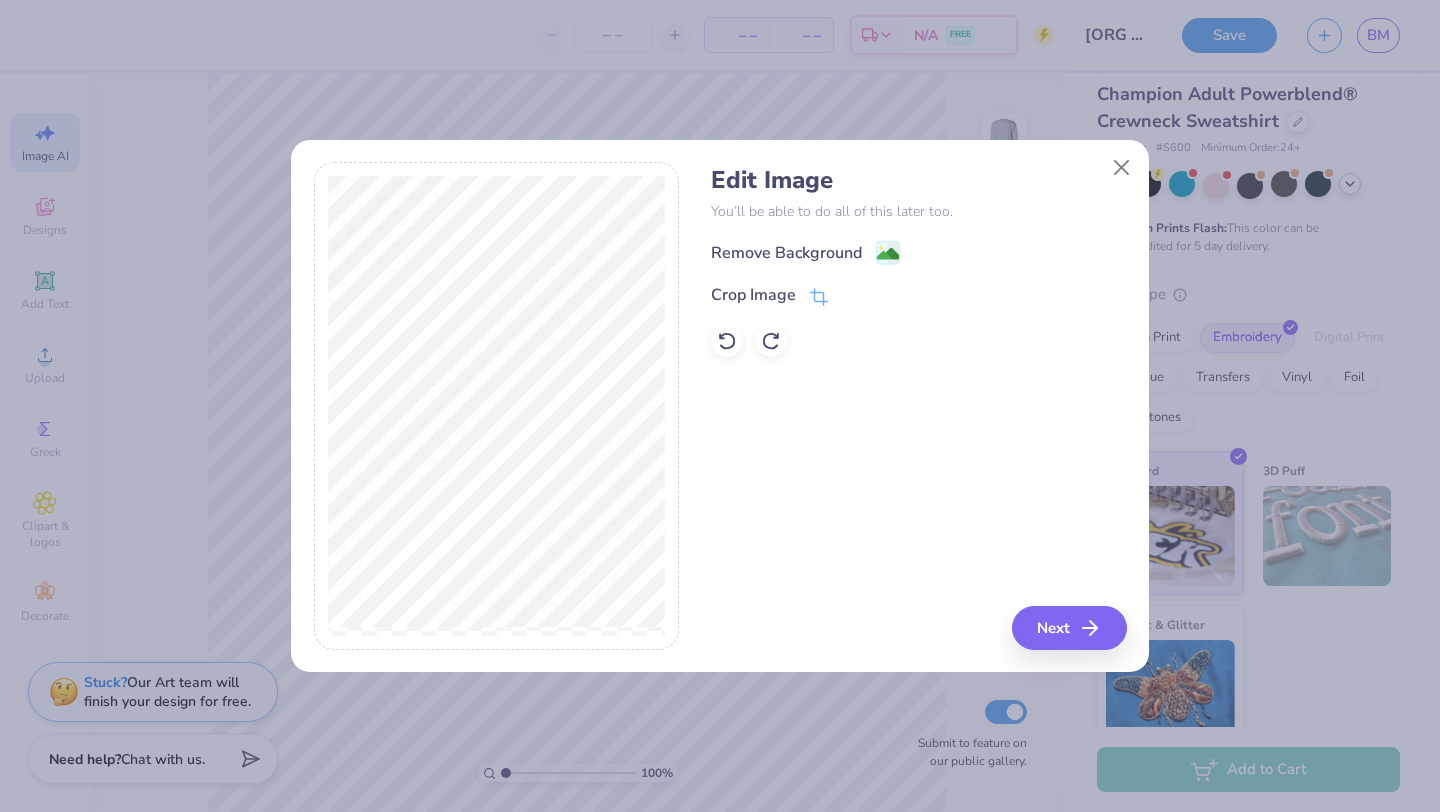 click on "Edit Image You’ll be able to do all of this later too. Remove Background Crop Image" at bounding box center (918, 261) 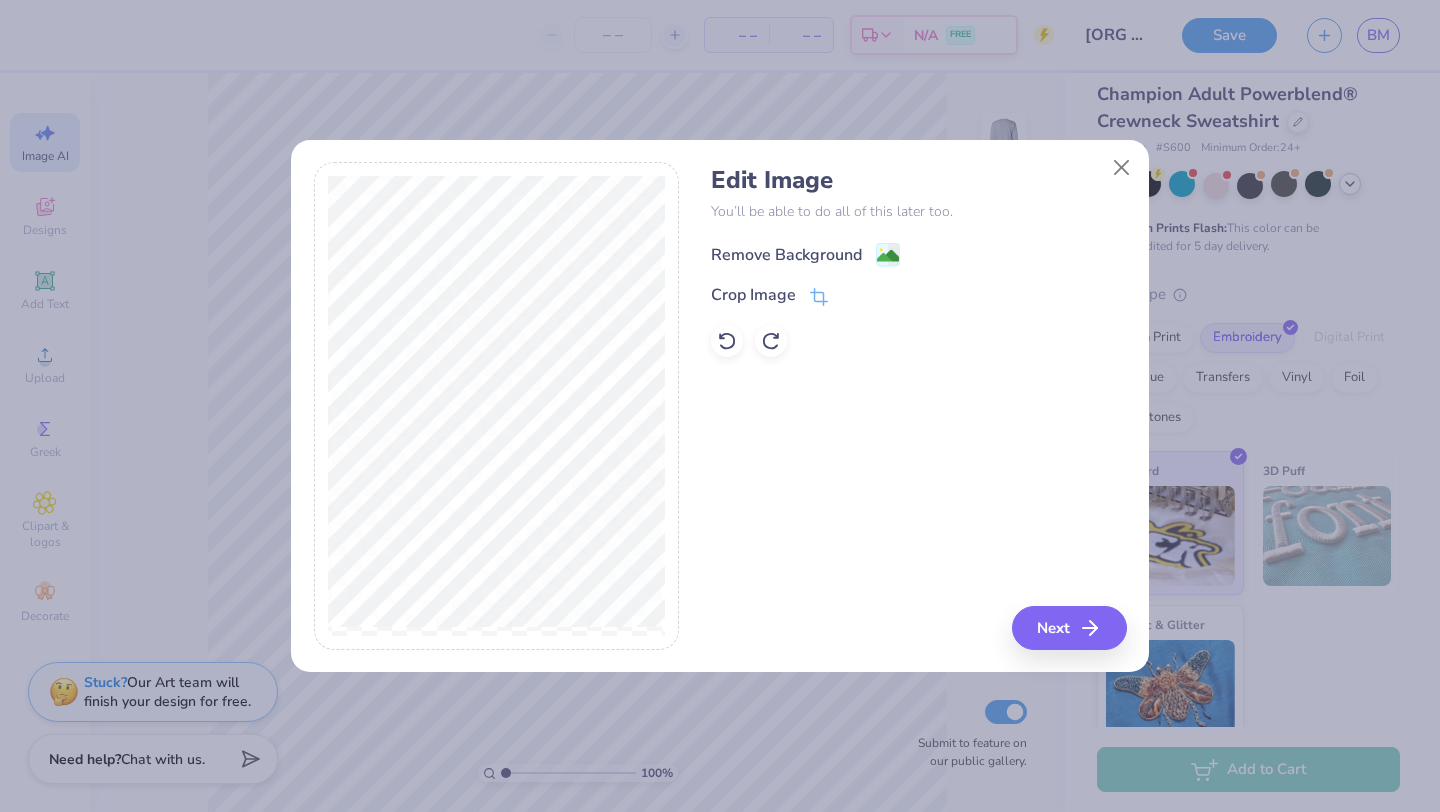click 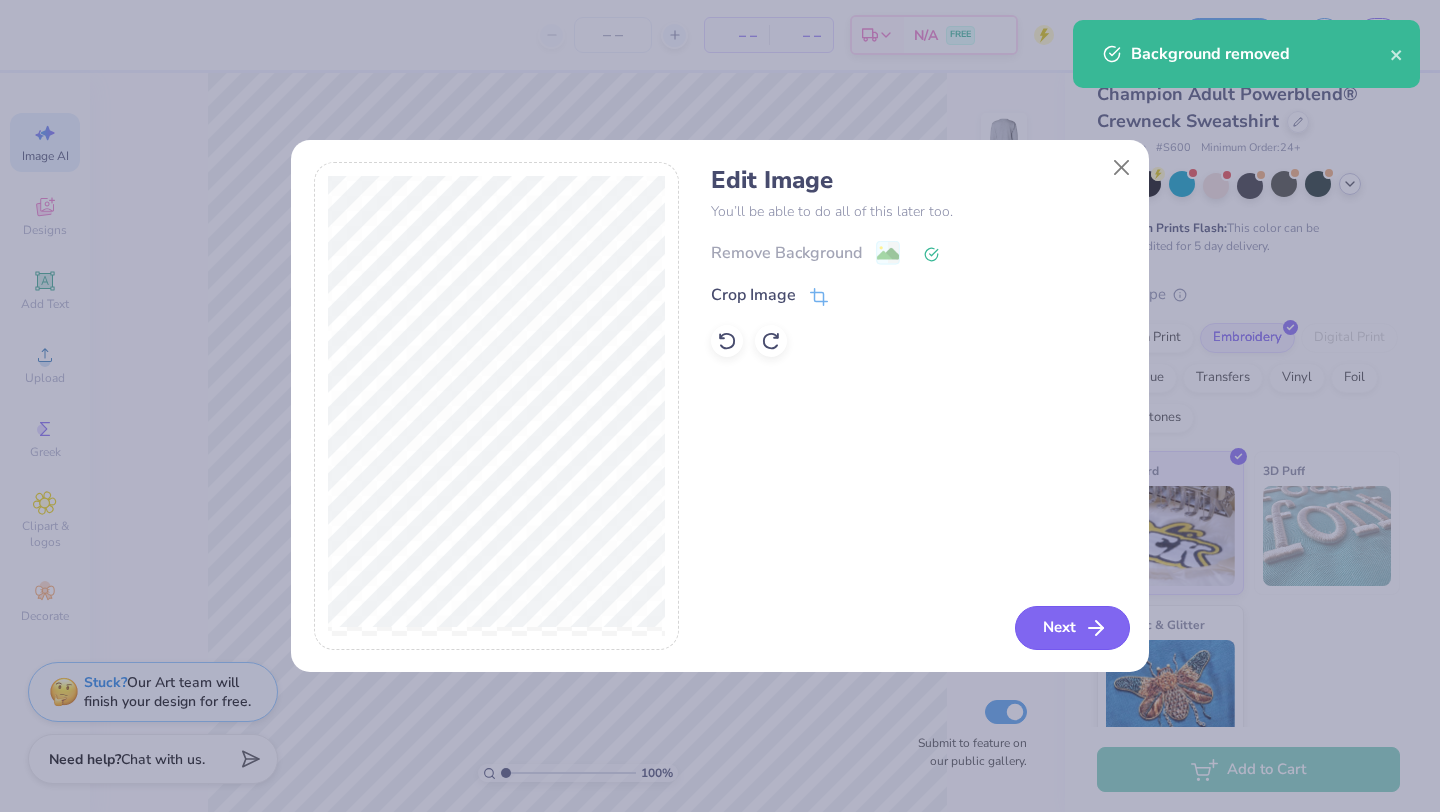 click on "Next" at bounding box center (1072, 628) 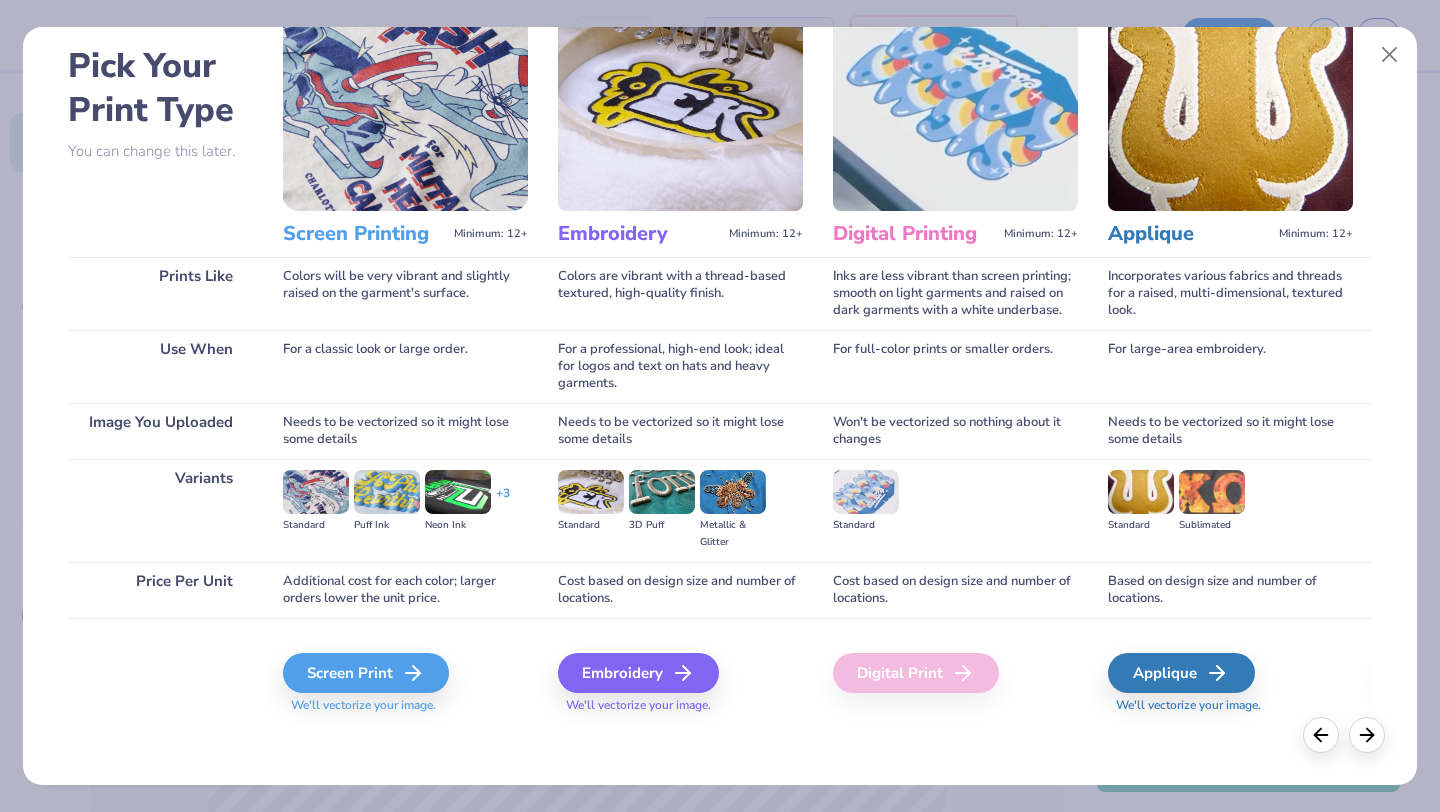 scroll, scrollTop: 0, scrollLeft: 0, axis: both 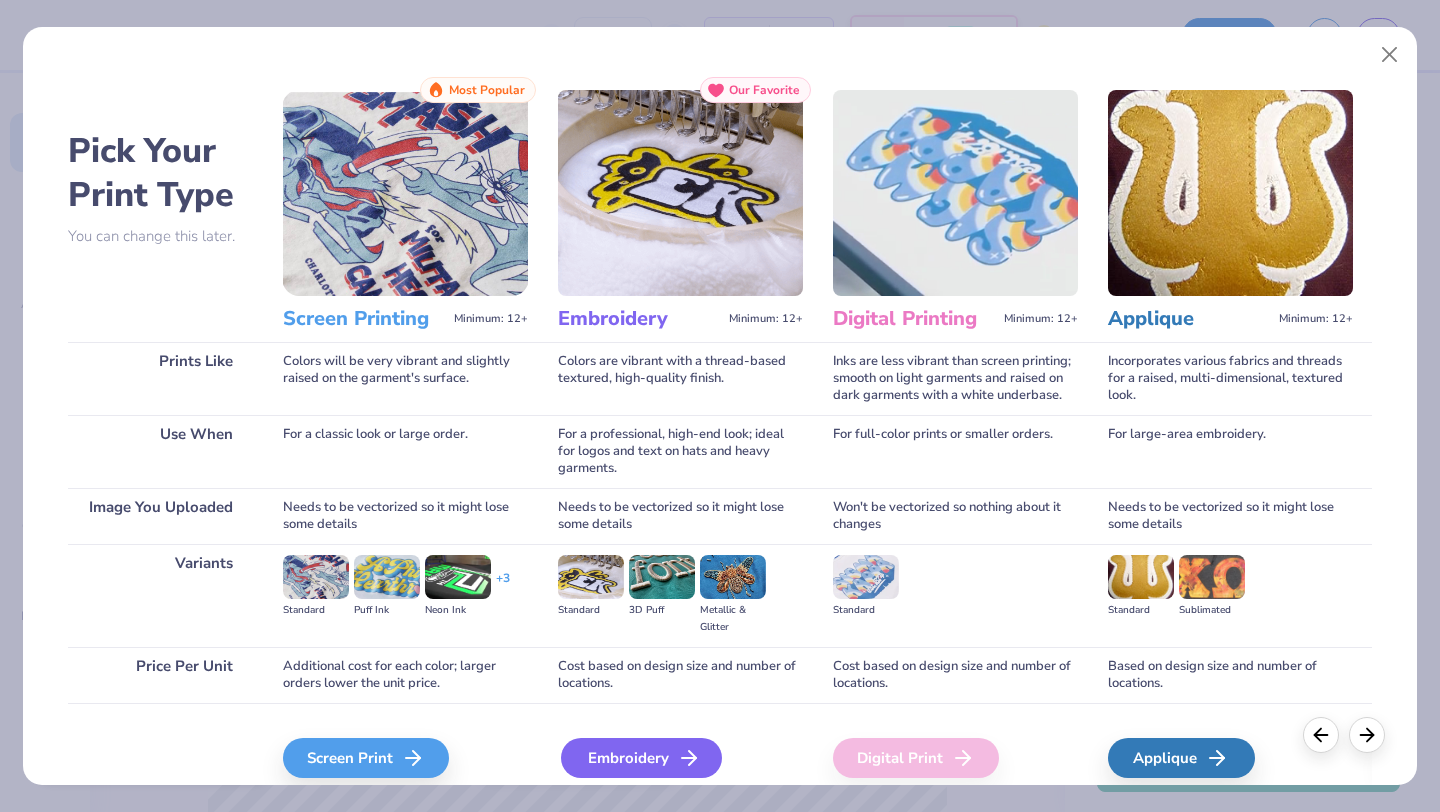 click on "Embroidery" at bounding box center (641, 758) 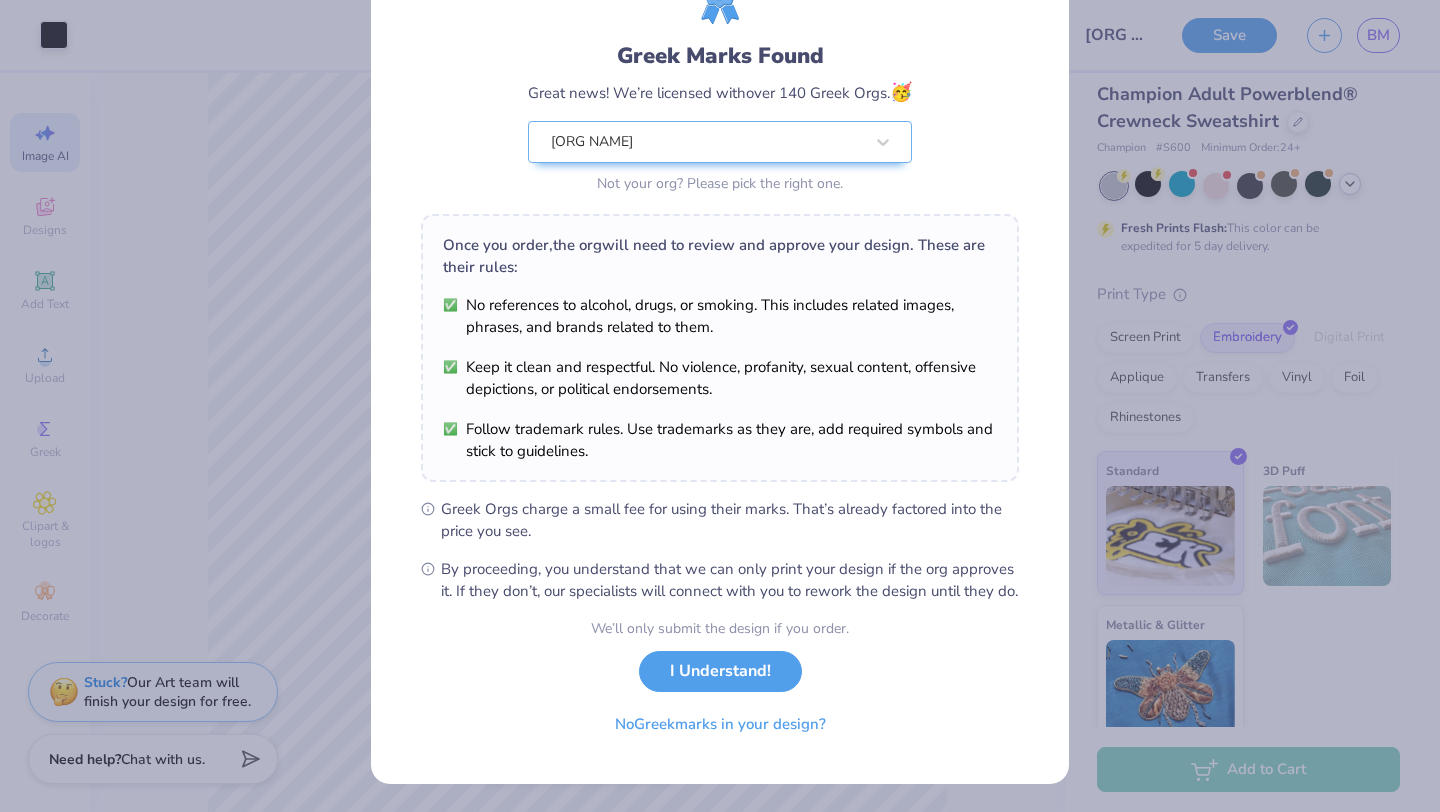 scroll, scrollTop: 124, scrollLeft: 0, axis: vertical 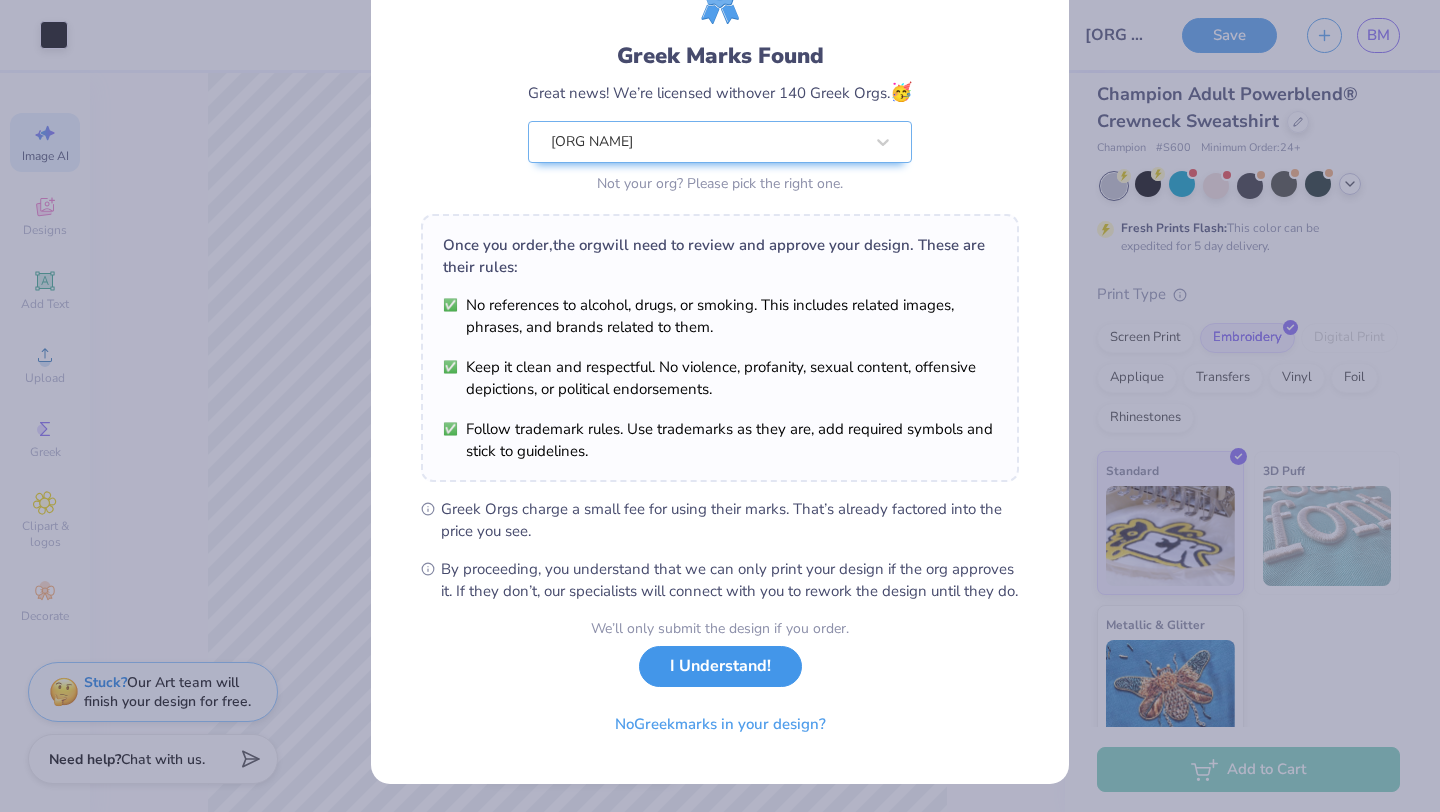 click on "I Understand!" at bounding box center (720, 666) 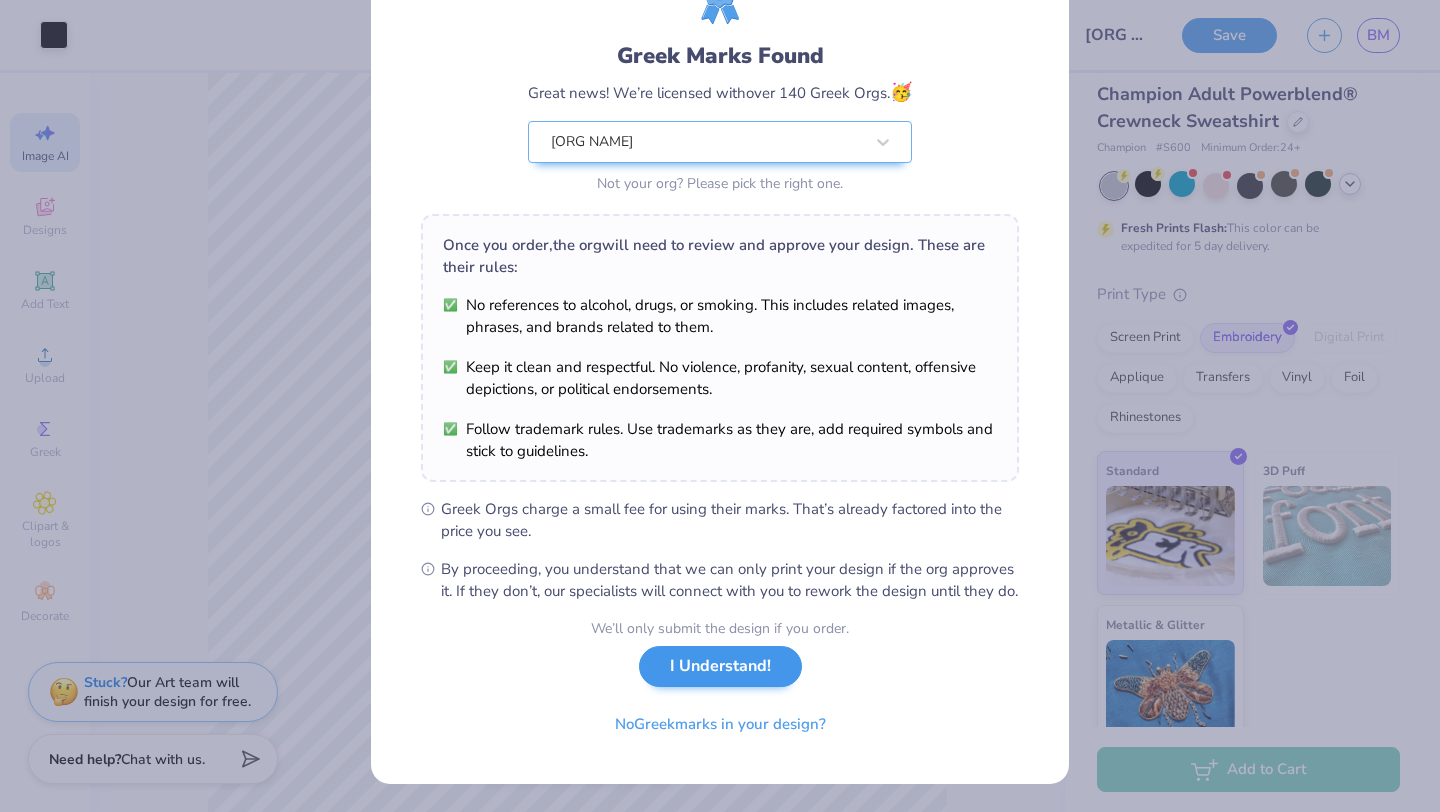 scroll, scrollTop: 0, scrollLeft: 0, axis: both 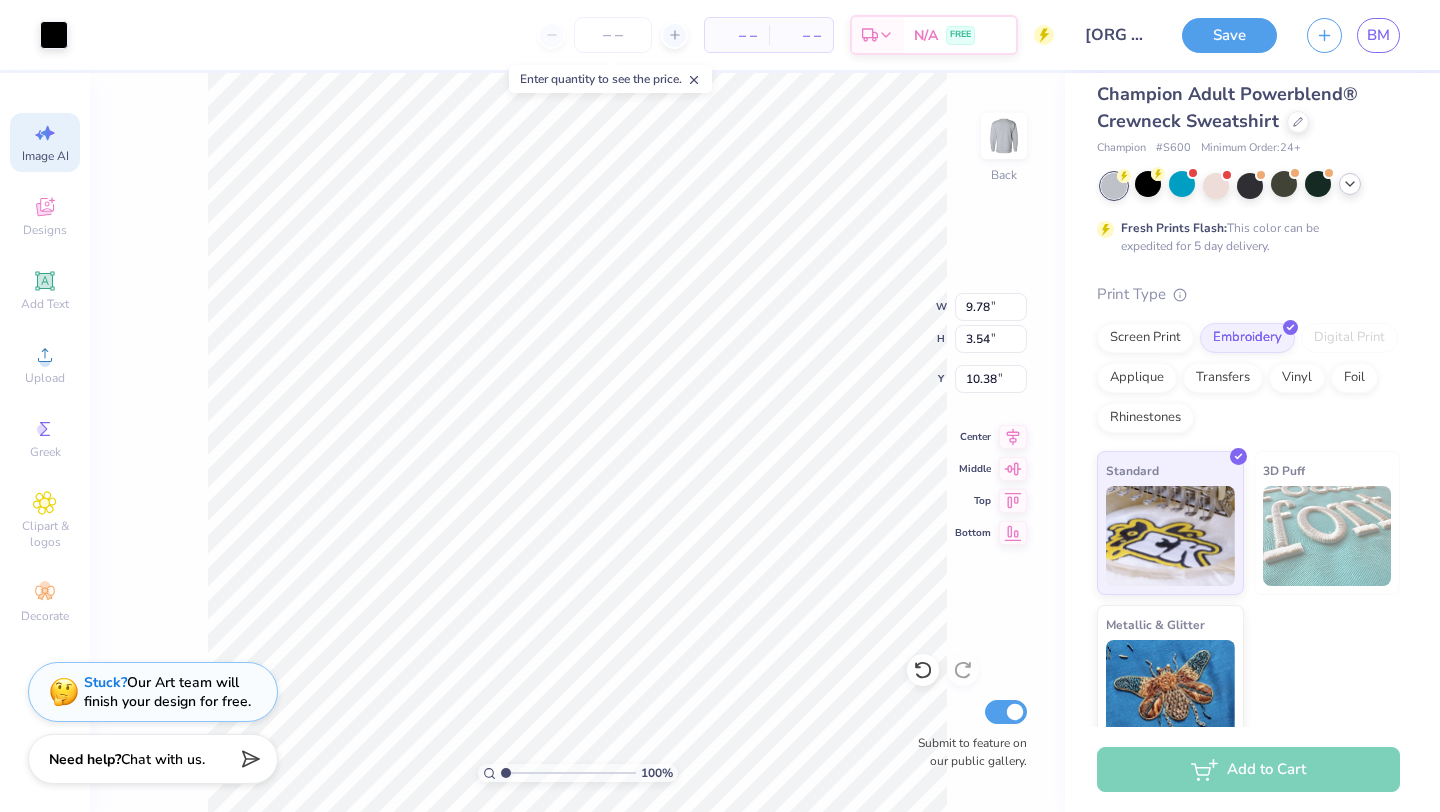 type on "9.78" 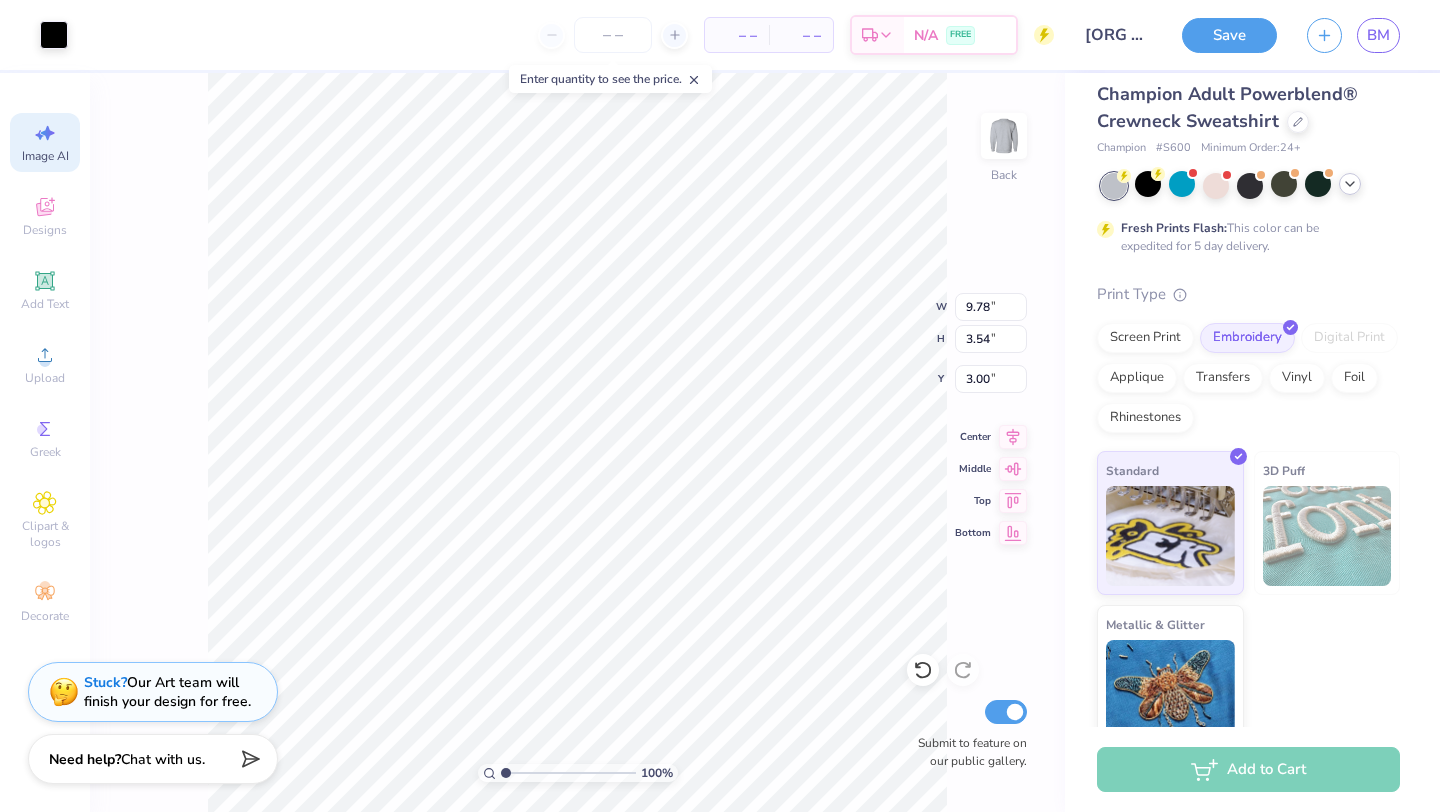 type on "3.25" 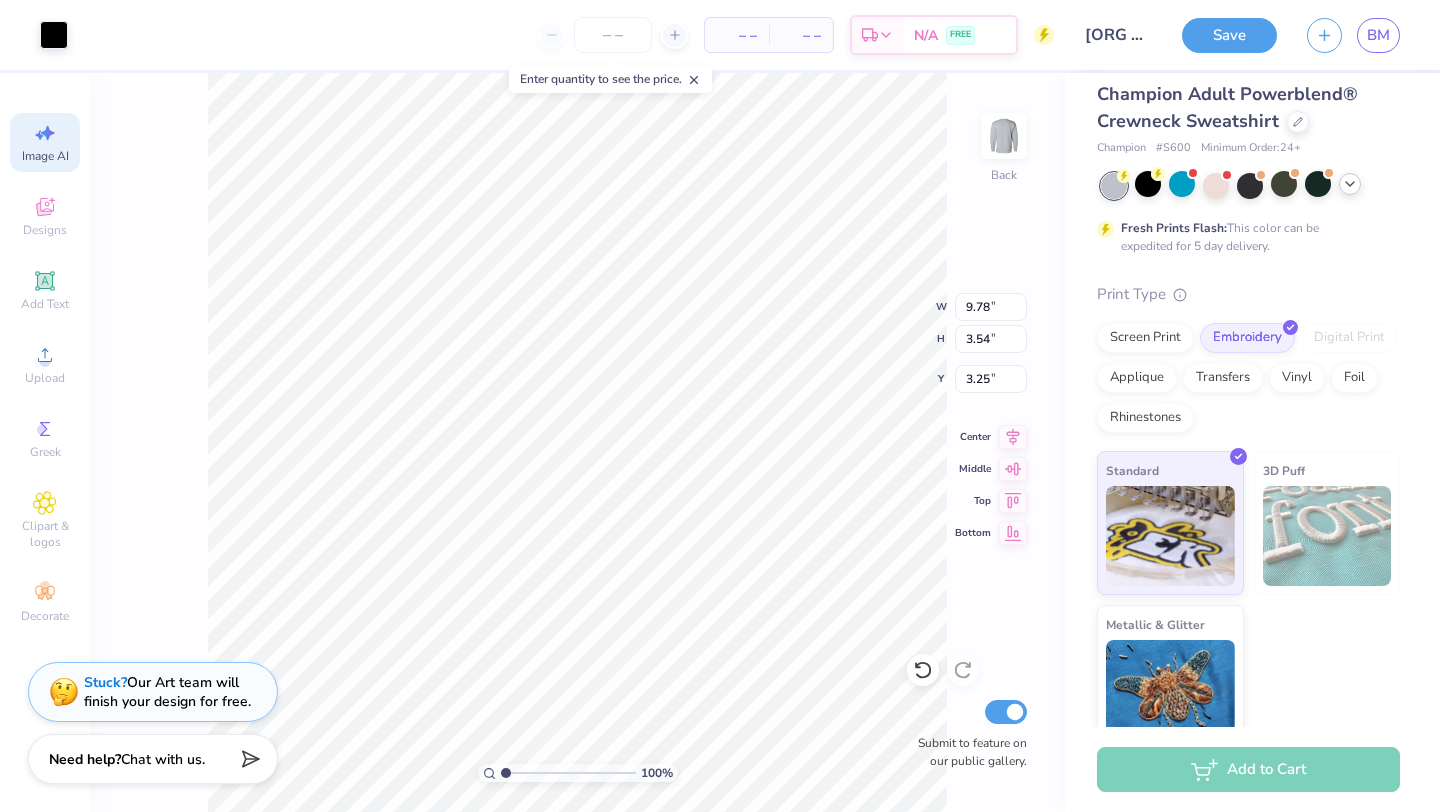 click 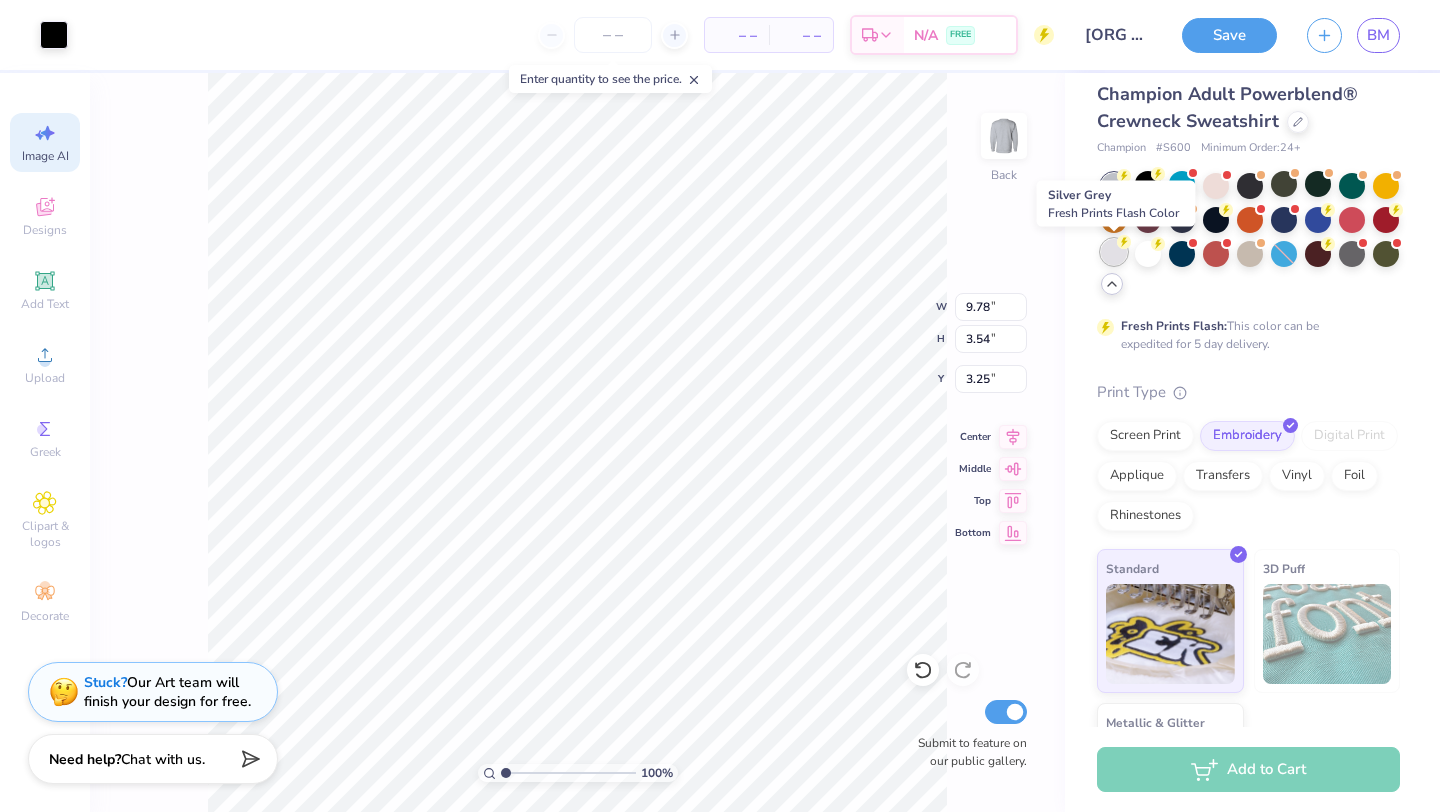 click at bounding box center [1114, 252] 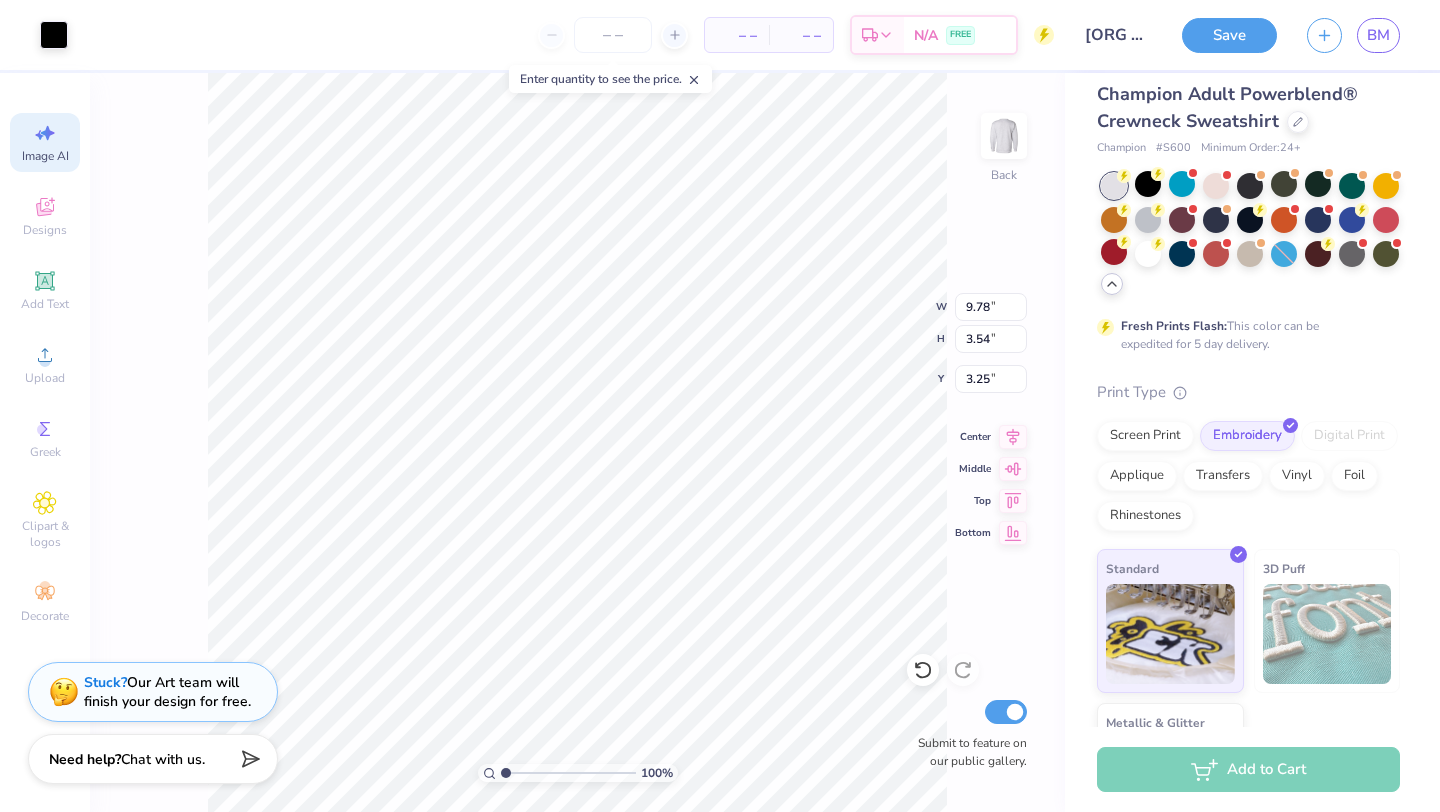 type on "9.30" 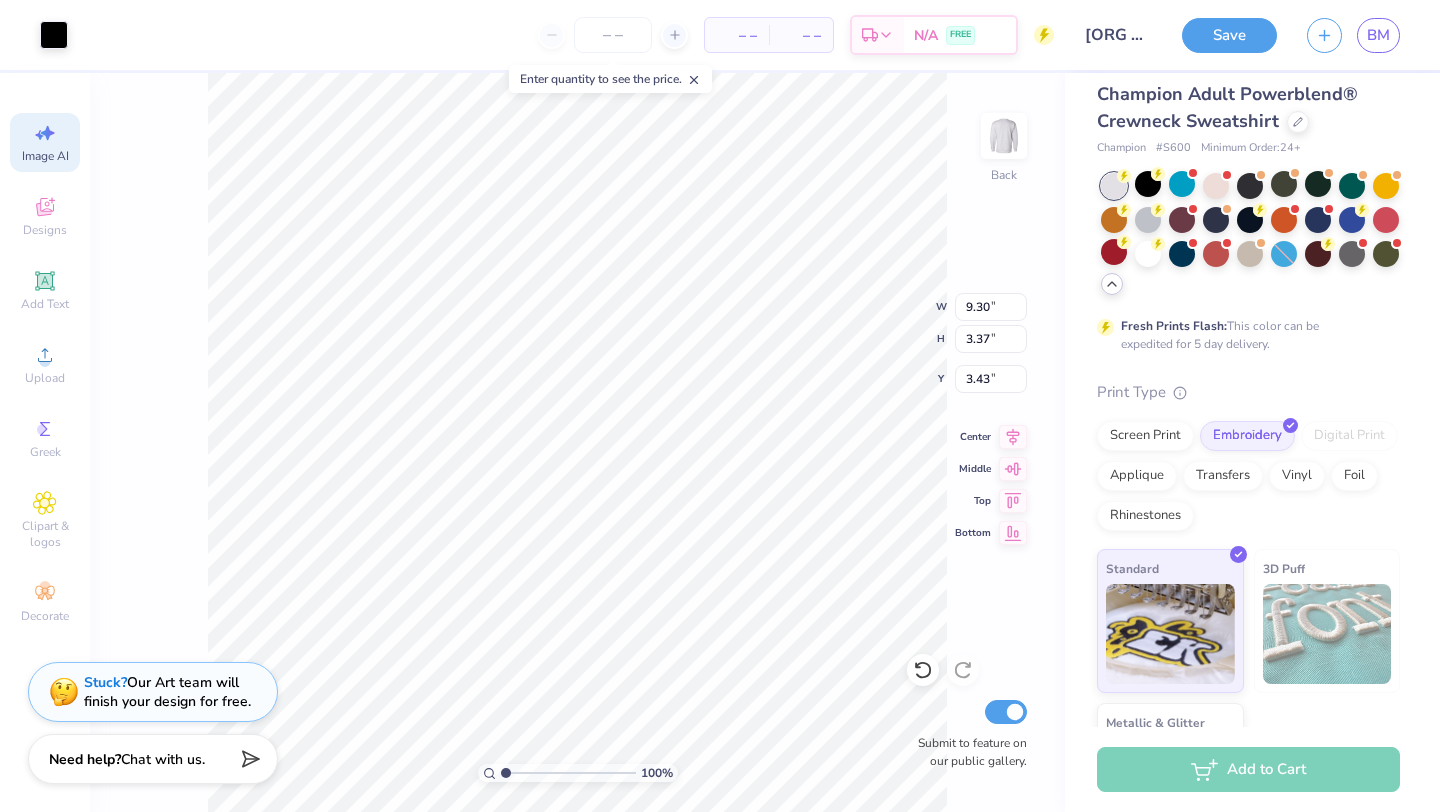 type on "3.44" 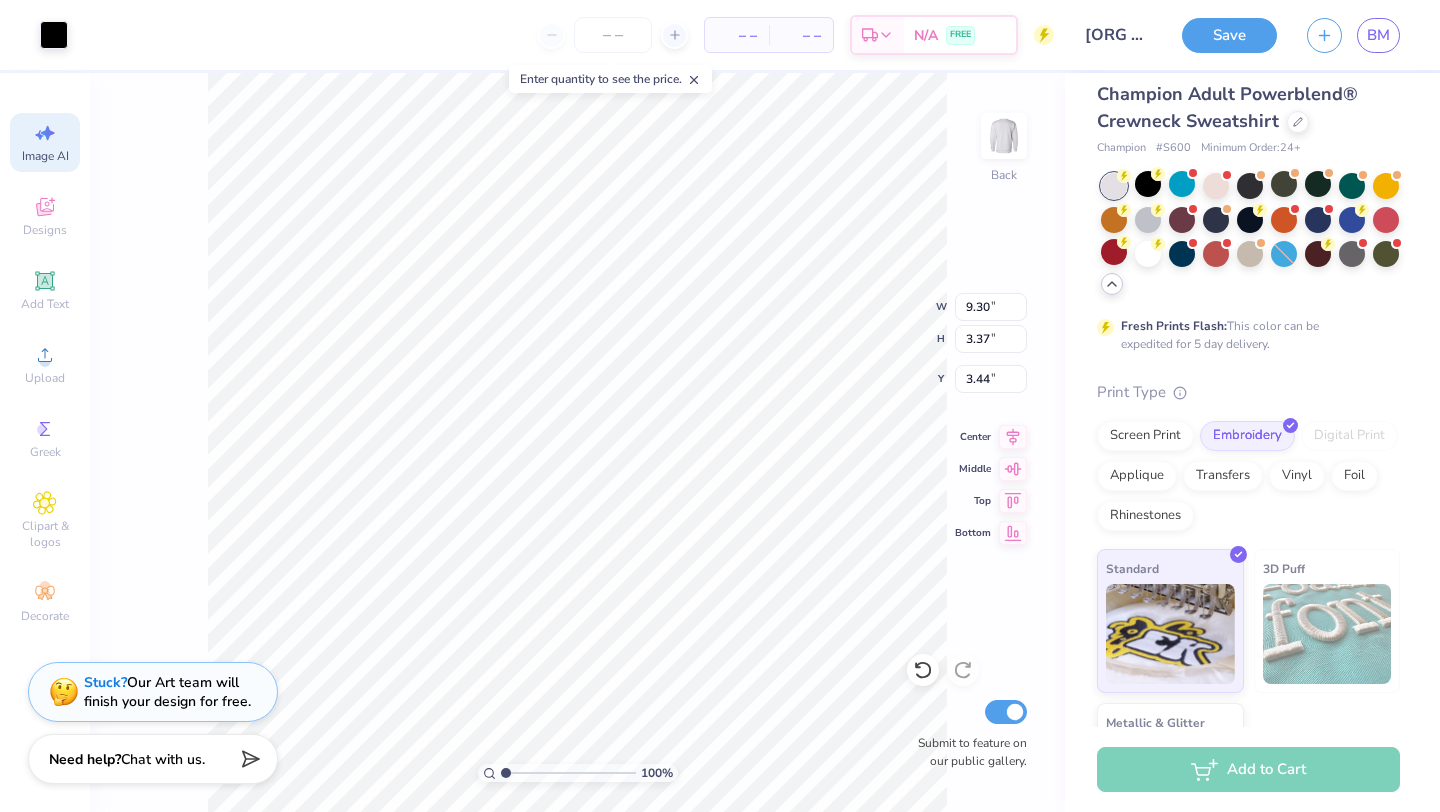 click on "Champion Adult Powerblend® Crewneck Sweatshirt Champion # S600 Minimum Order:  24 +   Fresh Prints Flash:  This color can be expedited for 5 day delivery. Print Type Screen Print Embroidery Digital Print Applique Transfers Vinyl Foil Rhinestones Standard 3D Puff Metallic & Glitter" at bounding box center [1248, 464] 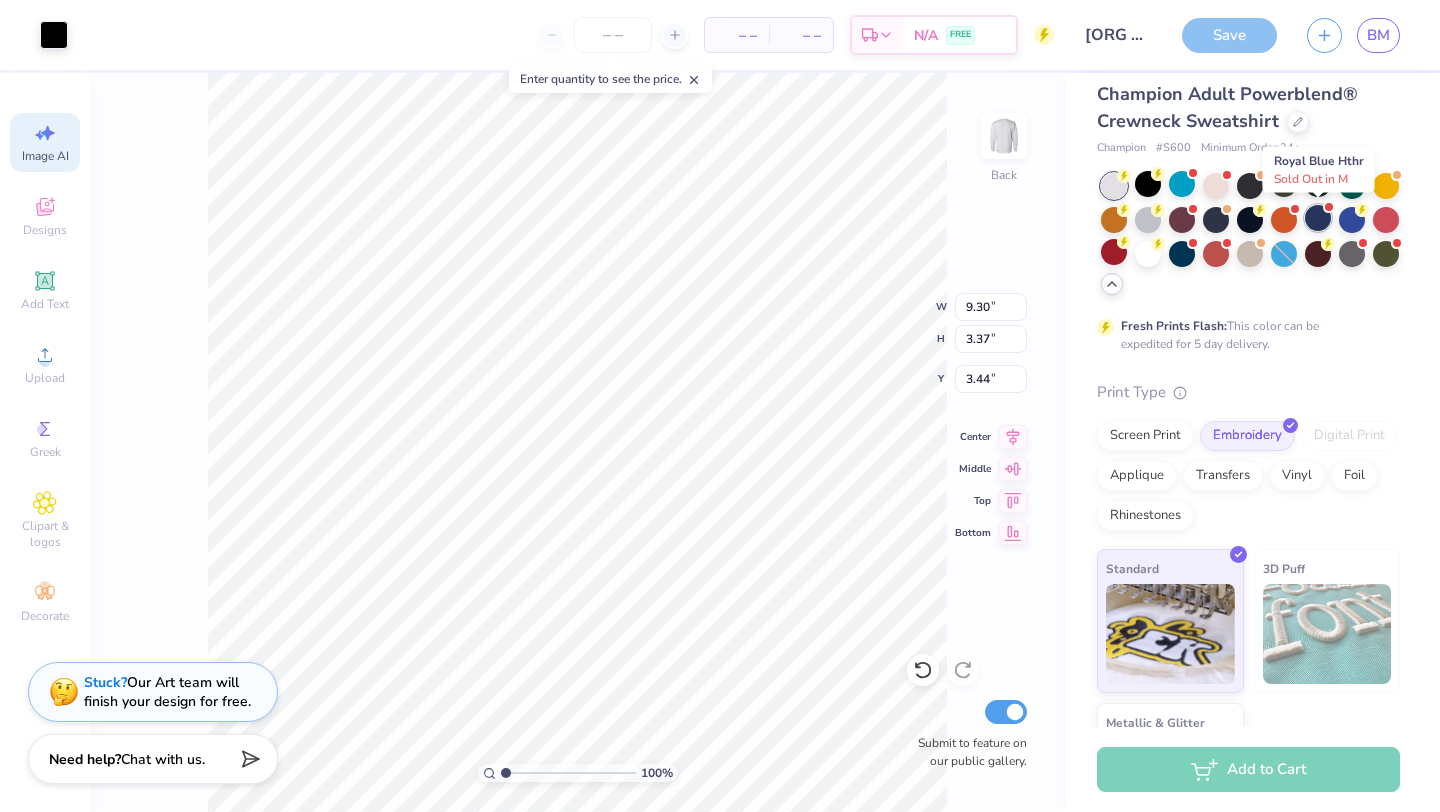 click at bounding box center [1318, 218] 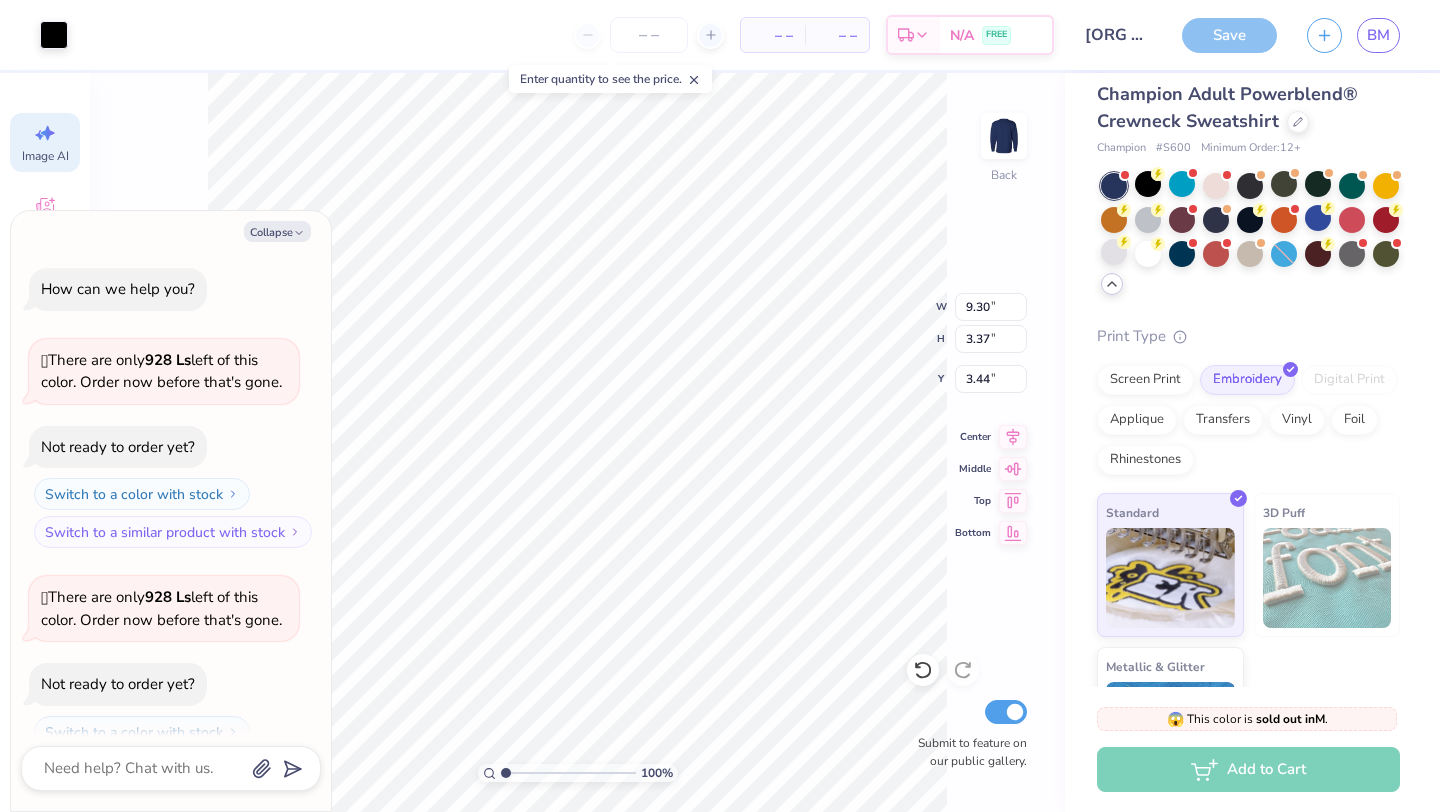 scroll, scrollTop: 585, scrollLeft: 0, axis: vertical 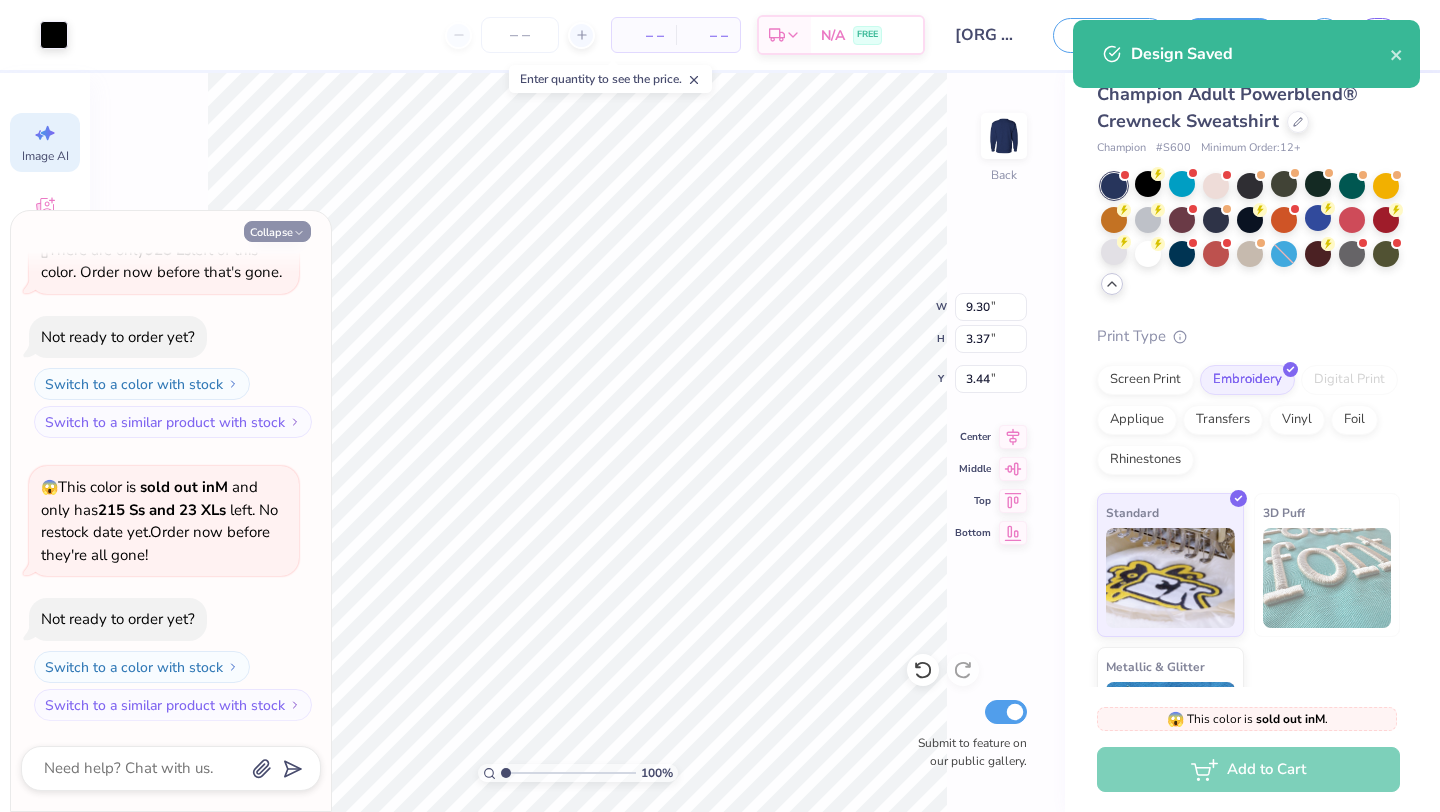 click on "Collapse" at bounding box center [277, 231] 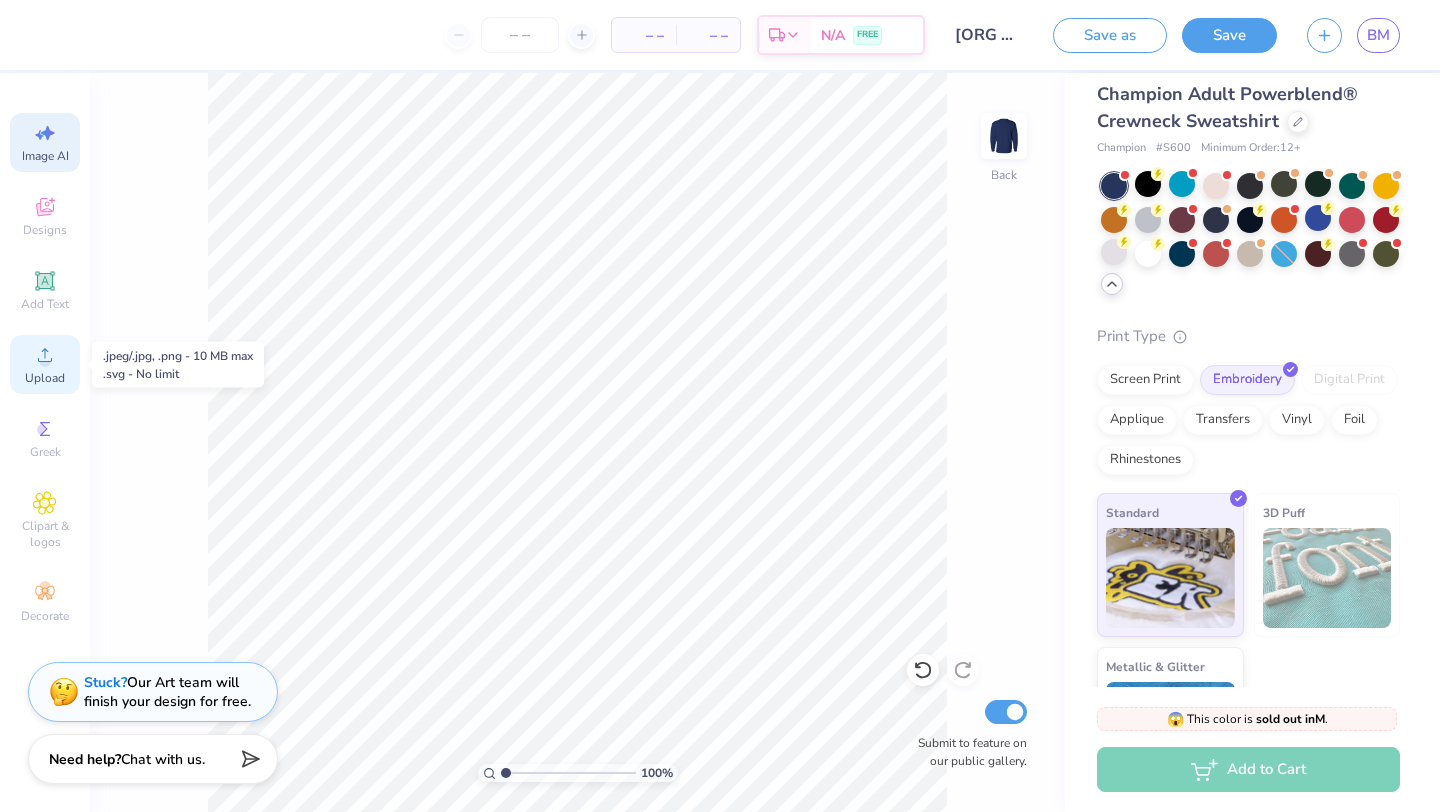 click 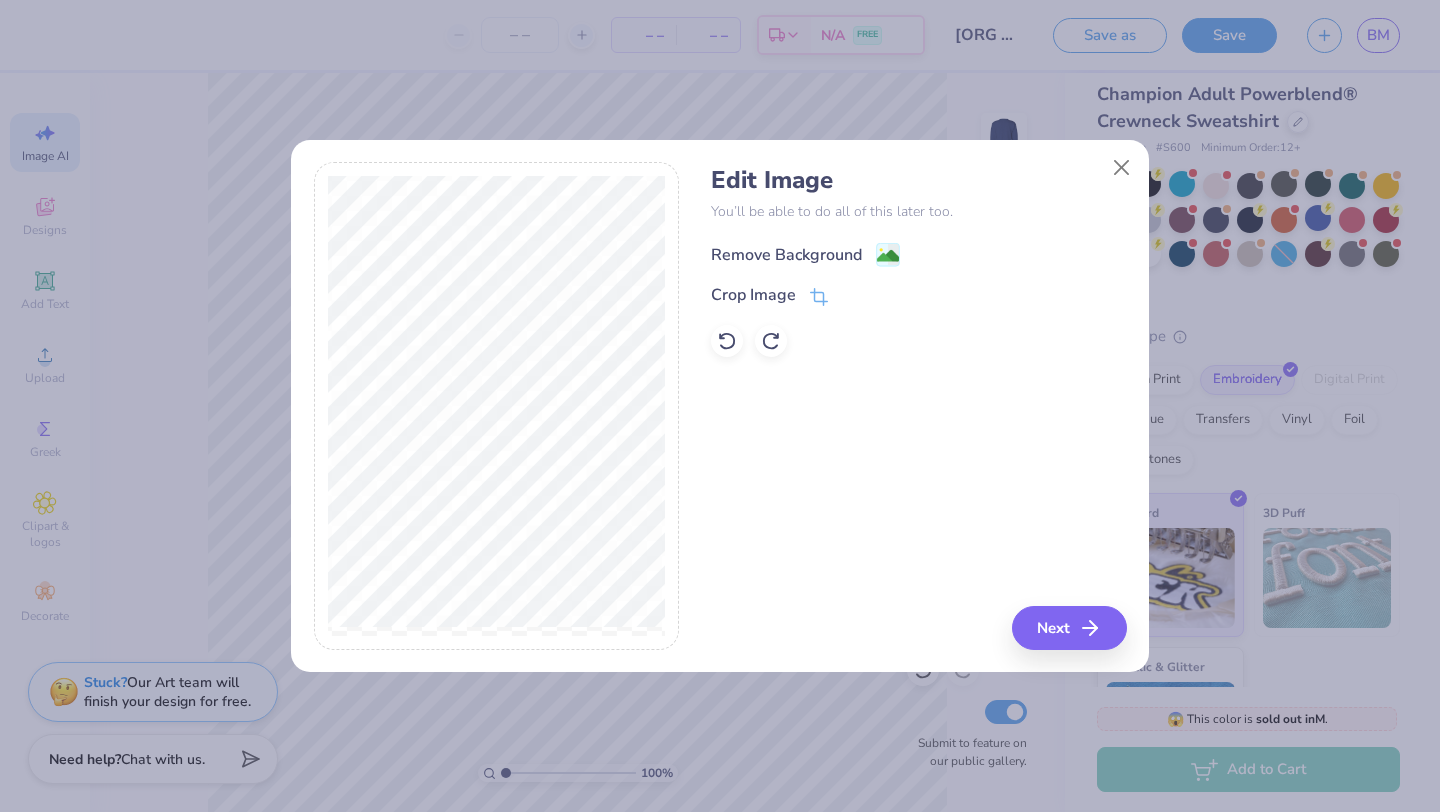 click 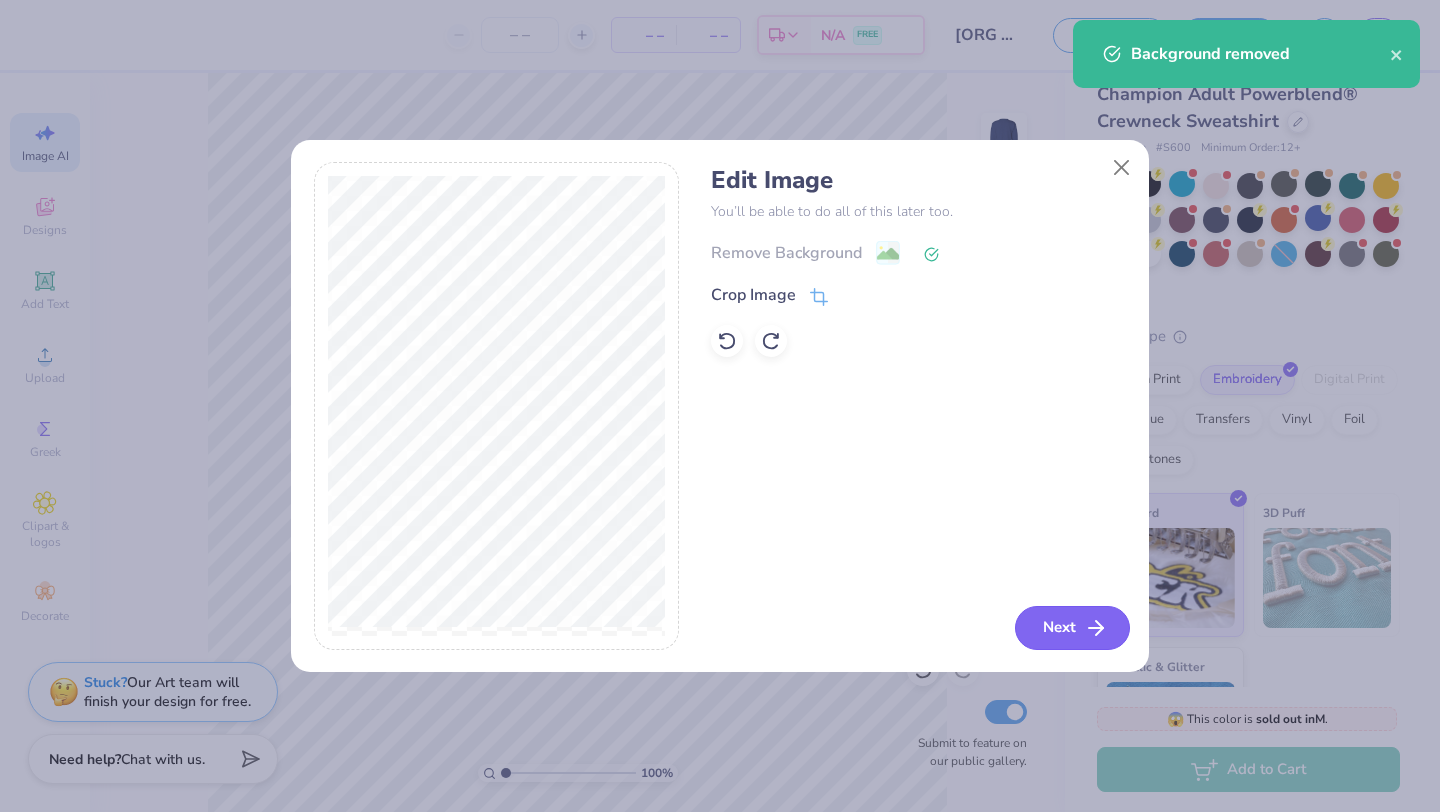click on "Next" at bounding box center [1072, 628] 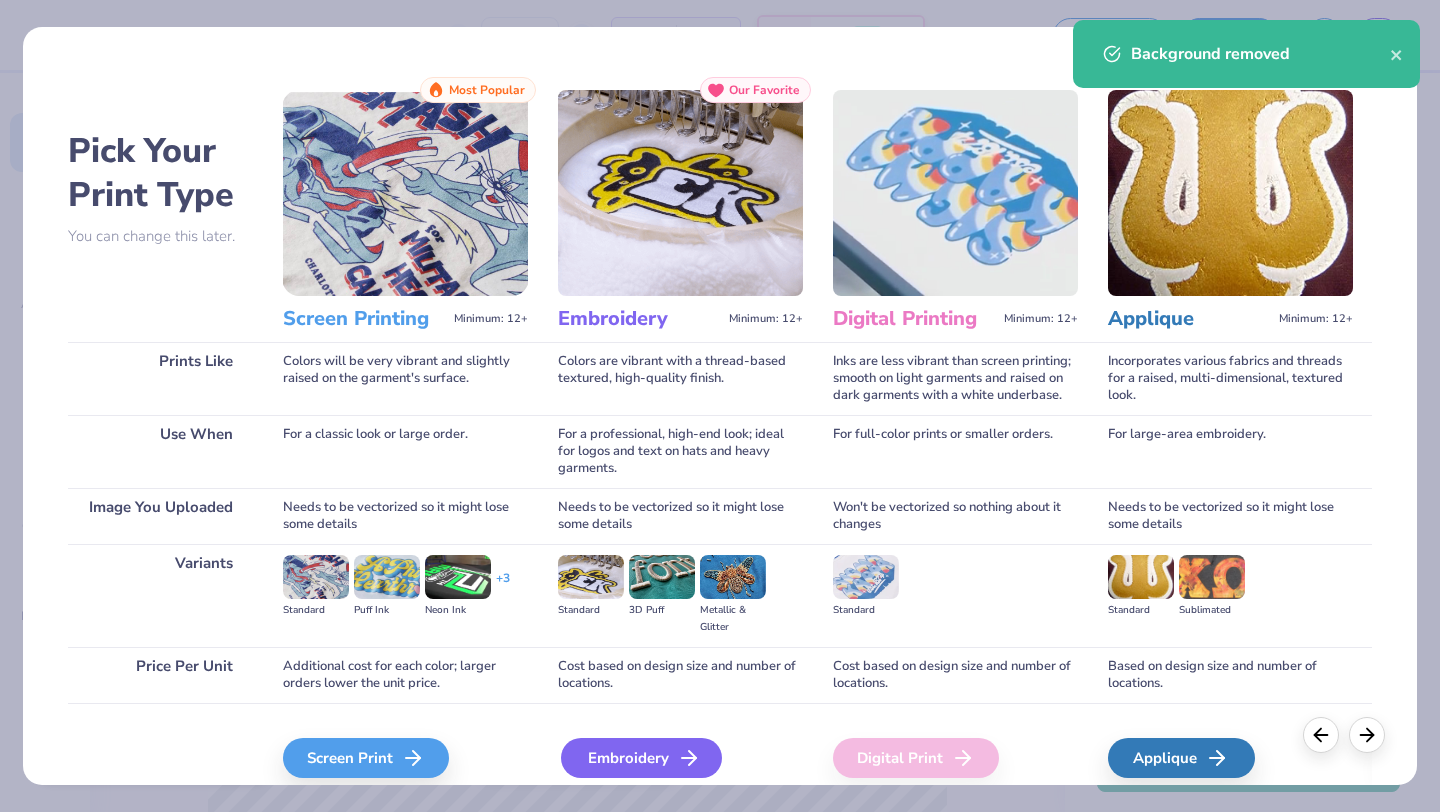 click on "Embroidery" at bounding box center (641, 758) 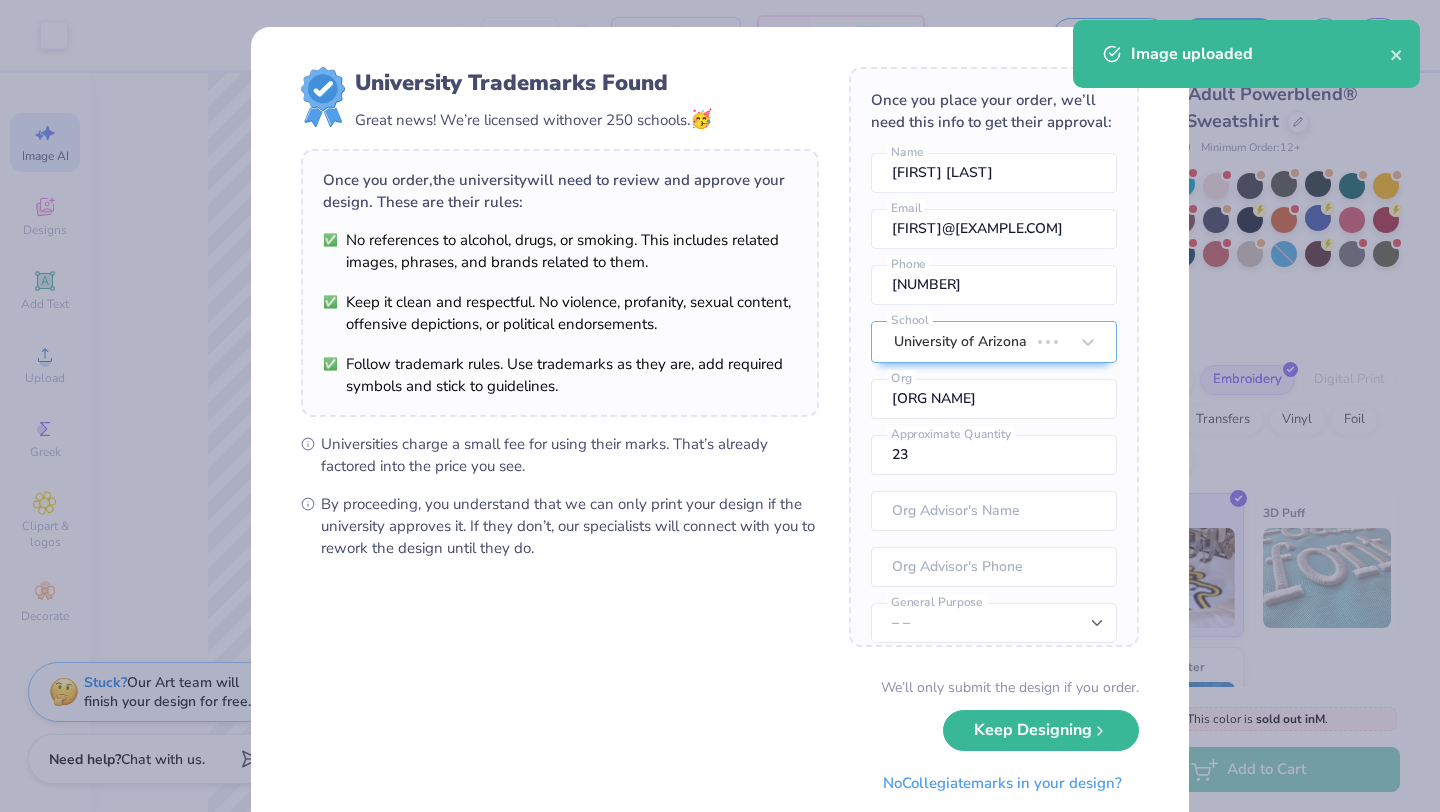 click on "Art colors – – Per Item – – Total Est.  Delivery N/A FREE Design Title [ORG NAME] Crewneck Save as Save BM Image AI Designs Add Text Upload Greek Clipart & logos Decorate Generate Design Describe the Graphic Apply a Style (Optional) Upload or choose an aesthetic that matches your vision to get a better result Reference Image Surprise Me Text-Based Photorealistic 60s & 70s 80s & 90s Cartoons Classic Grunge Handdrawn Minimalist Varsity Y2K Max # of Colors Fewer colors means lower prices. 1 2 3 4 5 6 7 8 Generate Design 100  % Back W 12.00 12.00 " H 3.87 3.87 " Y 9.81 9.81 " Center Middle Top Bottom Submit to feature on our public gallery. # 504291A Original Proof Champion Adult Powerblend® Crewneck Sweatshirt Champion # S600 Minimum Order:  12 +   Print Type Screen Print Embroidery Digital Print Applique Transfers Vinyl Foil Rhinestones Standard 3D Puff Metallic & Glitter 😱   This color is   sold out in  M . 😱   This color is   sold out in  M   and only has  215 Ss and 23 XLs" at bounding box center [720, 406] 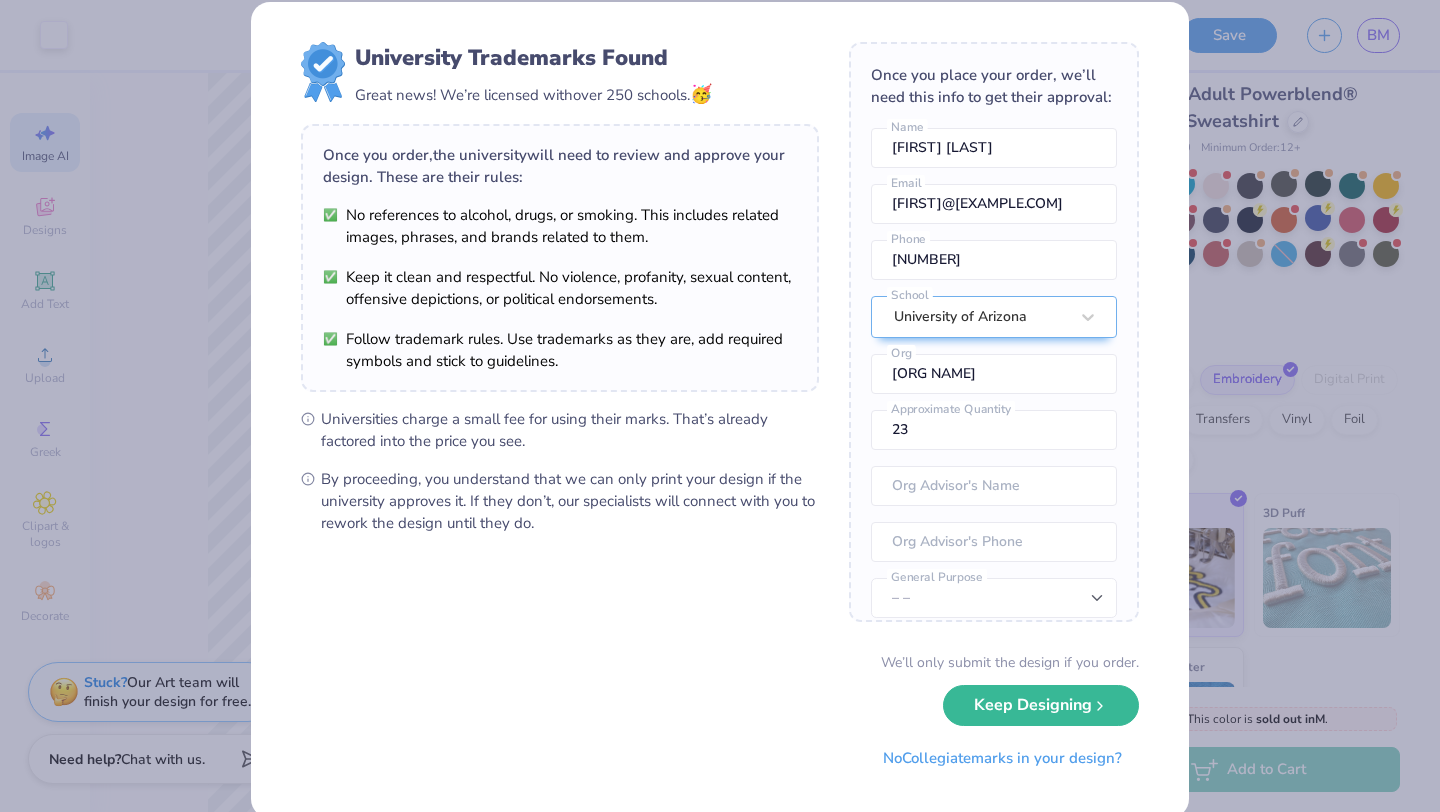 scroll, scrollTop: 42, scrollLeft: 0, axis: vertical 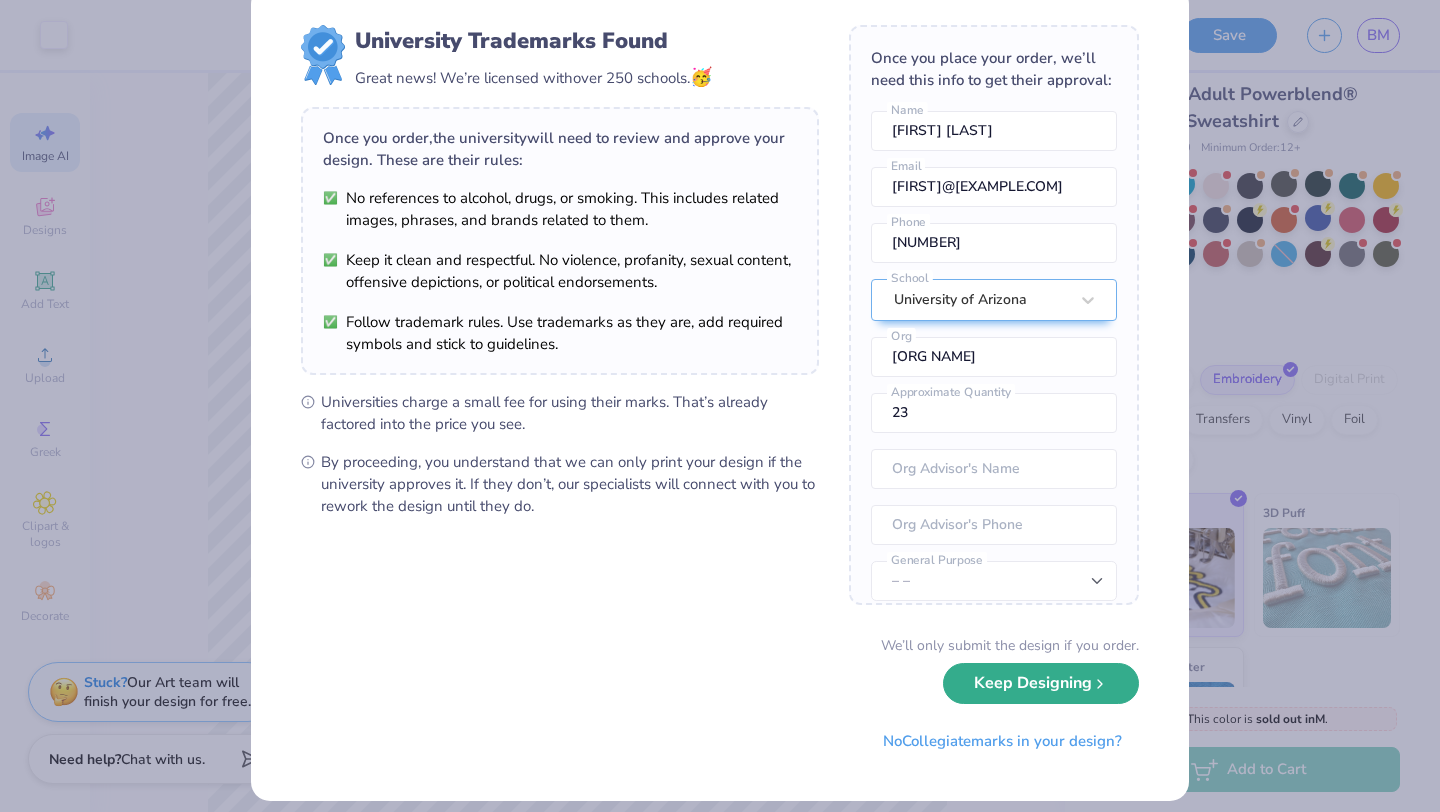 click on "Keep Designing" at bounding box center [1041, 683] 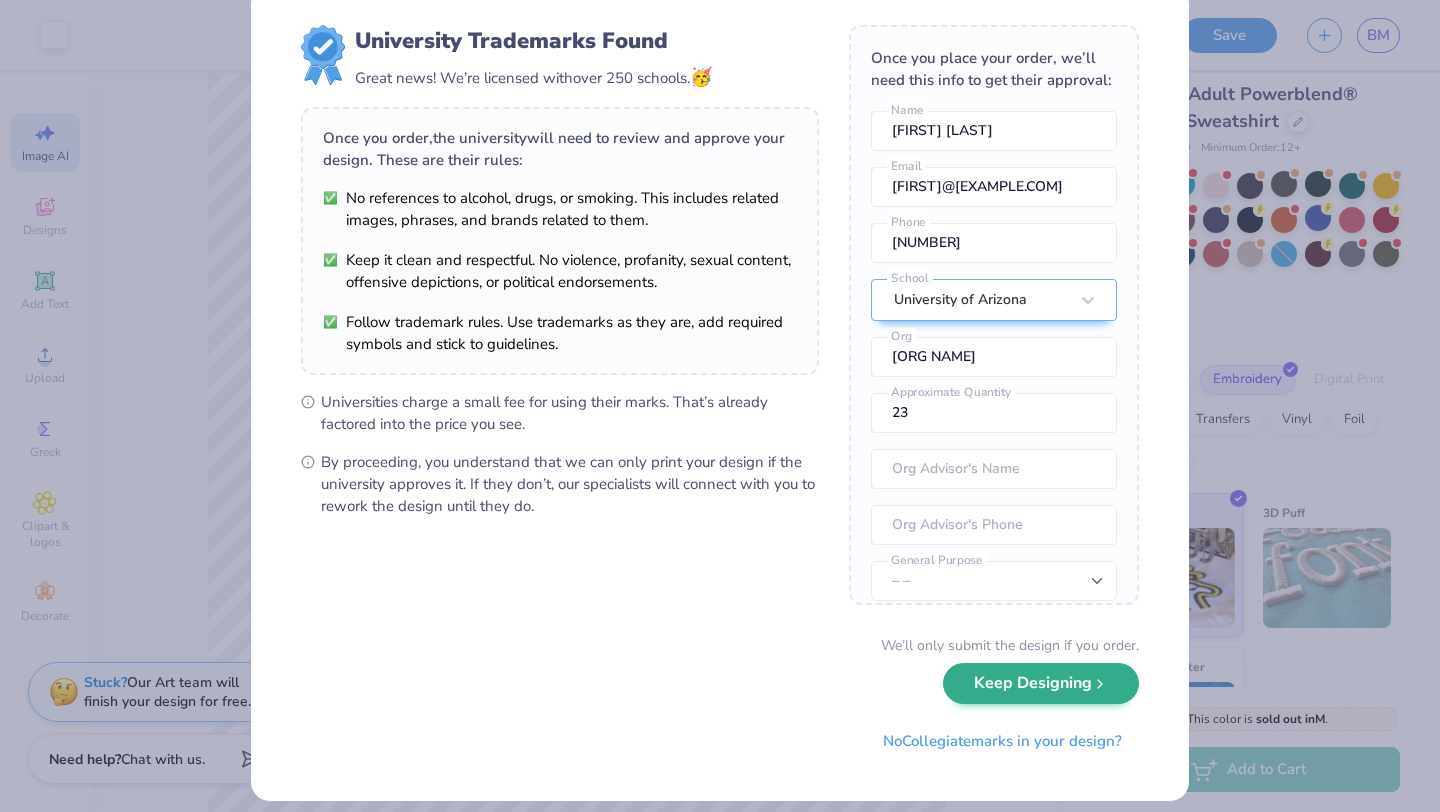 scroll, scrollTop: 0, scrollLeft: 0, axis: both 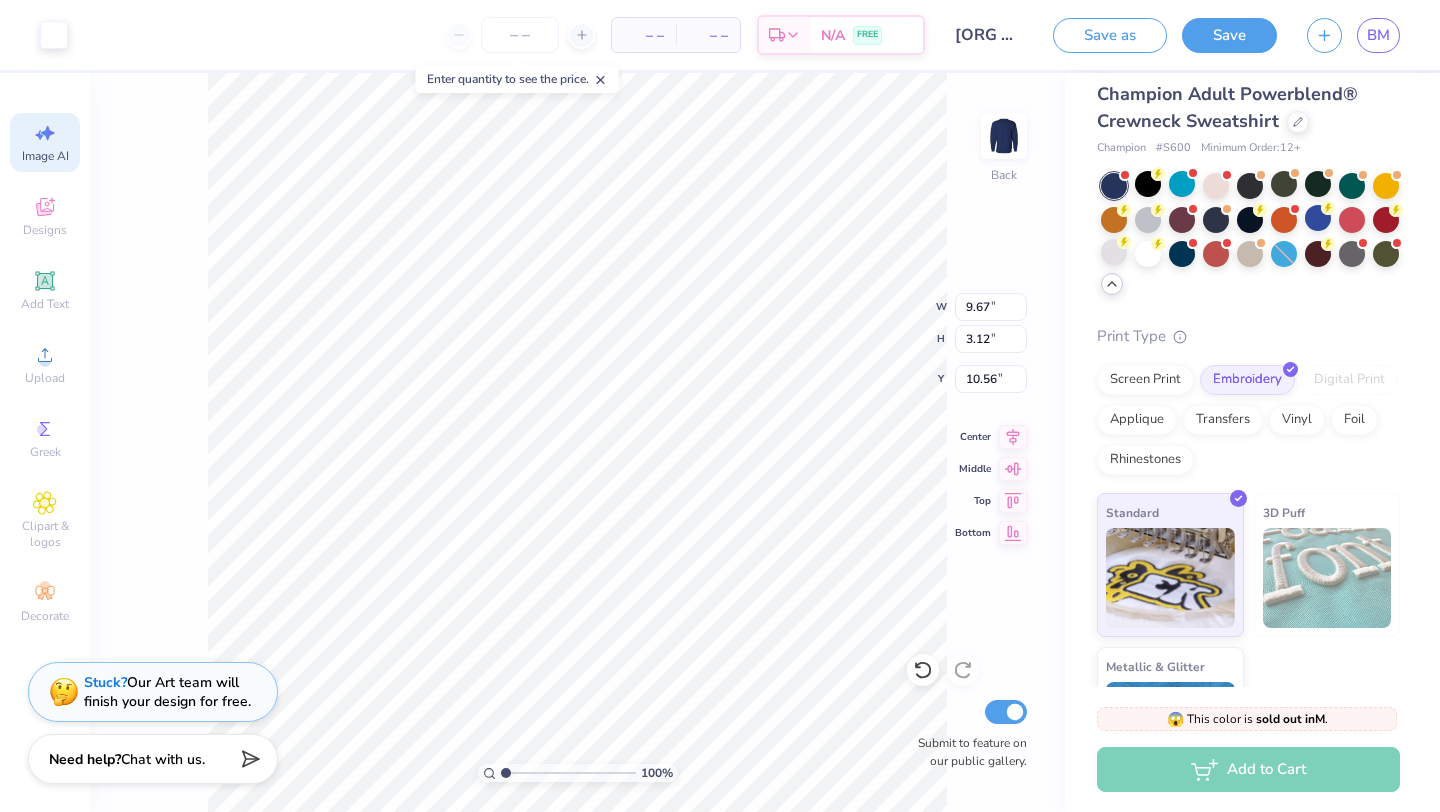 type on "3.00" 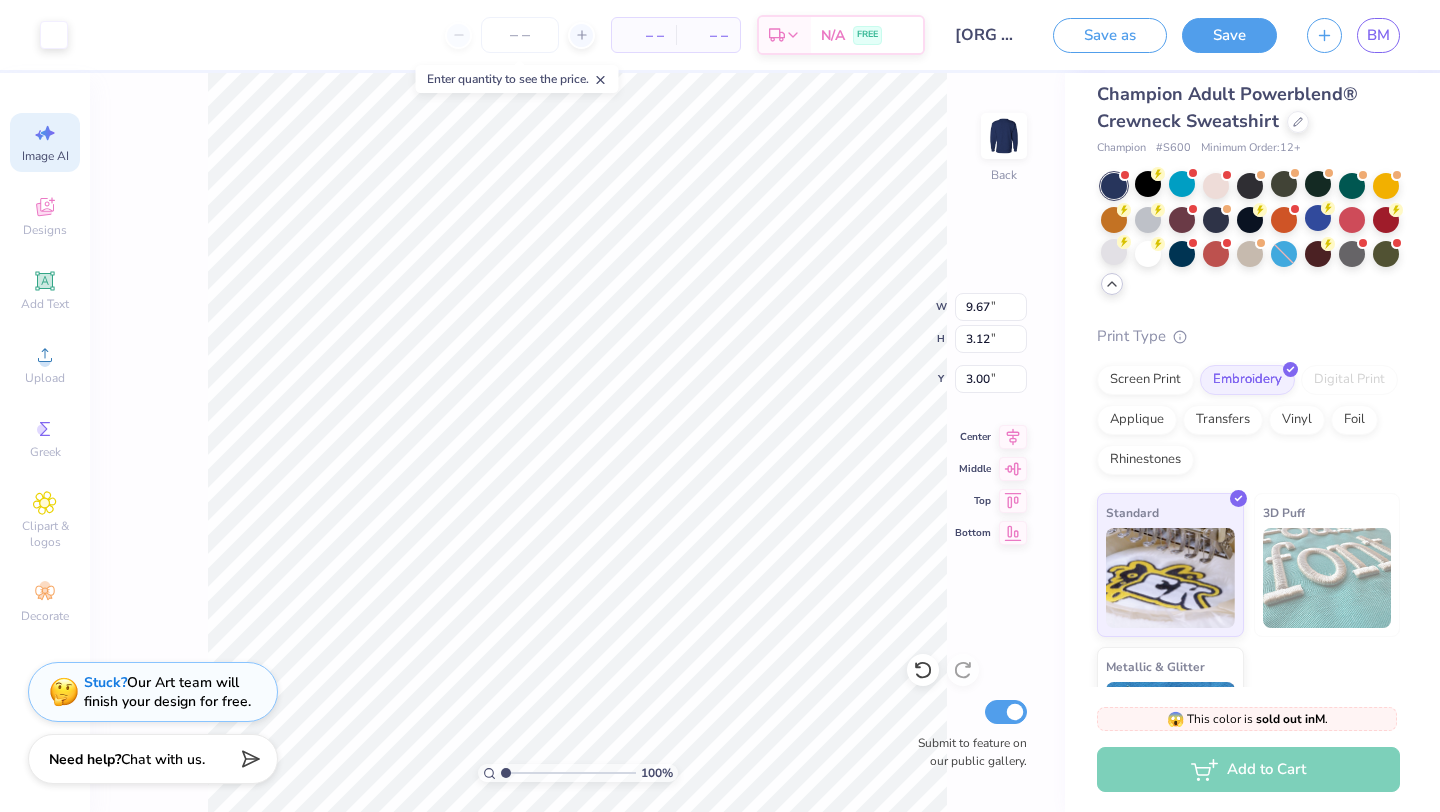 click on "100  % Back W 9.67 9.67 " H 3.12 3.12 " Y 3.00 3.00 " Center Middle Top Bottom Submit to feature on our public gallery." at bounding box center (577, 442) 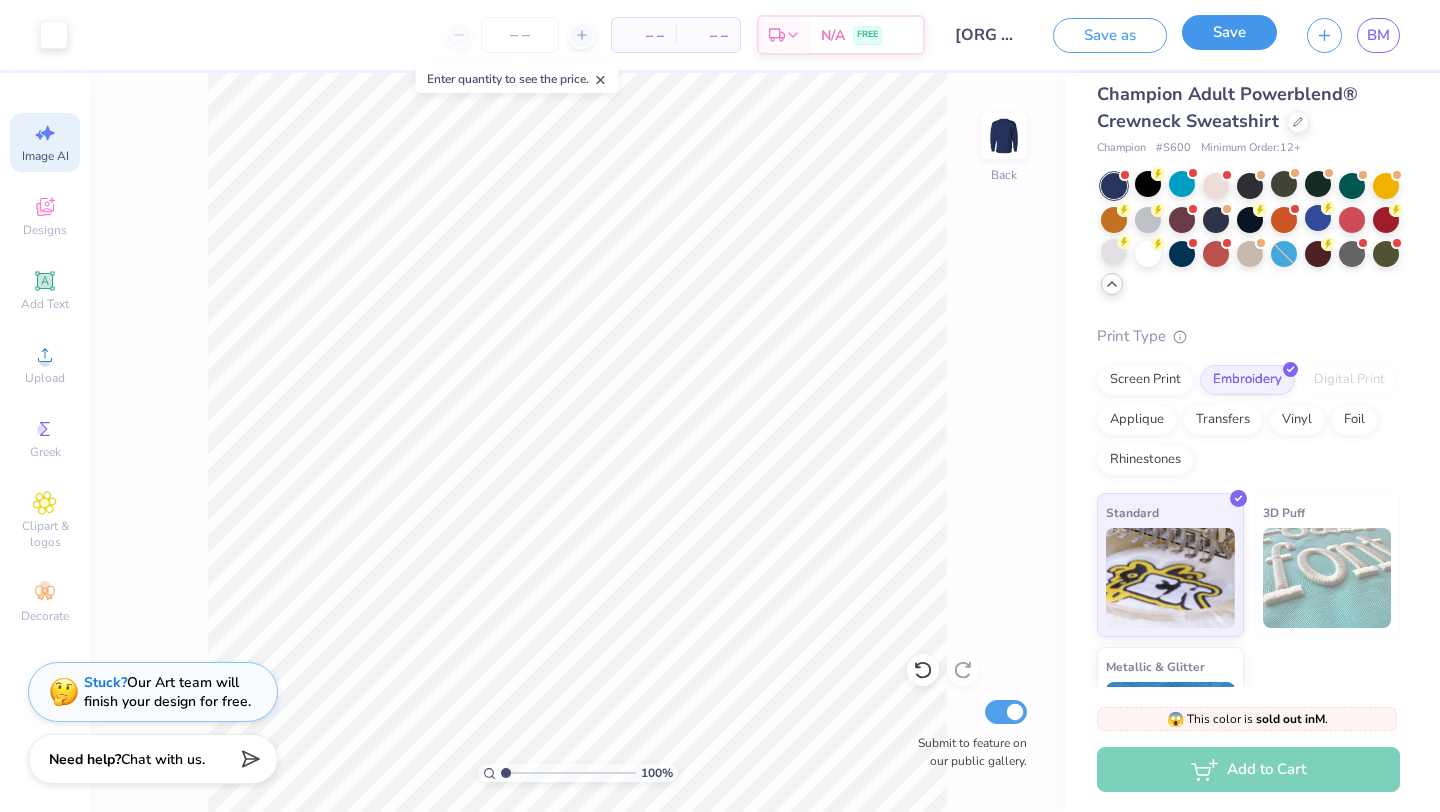 click on "Save" at bounding box center [1229, 35] 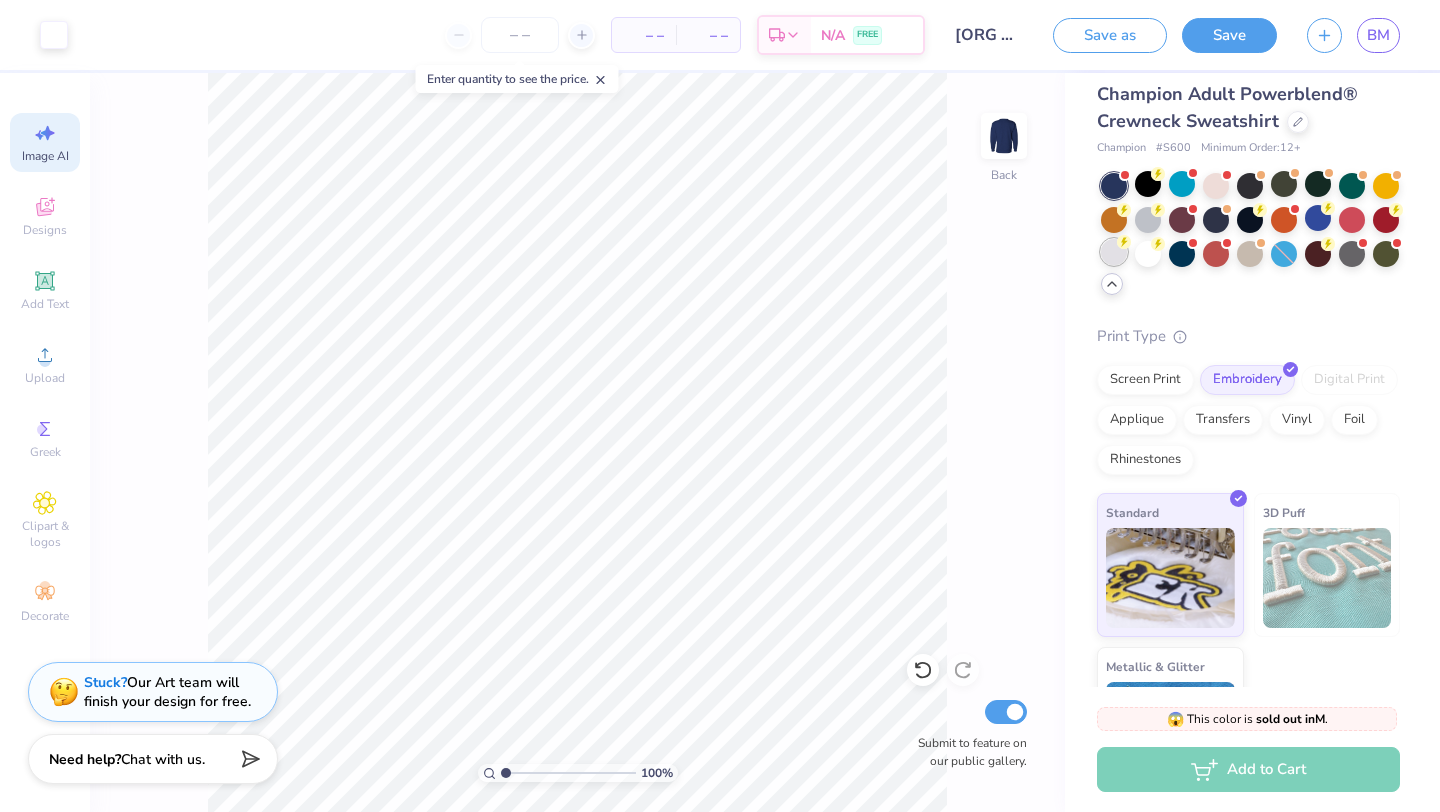 click at bounding box center [1114, 252] 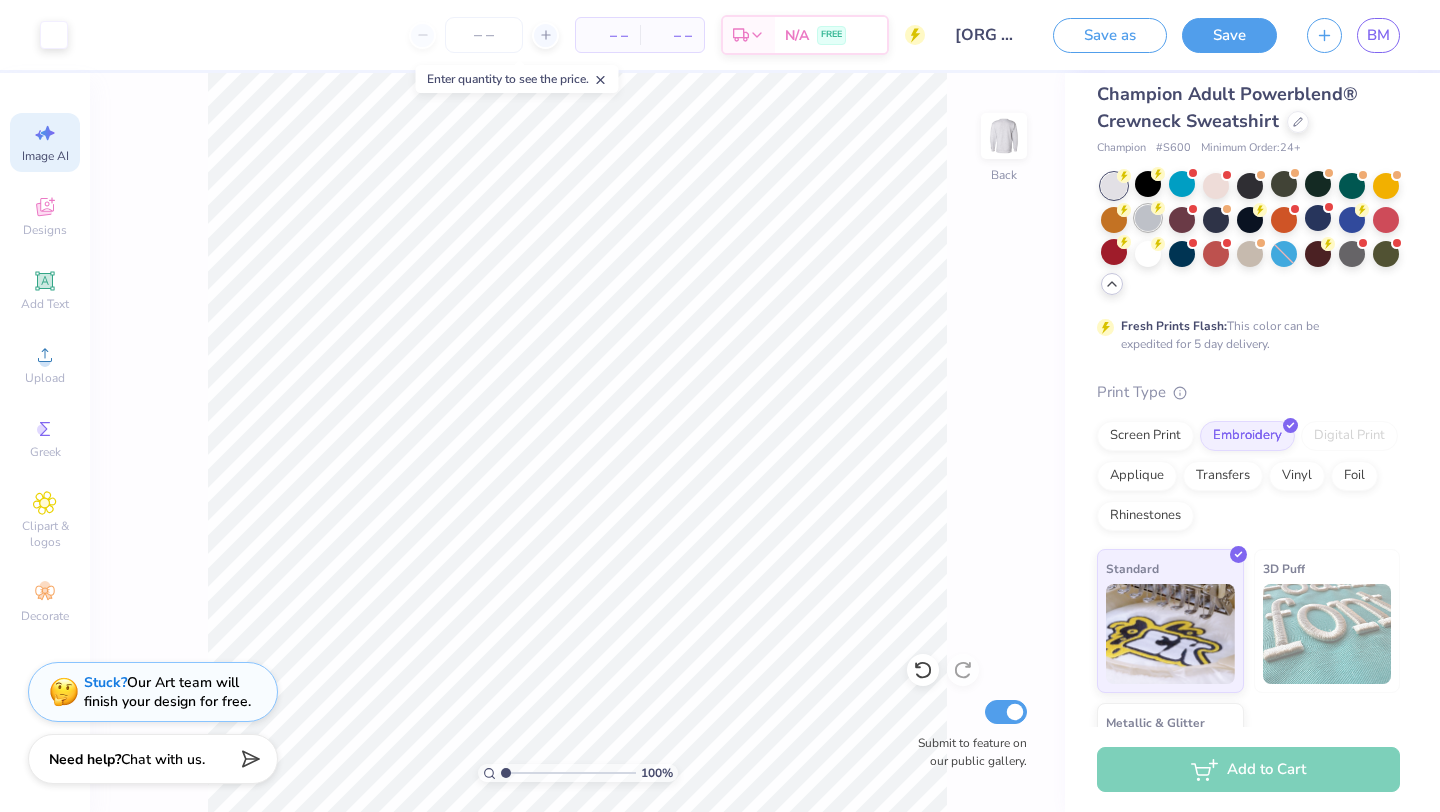 click at bounding box center [1148, 218] 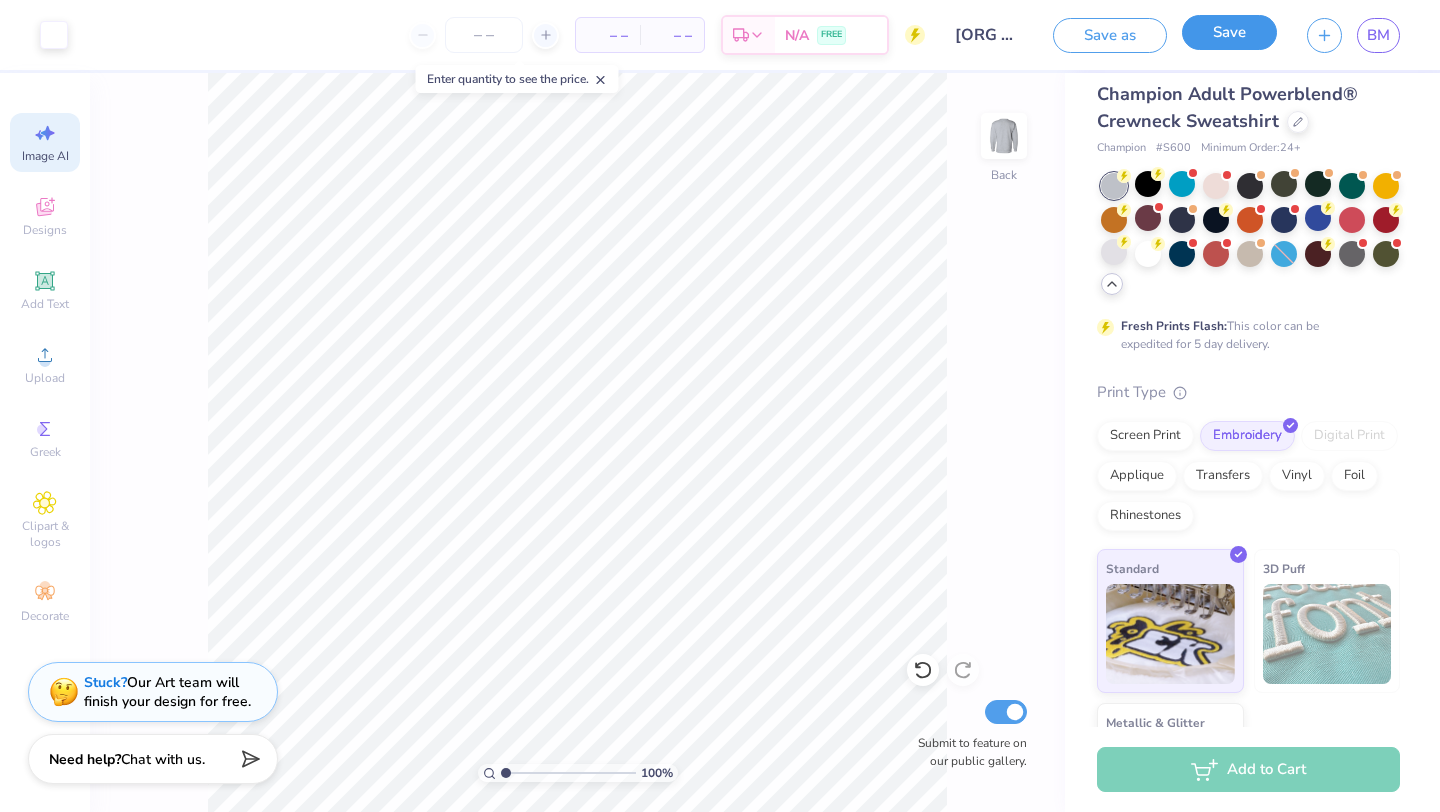 click on "Save" at bounding box center (1229, 32) 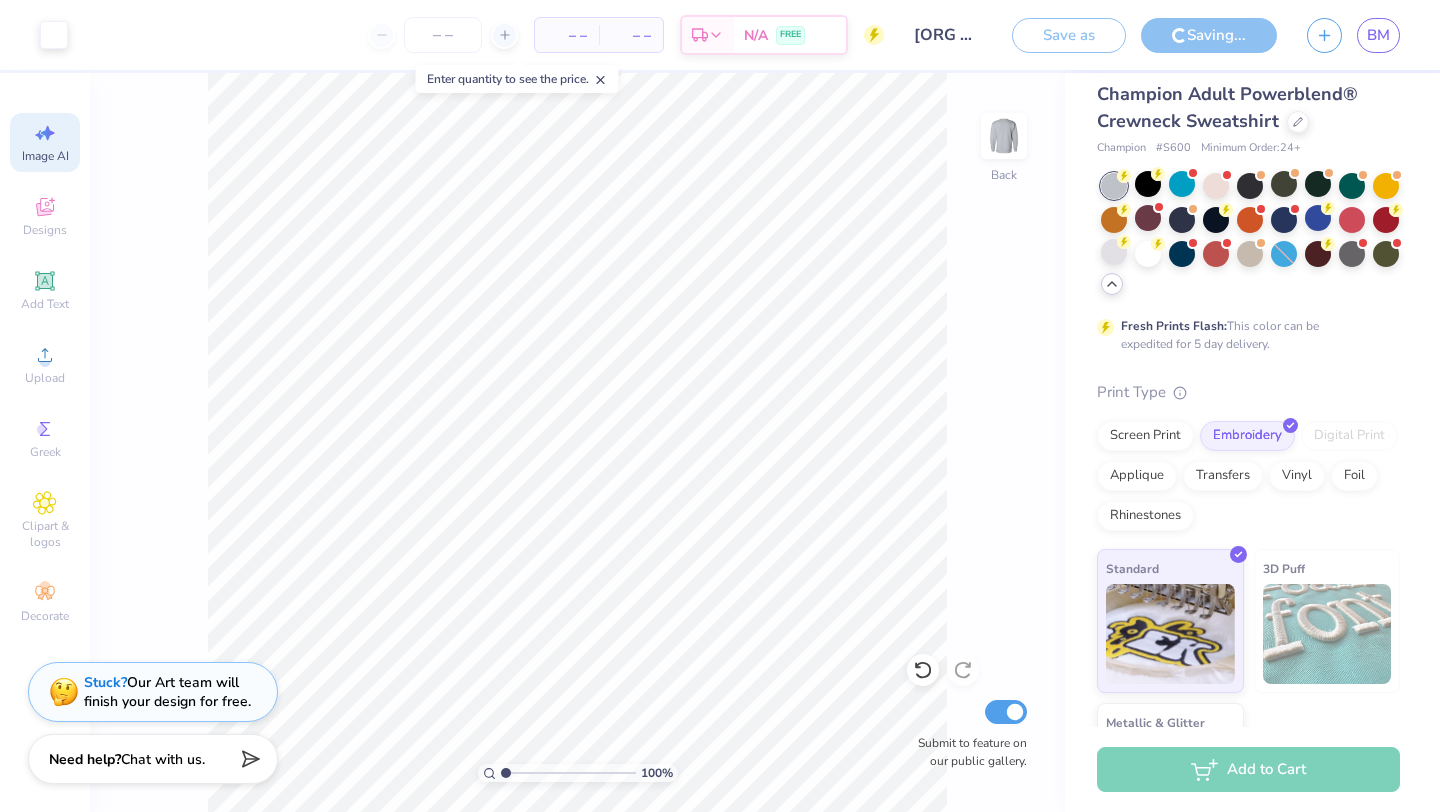 scroll, scrollTop: 0, scrollLeft: 0, axis: both 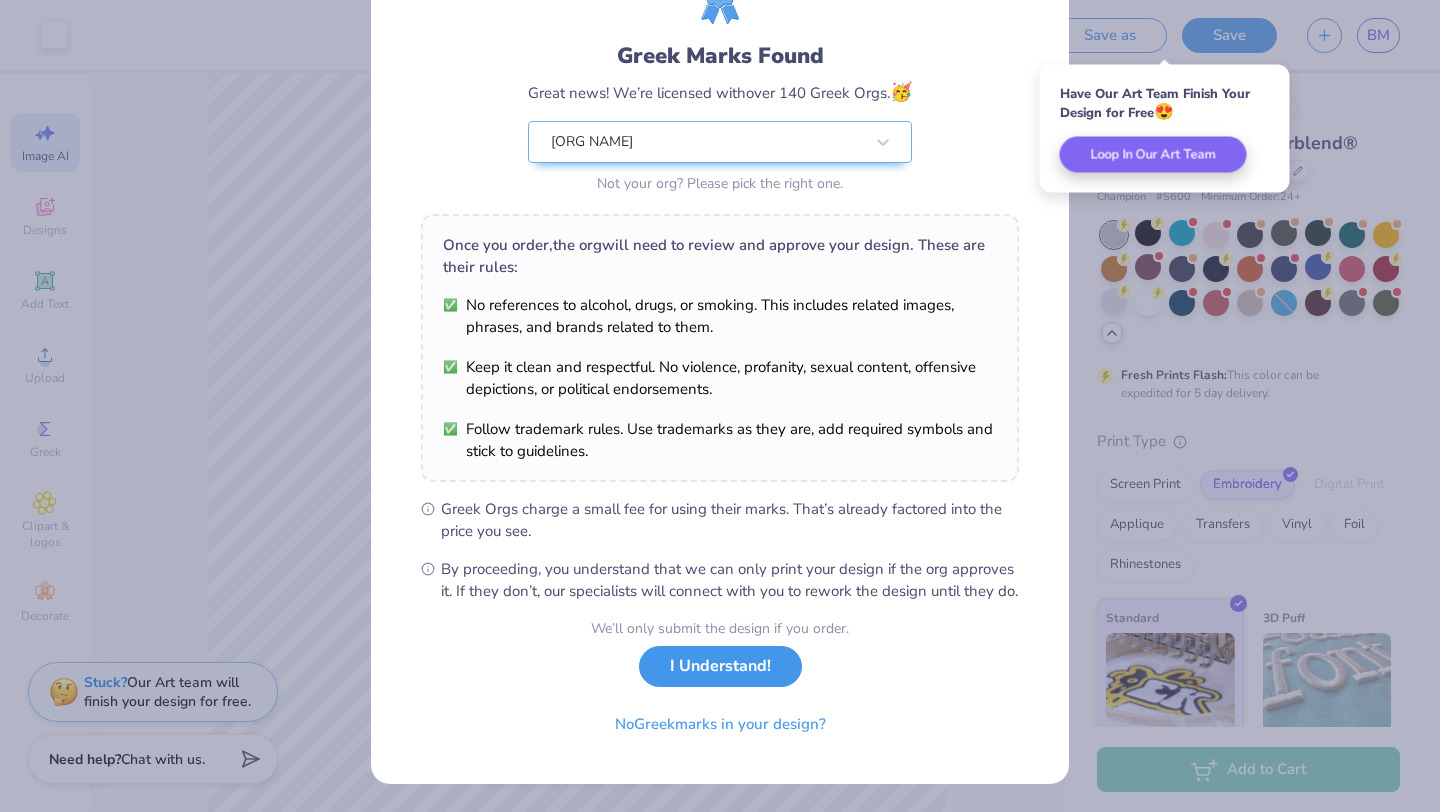 click on "I Understand!" at bounding box center (720, 666) 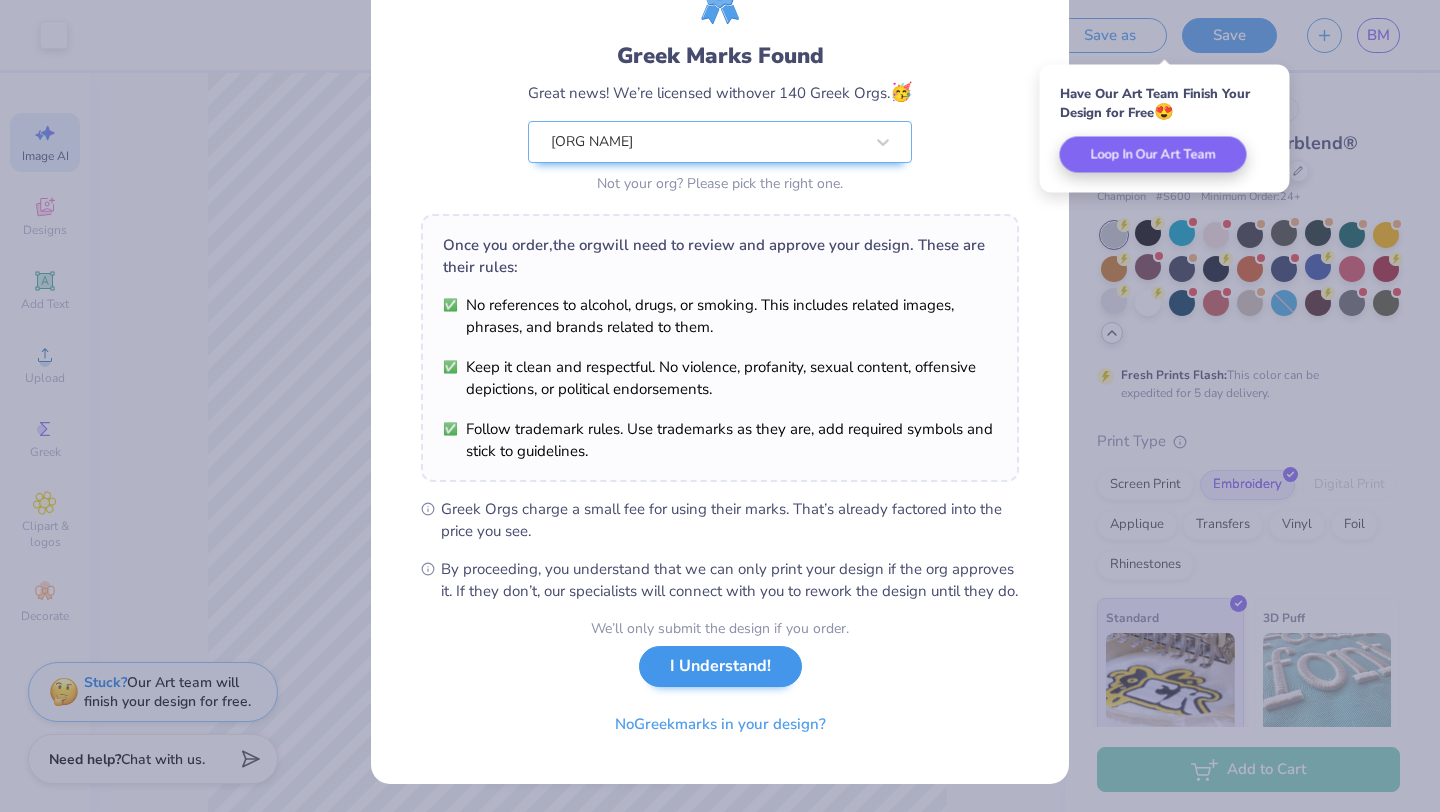 scroll, scrollTop: 0, scrollLeft: 0, axis: both 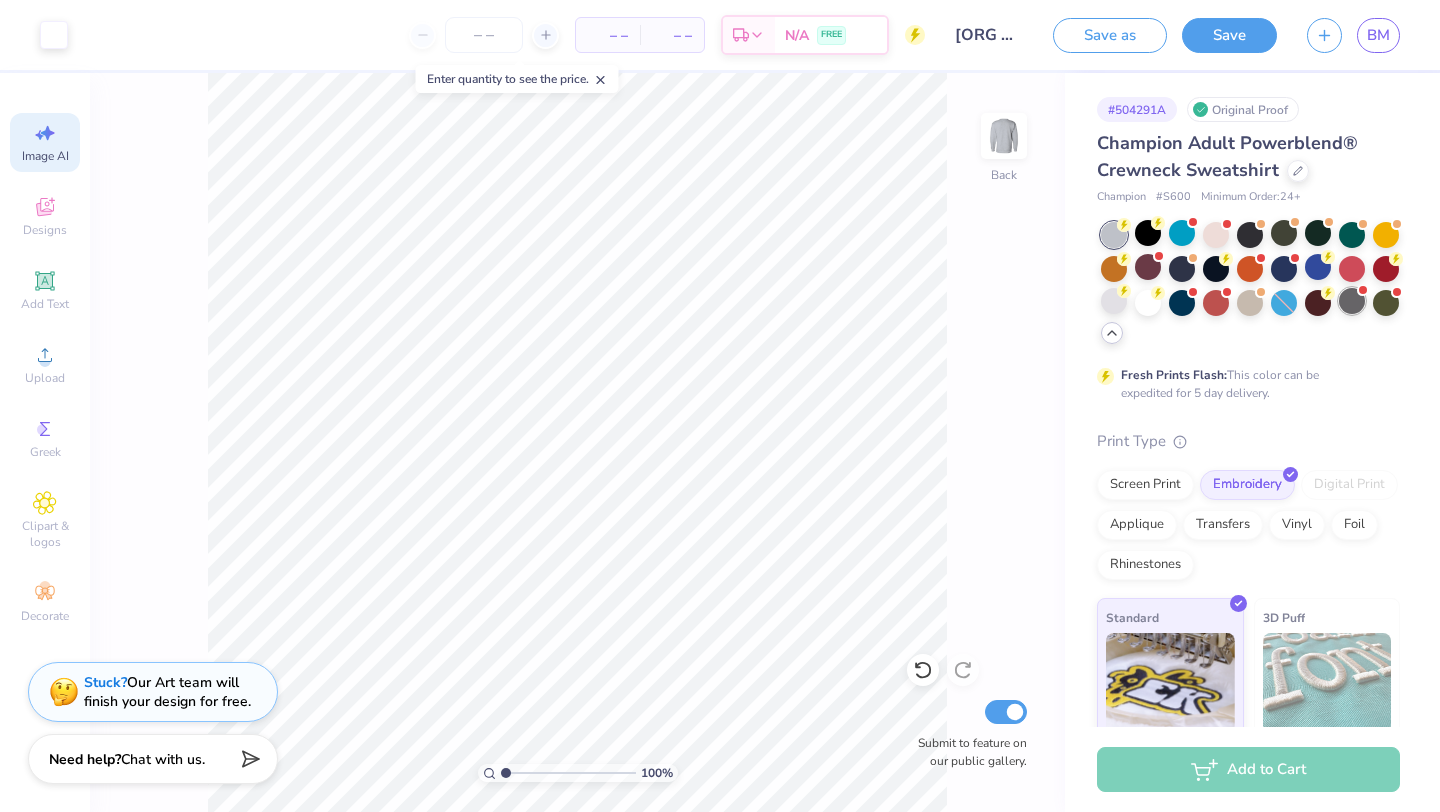 click at bounding box center [1352, 301] 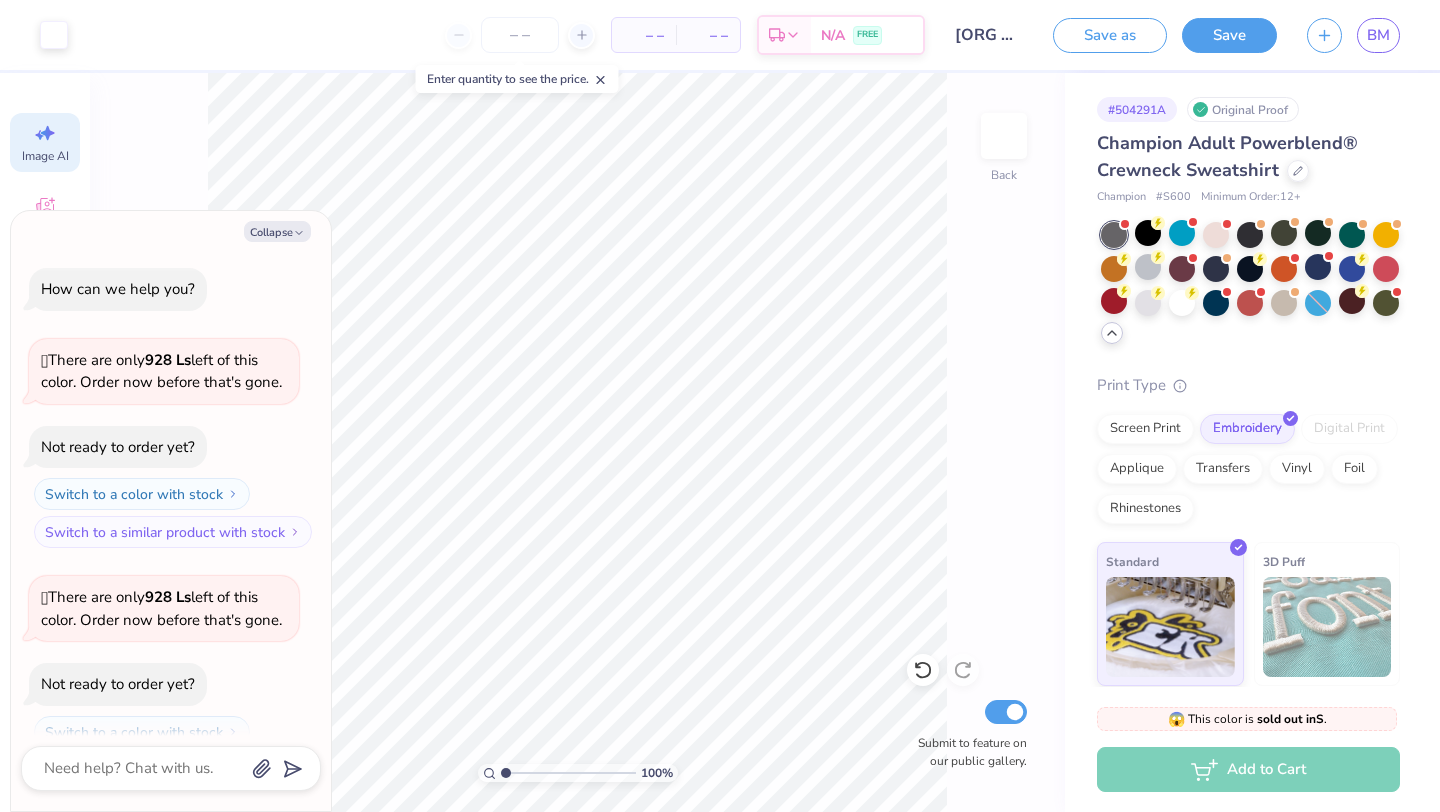 scroll, scrollTop: 868, scrollLeft: 0, axis: vertical 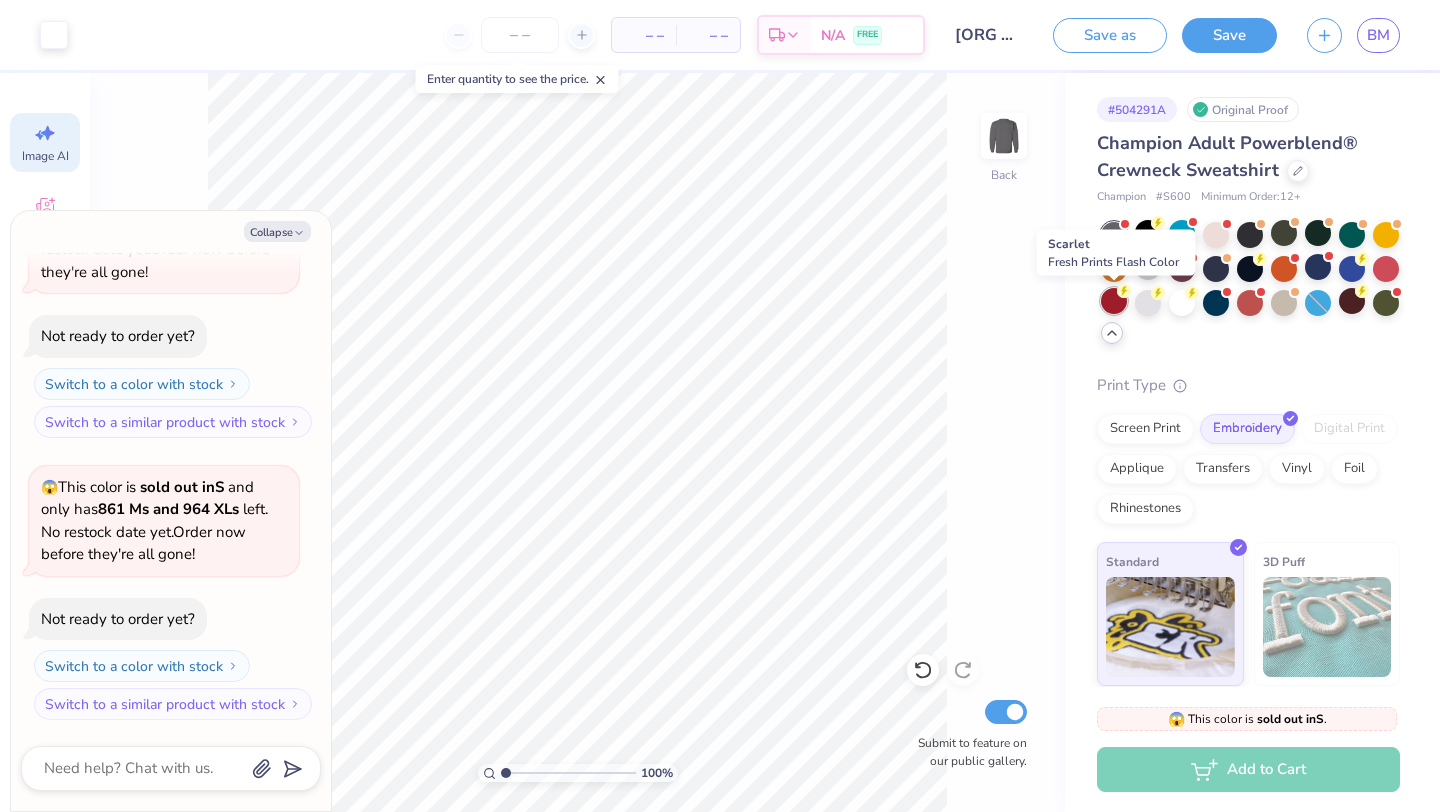 click at bounding box center (1114, 301) 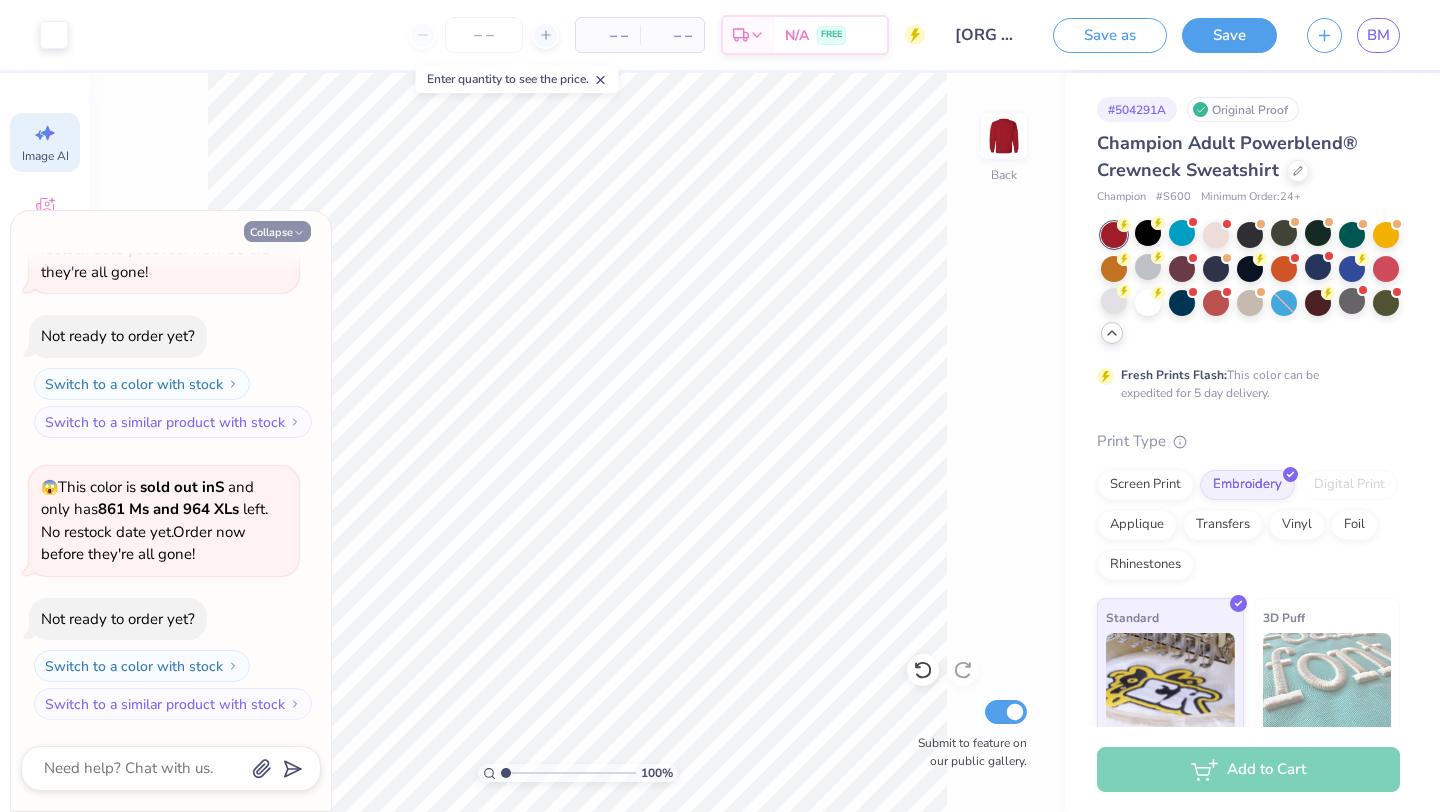 click on "Collapse" at bounding box center (277, 231) 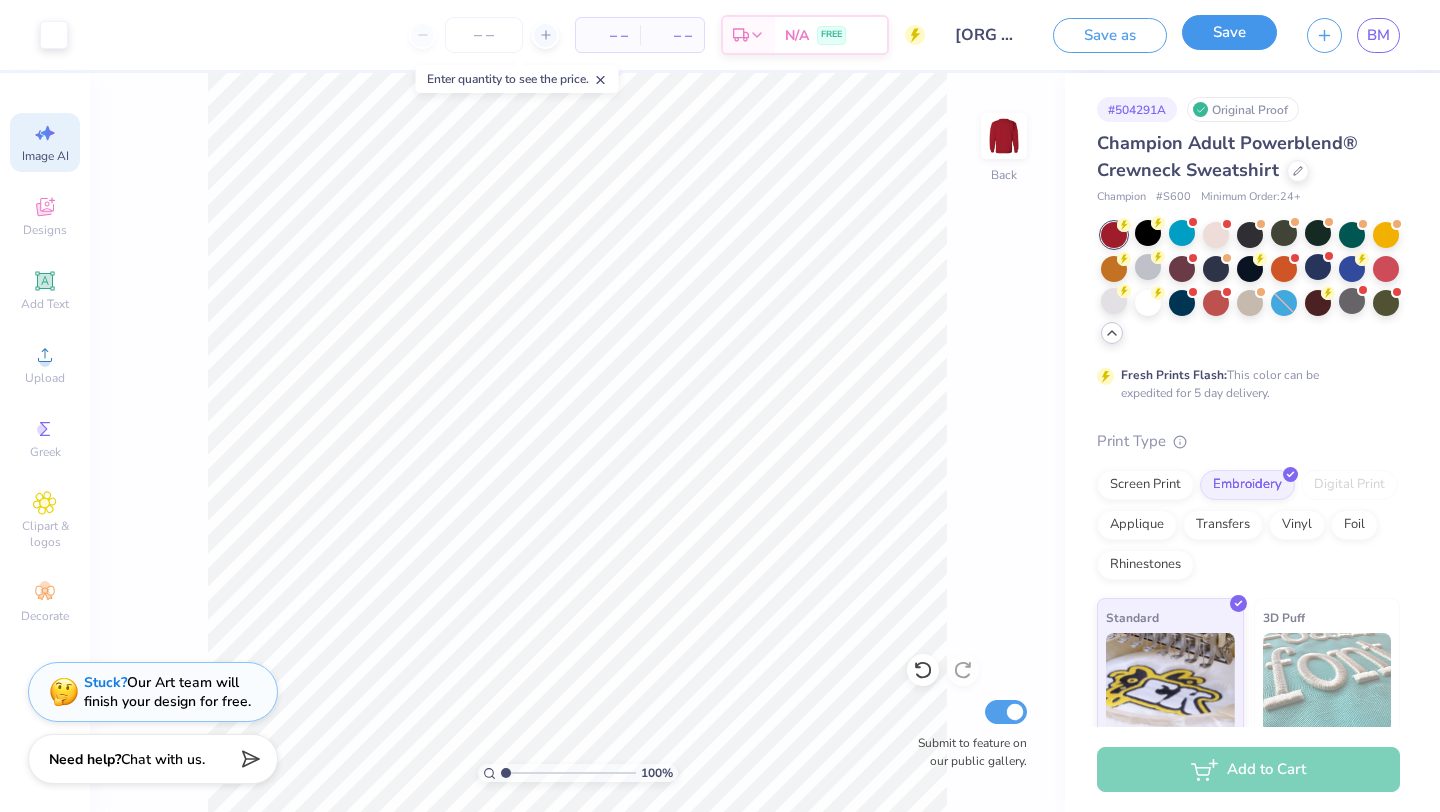 click on "Save" at bounding box center (1229, 32) 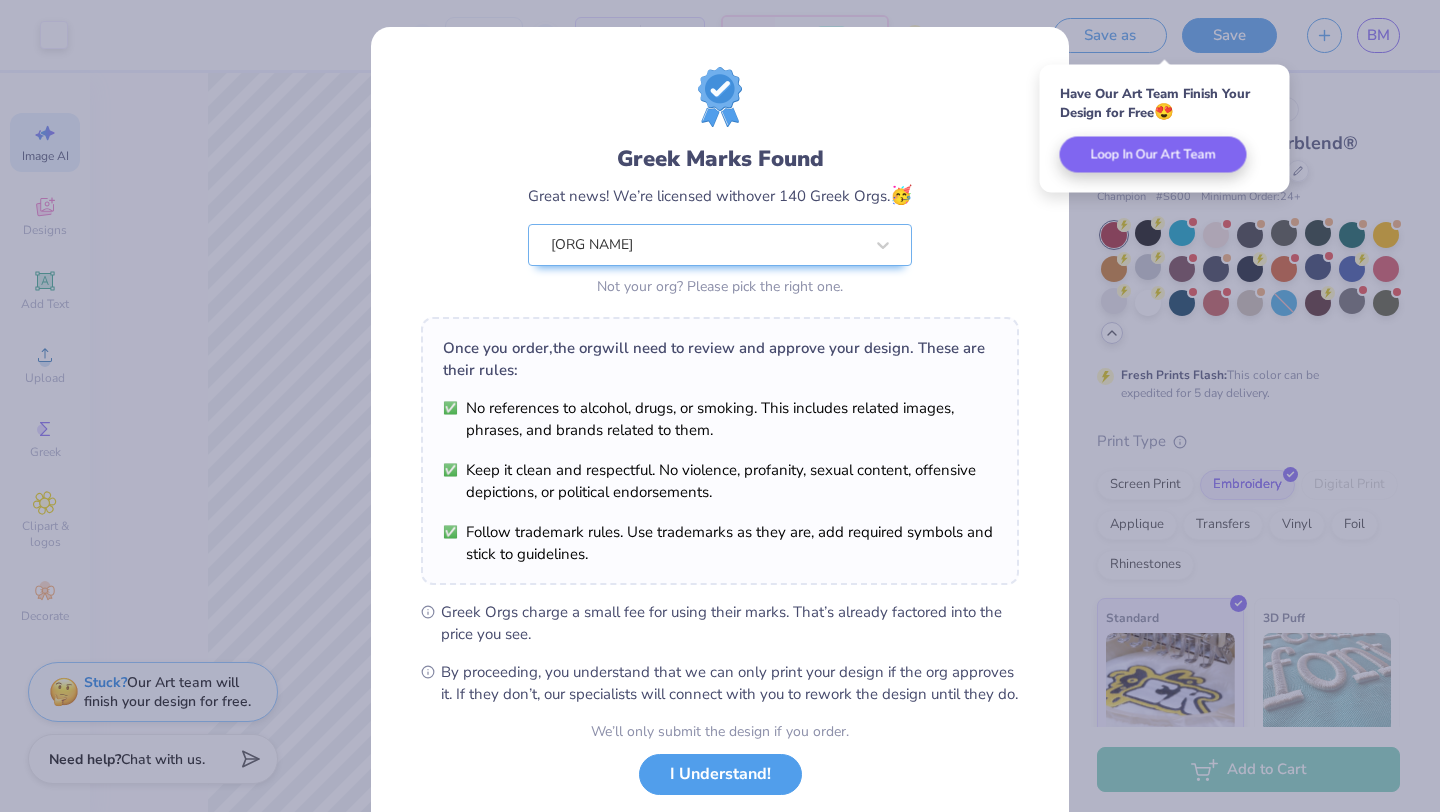 scroll, scrollTop: 124, scrollLeft: 0, axis: vertical 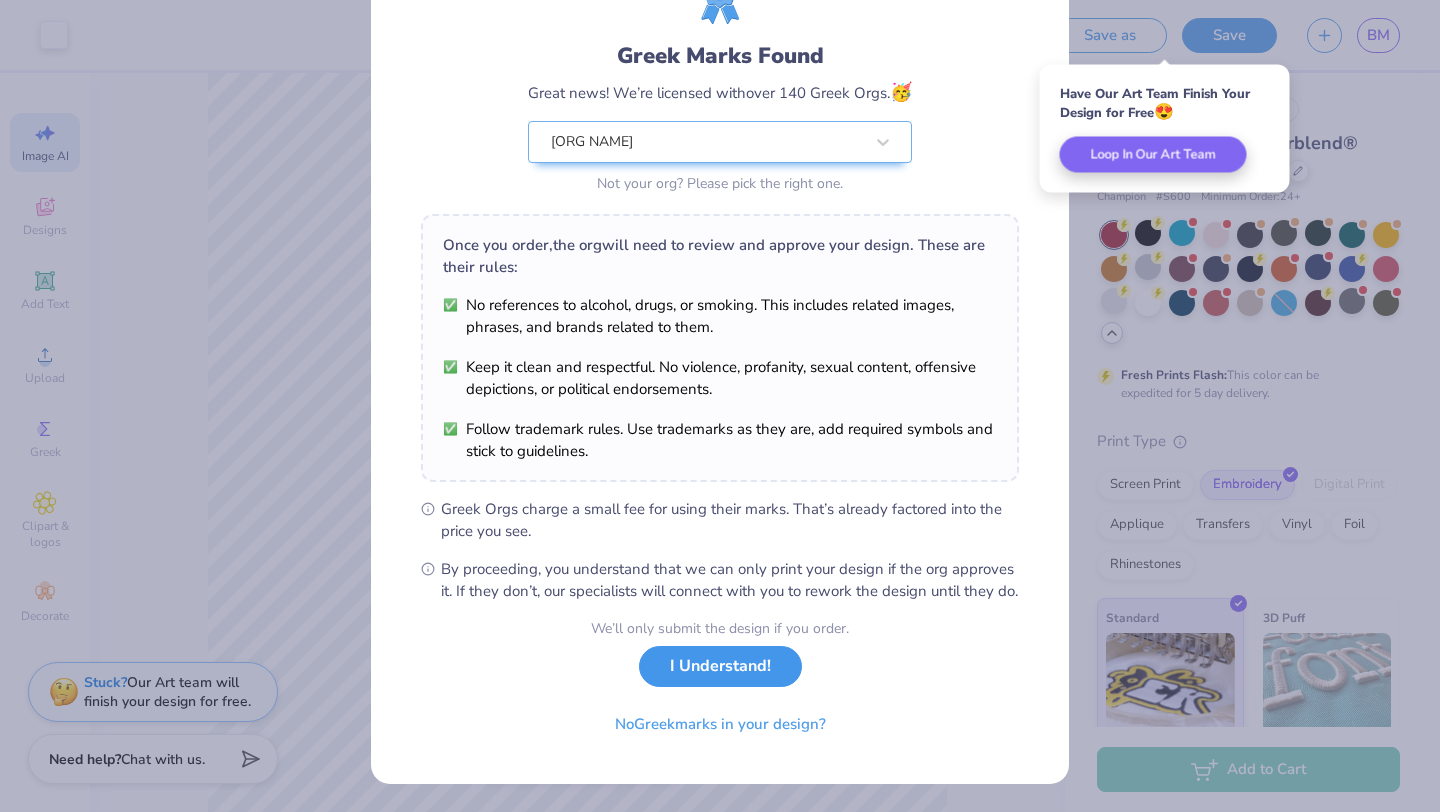 click on "I Understand!" at bounding box center (720, 666) 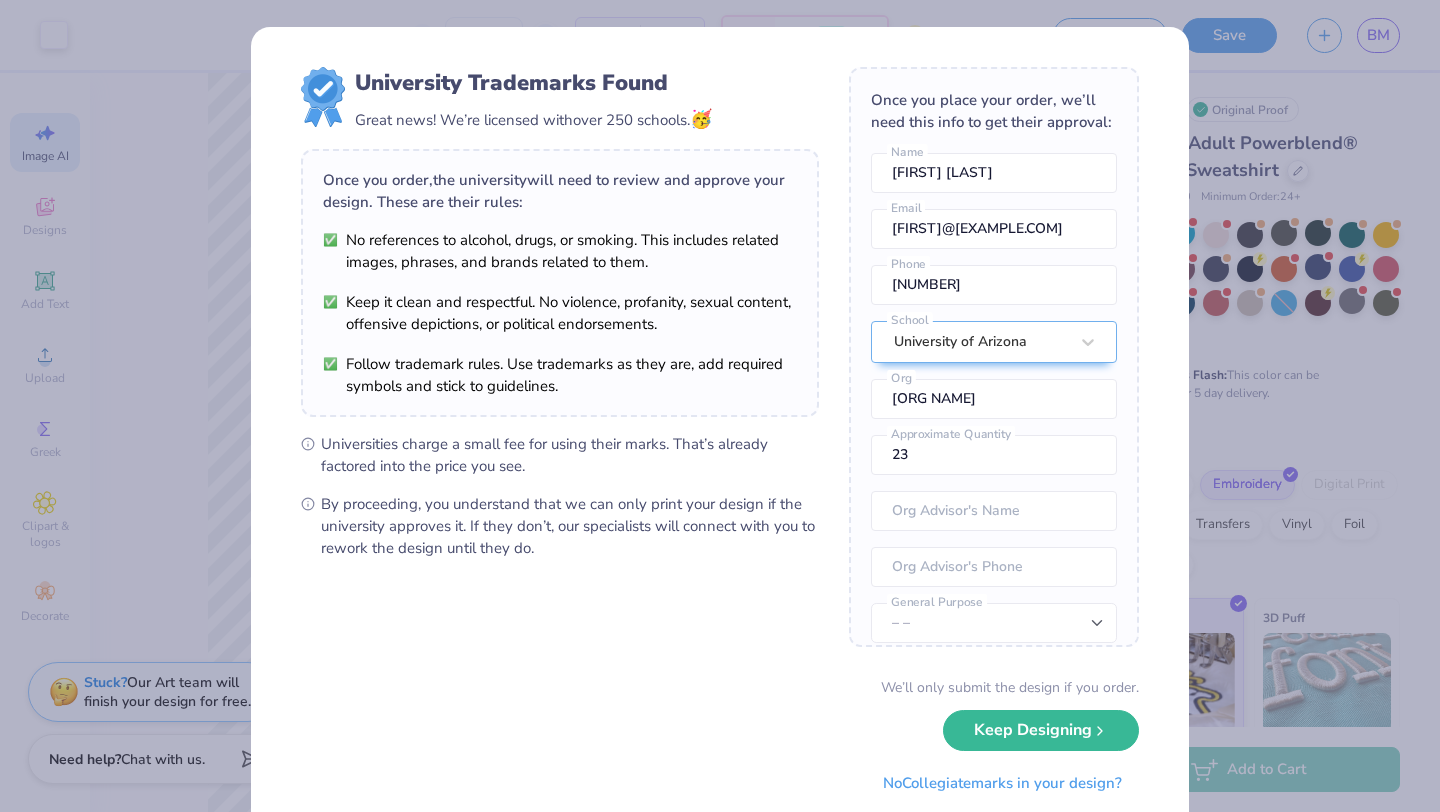 scroll, scrollTop: 58, scrollLeft: 0, axis: vertical 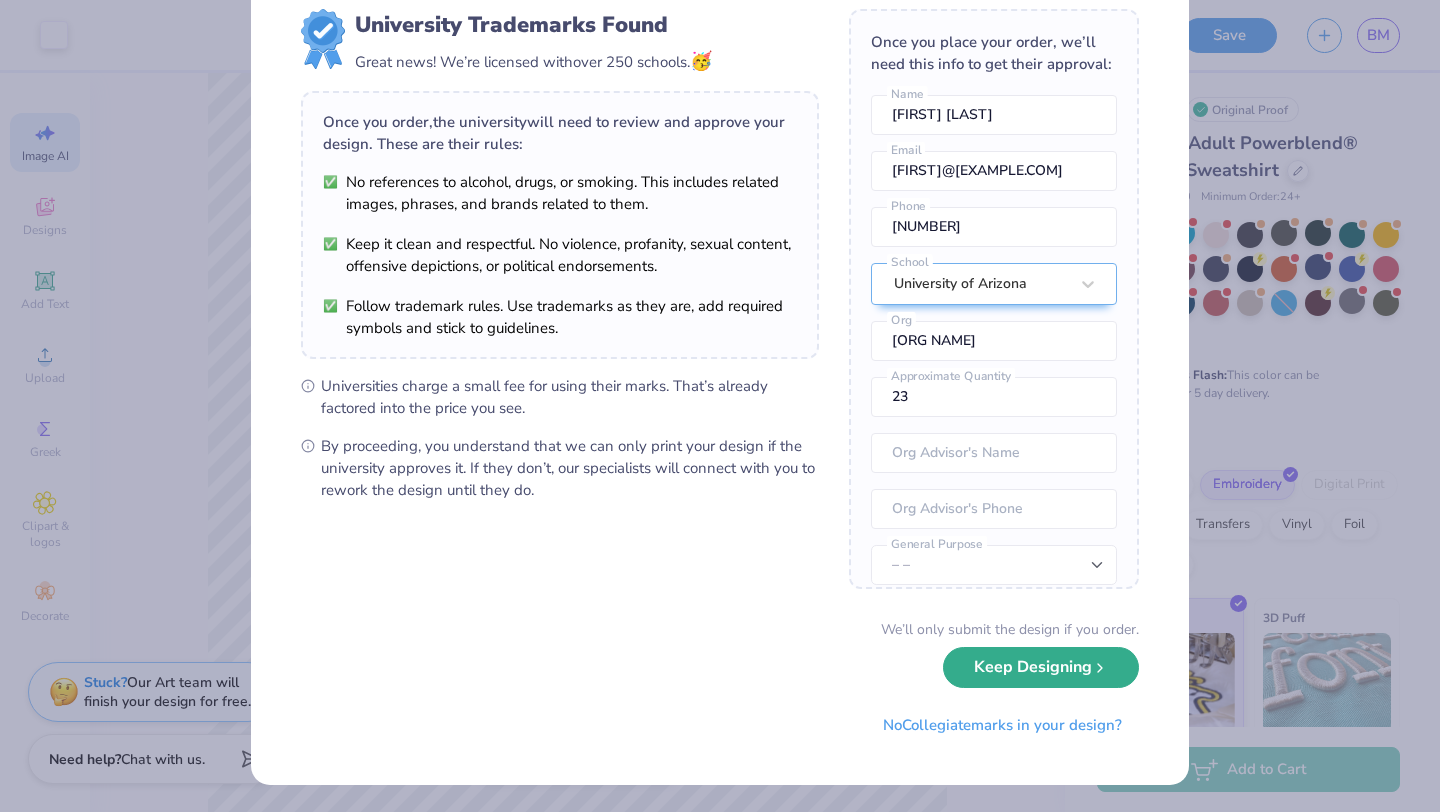 click on "Keep Designing" at bounding box center (1041, 667) 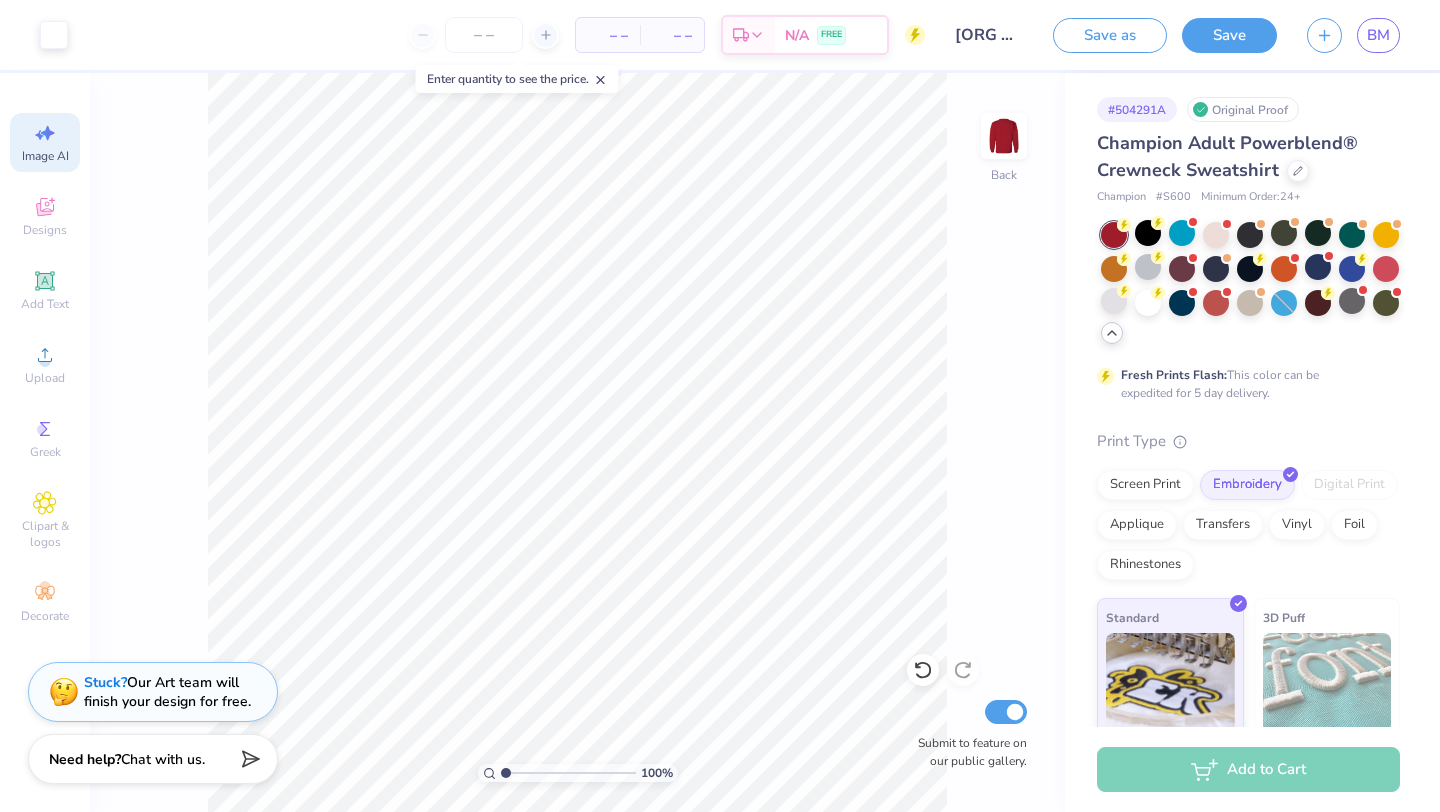 scroll, scrollTop: 0, scrollLeft: 0, axis: both 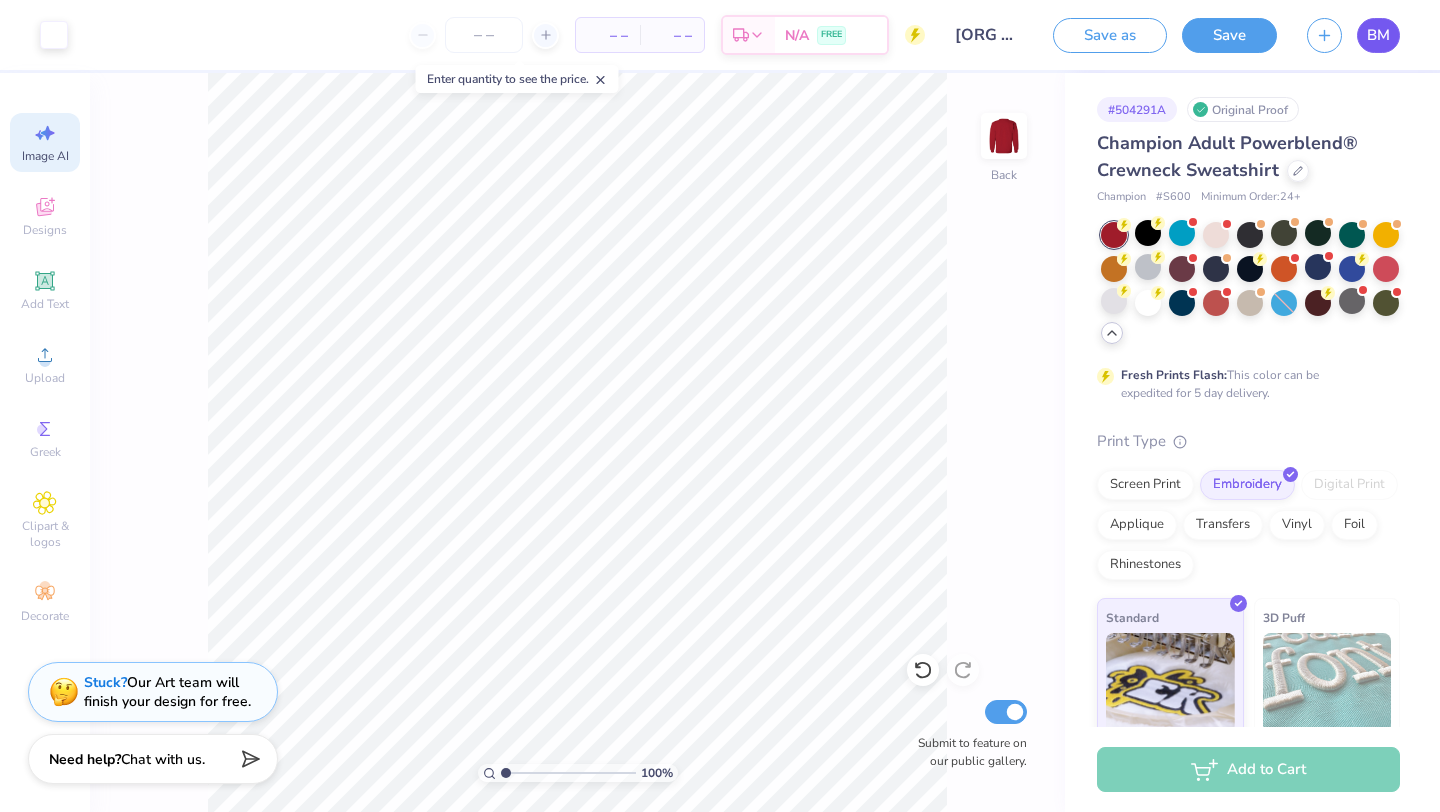 click on "BM" at bounding box center (1378, 35) 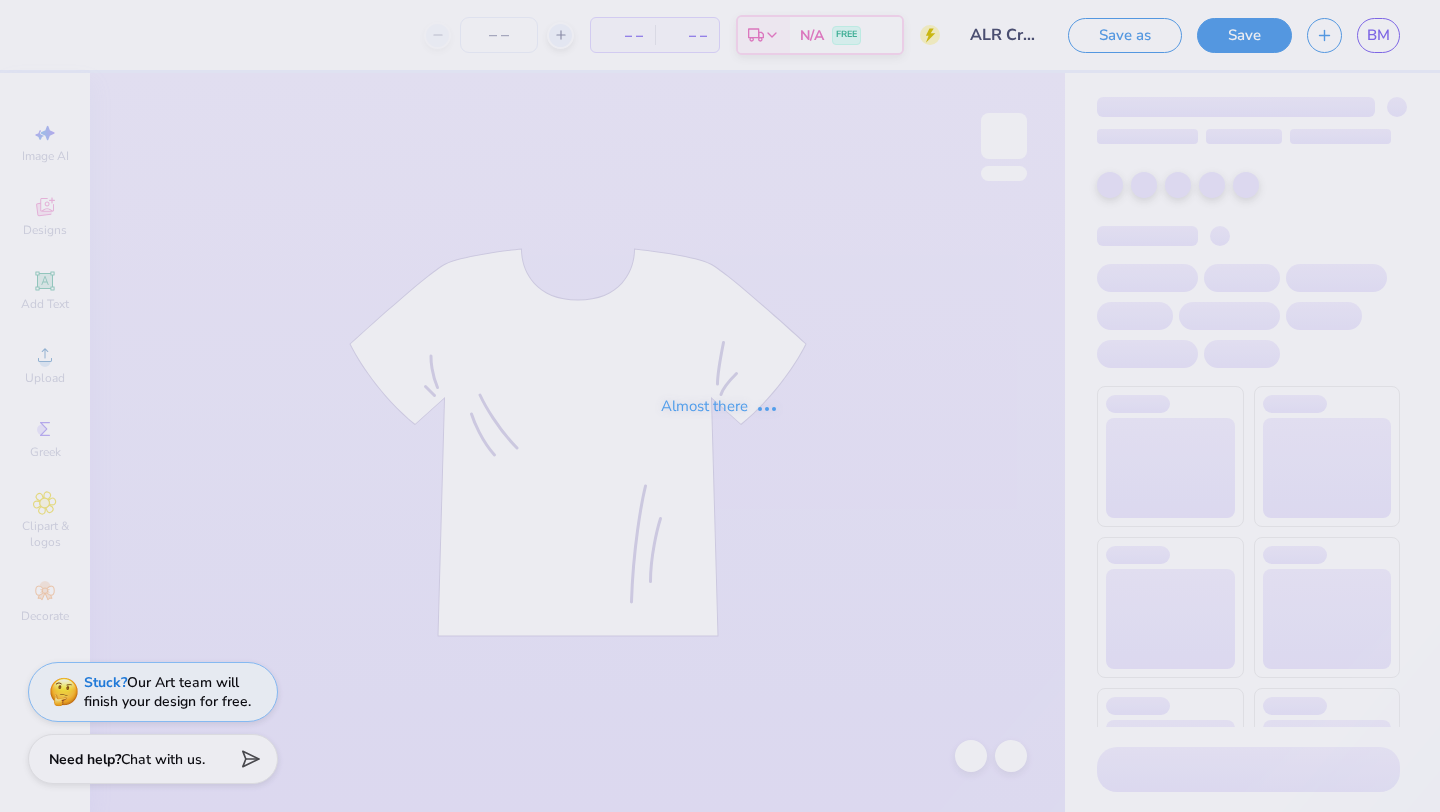 scroll, scrollTop: 0, scrollLeft: 0, axis: both 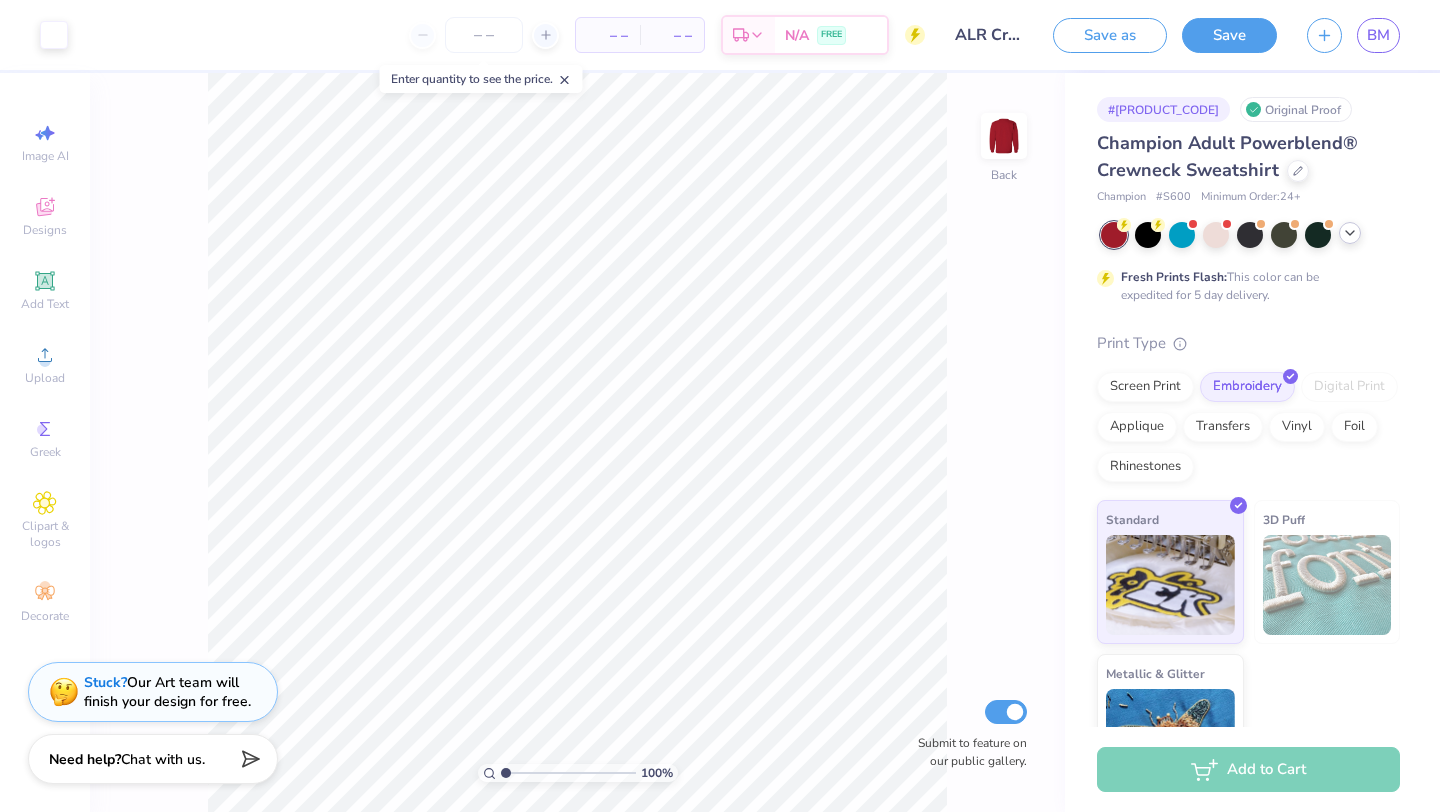 click at bounding box center (1250, 235) 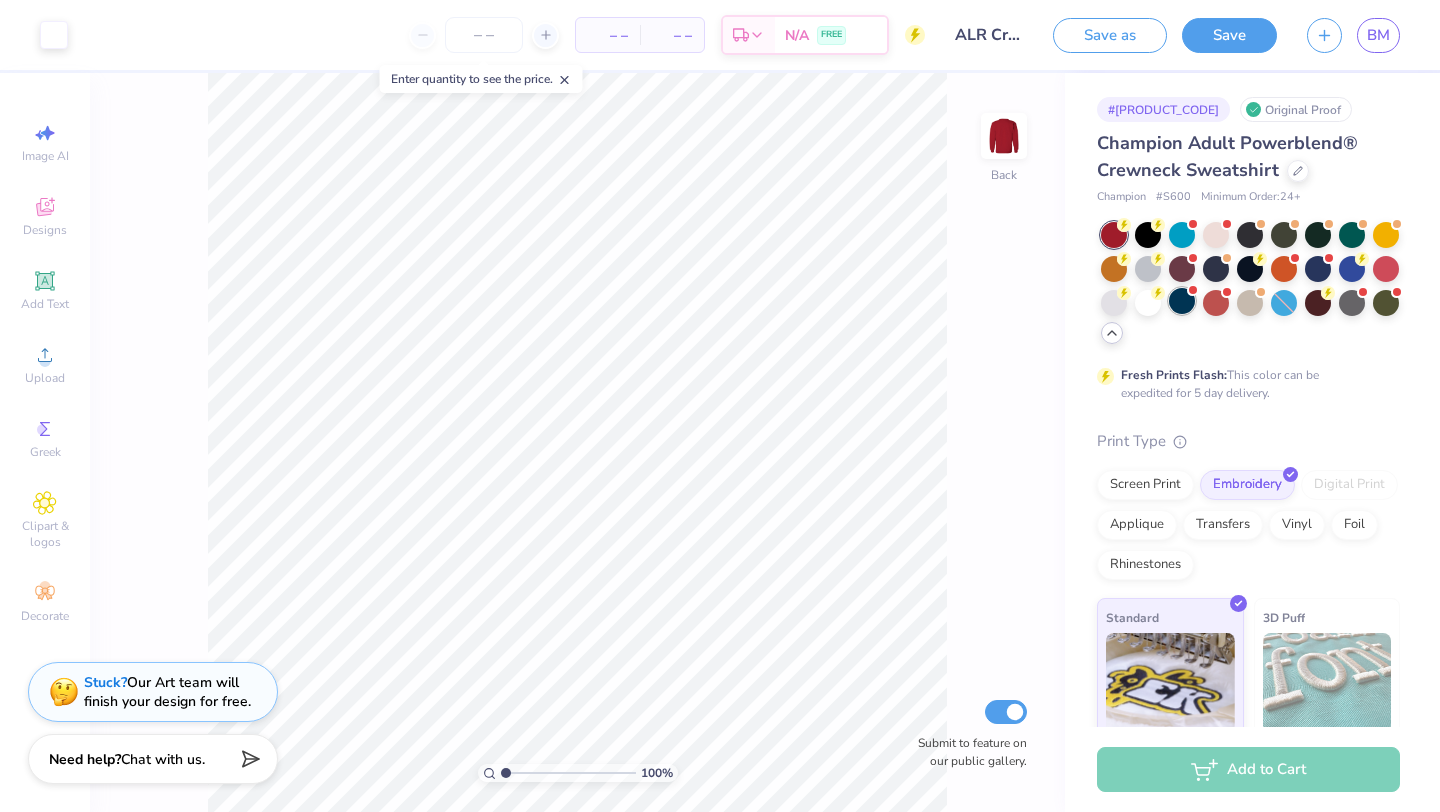 click at bounding box center (1182, 301) 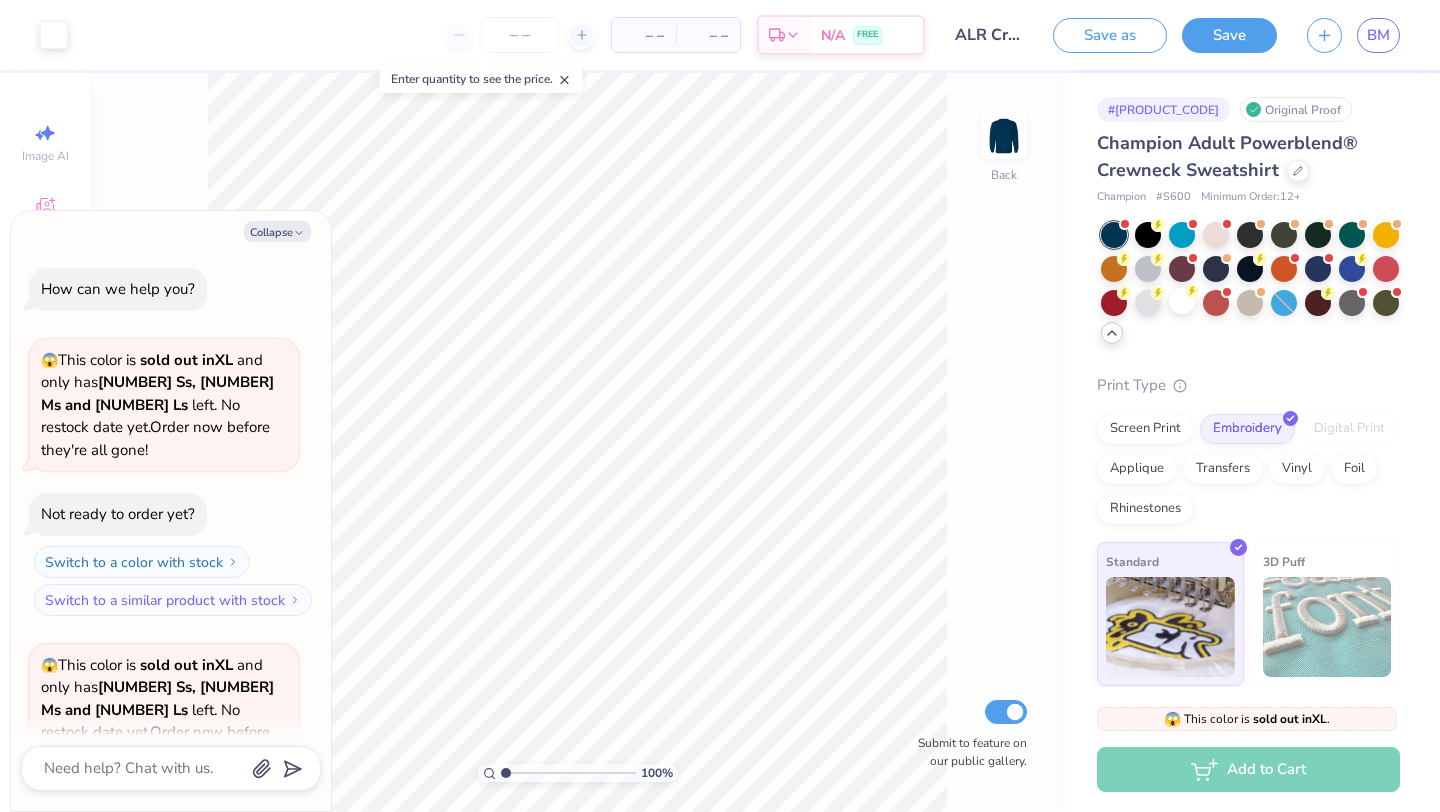 scroll, scrollTop: 155, scrollLeft: 0, axis: vertical 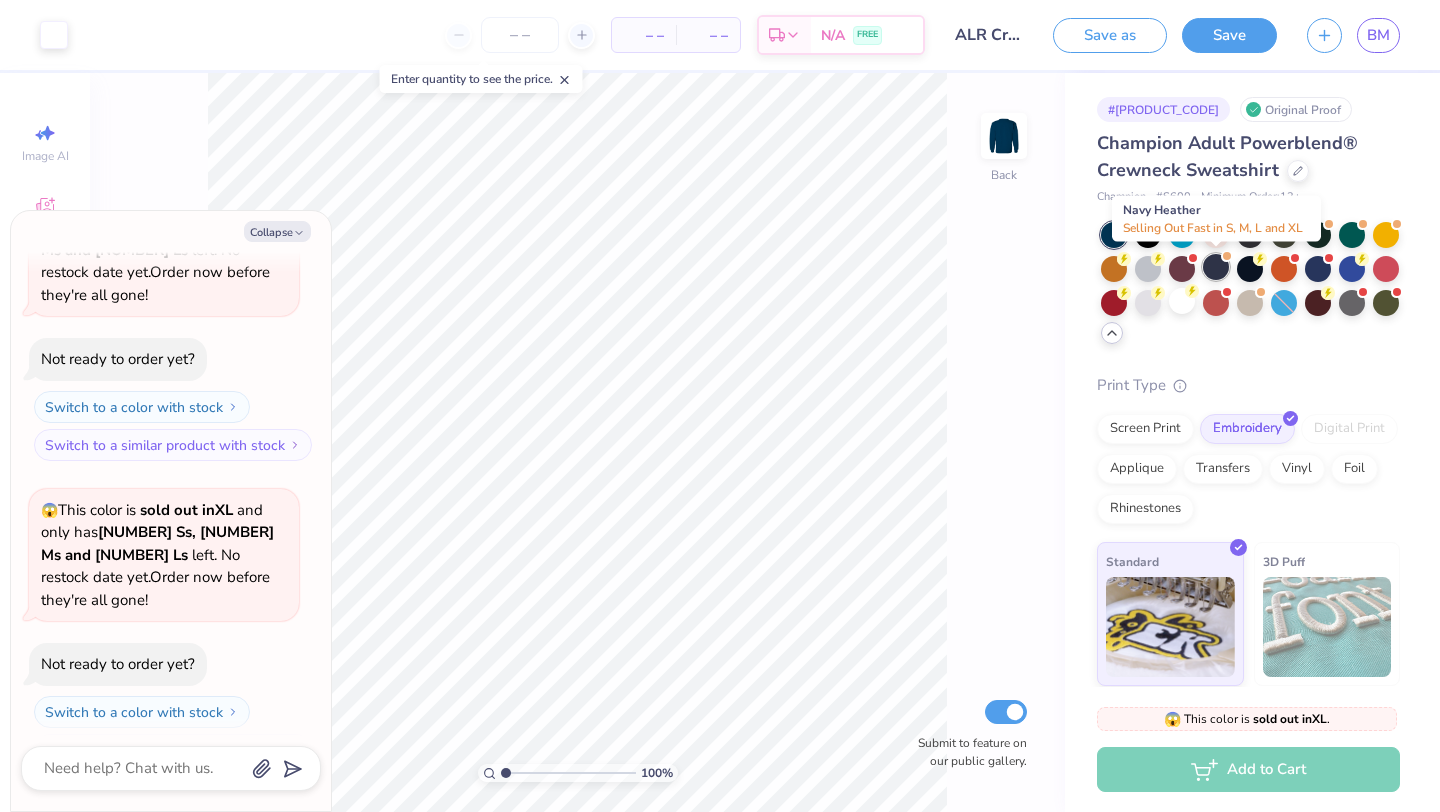 click at bounding box center (1216, 267) 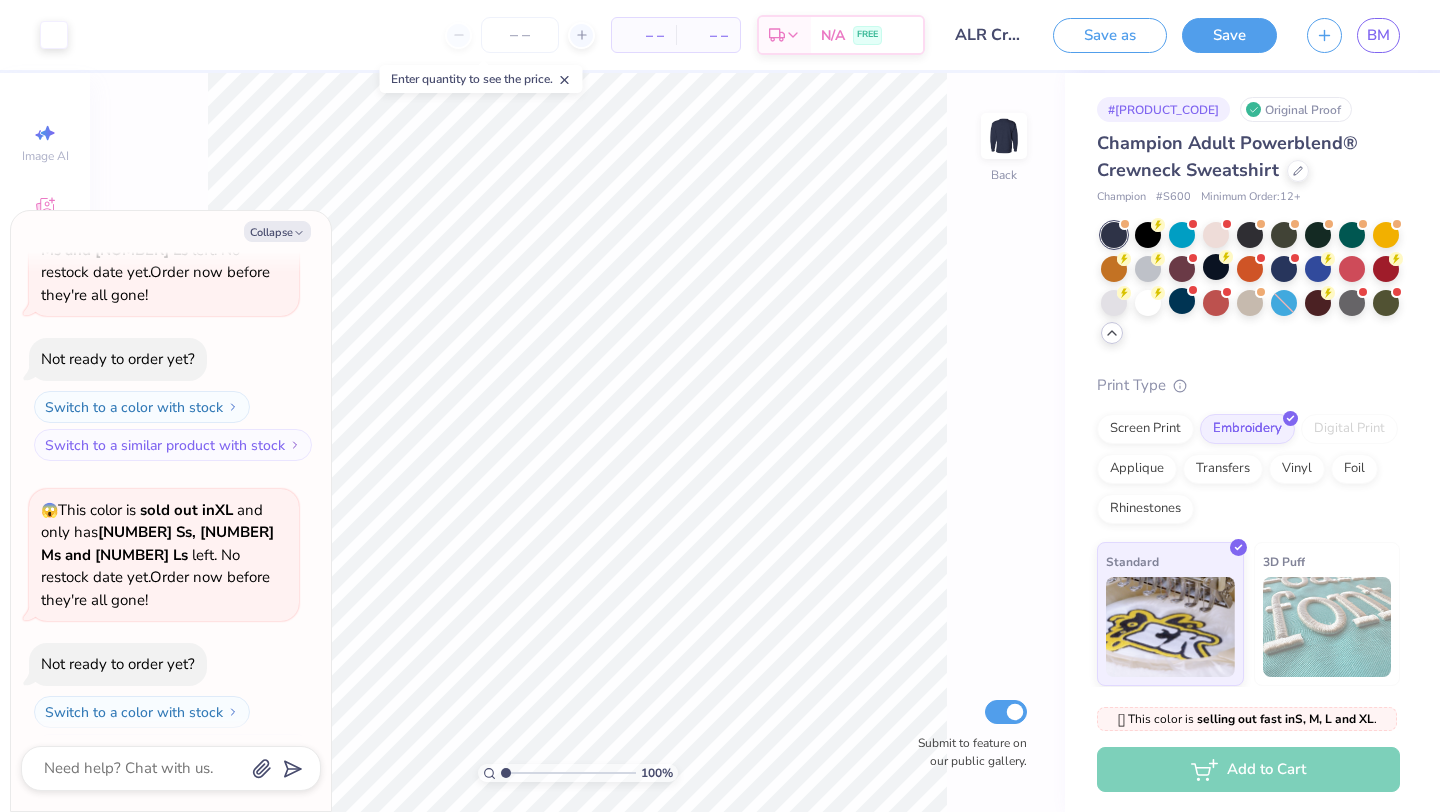 scroll, scrollTop: 415, scrollLeft: 0, axis: vertical 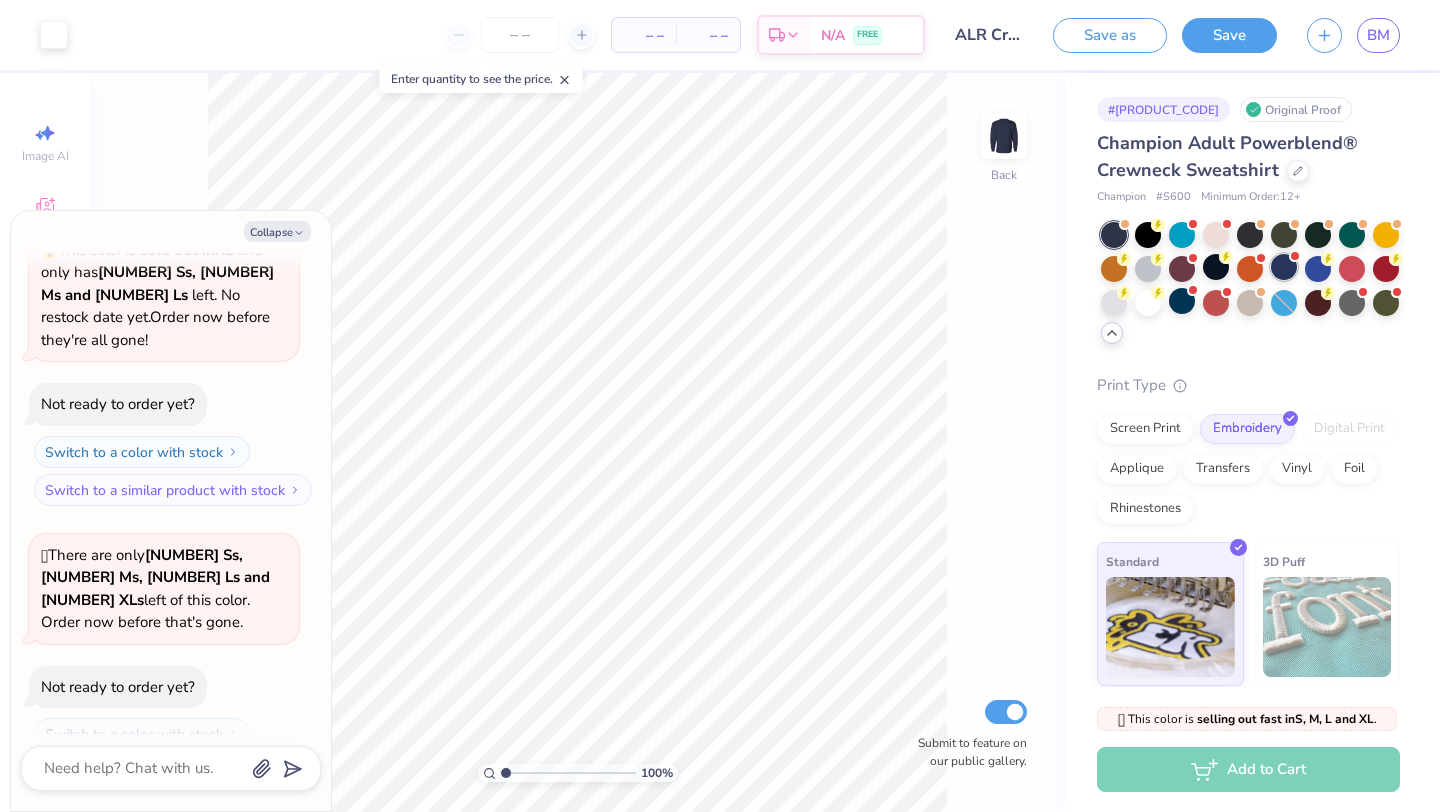 click at bounding box center [1284, 267] 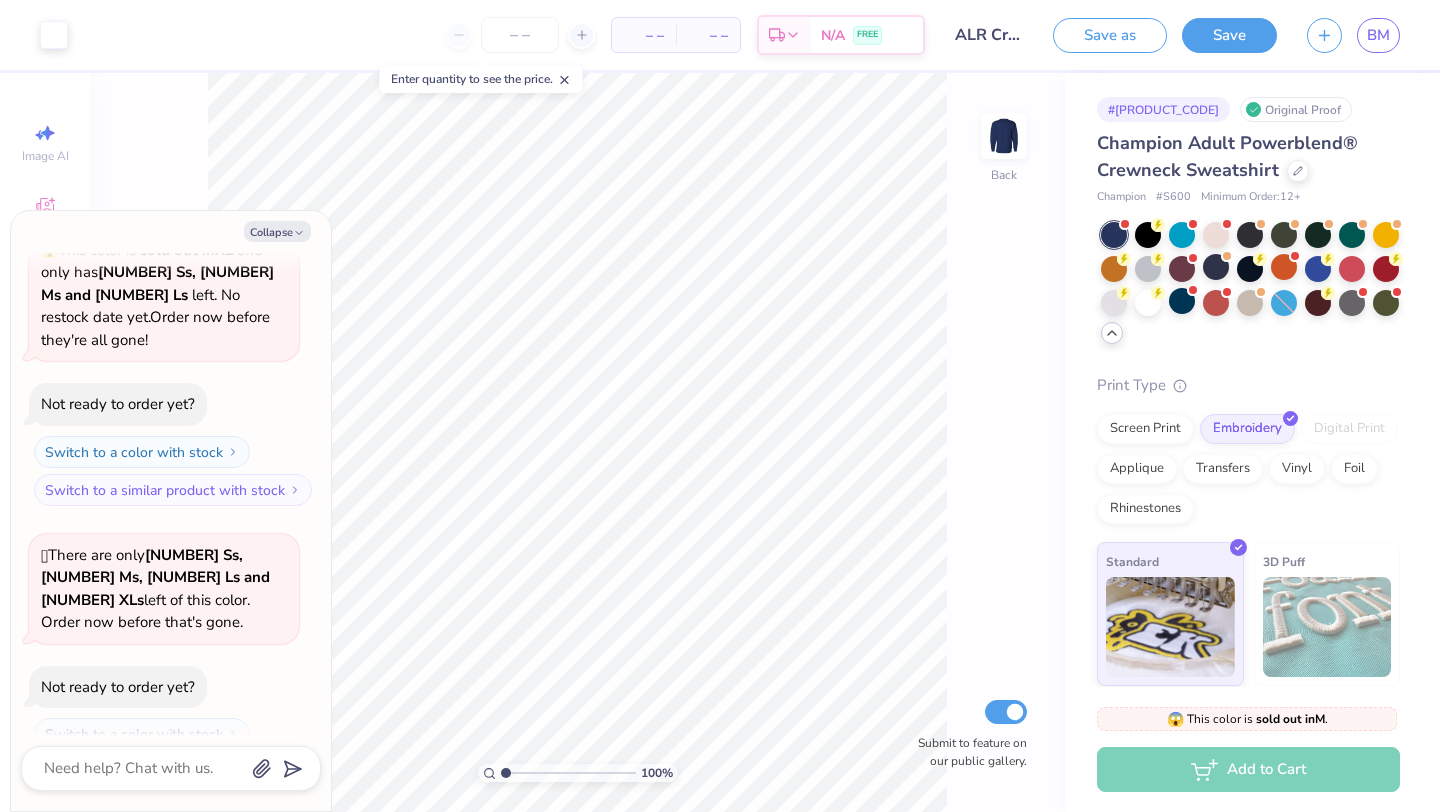 scroll, scrollTop: 698, scrollLeft: 0, axis: vertical 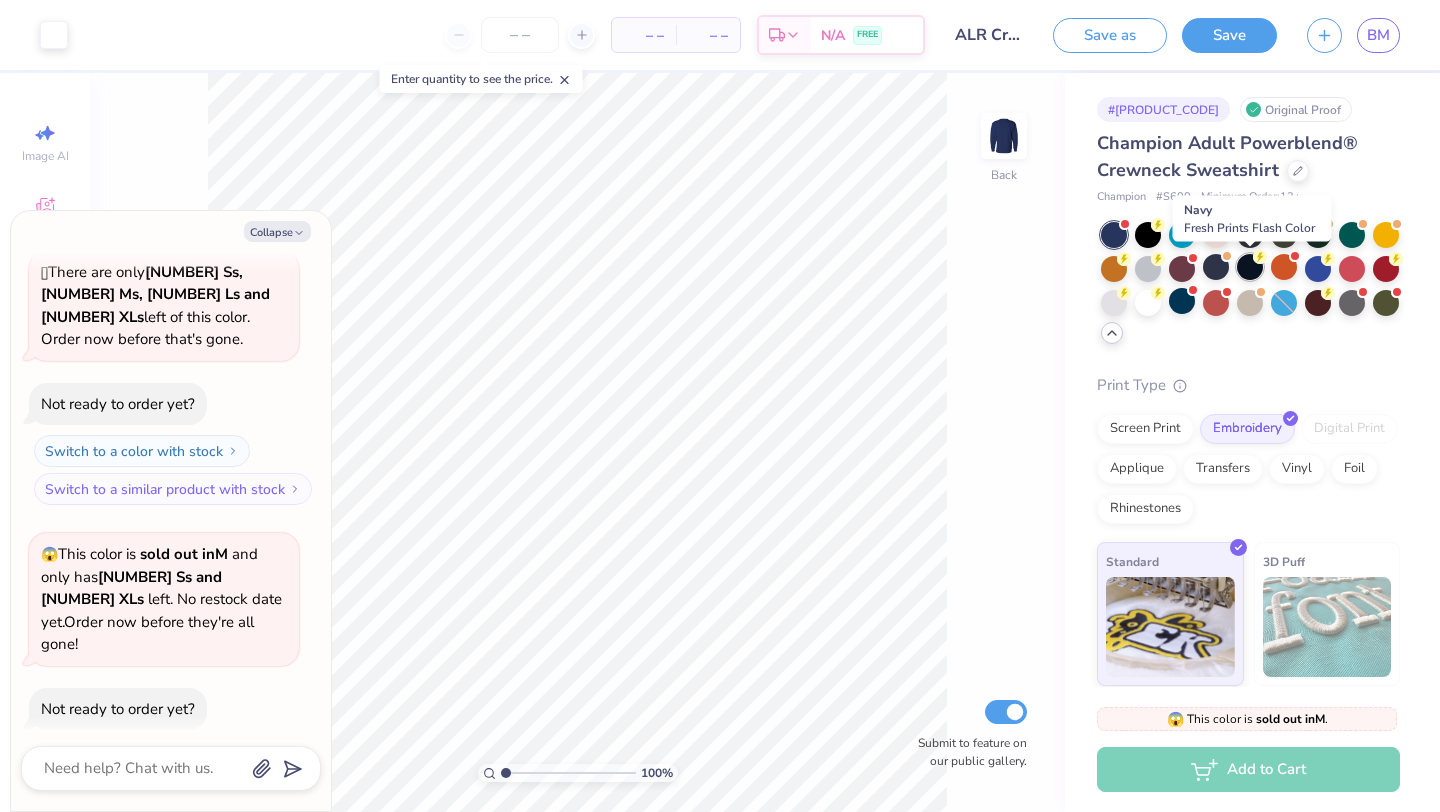 click at bounding box center [1250, 267] 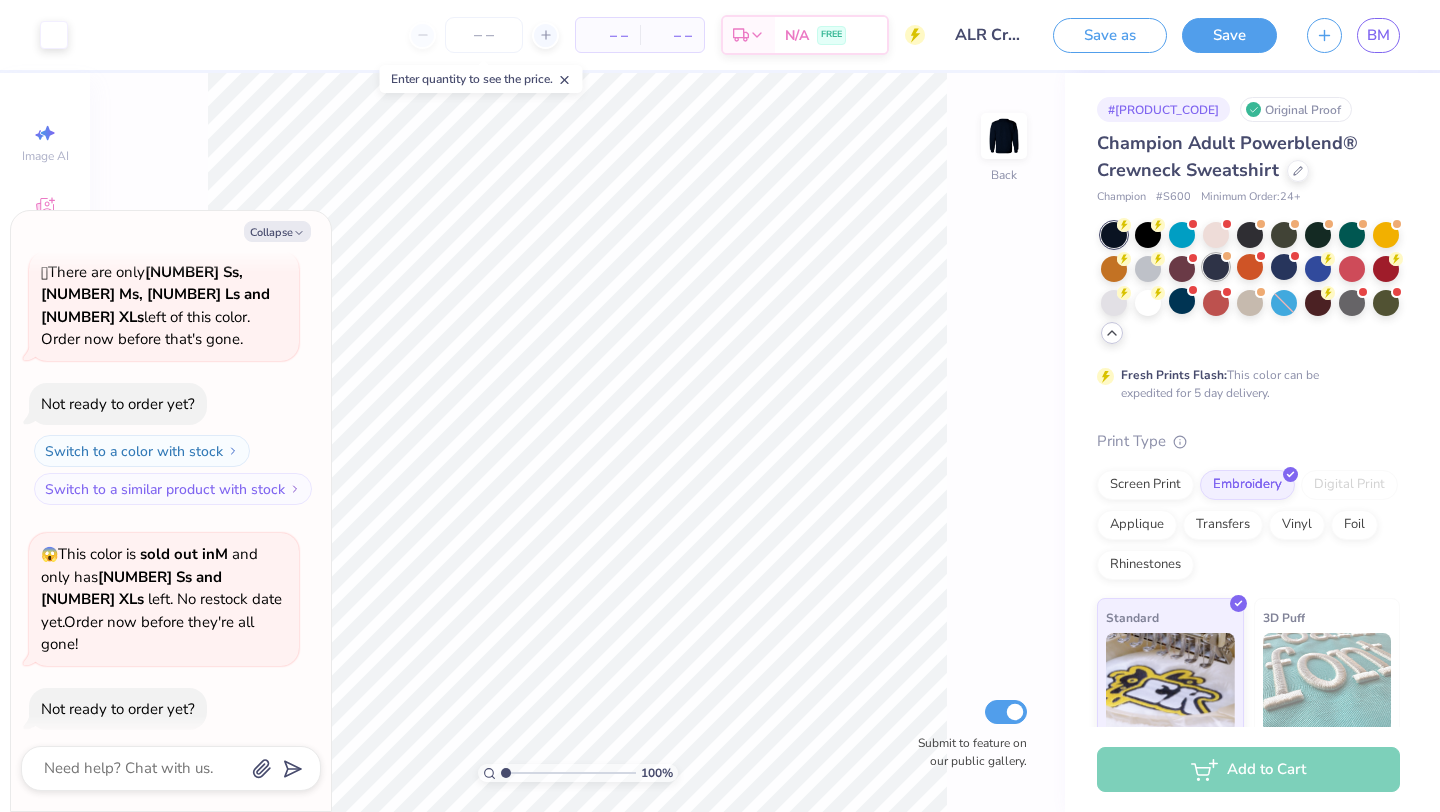 click at bounding box center [1216, 267] 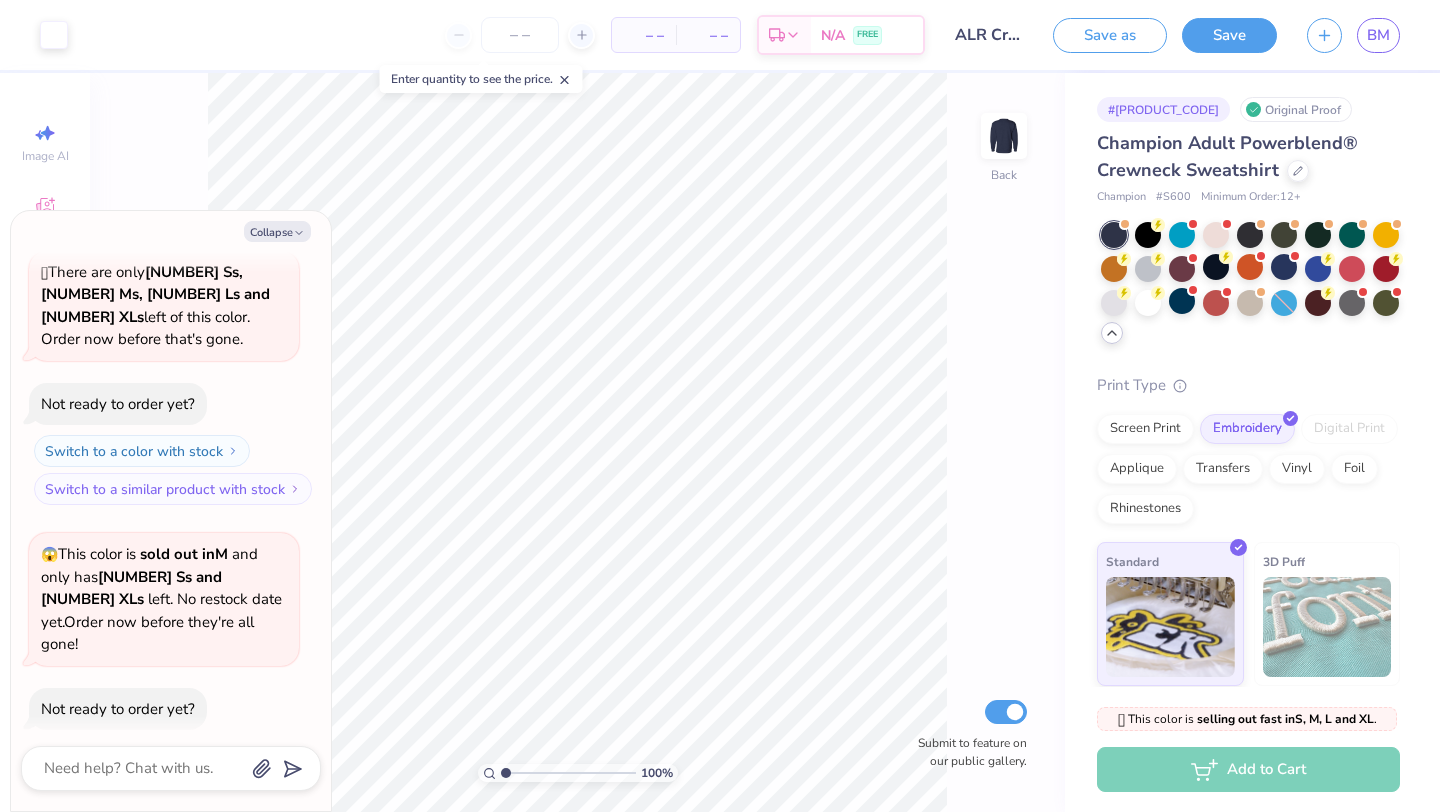 scroll, scrollTop: 958, scrollLeft: 0, axis: vertical 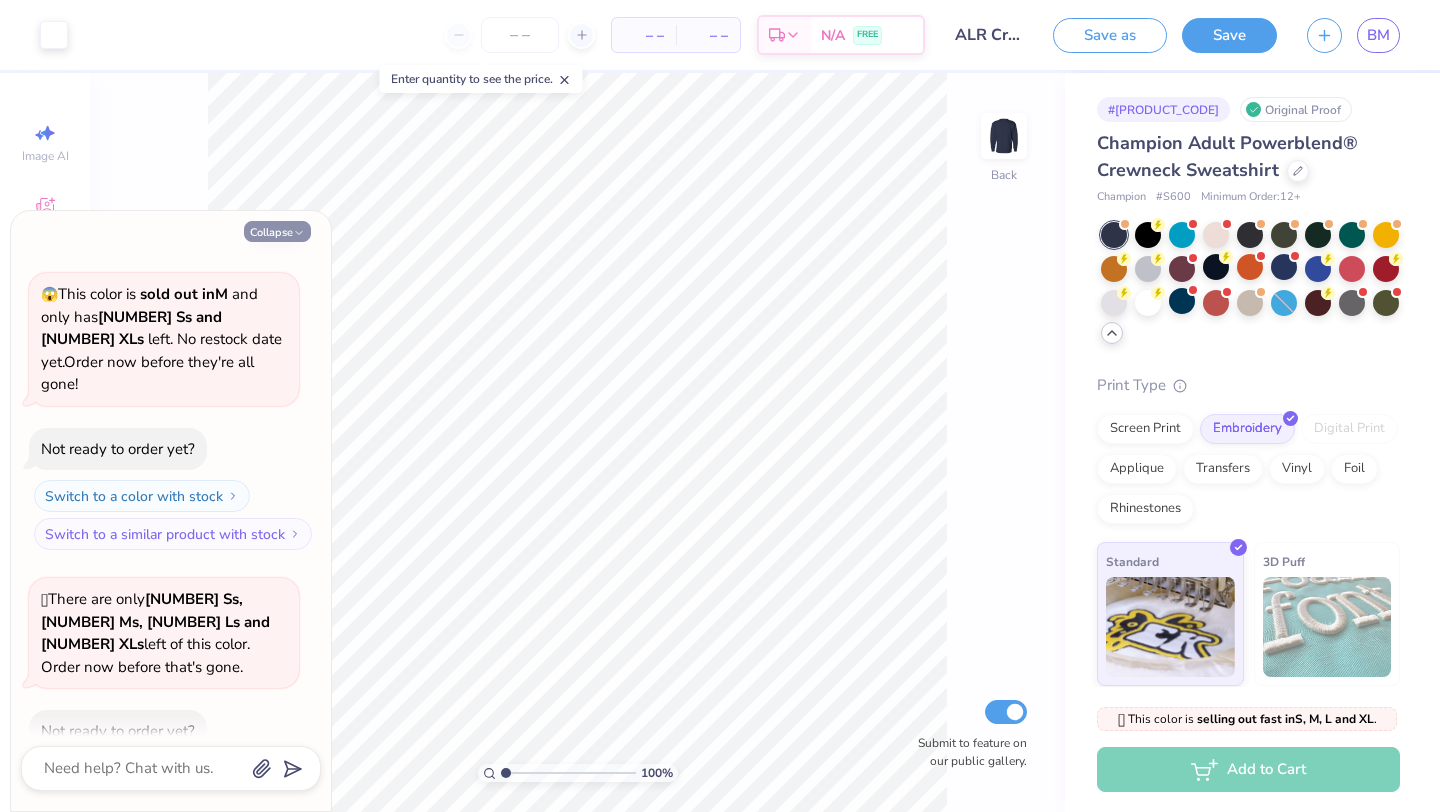 click 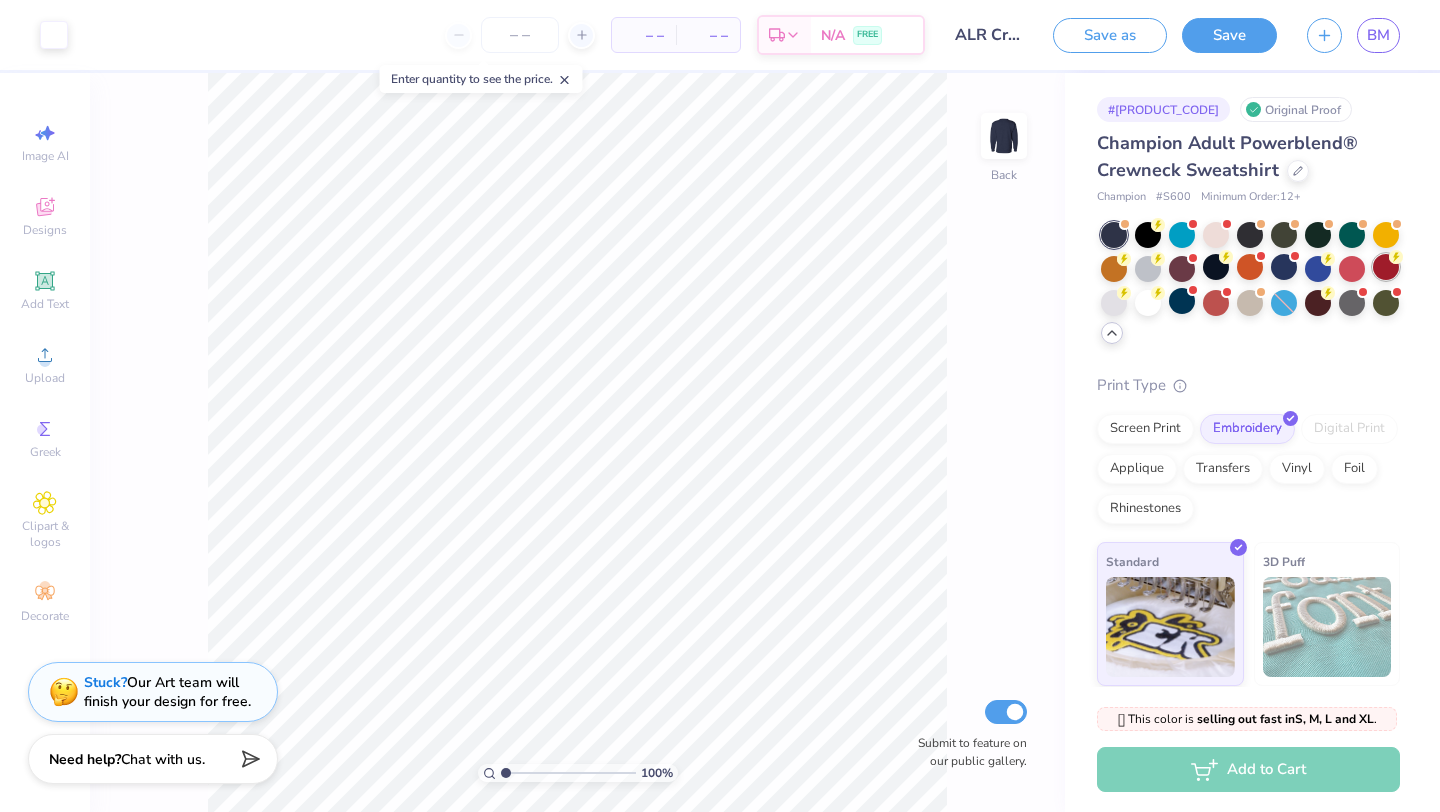 click at bounding box center (1386, 267) 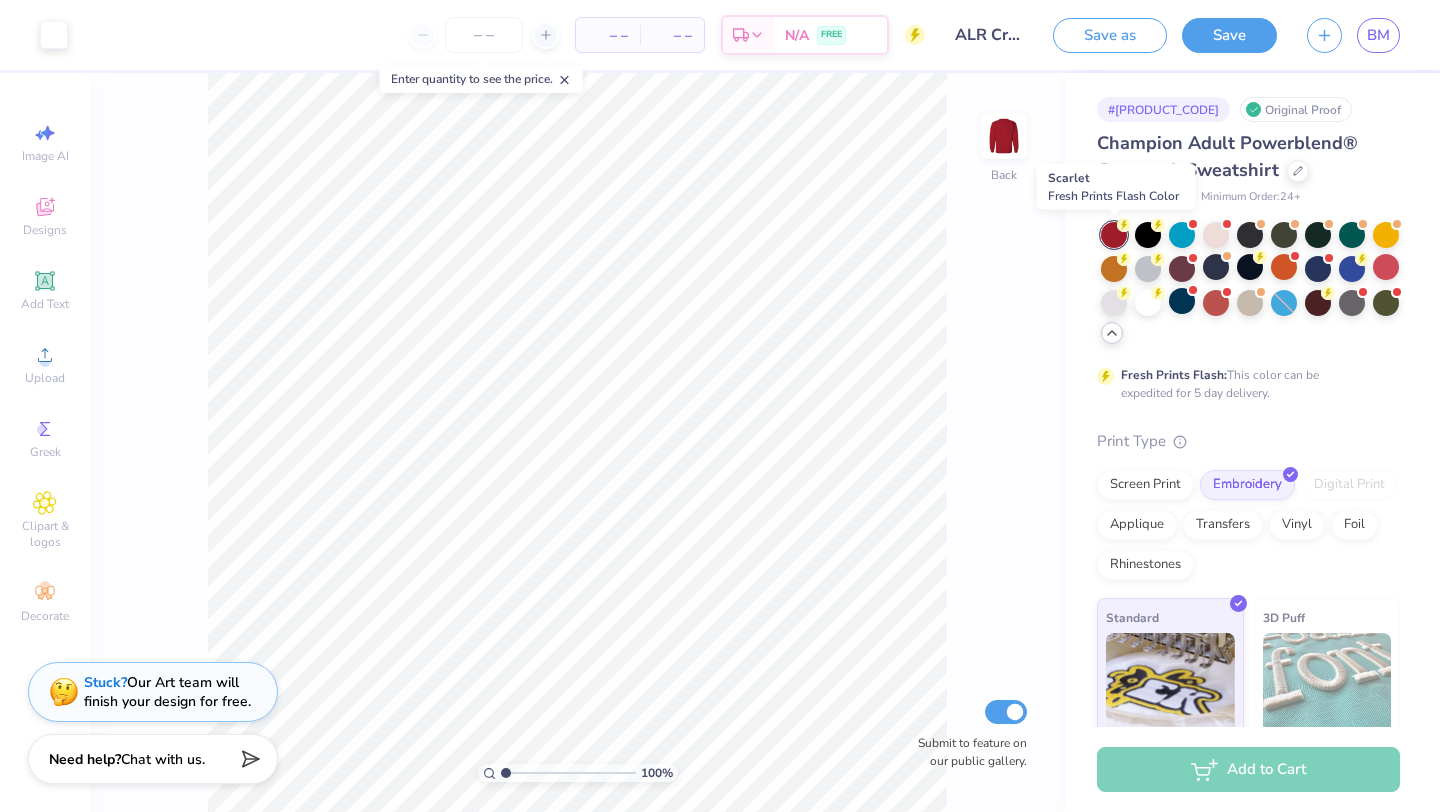 click at bounding box center [1114, 235] 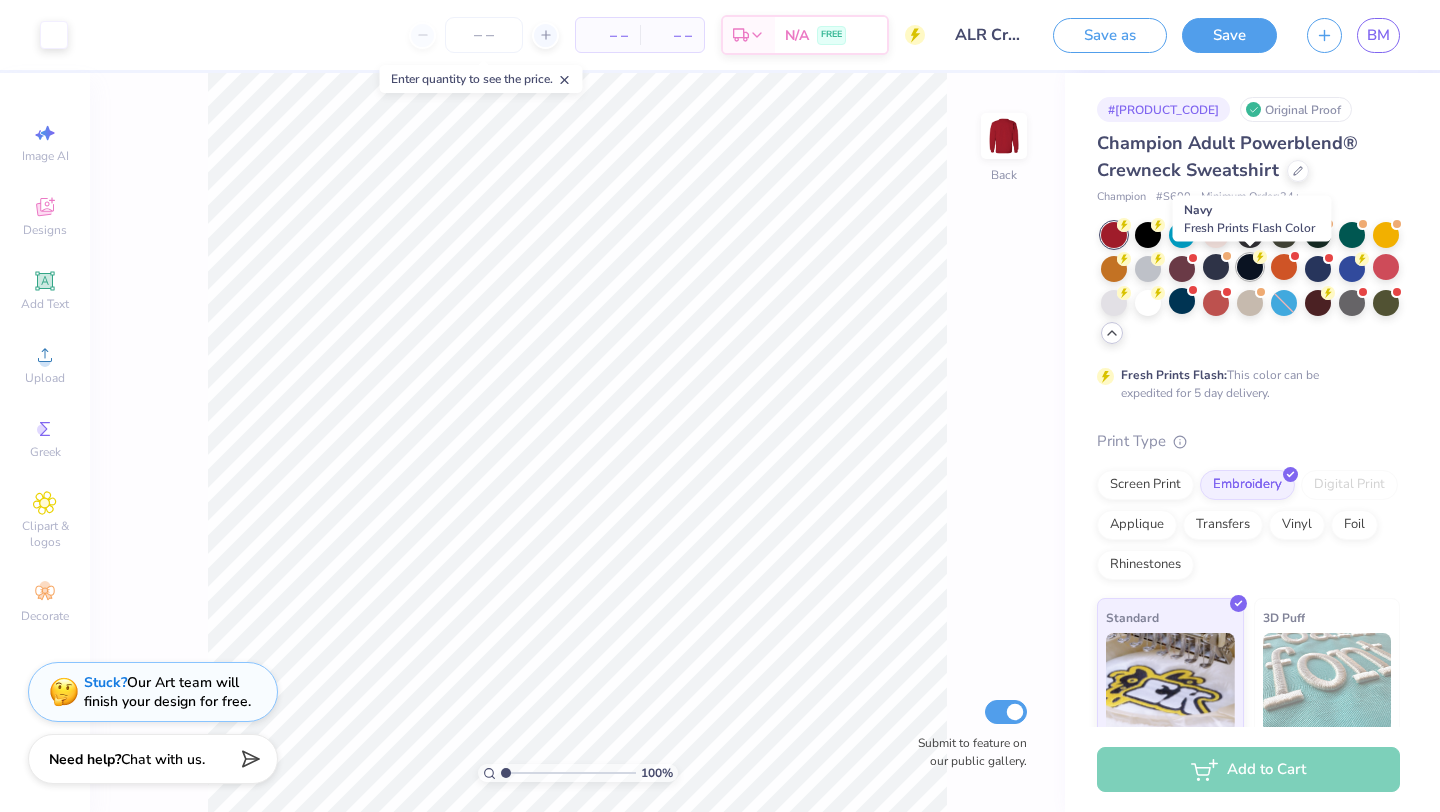 click at bounding box center [1250, 267] 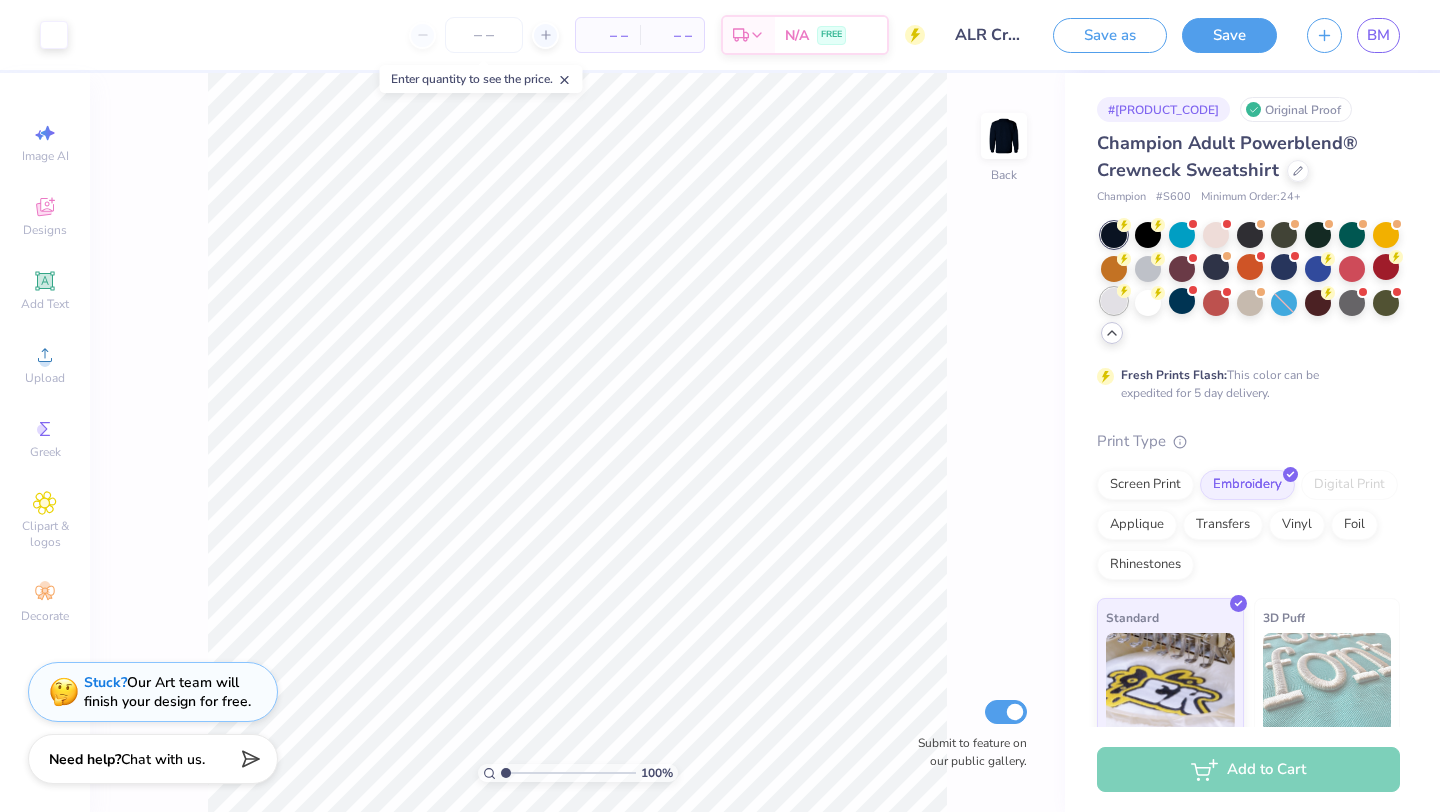 click at bounding box center [1114, 301] 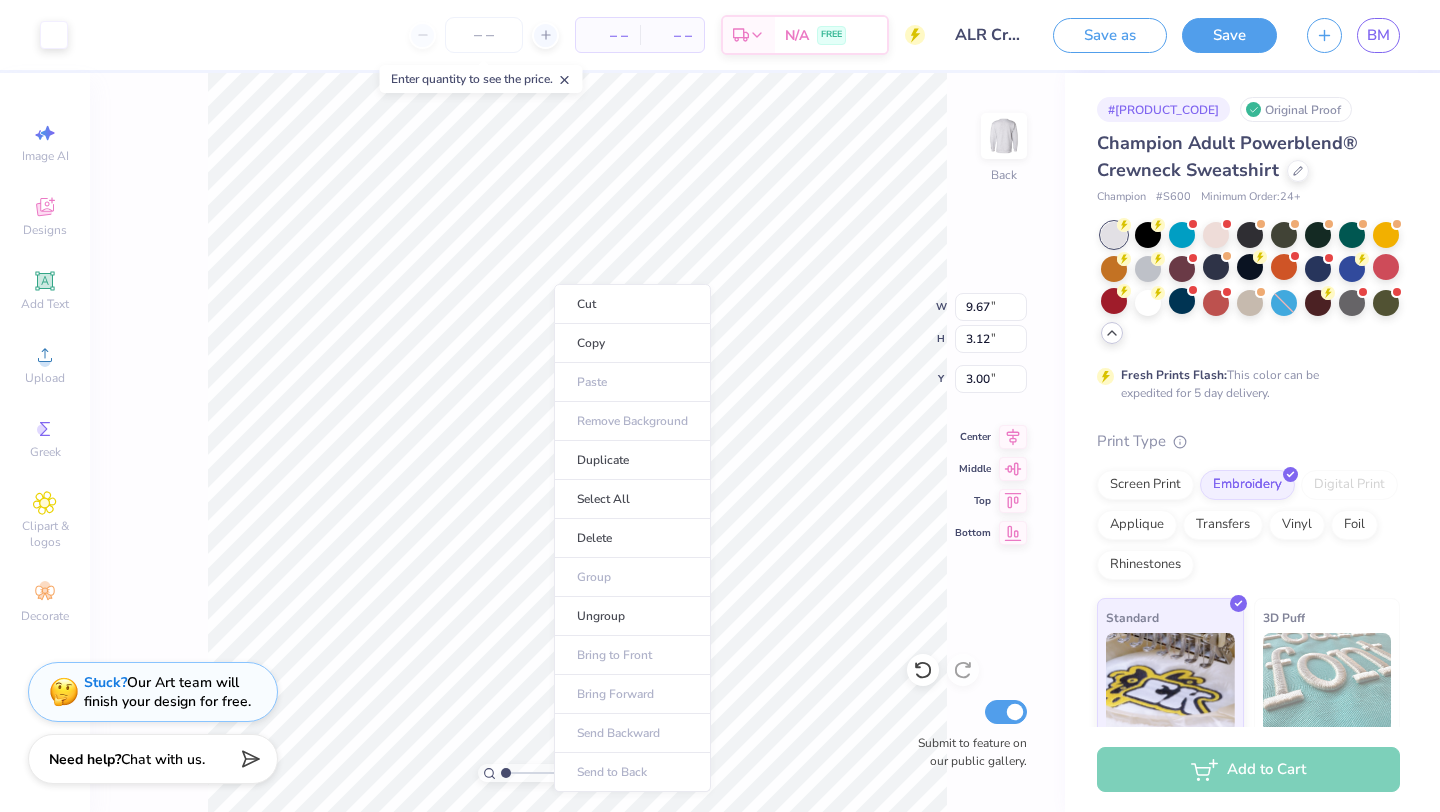 click on "Fresh Prints Flash:  This color can be expedited for 5 day delivery." at bounding box center (1244, 384) 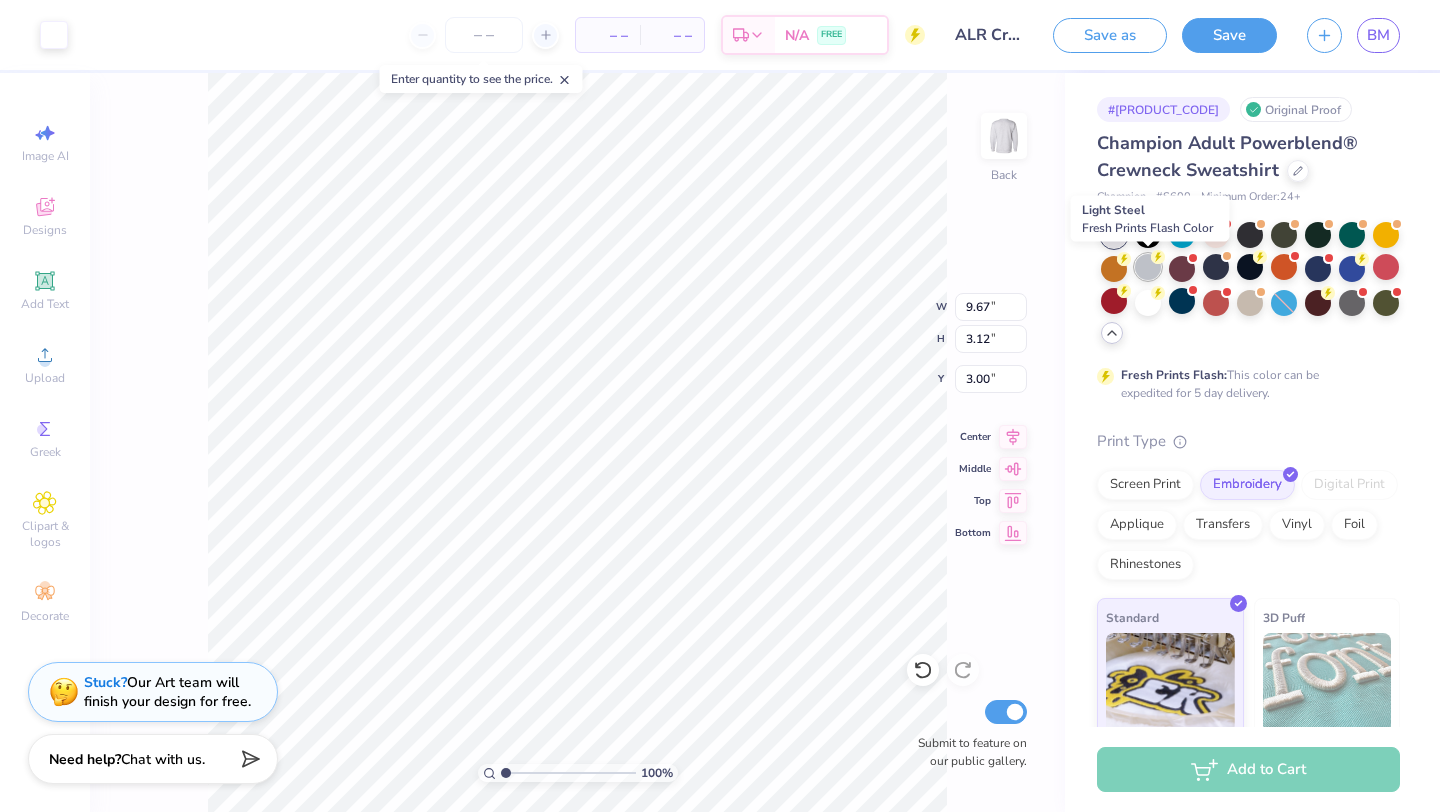 click at bounding box center (1148, 267) 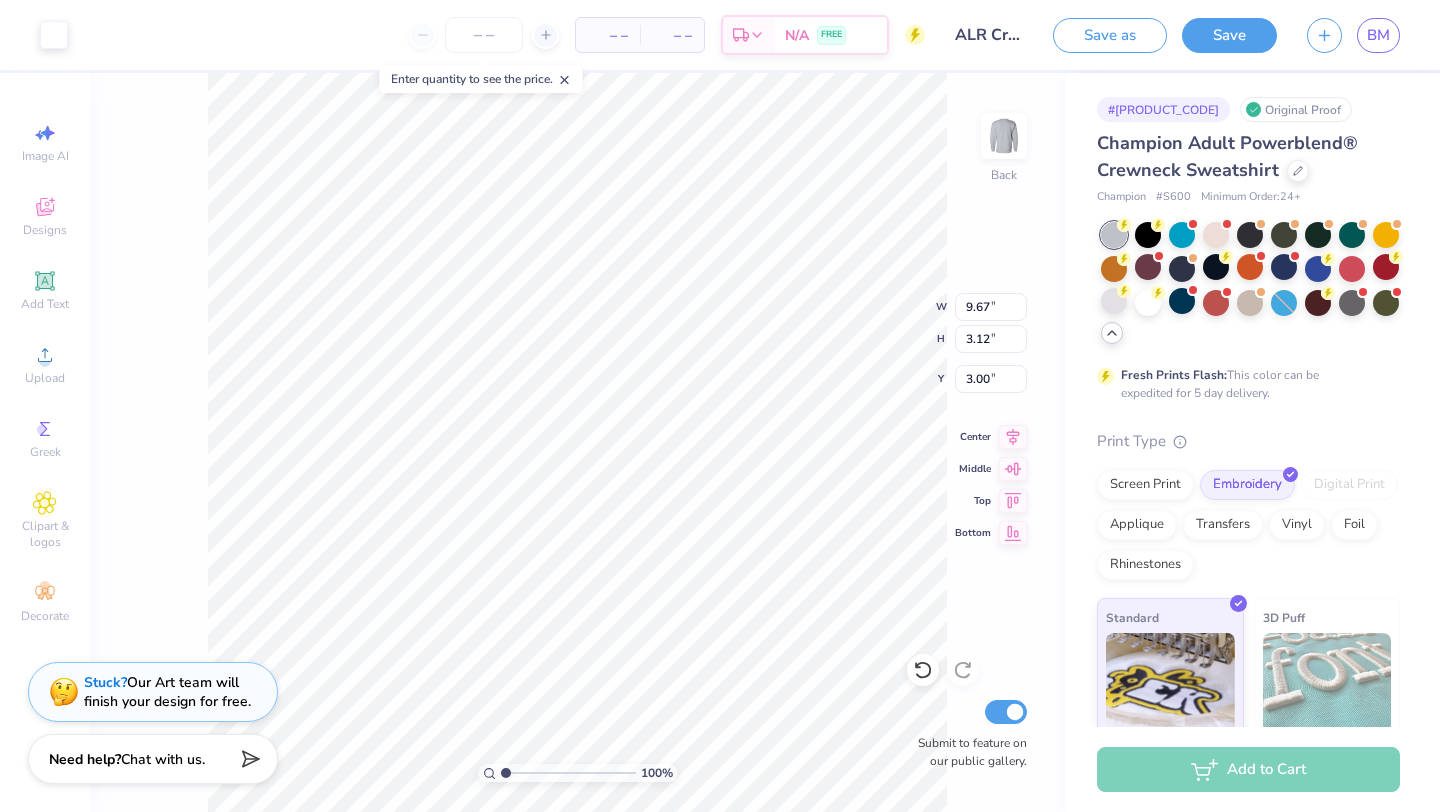 click on "100  % Back W 9.67 9.67 " H 3.12 3.12 " Y 3.00 3.00 " Center Middle Top Bottom Submit to feature on our public gallery." at bounding box center [577, 442] 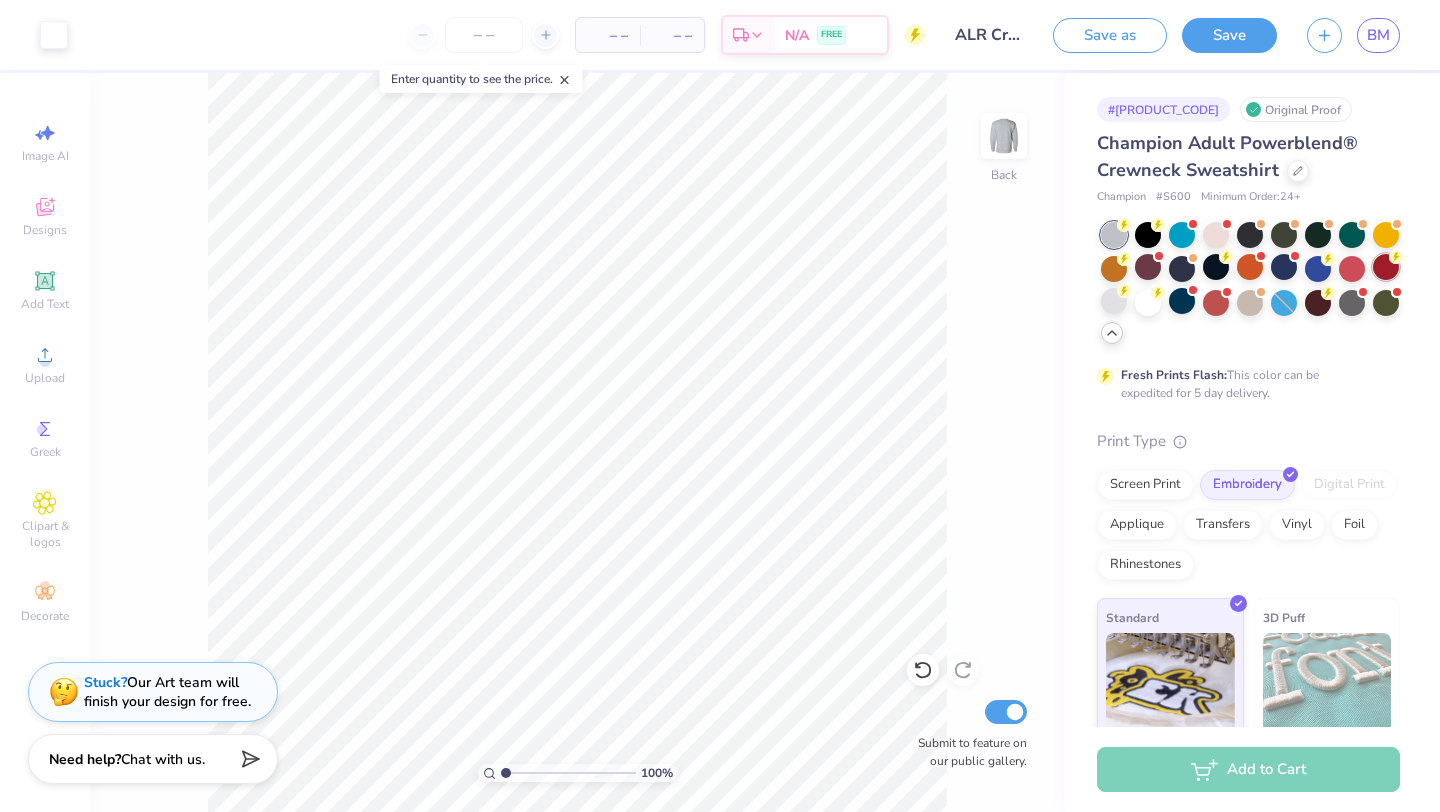 click at bounding box center (1386, 267) 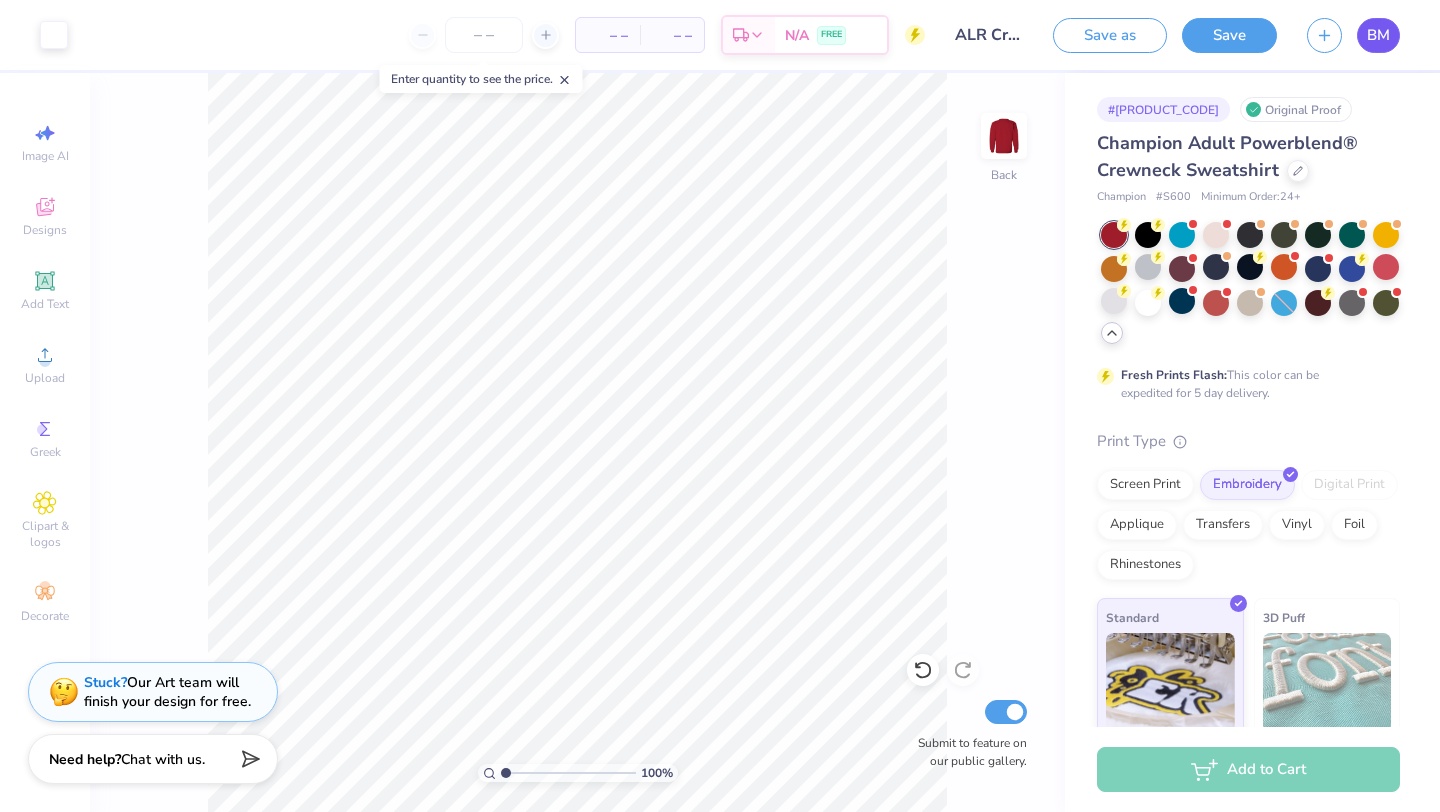 click on "BM" at bounding box center (1378, 35) 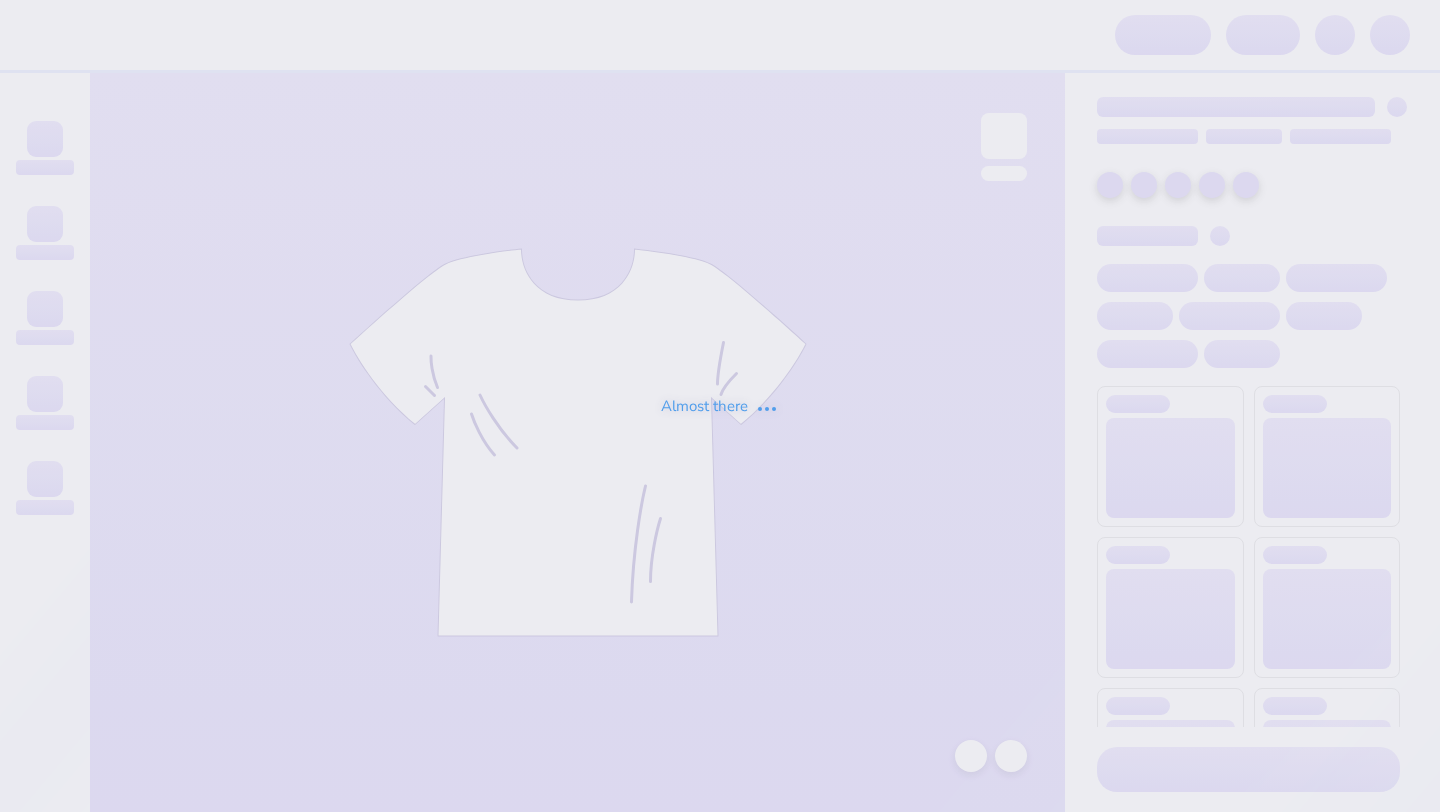 scroll, scrollTop: 0, scrollLeft: 0, axis: both 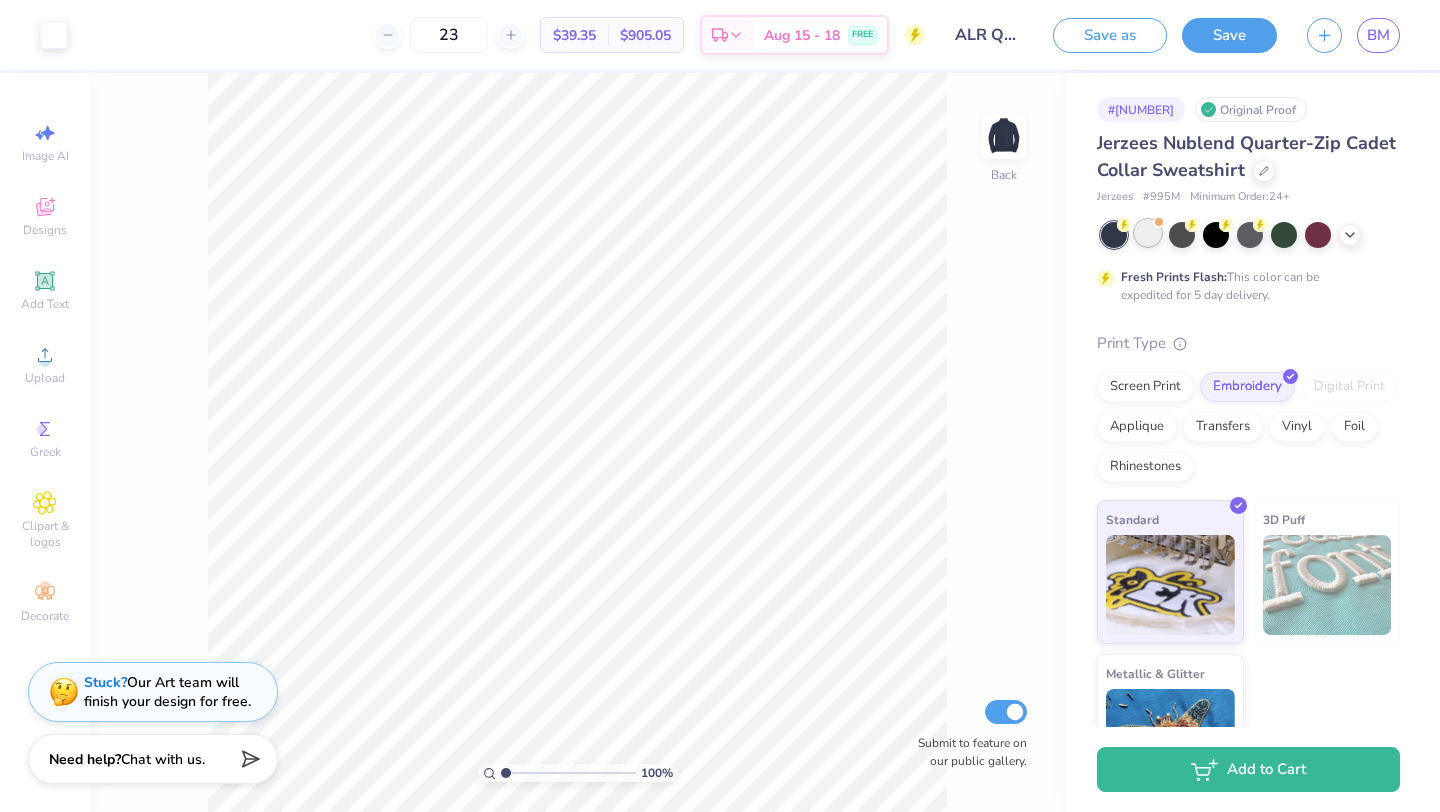 click at bounding box center [1148, 233] 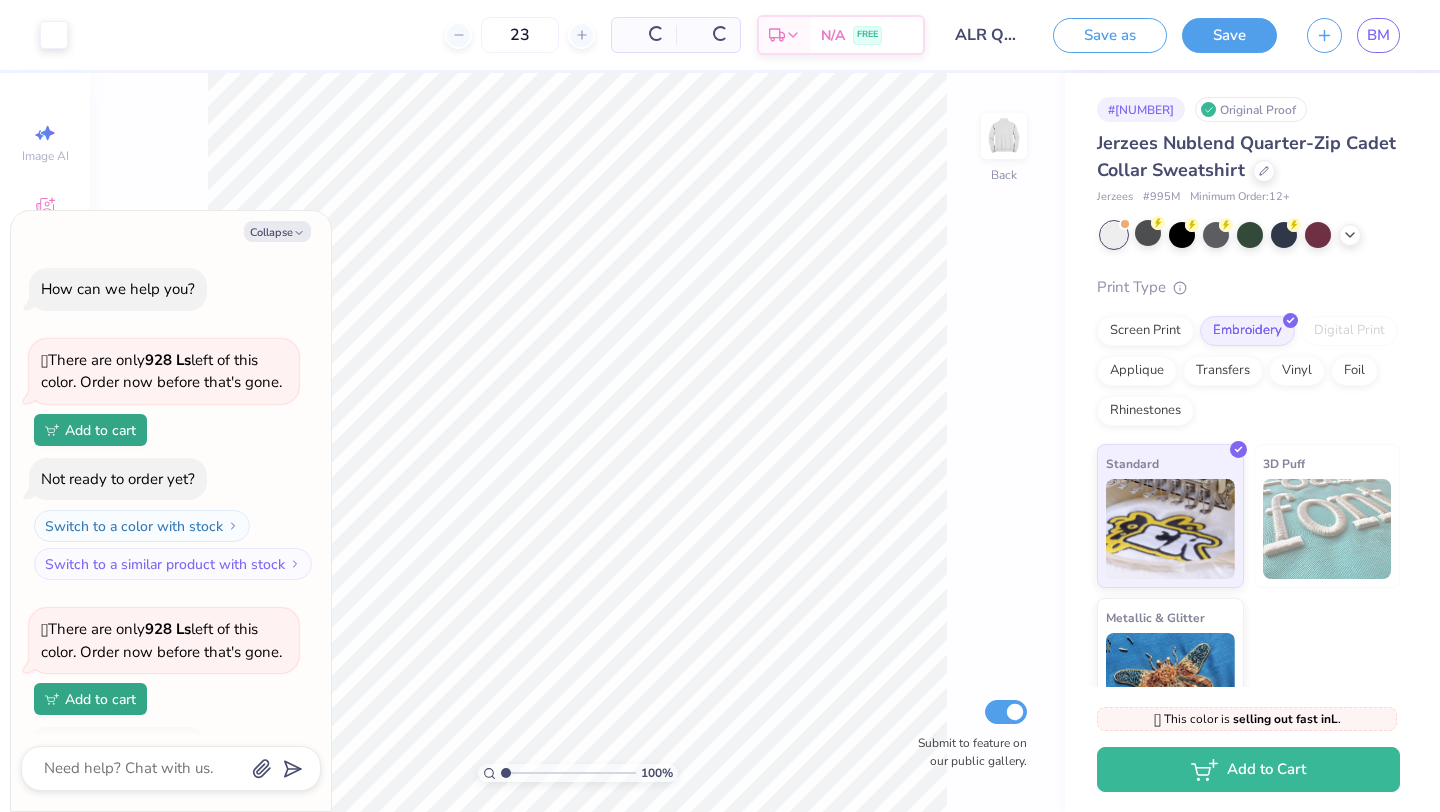 scroll, scrollTop: 129, scrollLeft: 0, axis: vertical 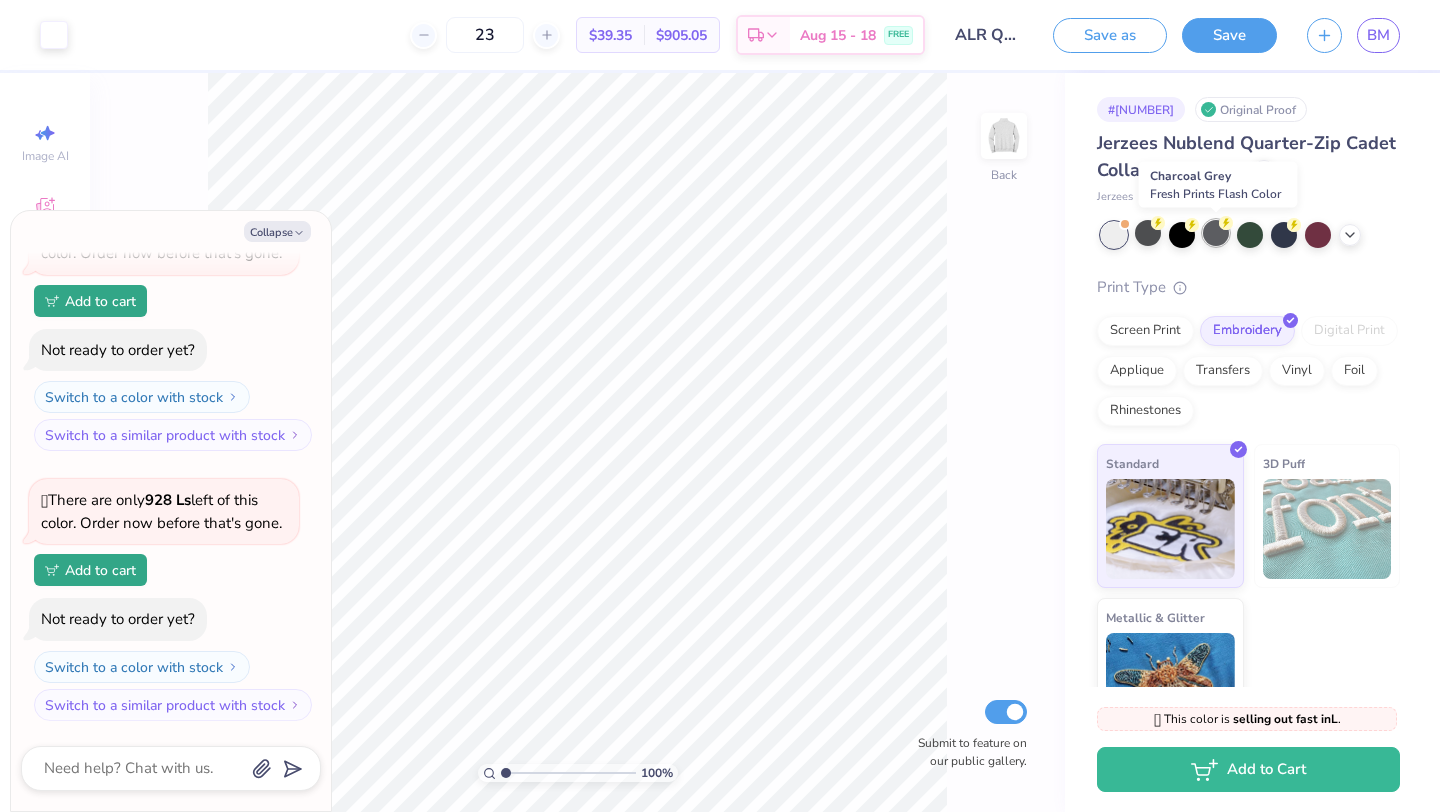 click at bounding box center (1216, 233) 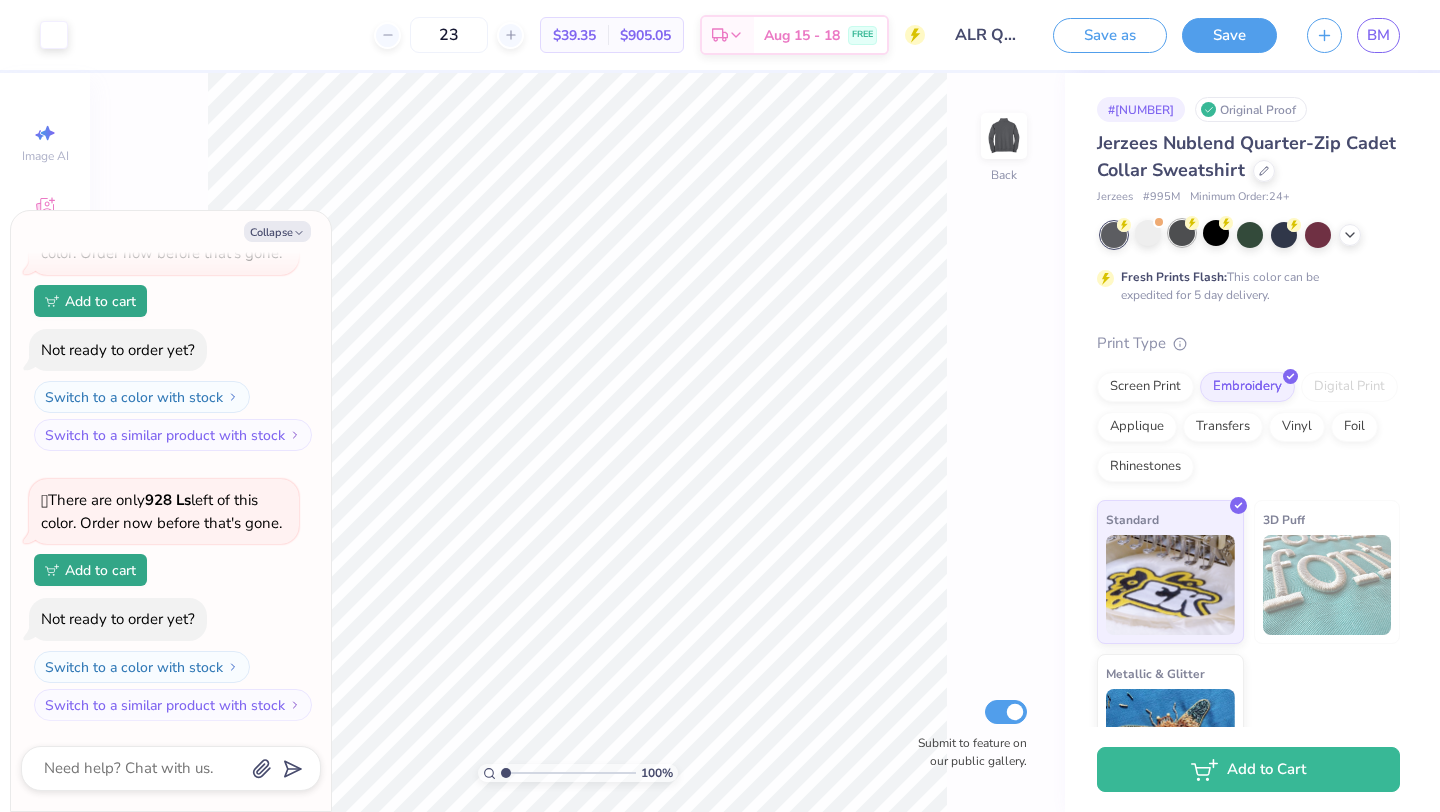 click at bounding box center (1182, 233) 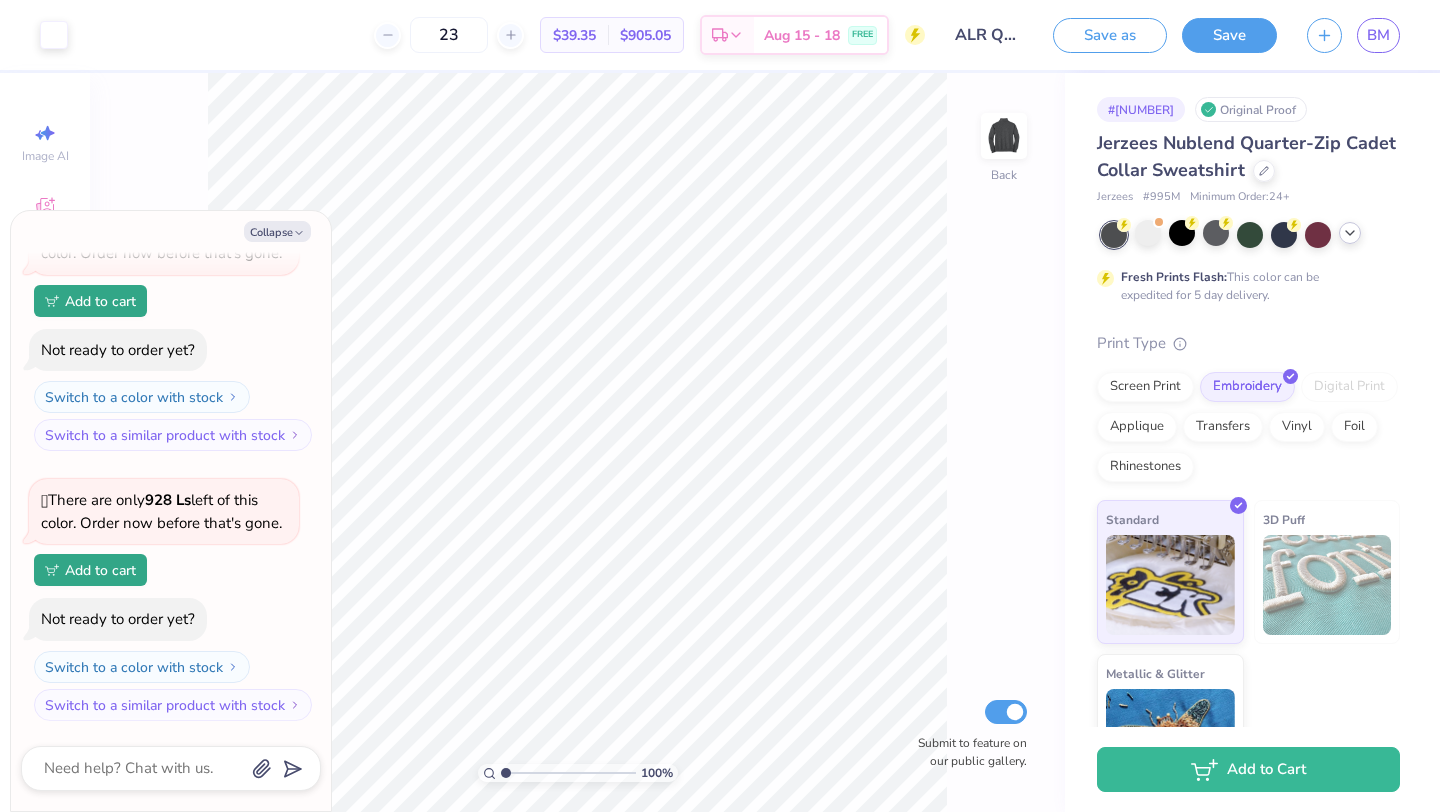 click 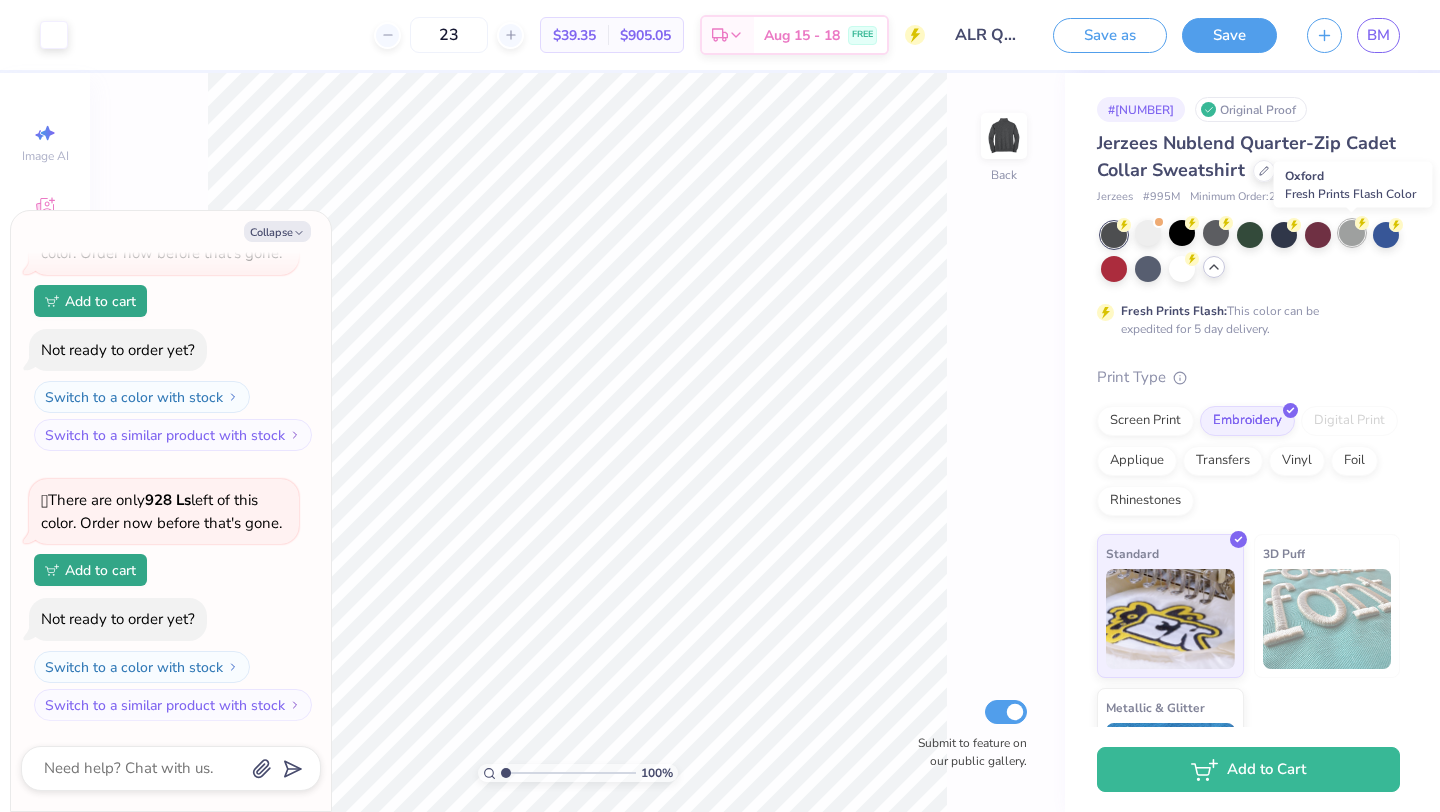 click at bounding box center [1352, 233] 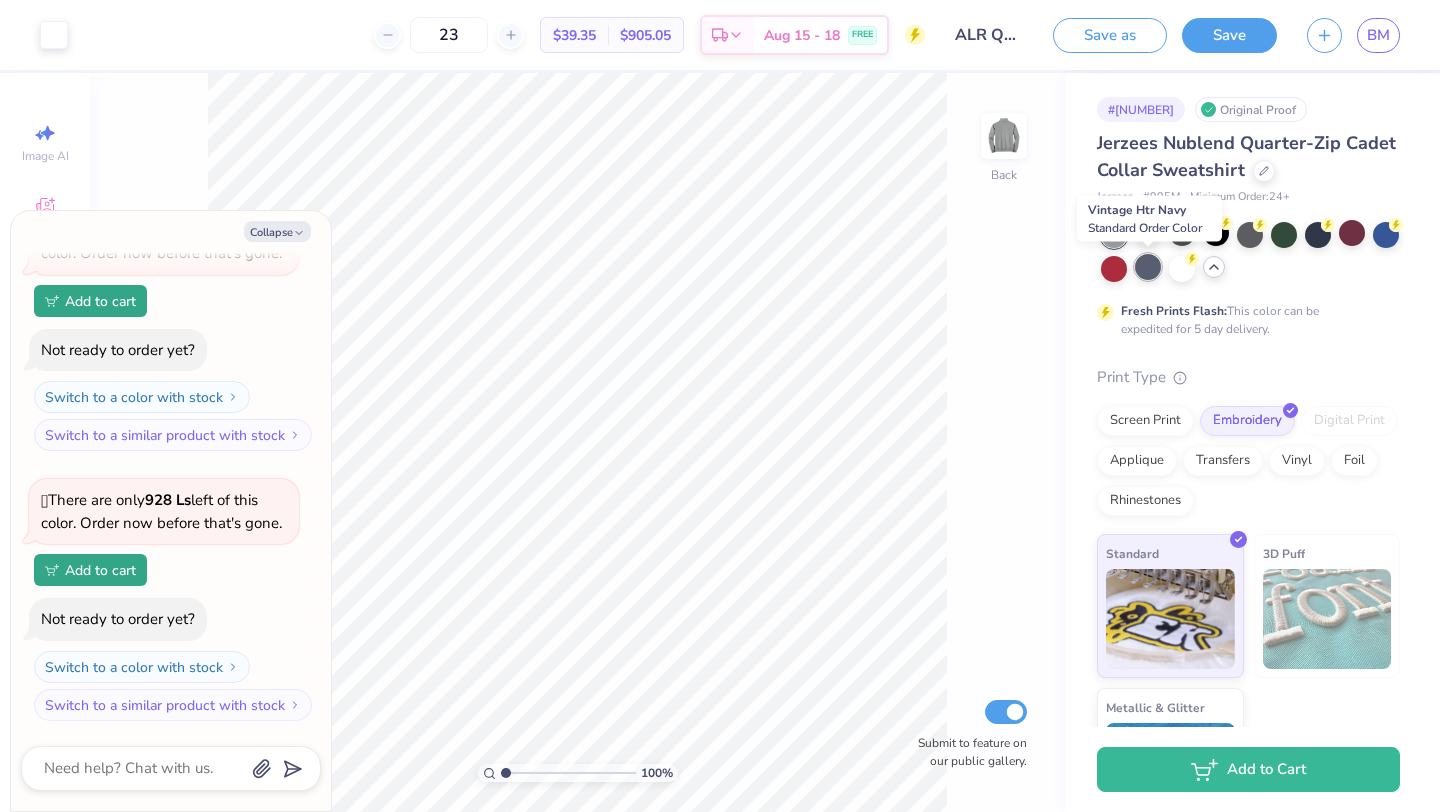 click at bounding box center [1148, 267] 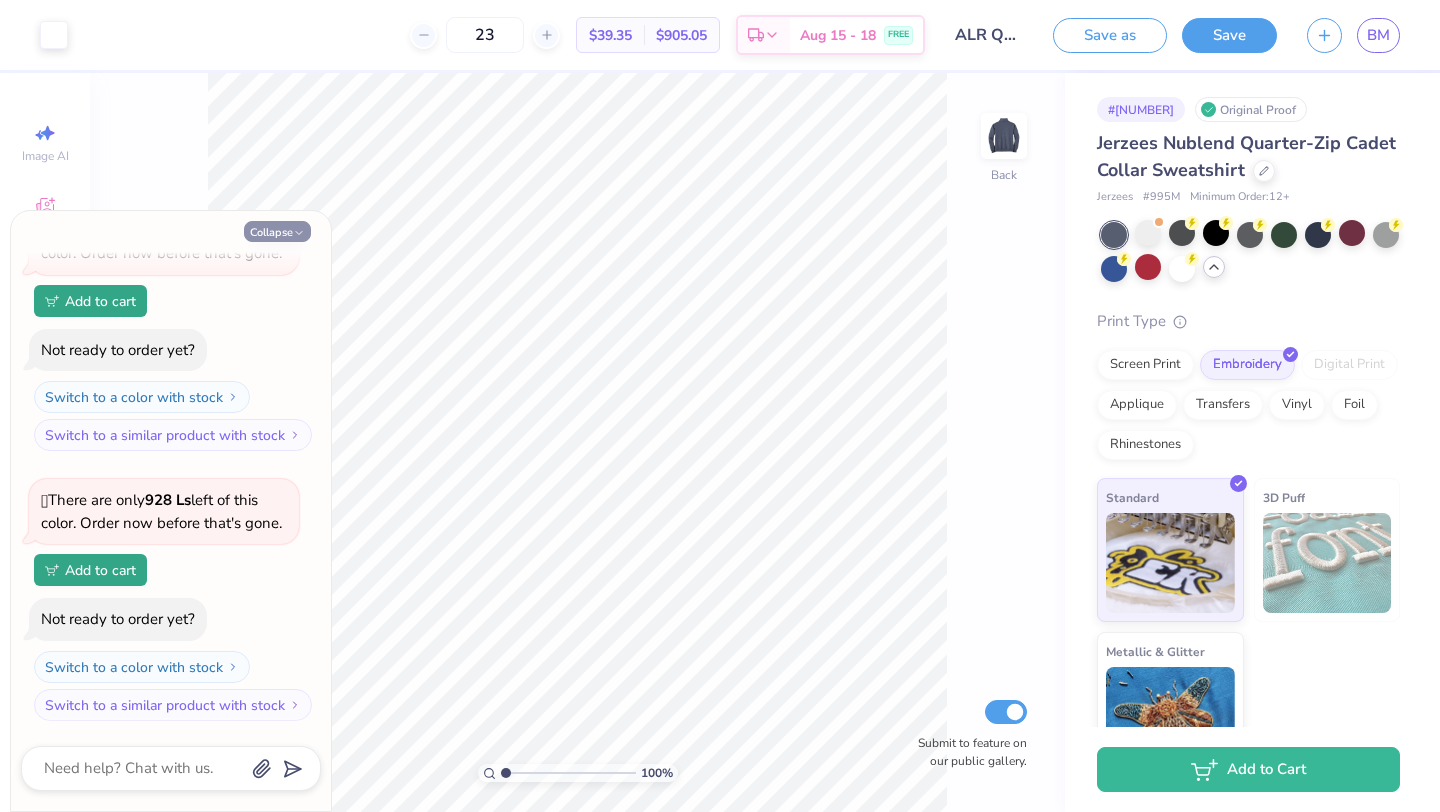 click on "Collapse" at bounding box center (277, 231) 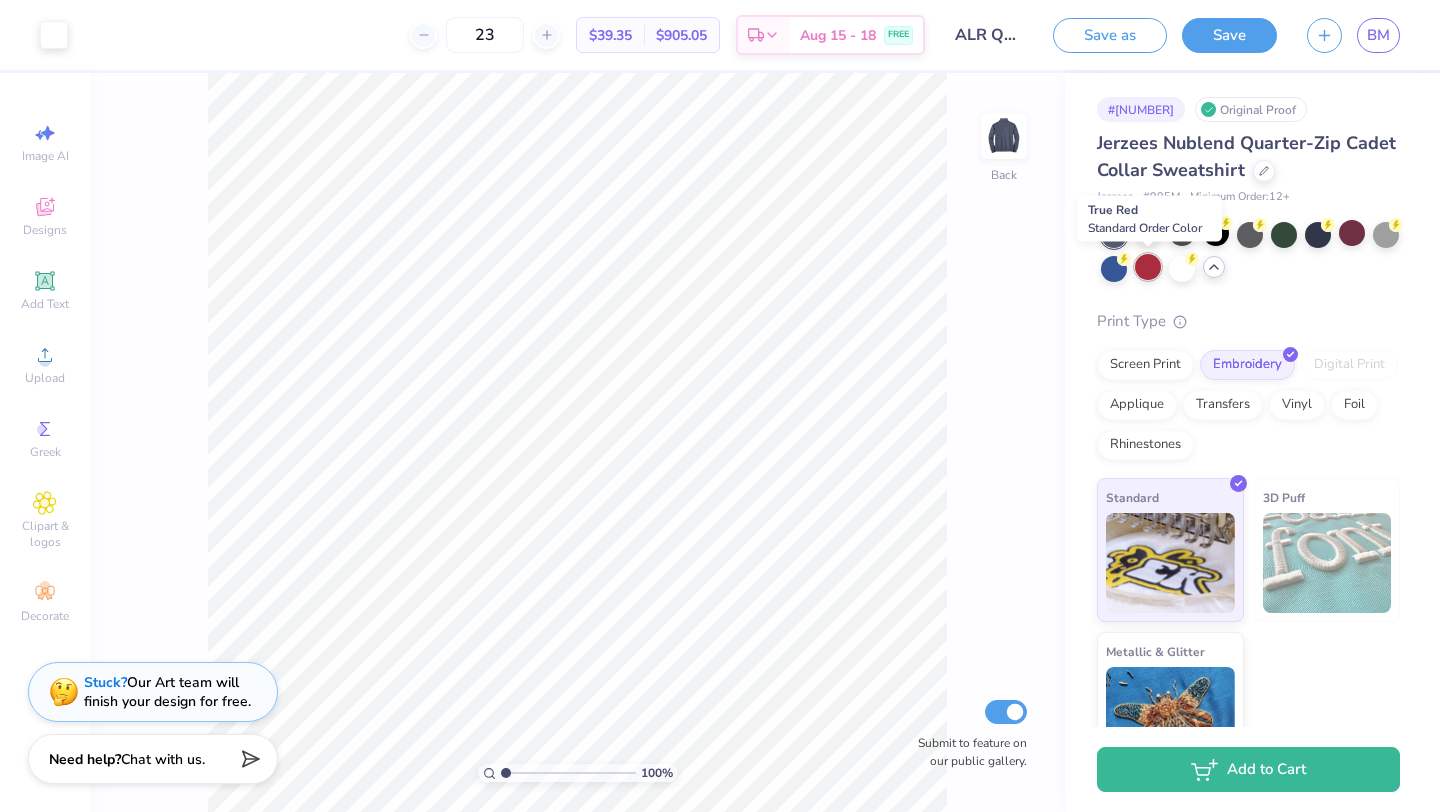 click at bounding box center (1148, 267) 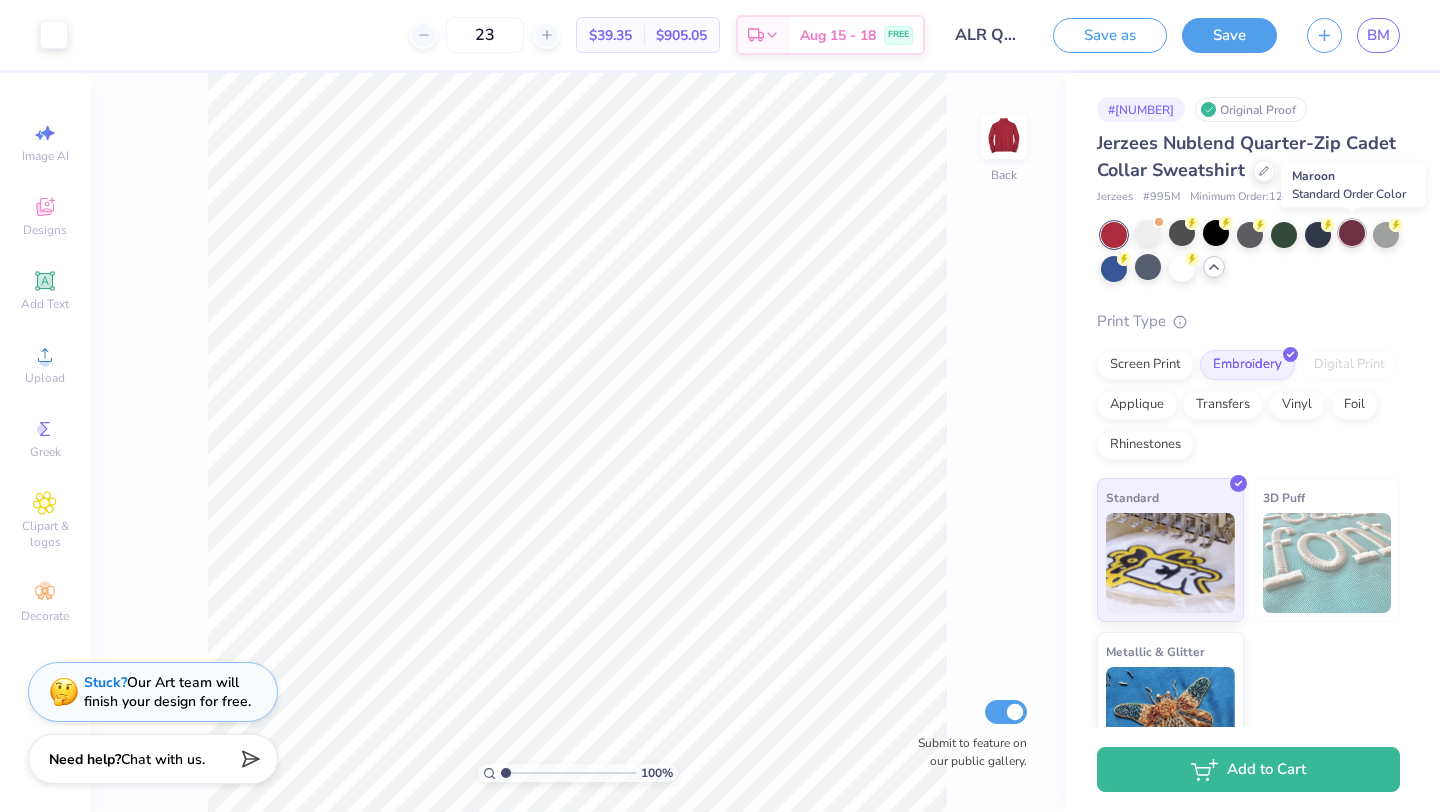 click at bounding box center [1352, 233] 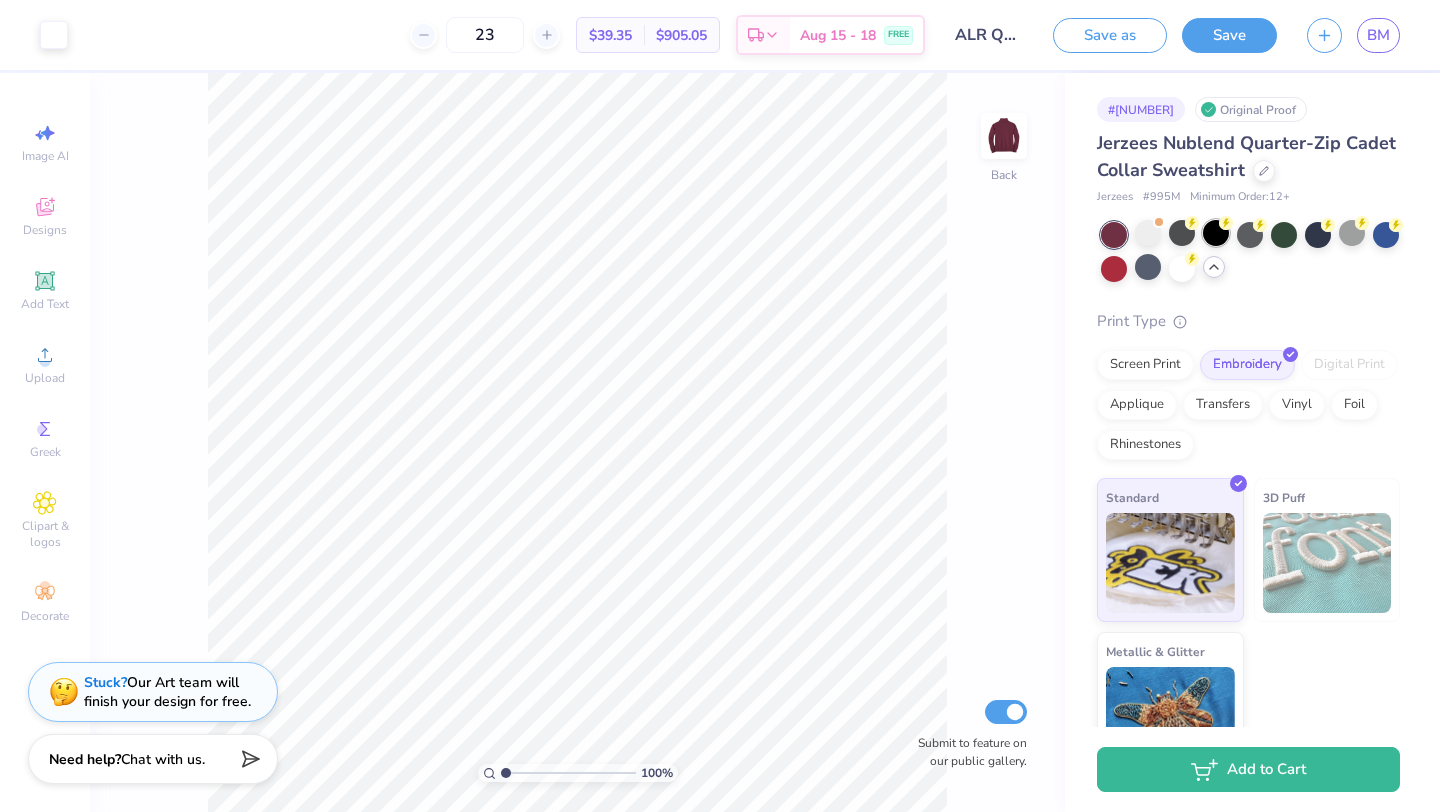 click at bounding box center (1216, 233) 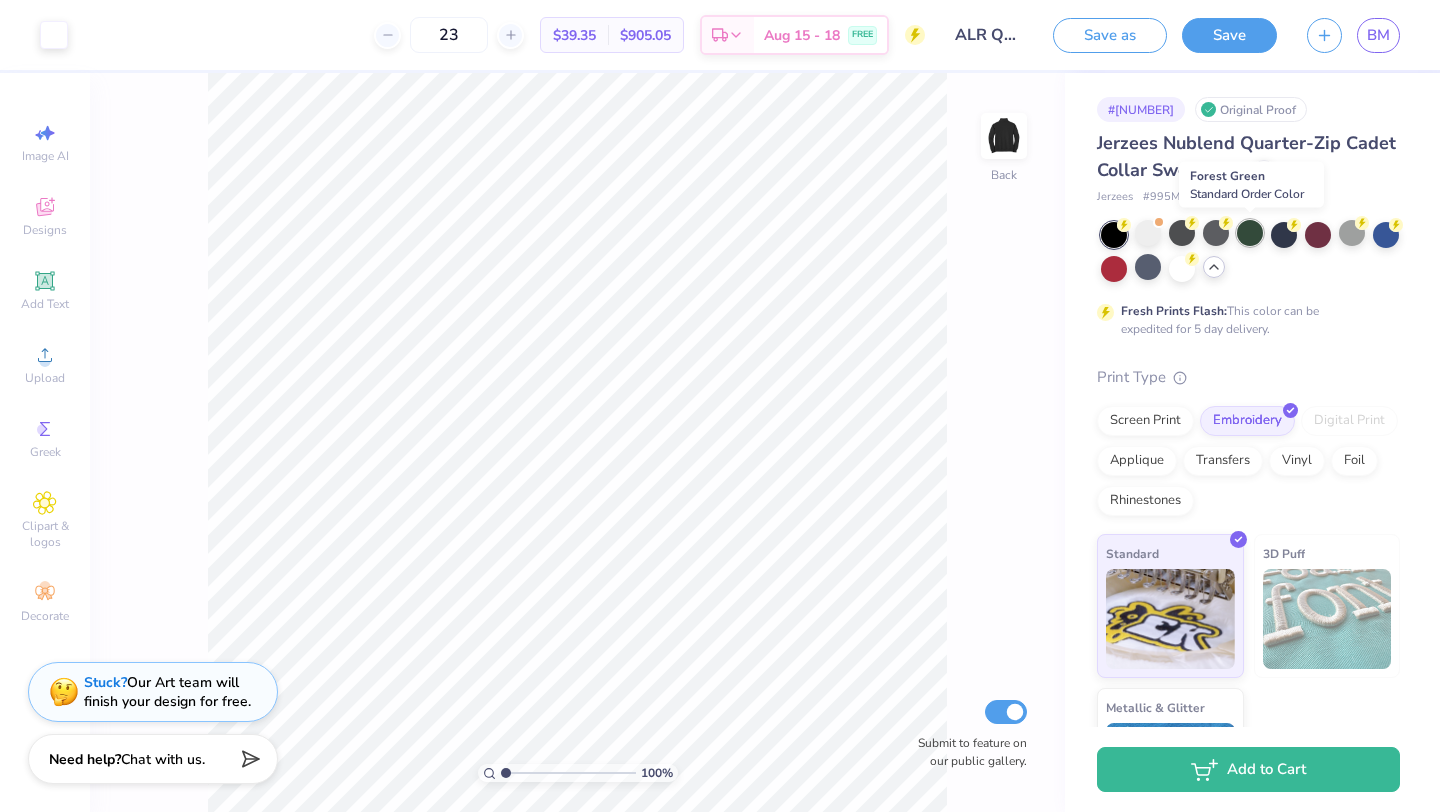 click at bounding box center (1250, 233) 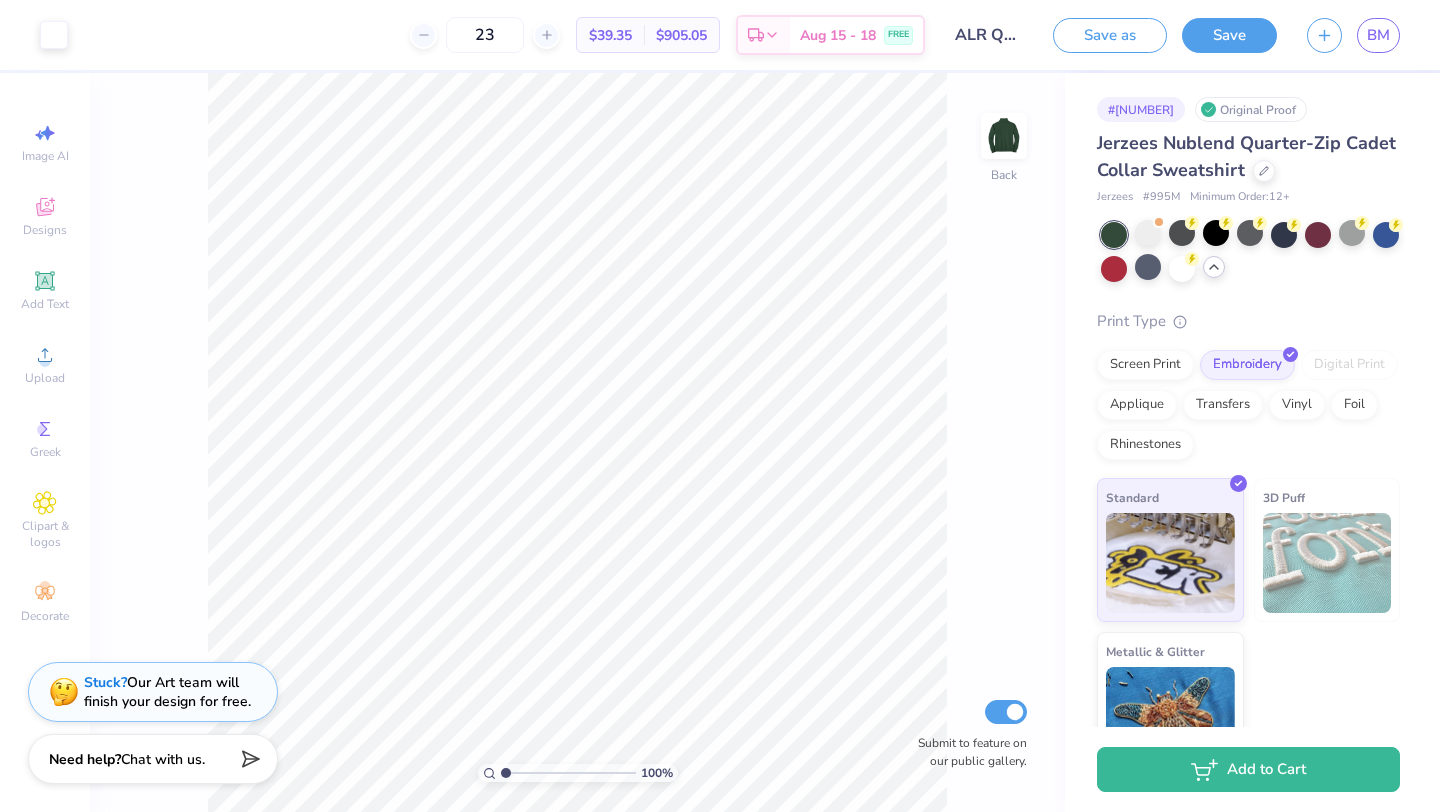 click 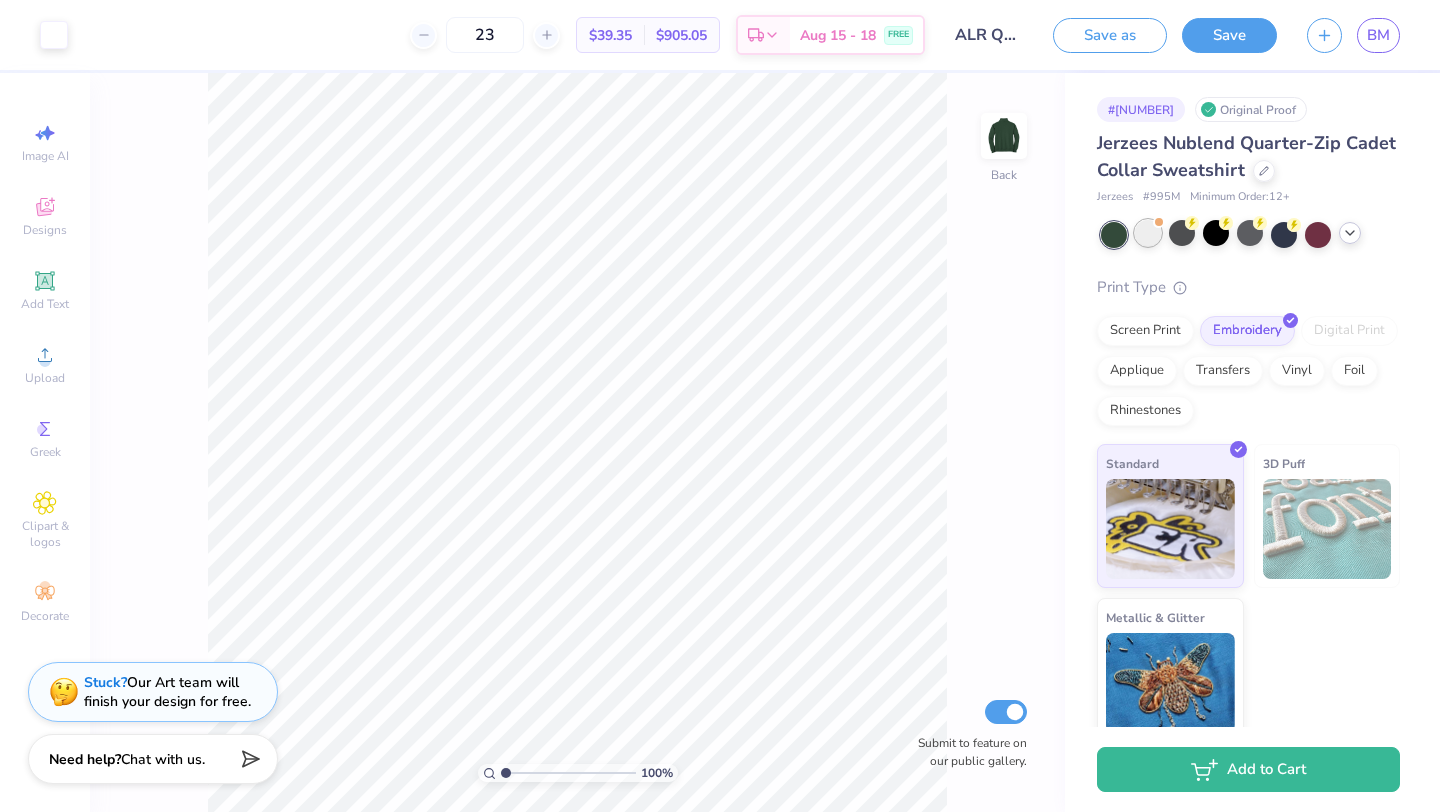 click at bounding box center (1148, 233) 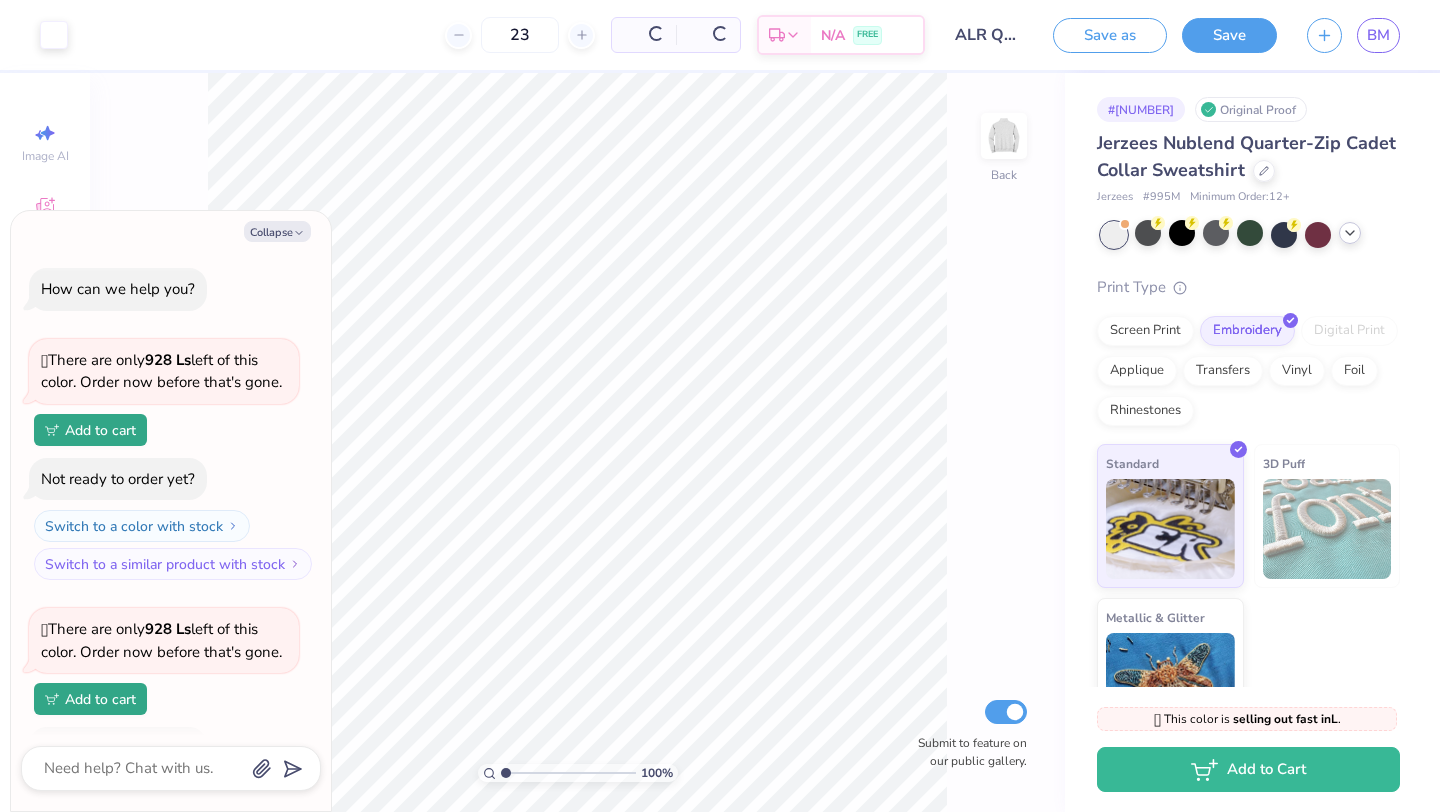 scroll, scrollTop: 399, scrollLeft: 0, axis: vertical 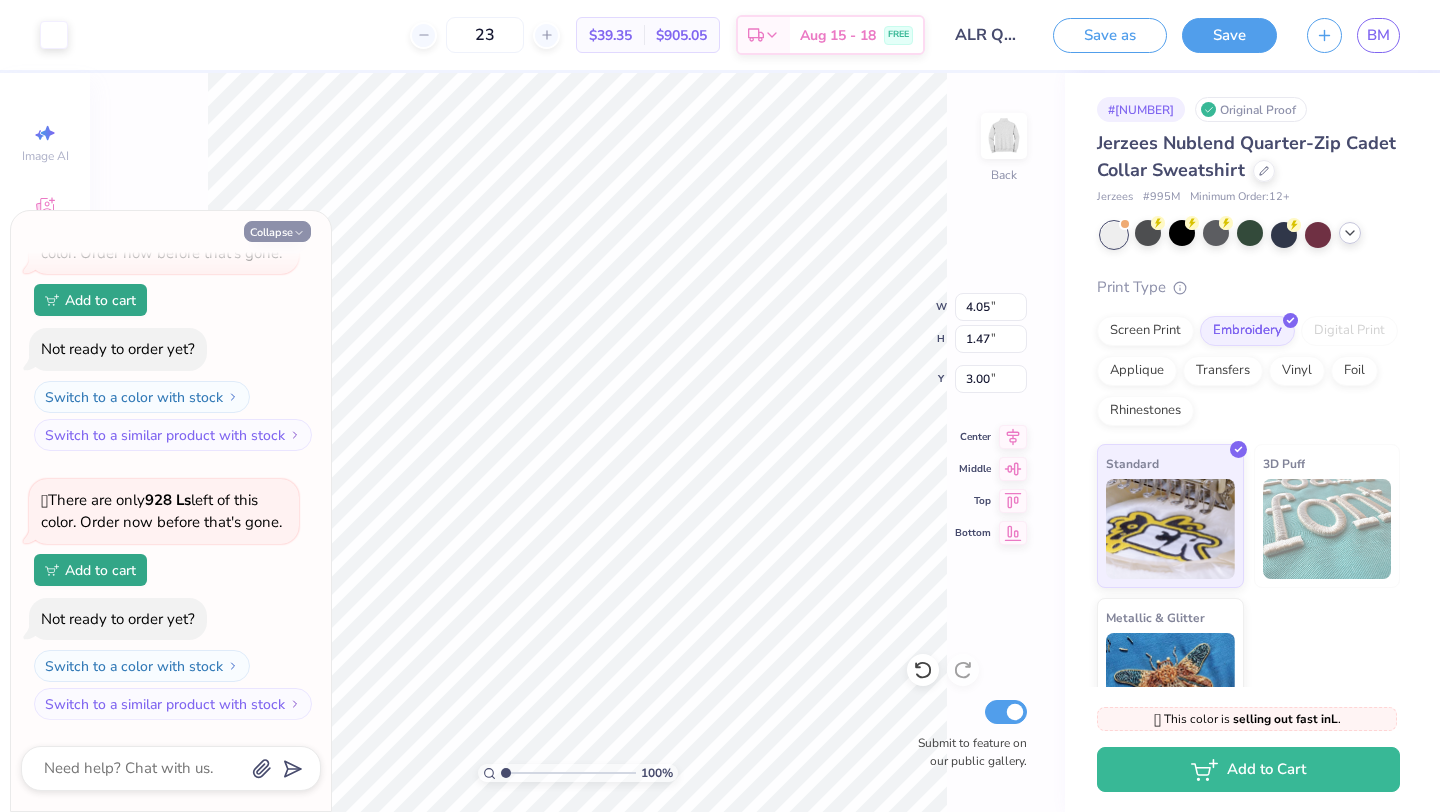 click on "Collapse" at bounding box center [277, 231] 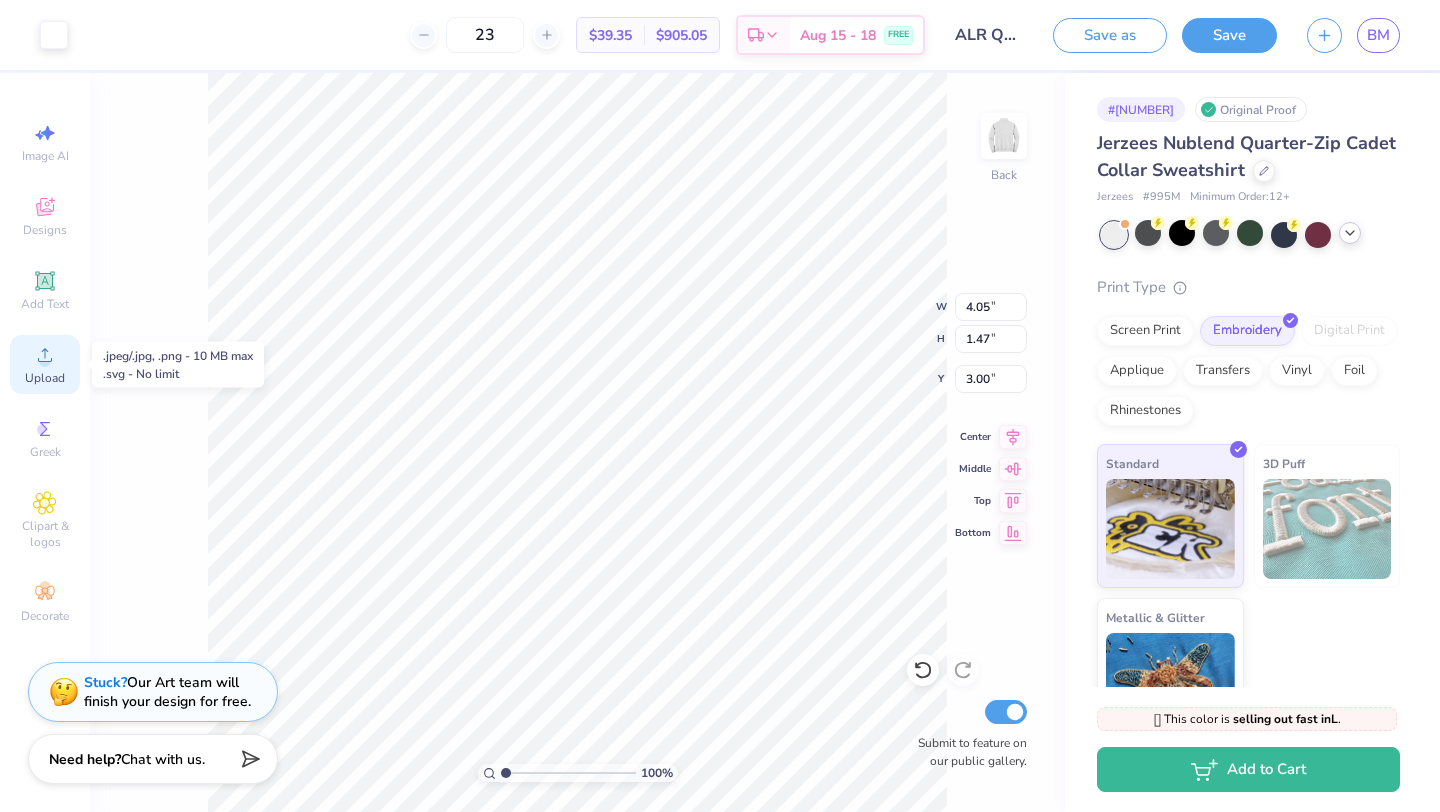 click on "Upload" at bounding box center [45, 378] 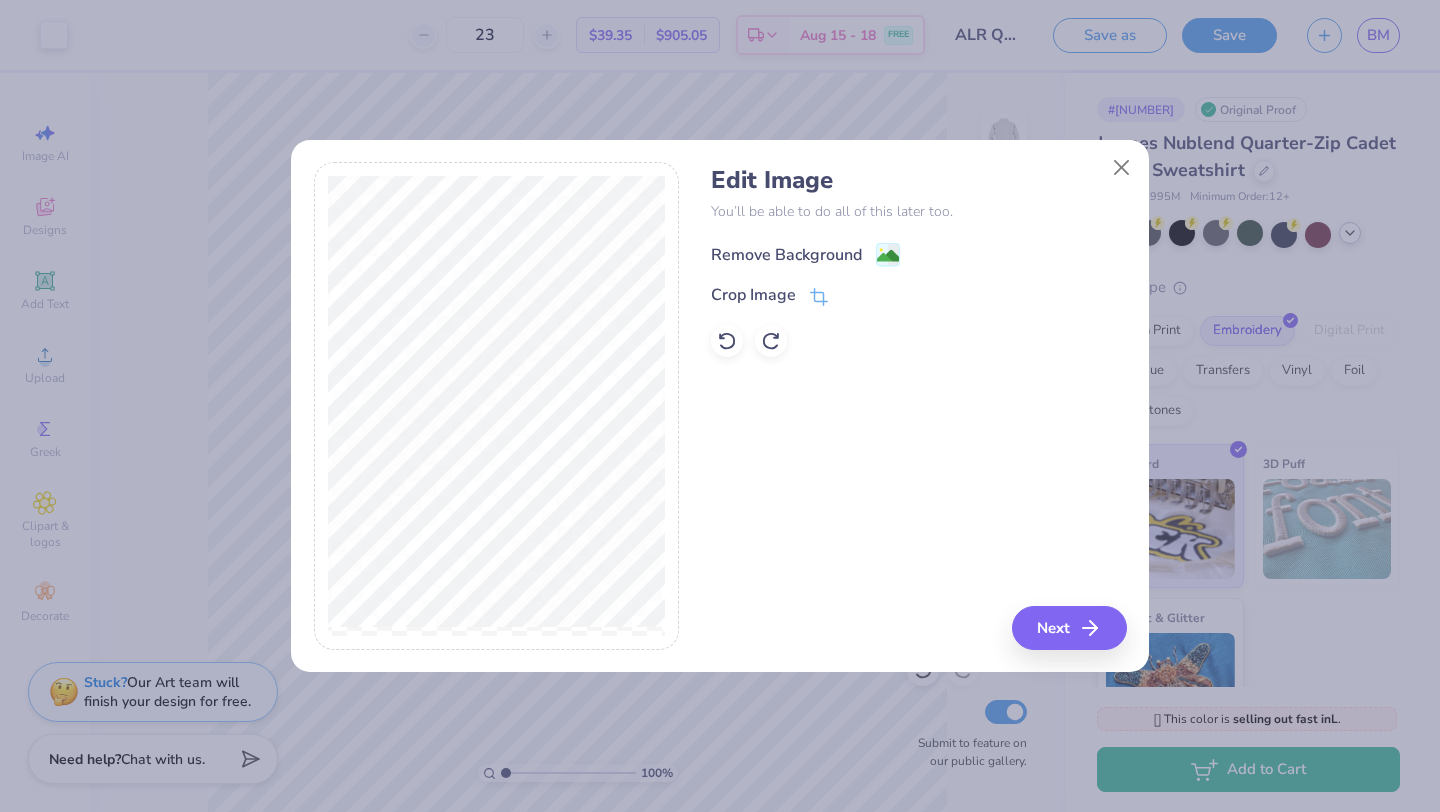 click on "Remove Background" at bounding box center (786, 255) 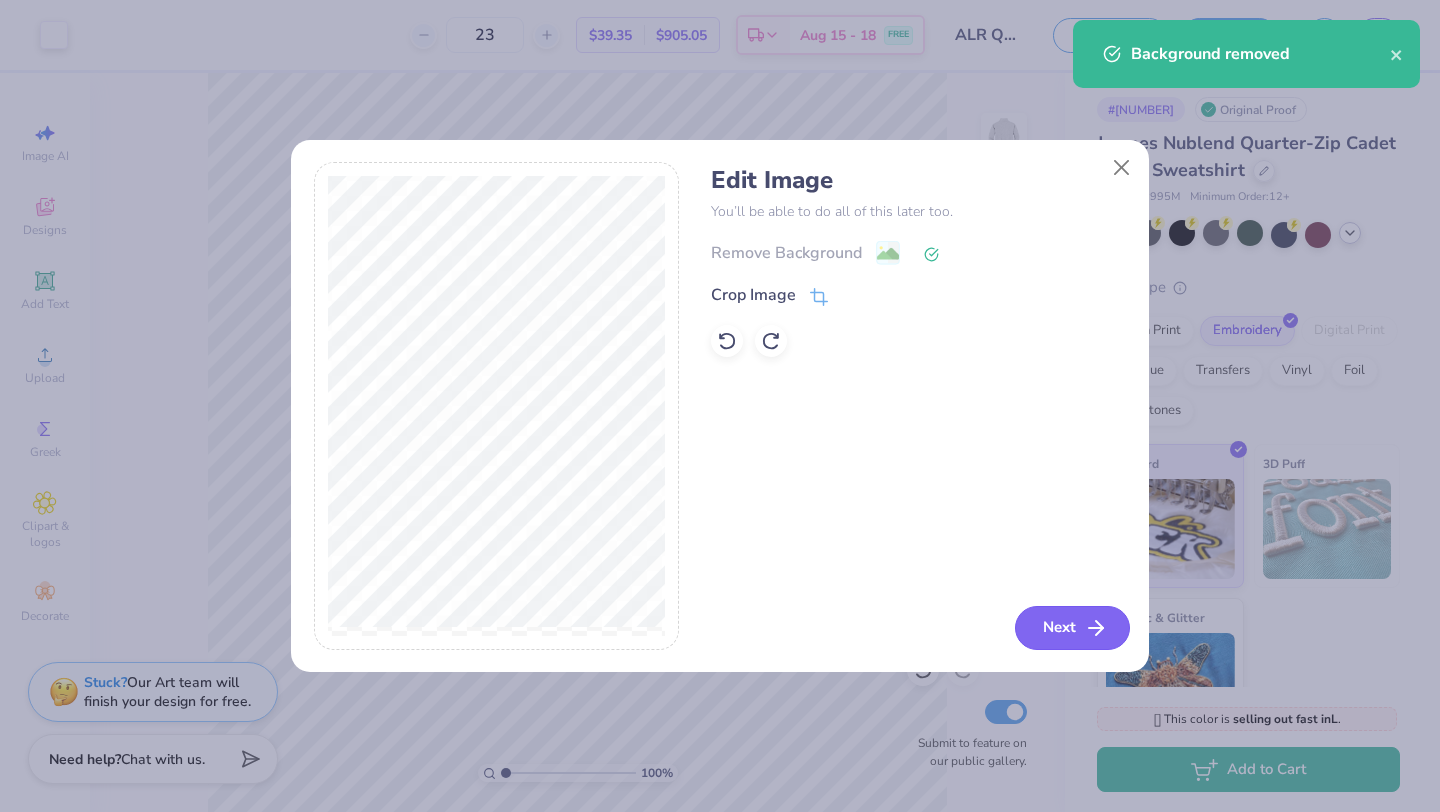 click on "Next" at bounding box center [1072, 628] 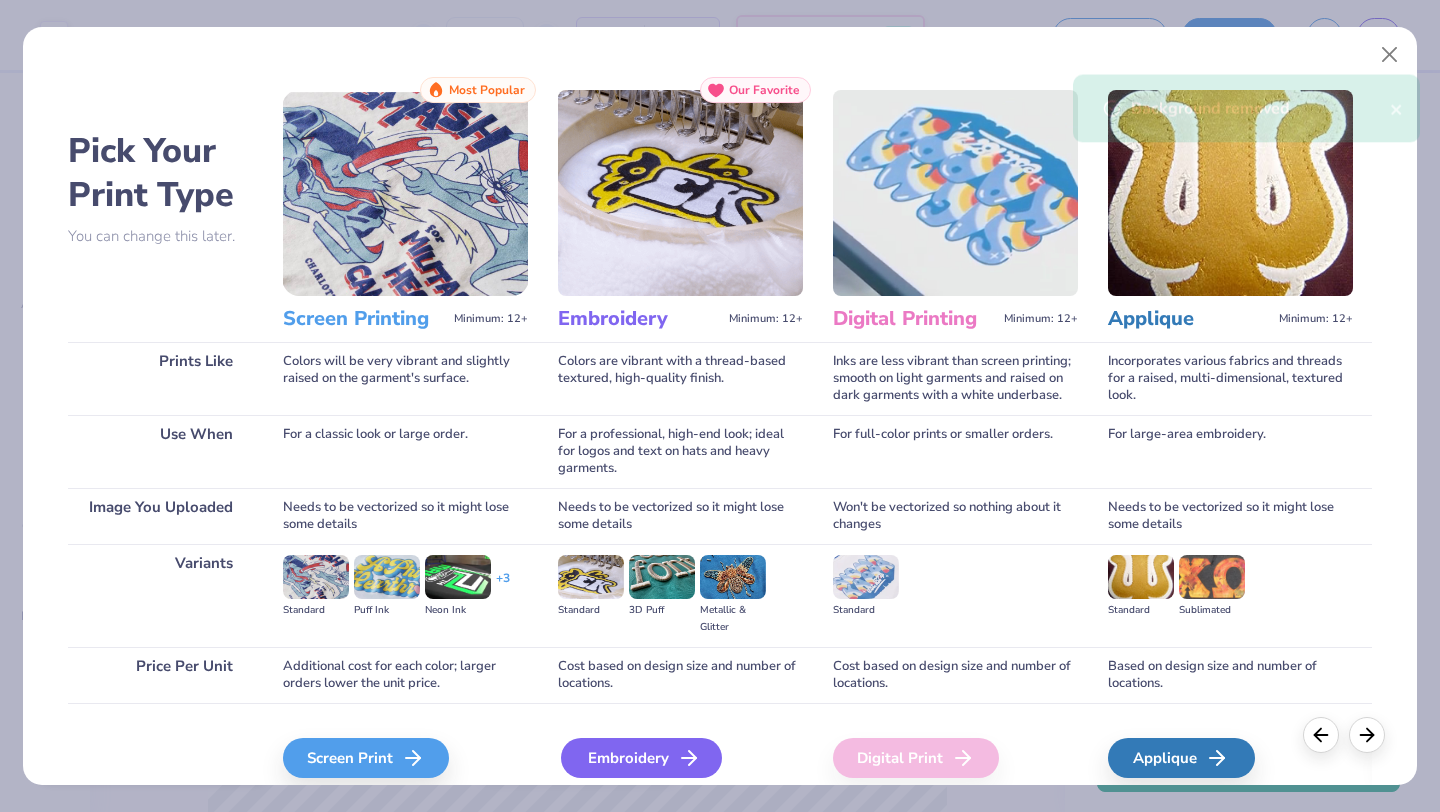 click on "Embroidery" at bounding box center (641, 758) 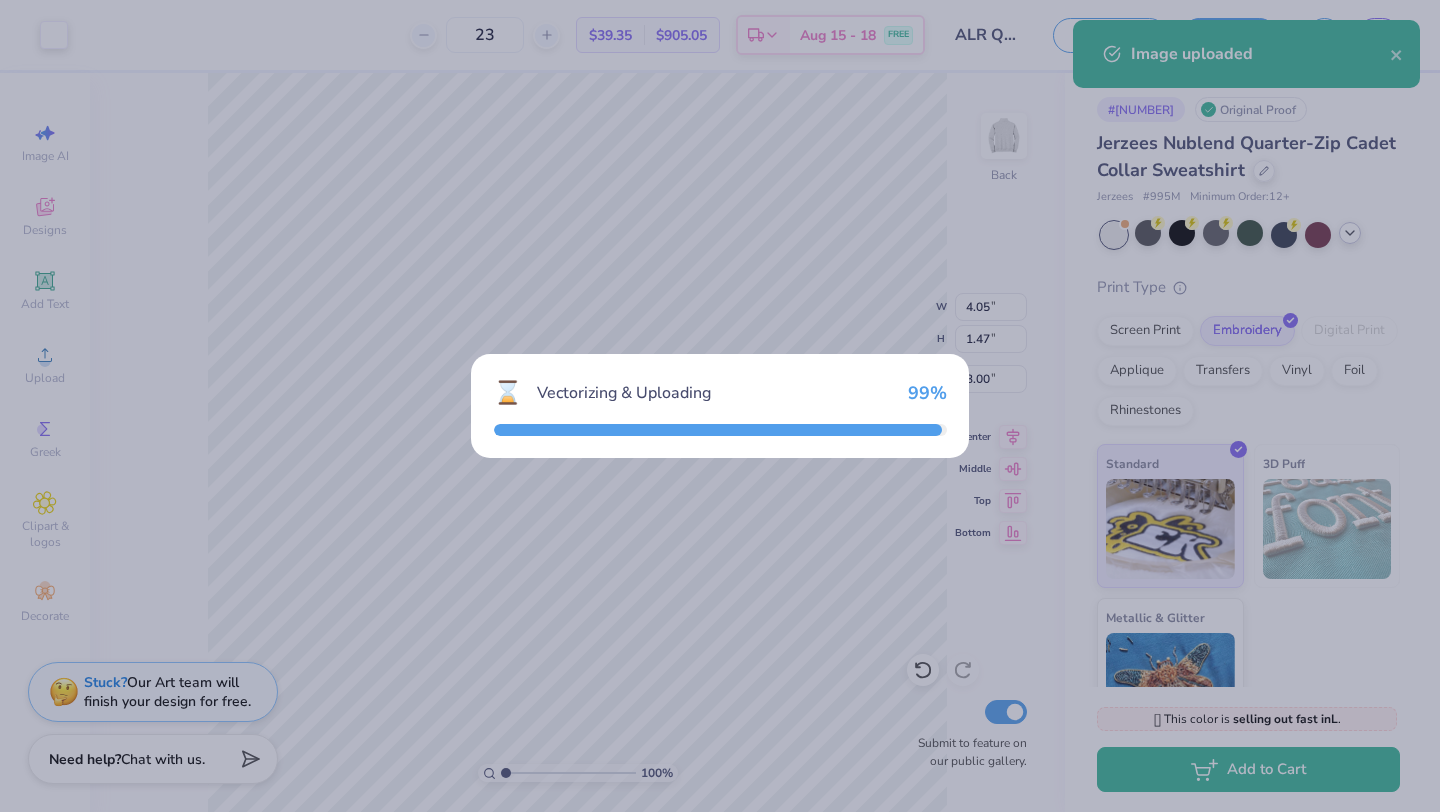 type on "7.94" 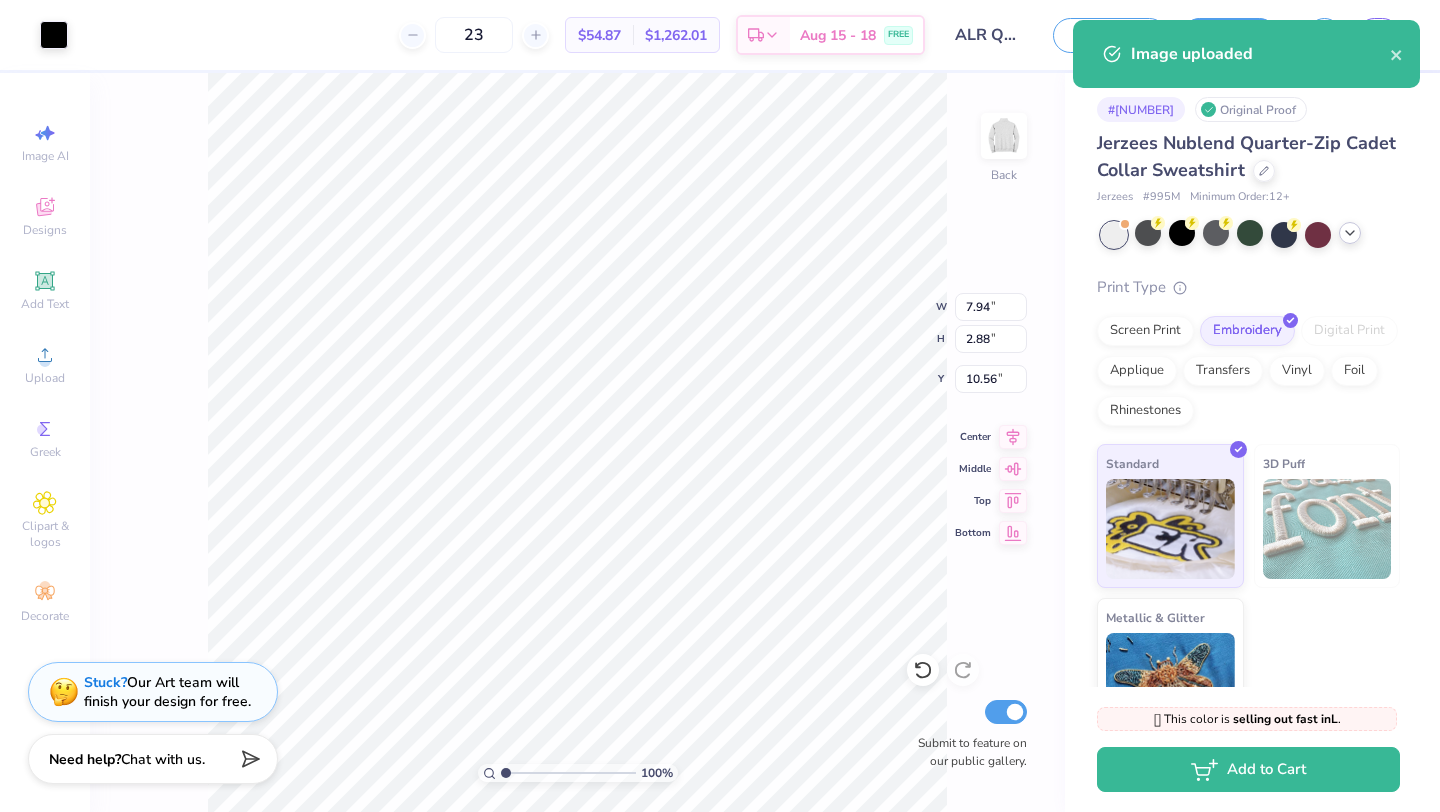 type on "4.05" 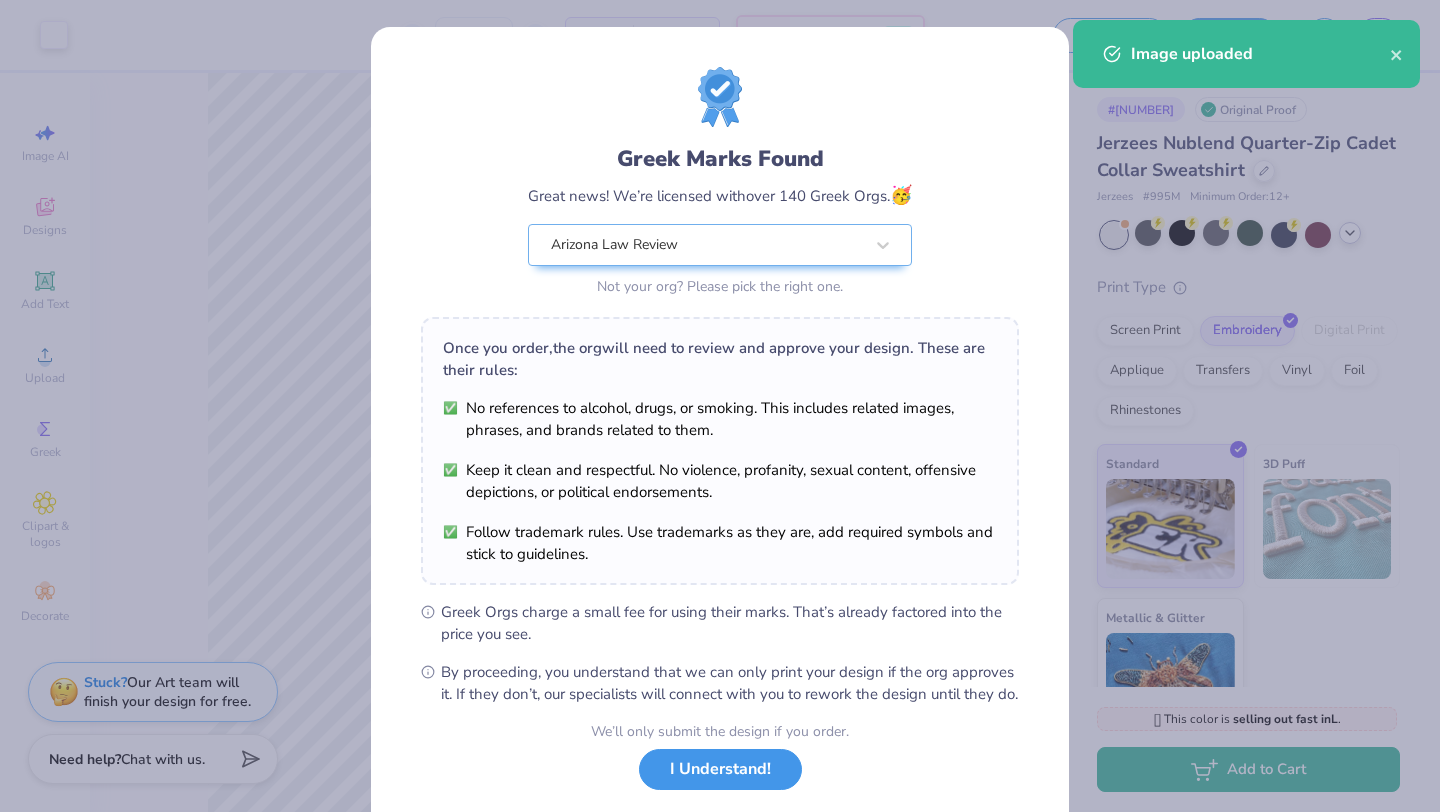 click on "I Understand!" at bounding box center (720, 769) 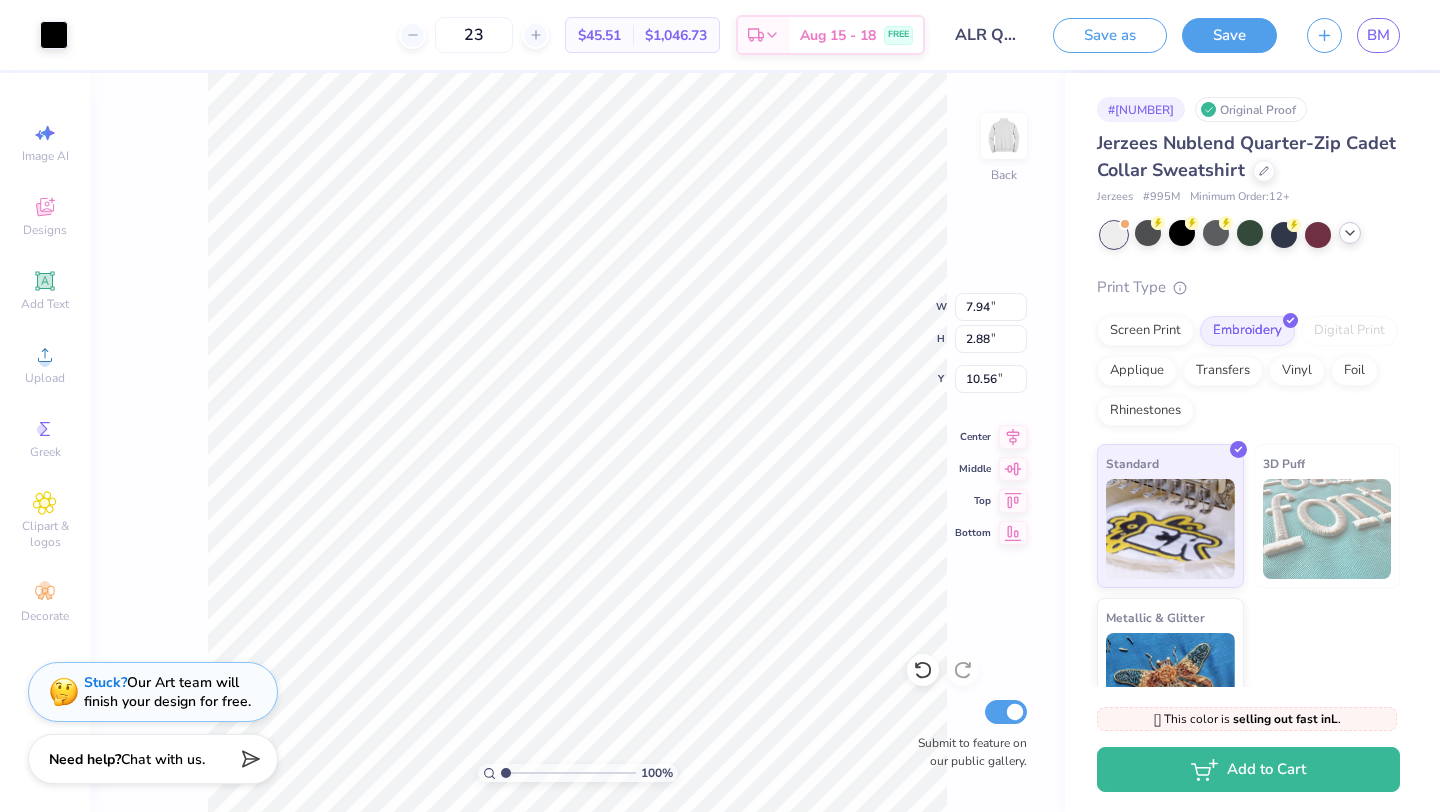 type on "4.01" 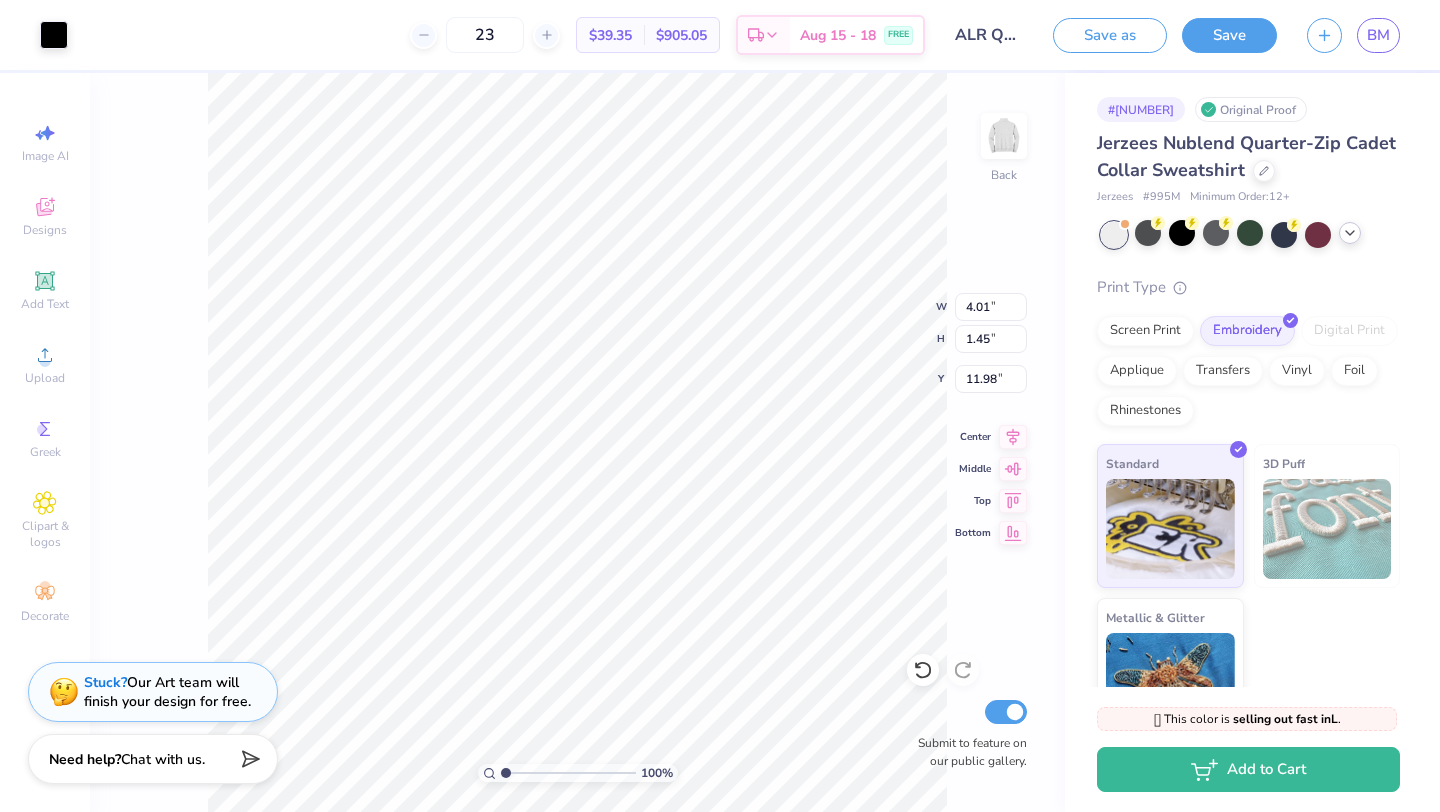 type on "2.27" 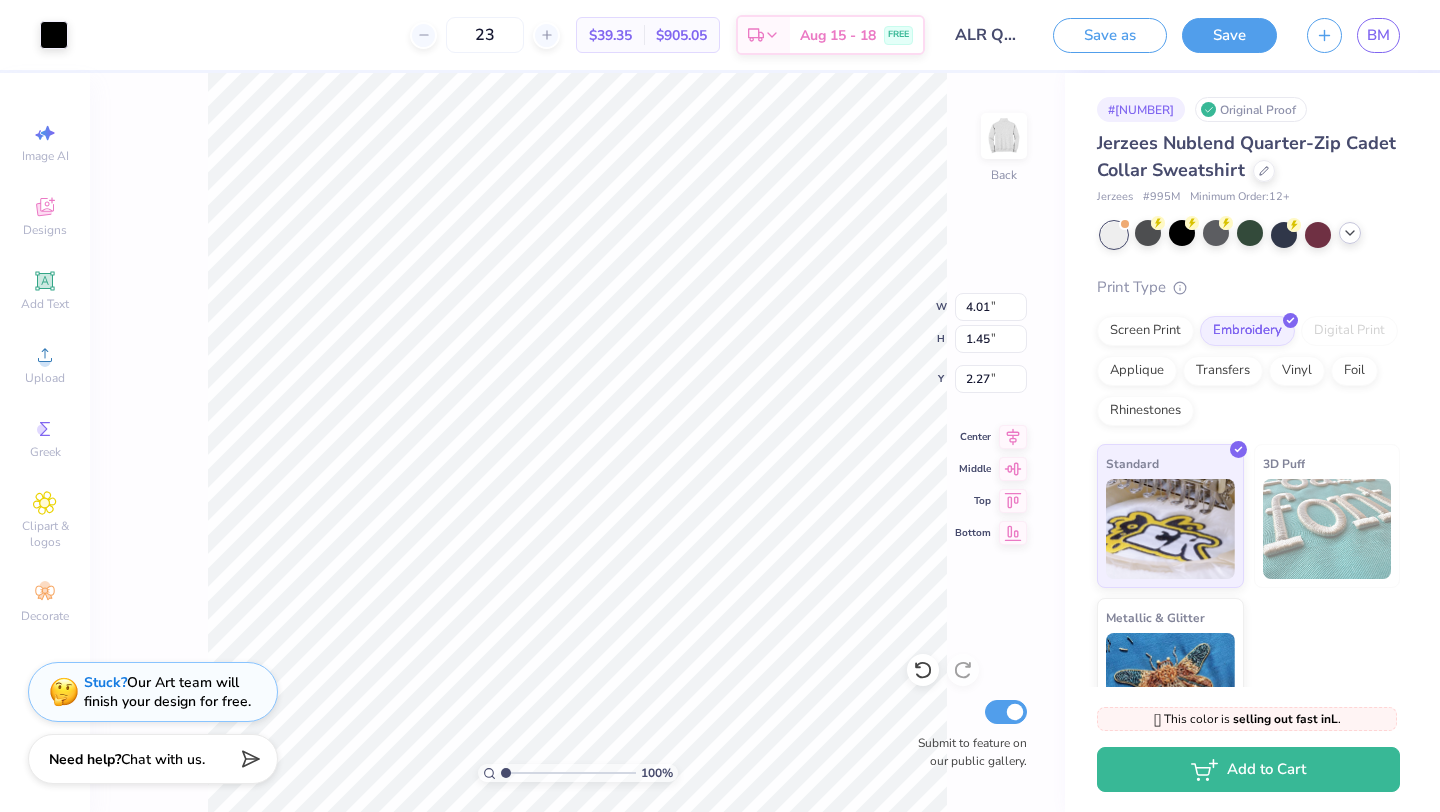 type on "4.34" 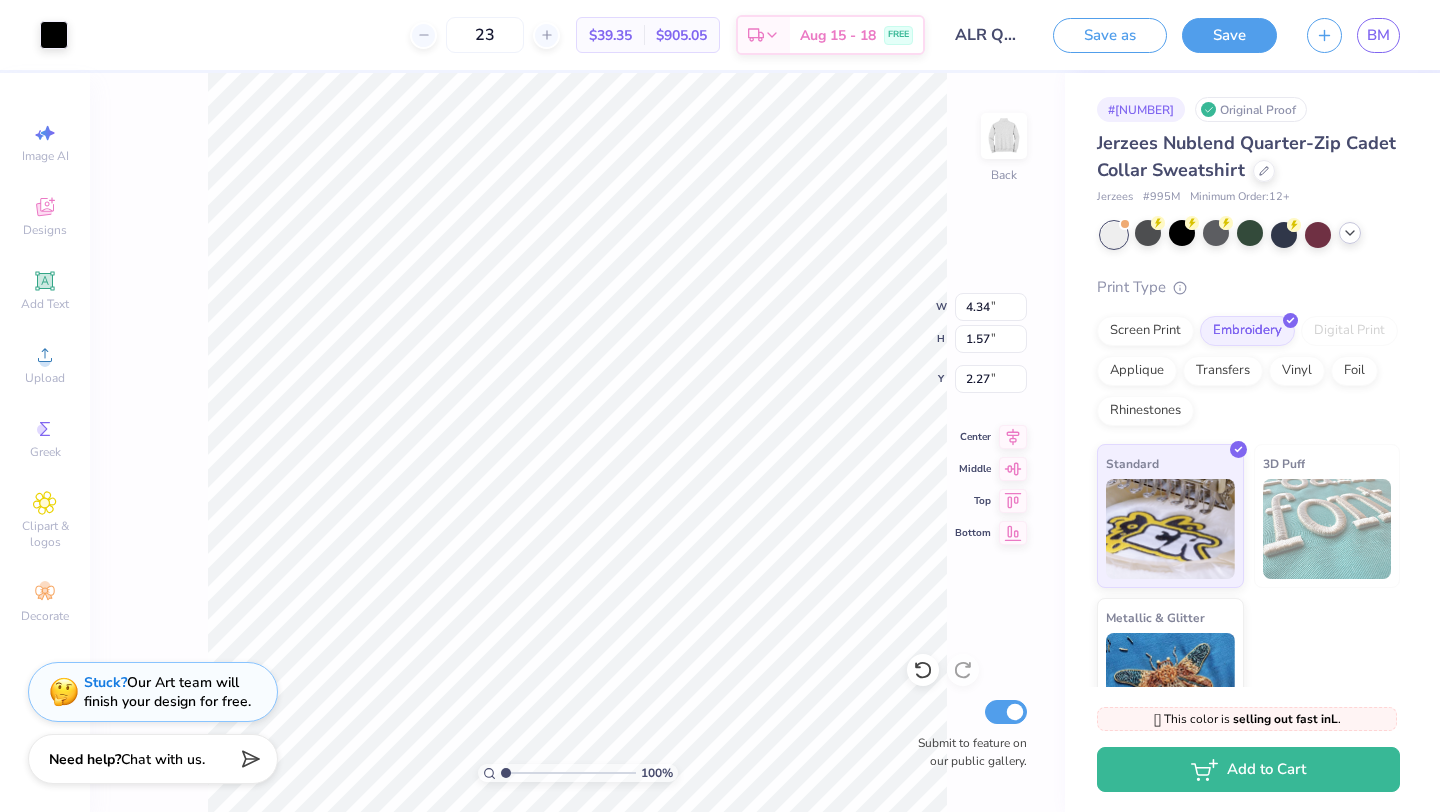 type on "2.21" 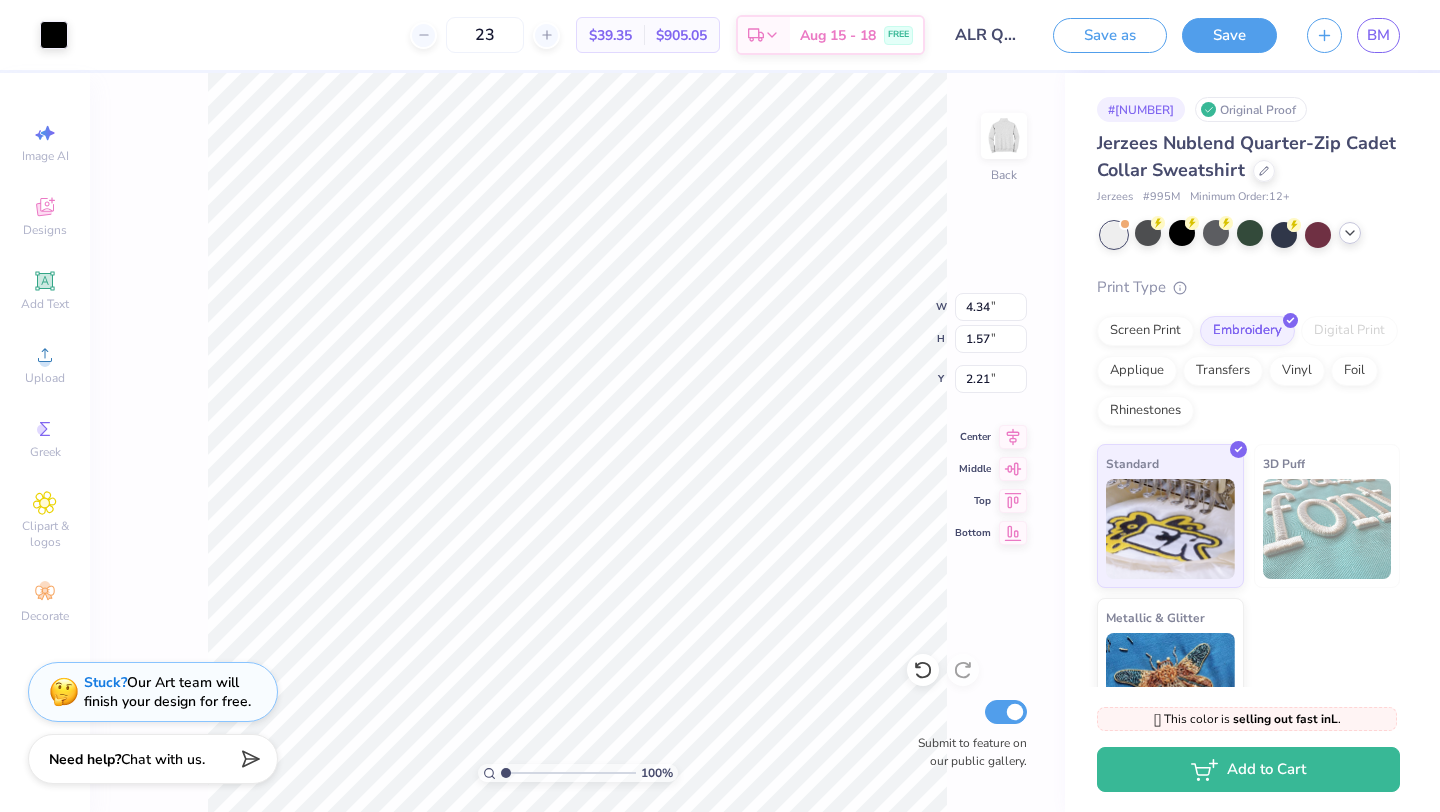 type on "4.68" 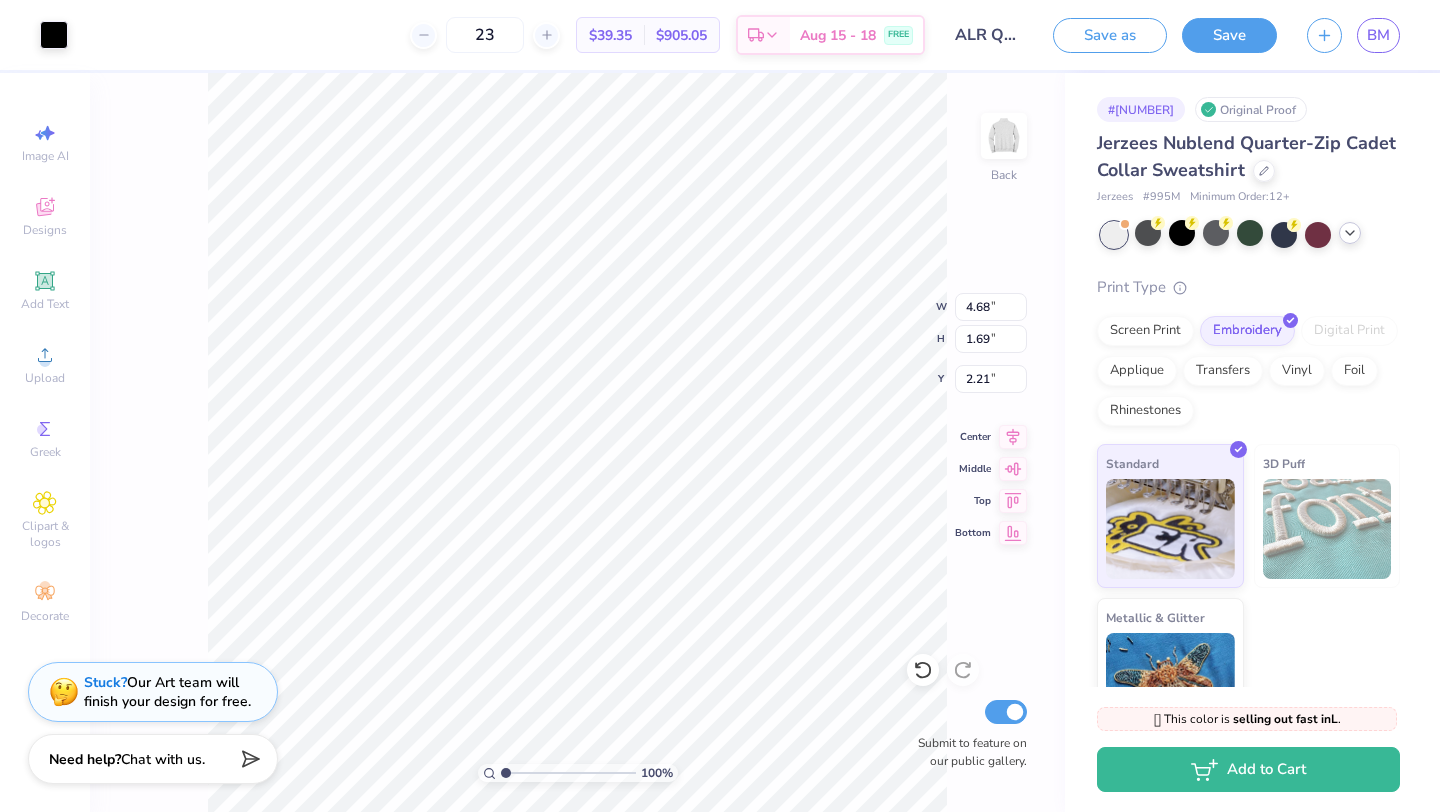 type on "1.84" 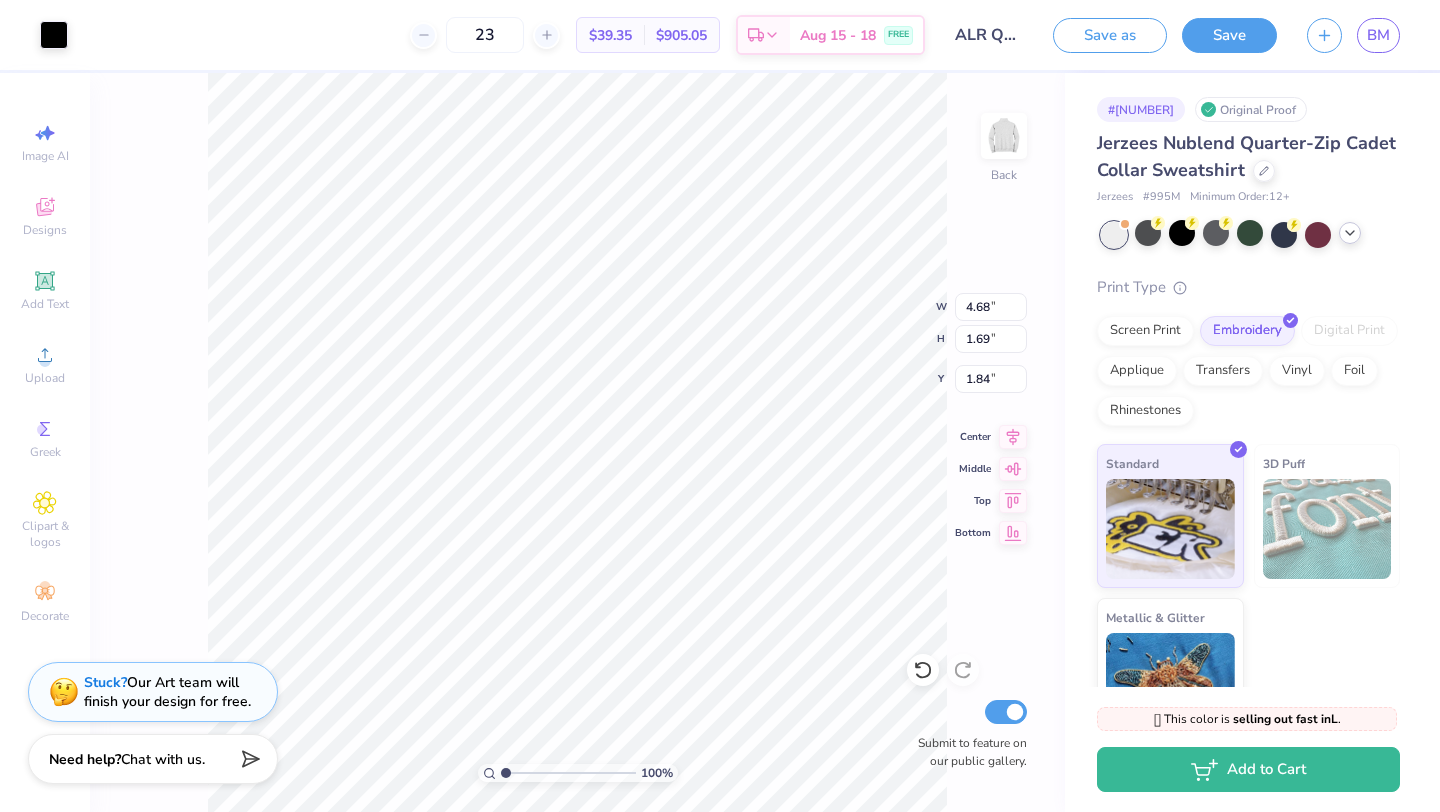 type on "2.15" 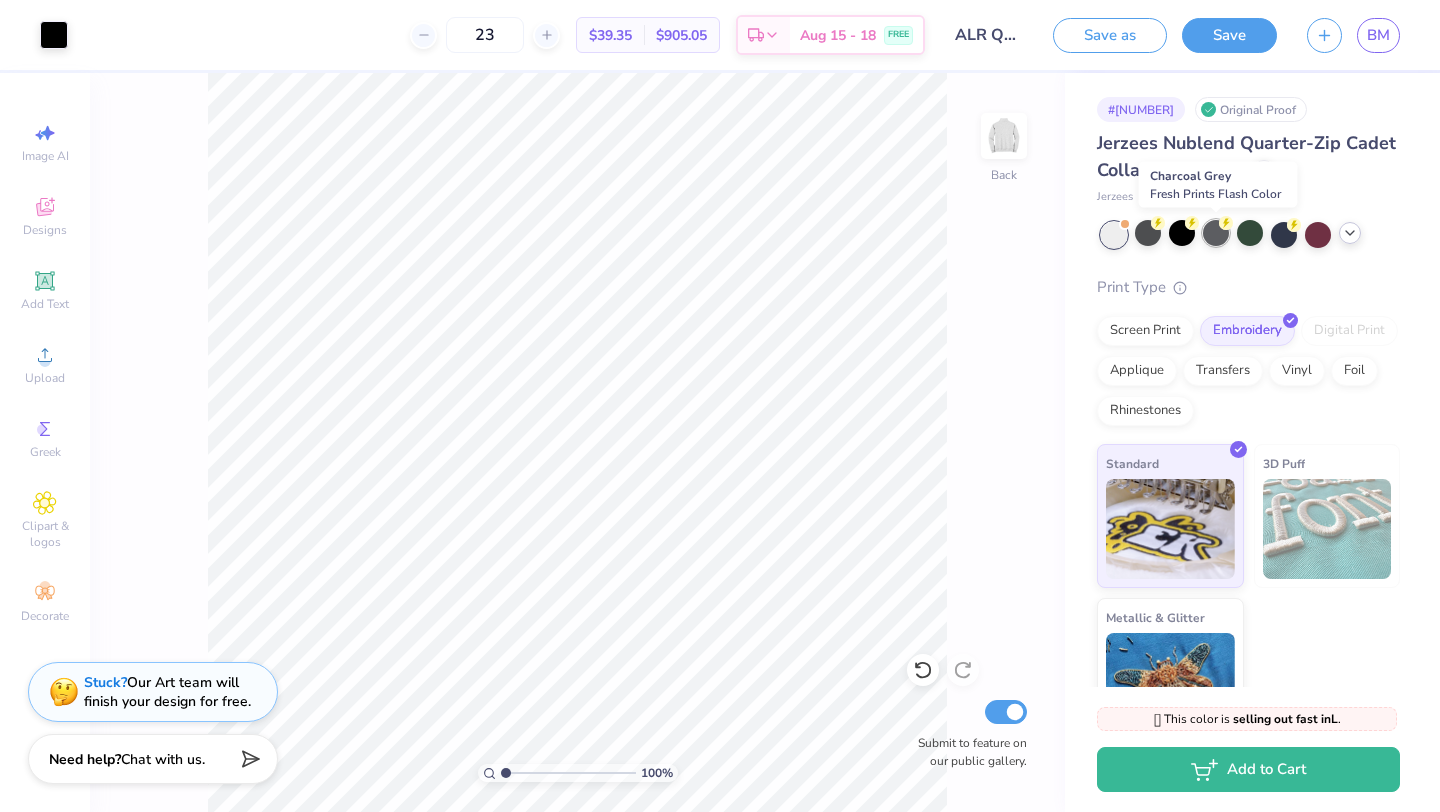 click at bounding box center (1216, 233) 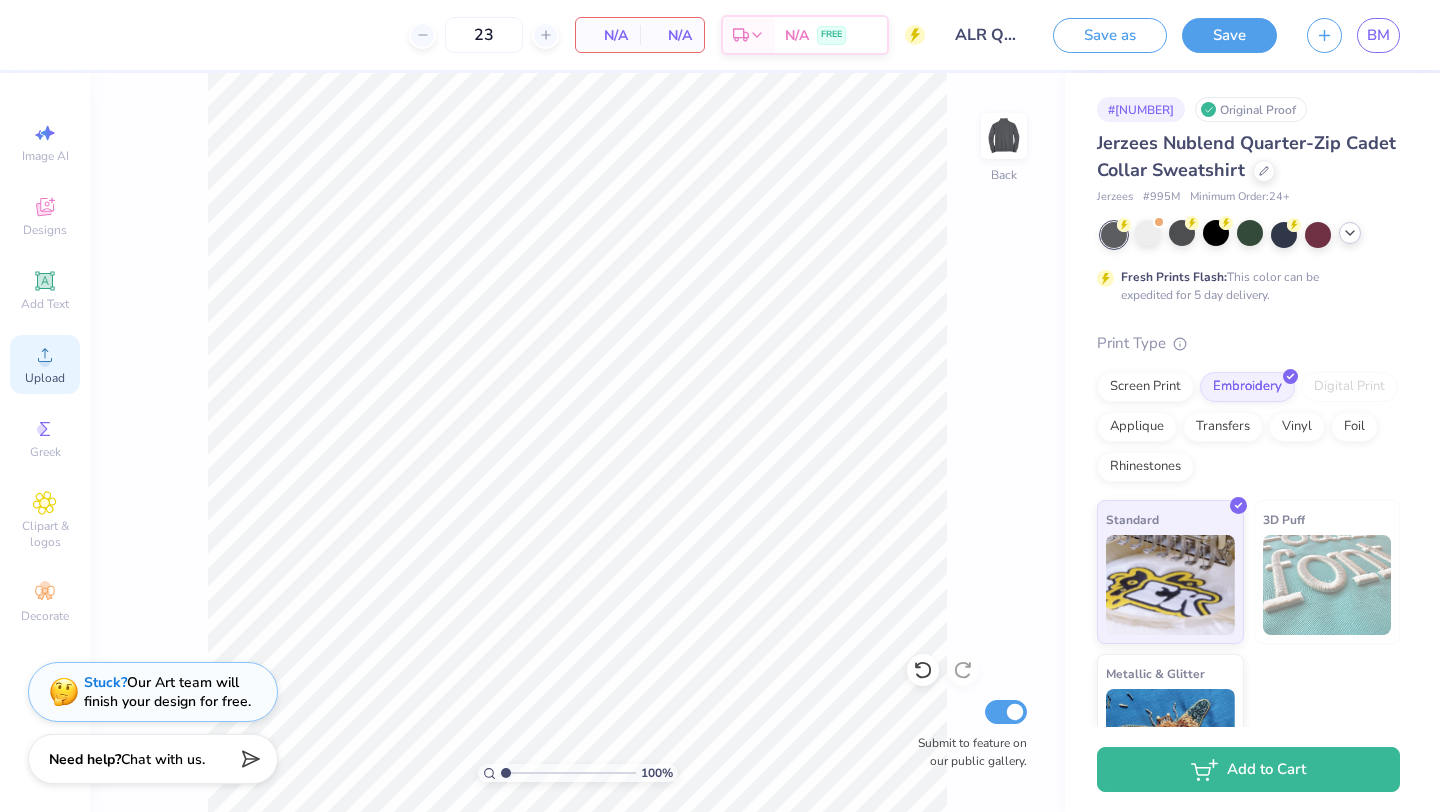 click on "Upload" at bounding box center (45, 378) 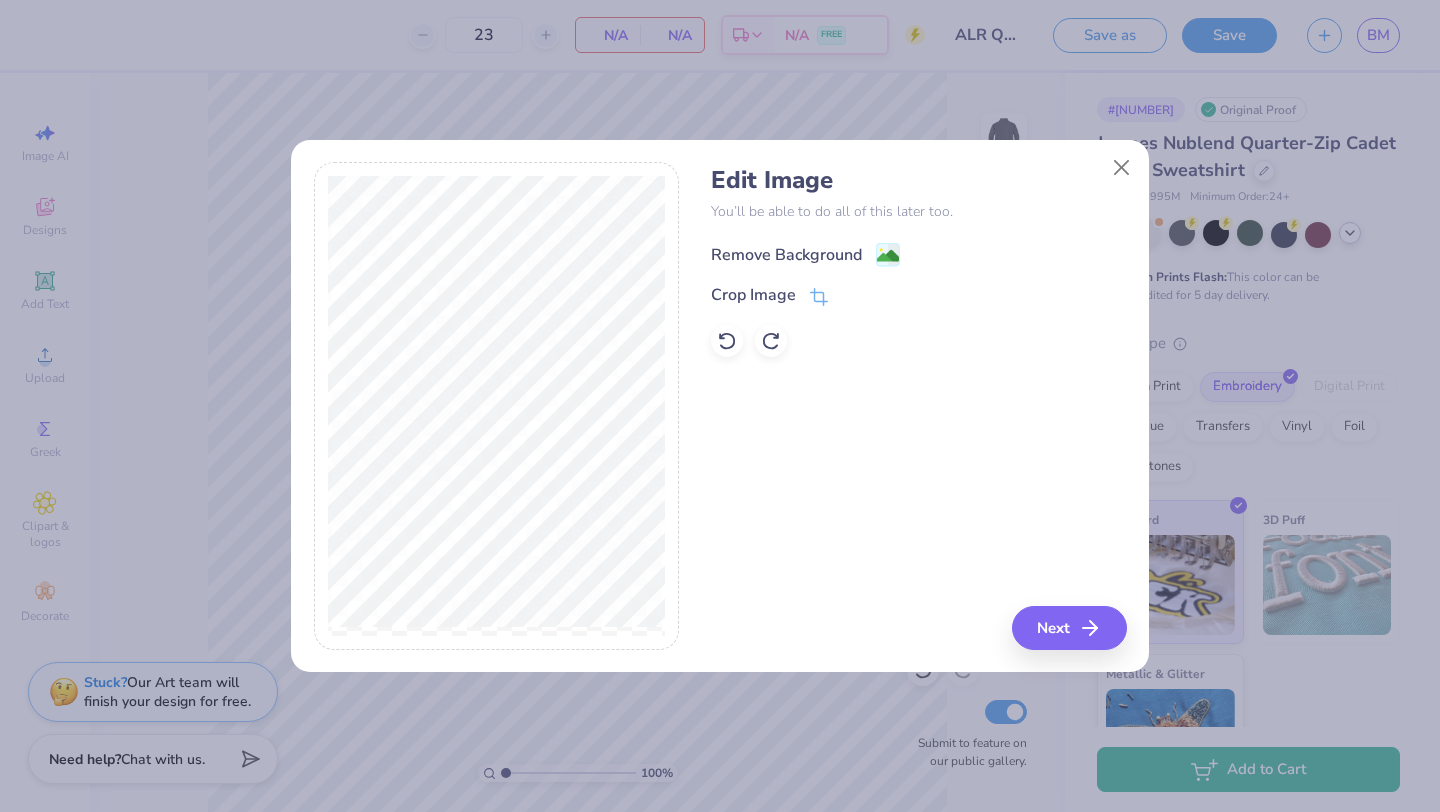 click on "Remove Background" at bounding box center (805, 254) 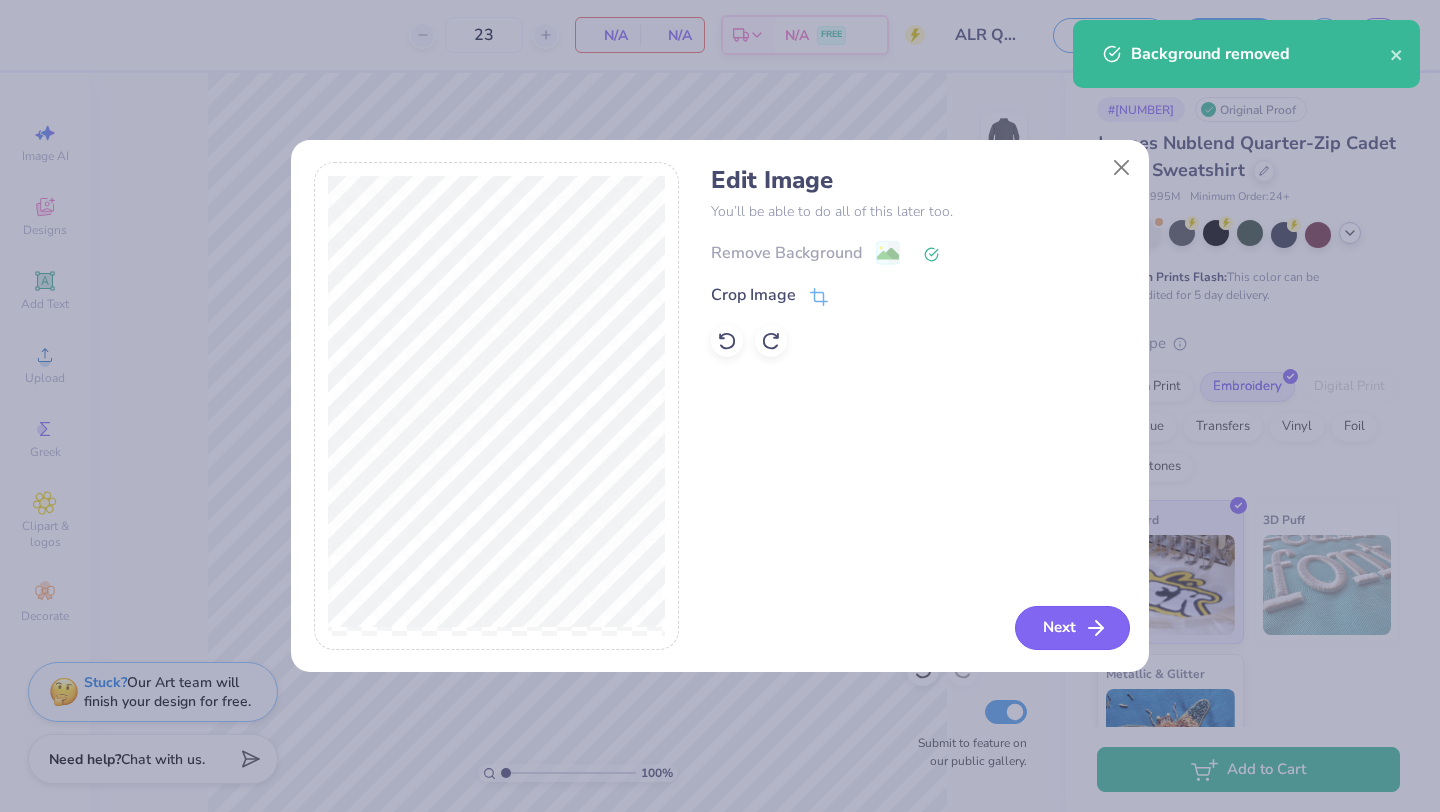 click on "Next" at bounding box center (1072, 628) 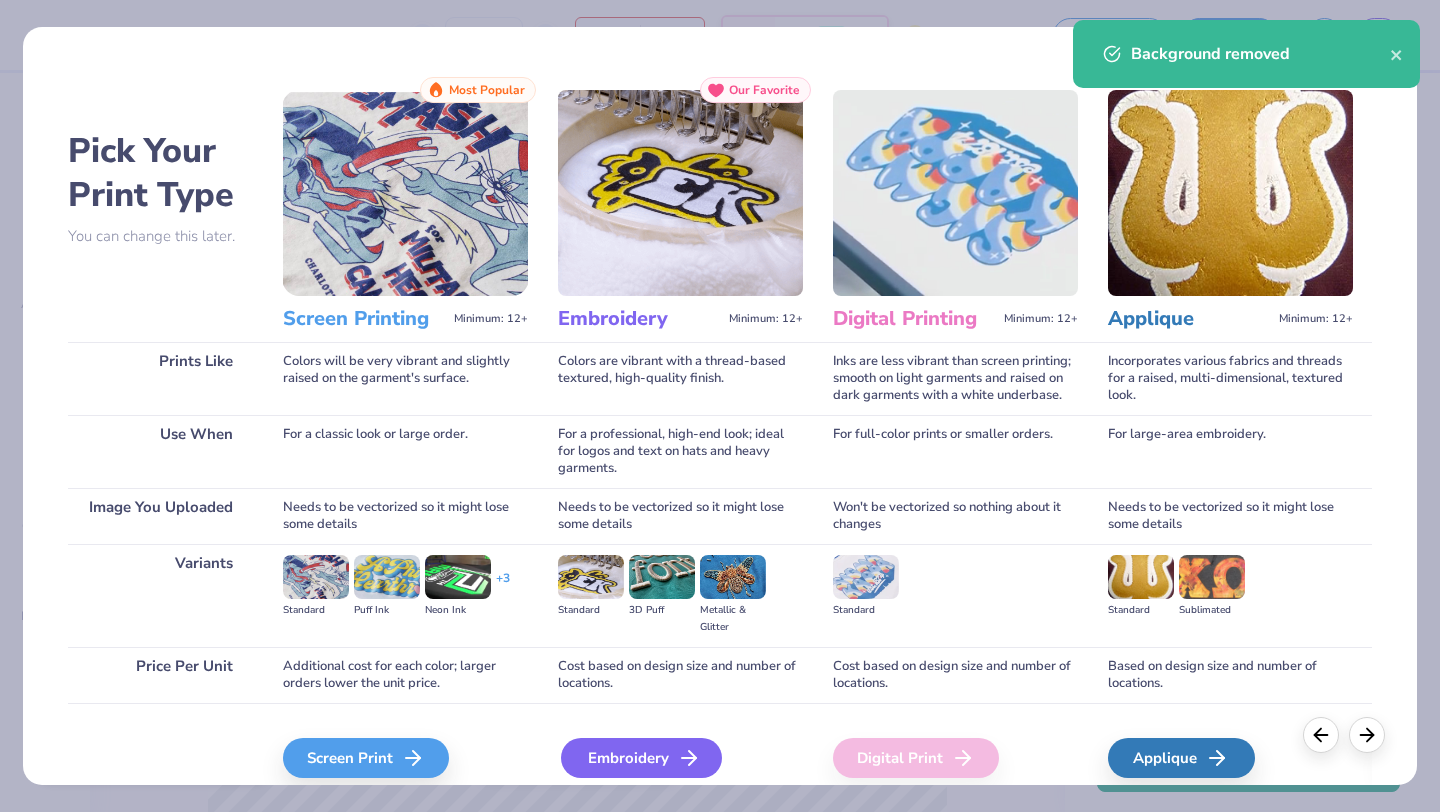 click on "Embroidery" at bounding box center (641, 758) 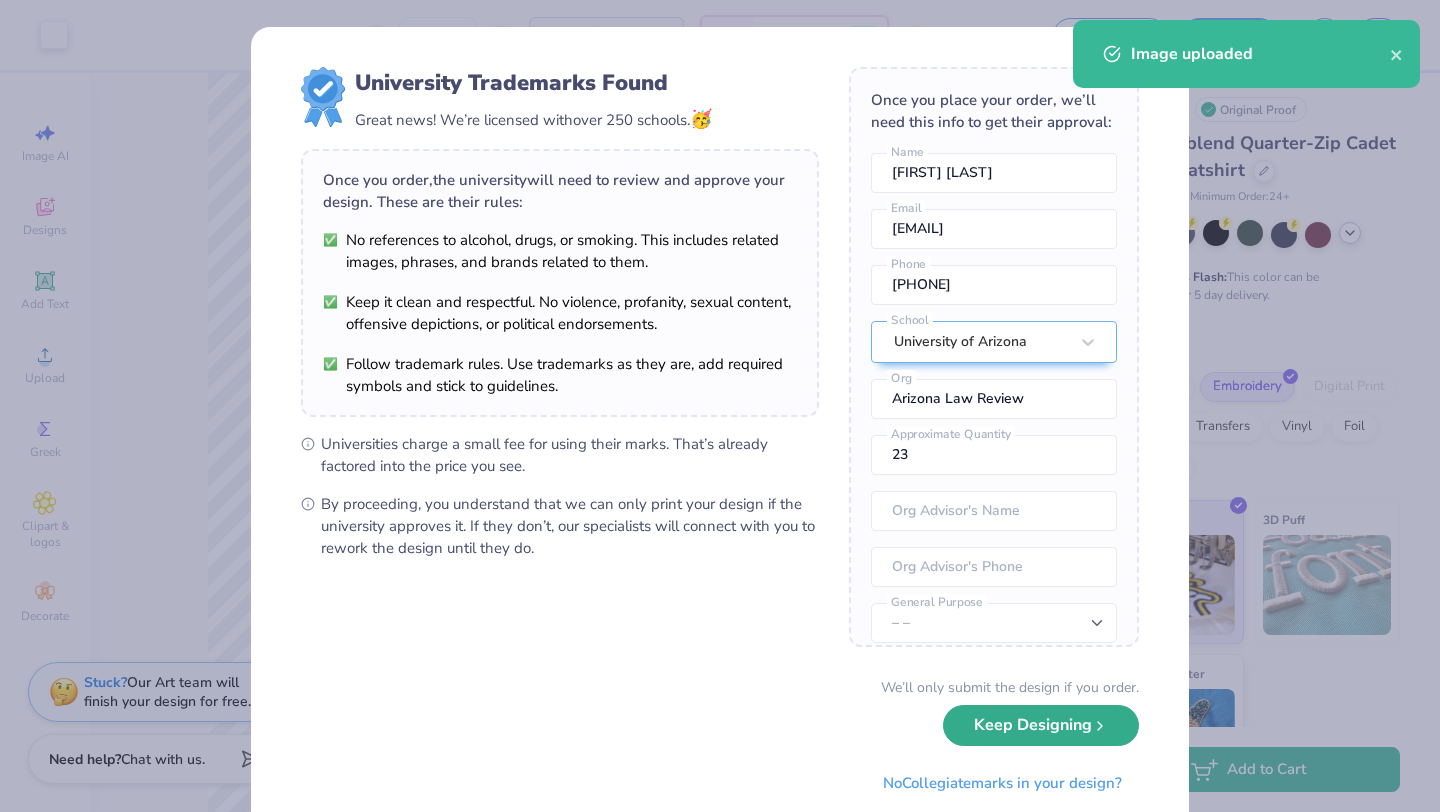 click on "Keep Designing" at bounding box center [1041, 725] 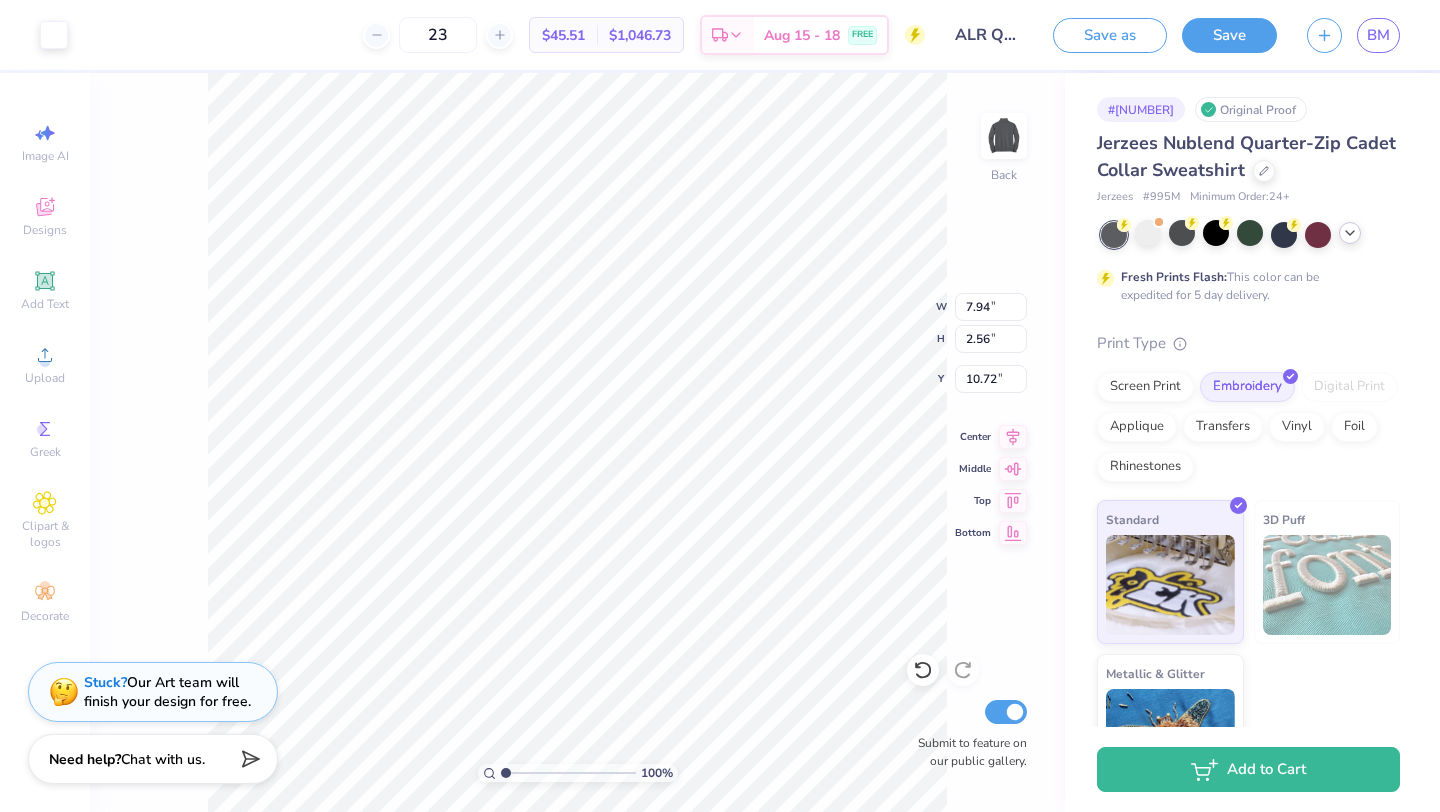 type on "4.50" 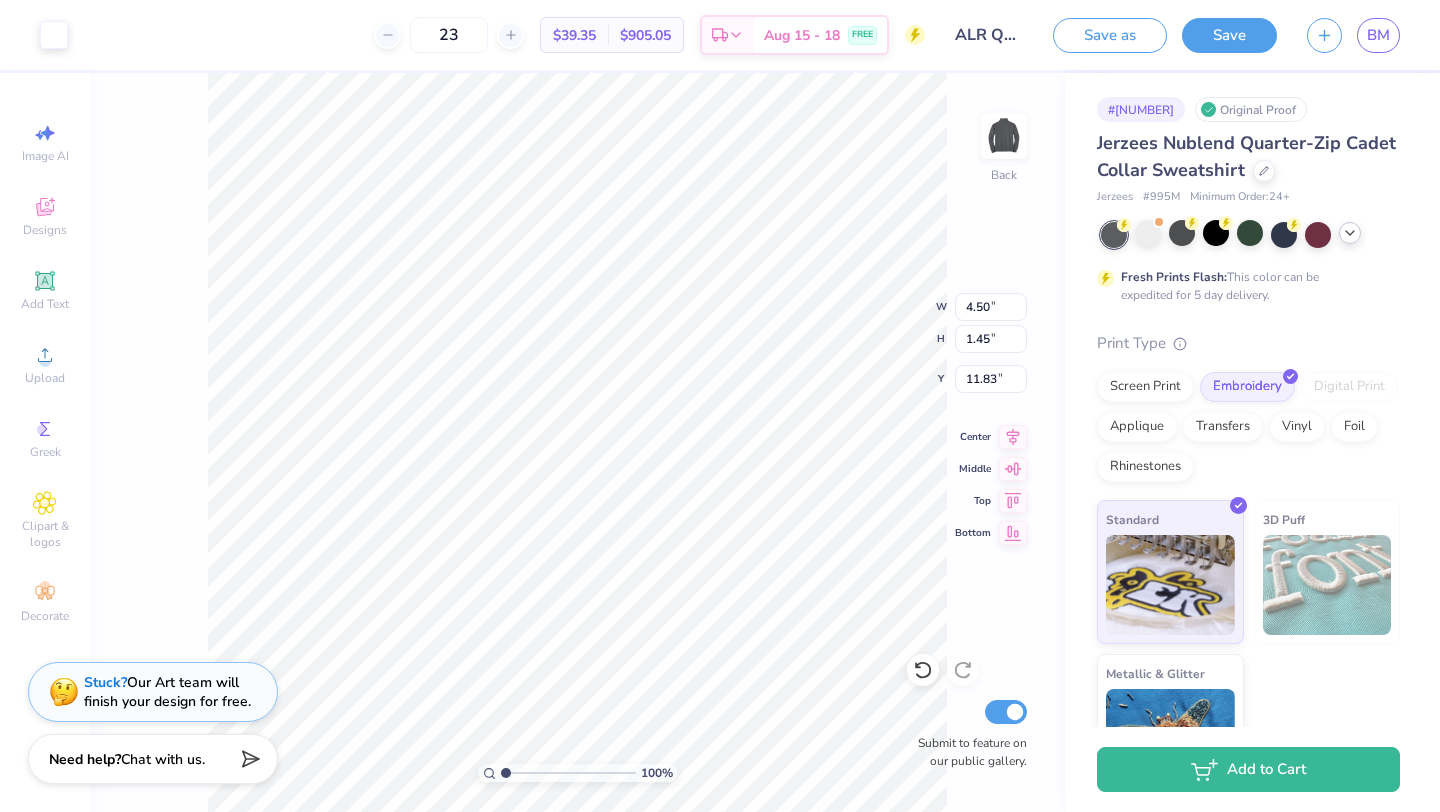 type on "3.00" 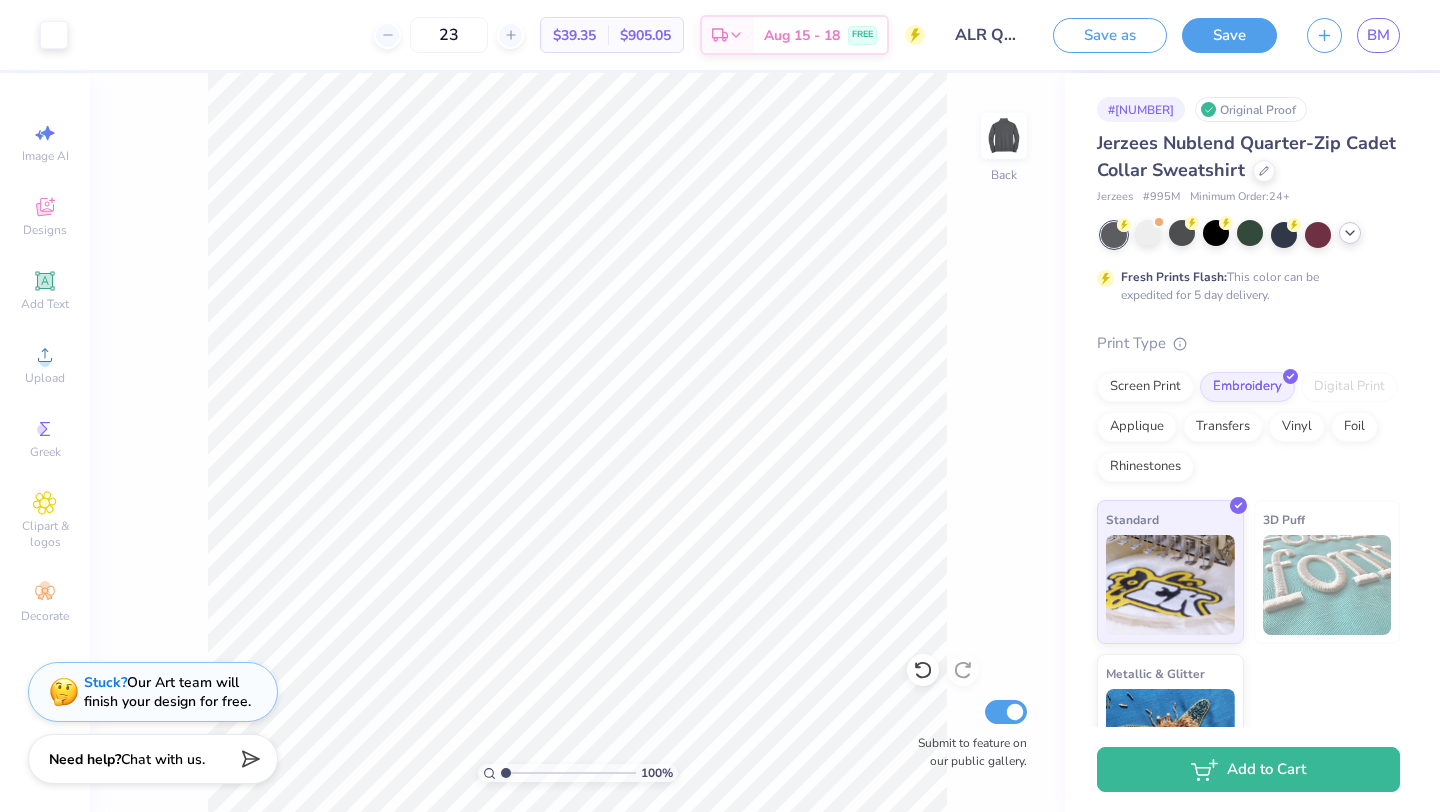 click at bounding box center [1250, 235] 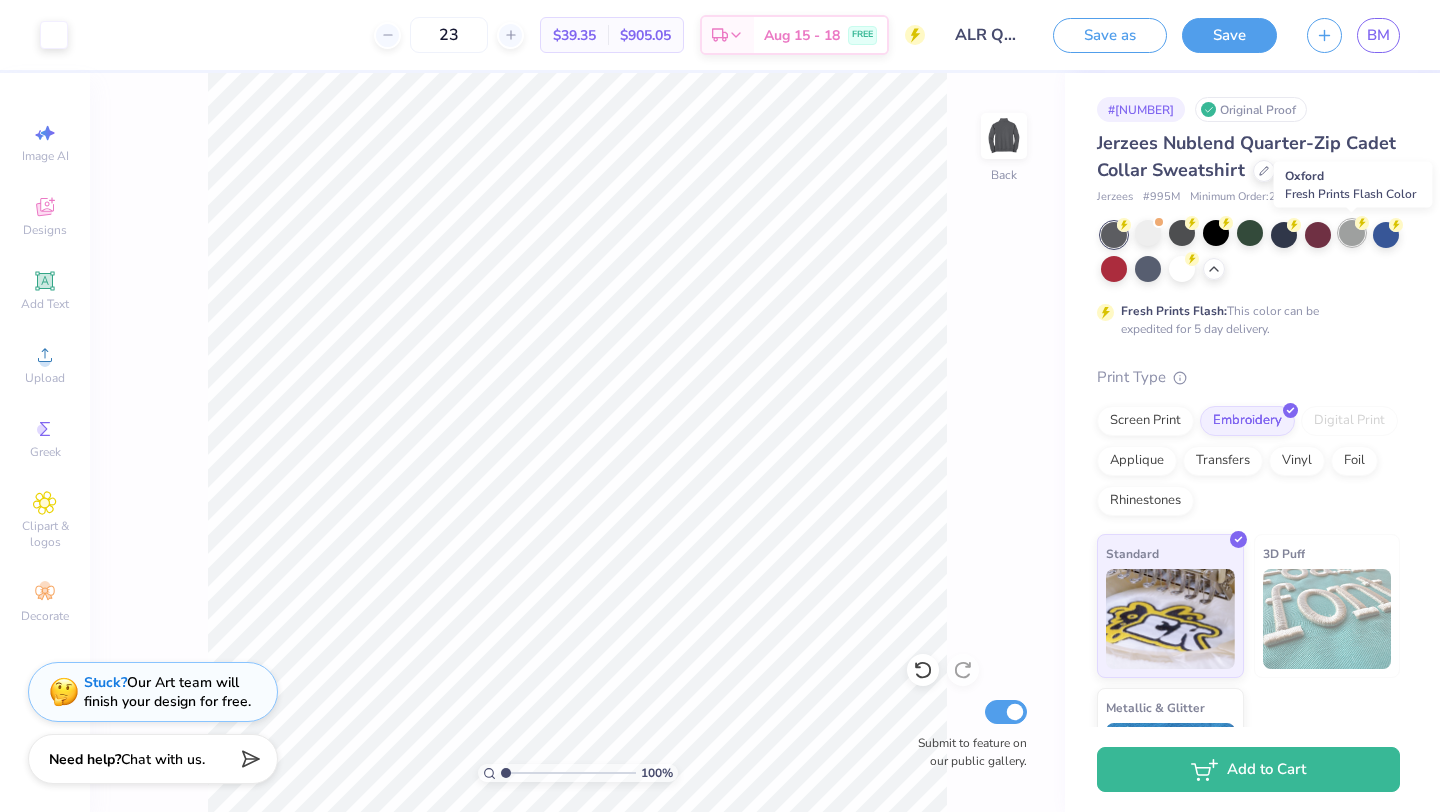 click at bounding box center (1352, 233) 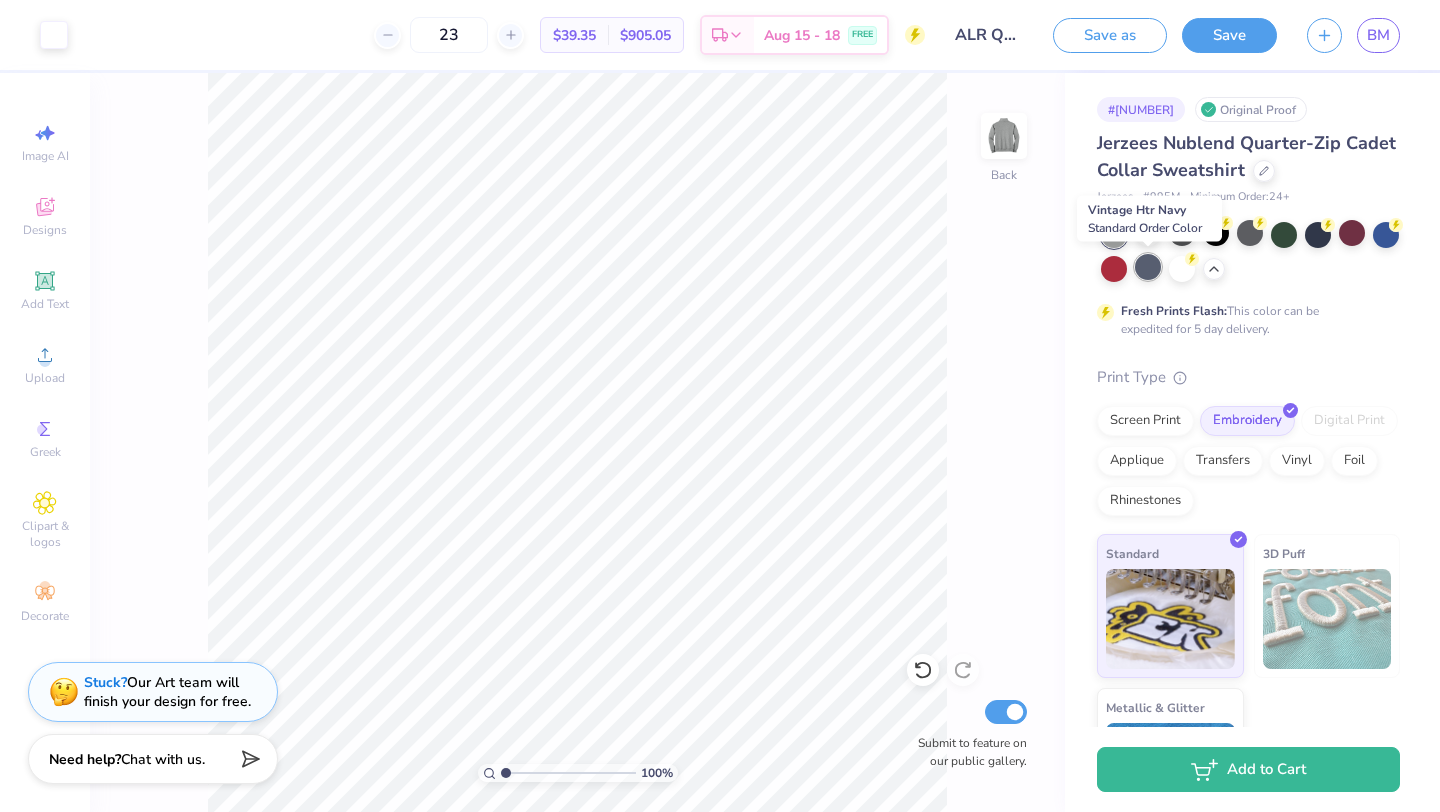 click at bounding box center (1148, 267) 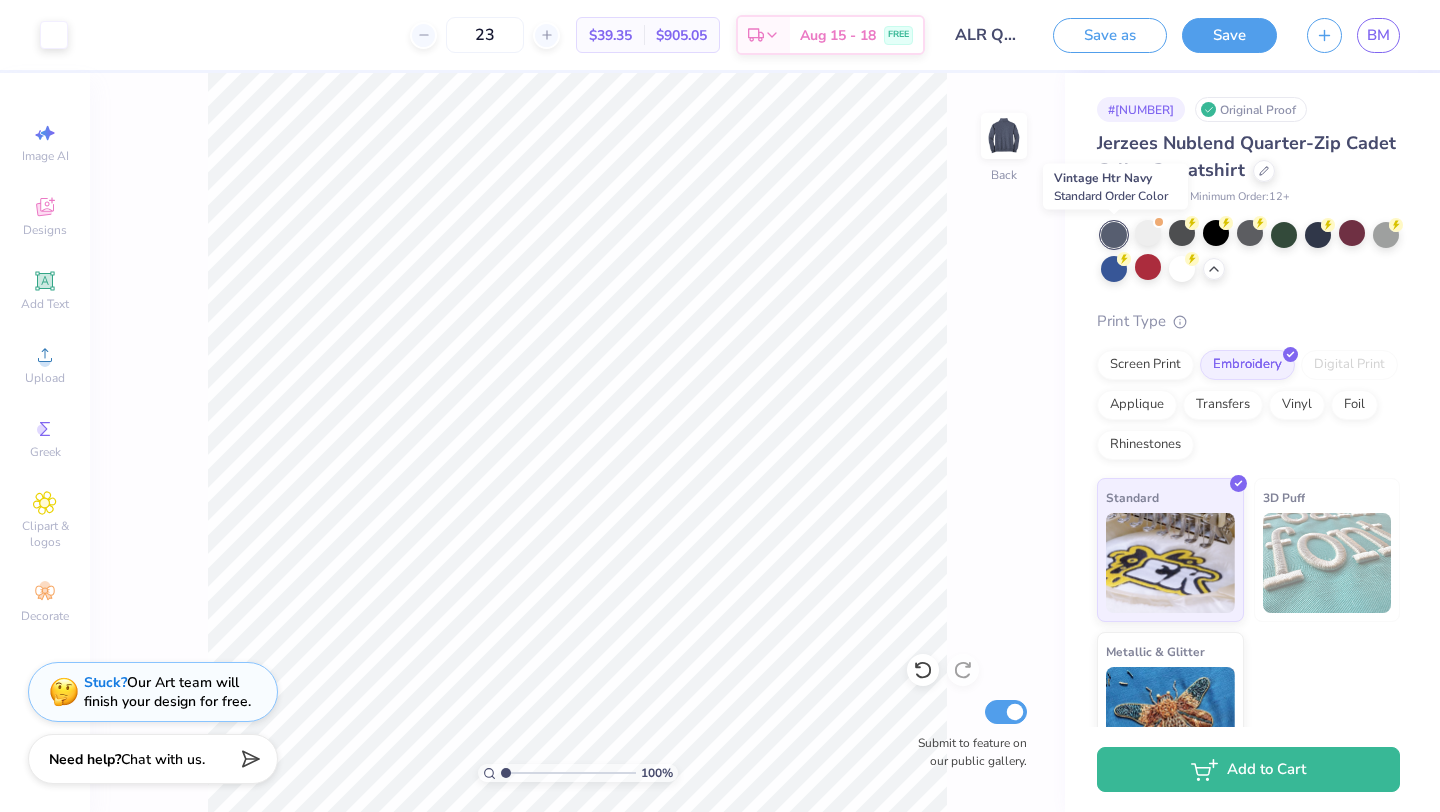 click at bounding box center [1114, 235] 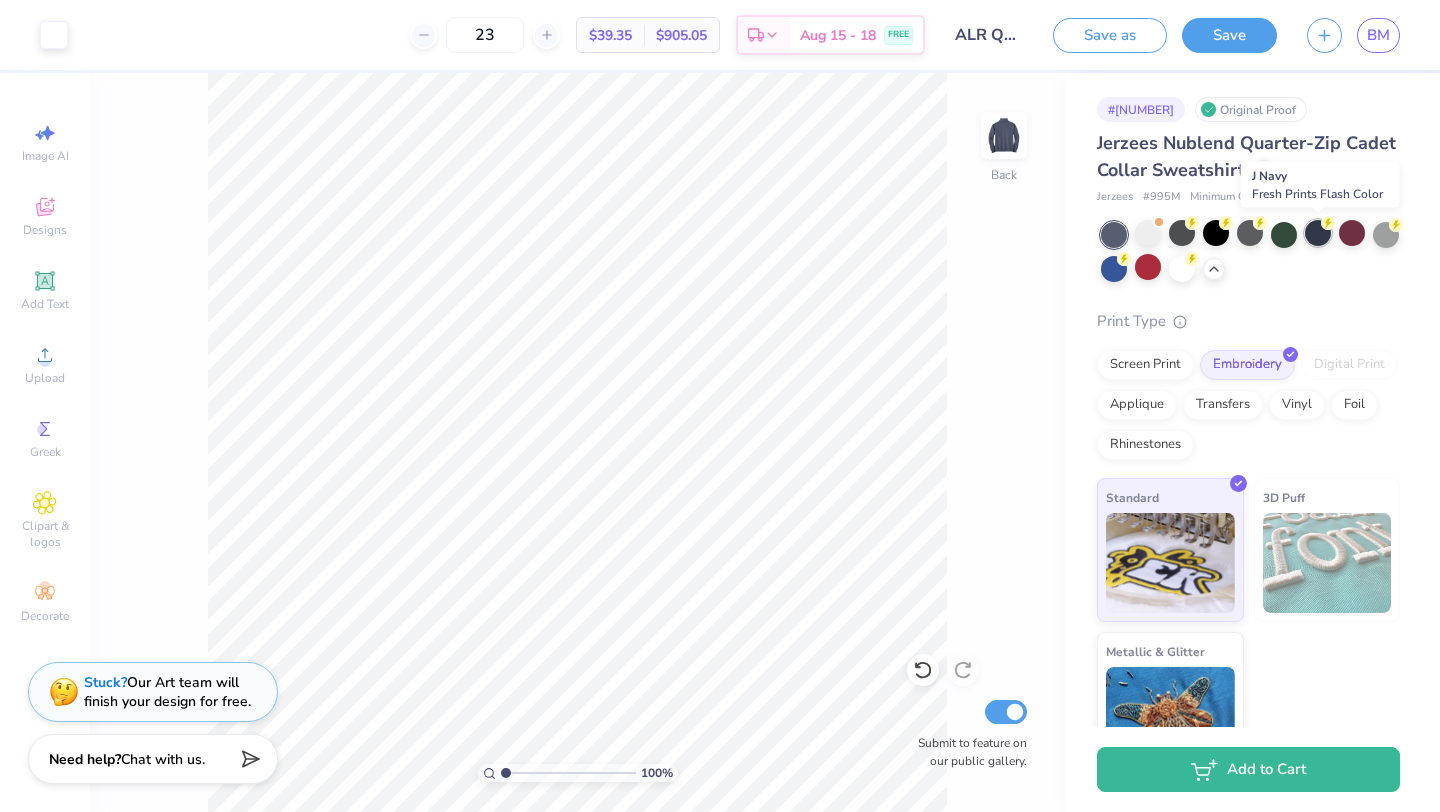click at bounding box center [1318, 233] 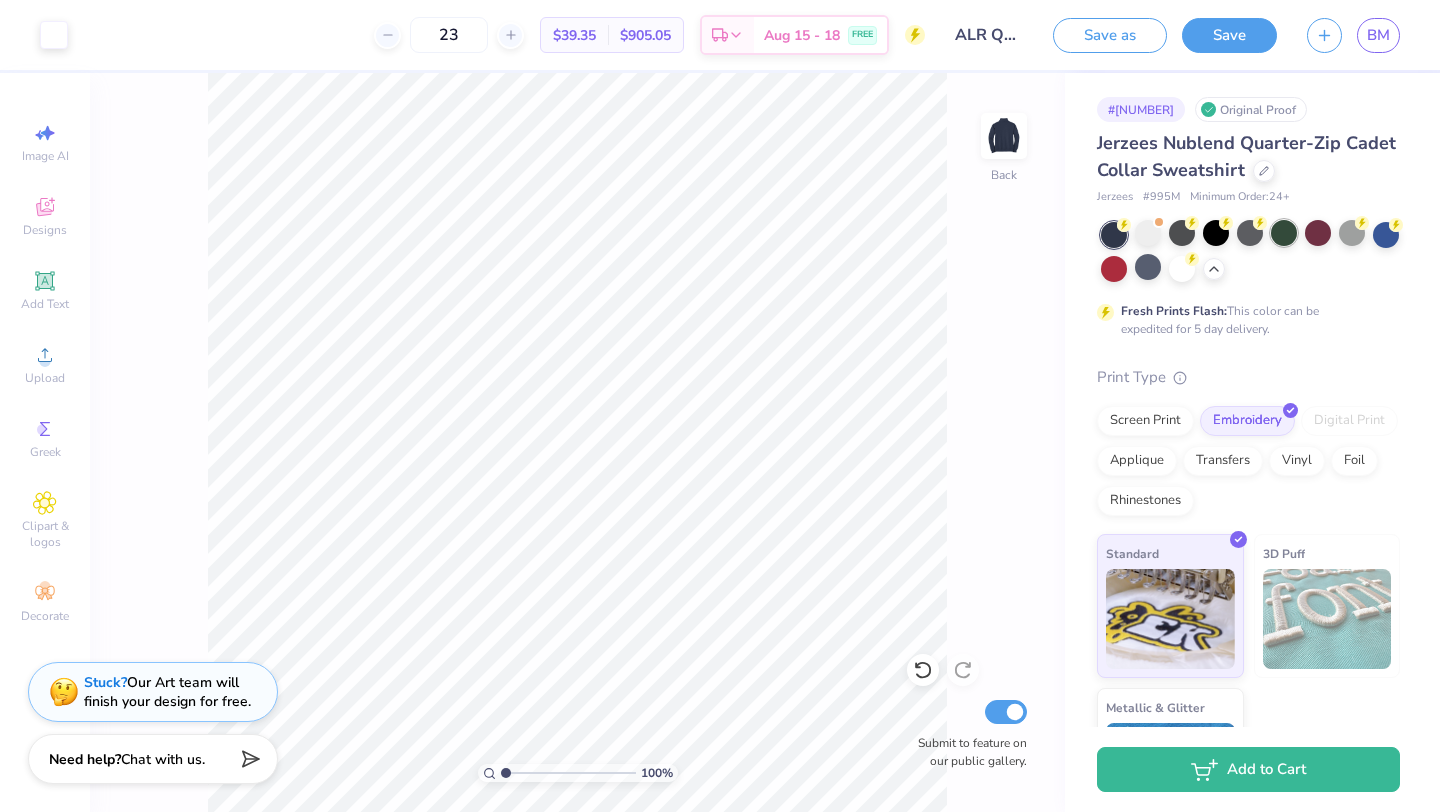 click at bounding box center (1284, 233) 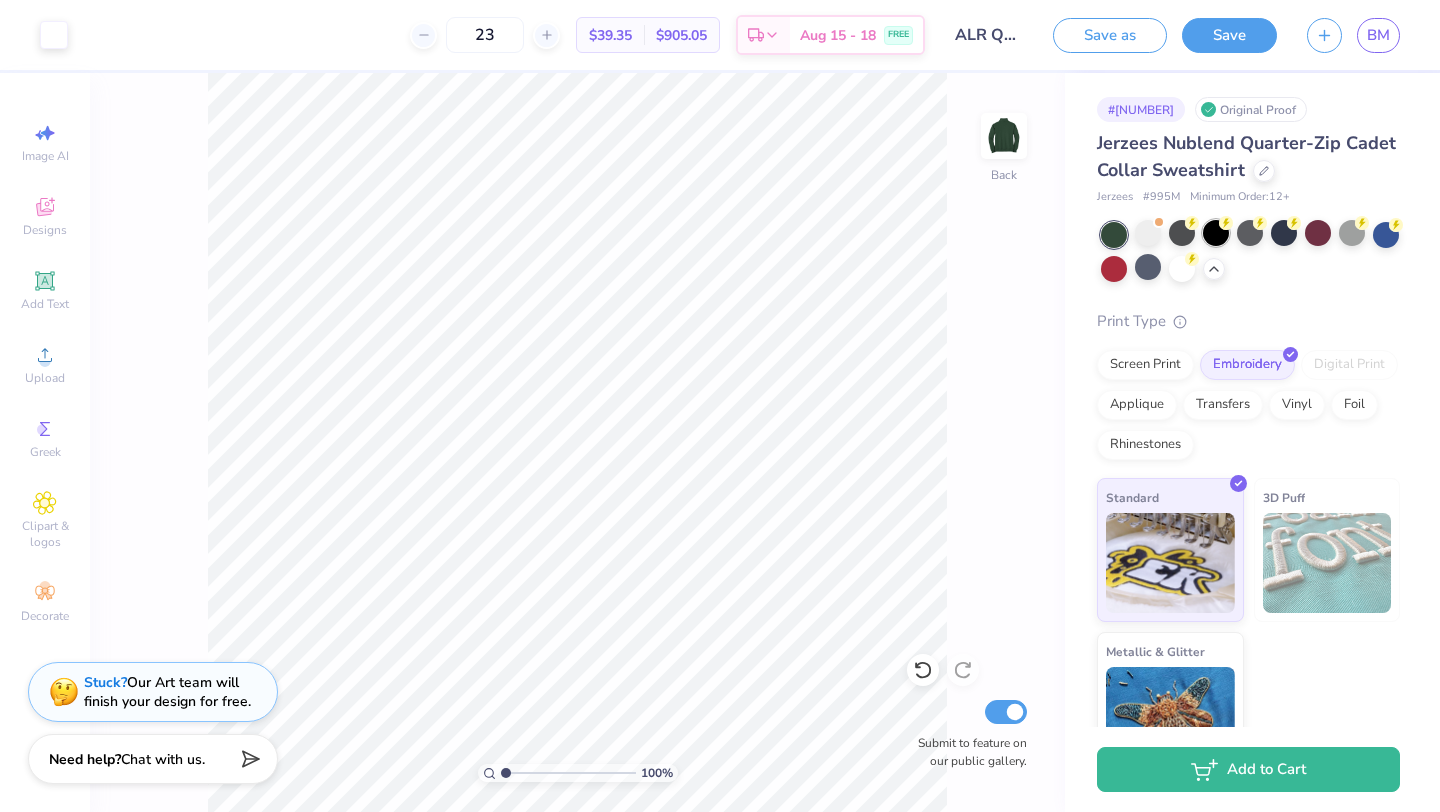 click at bounding box center (1216, 233) 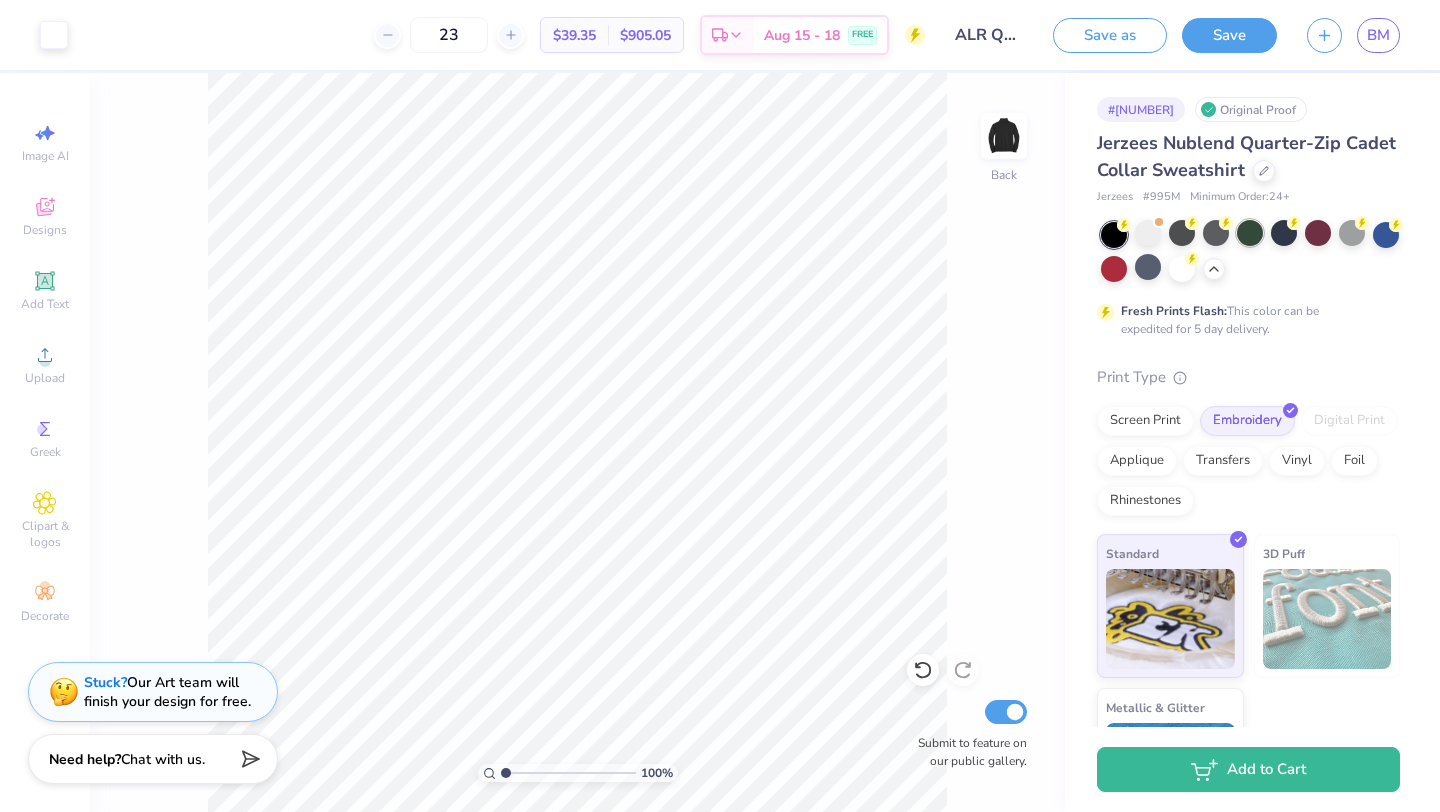 click at bounding box center [1250, 233] 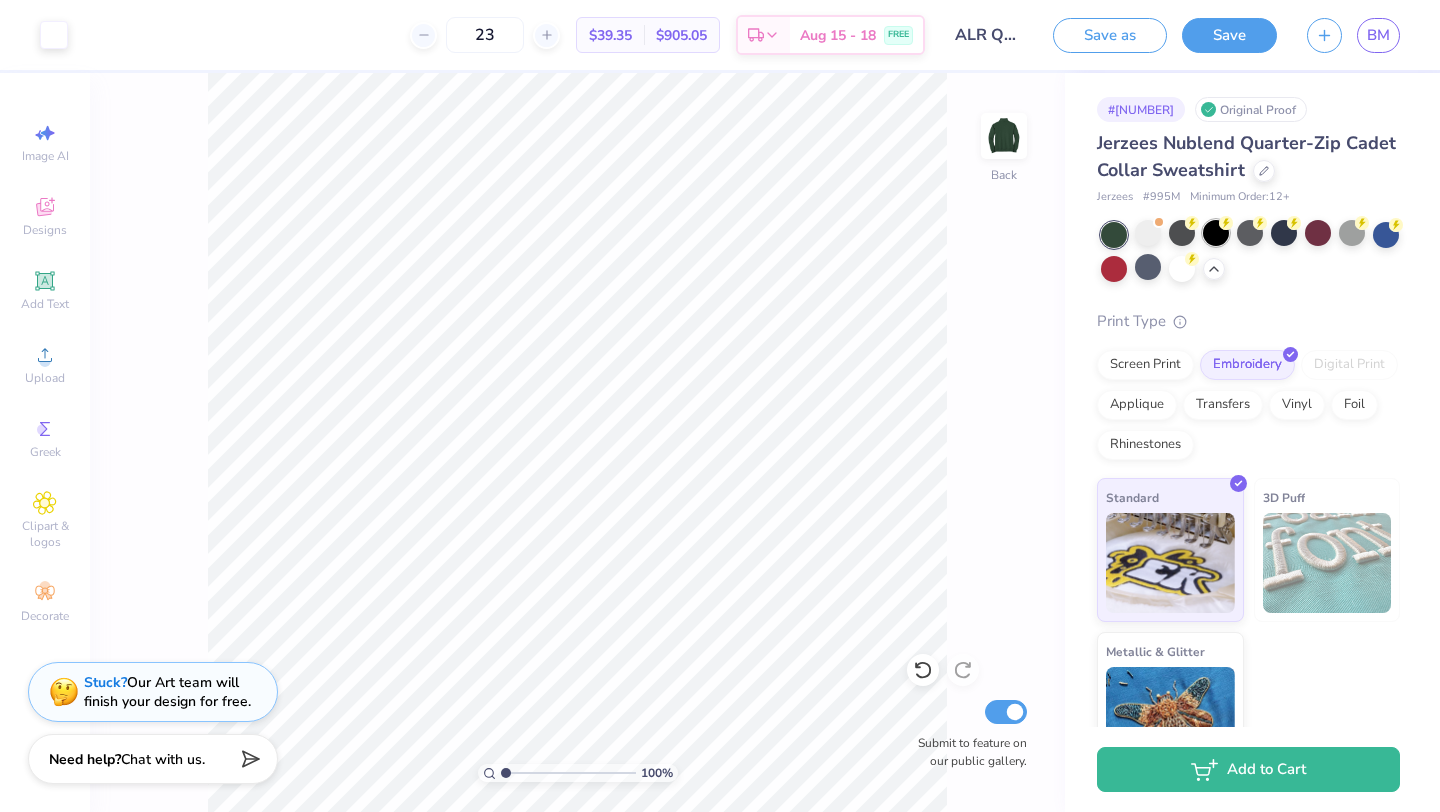 click at bounding box center [1216, 233] 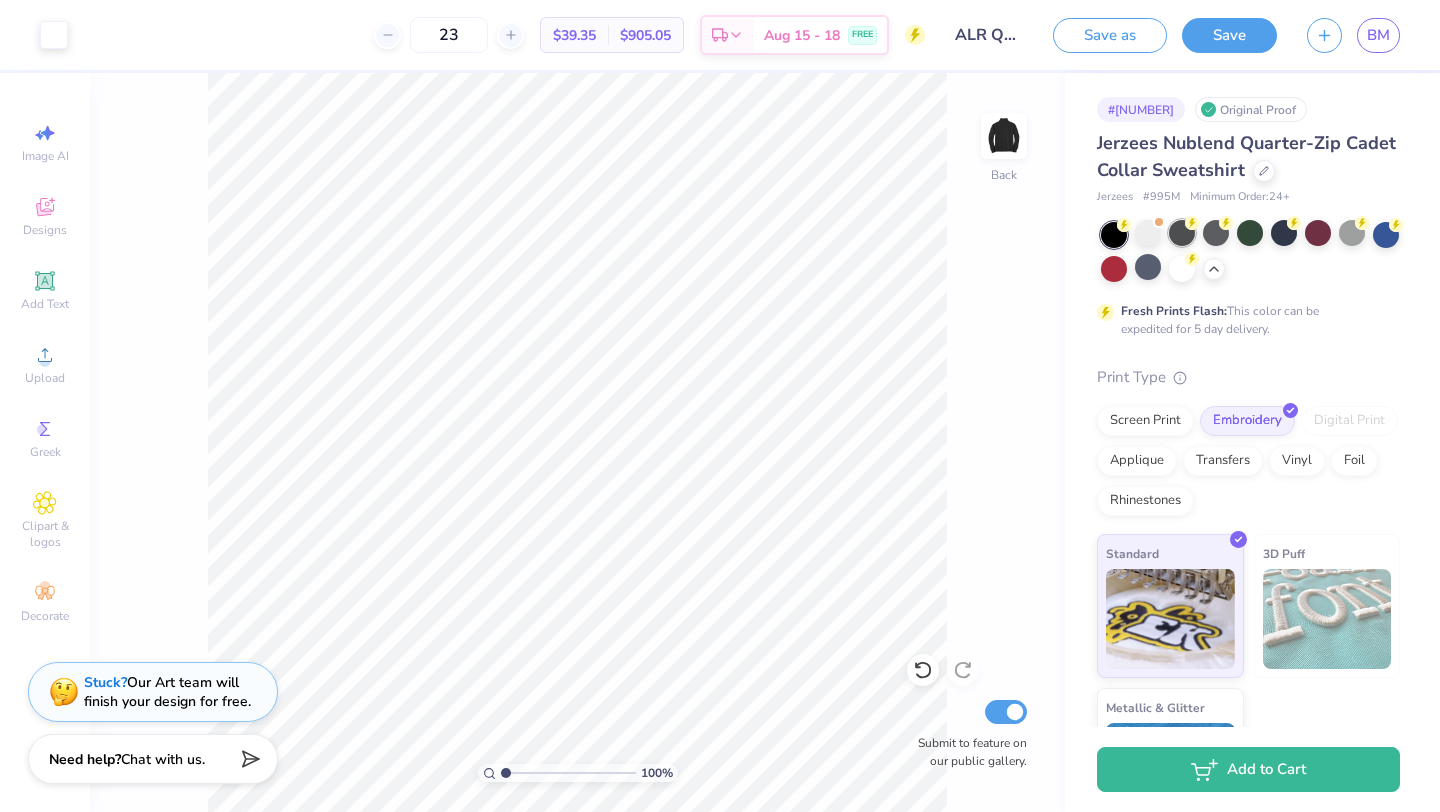 click at bounding box center [1182, 233] 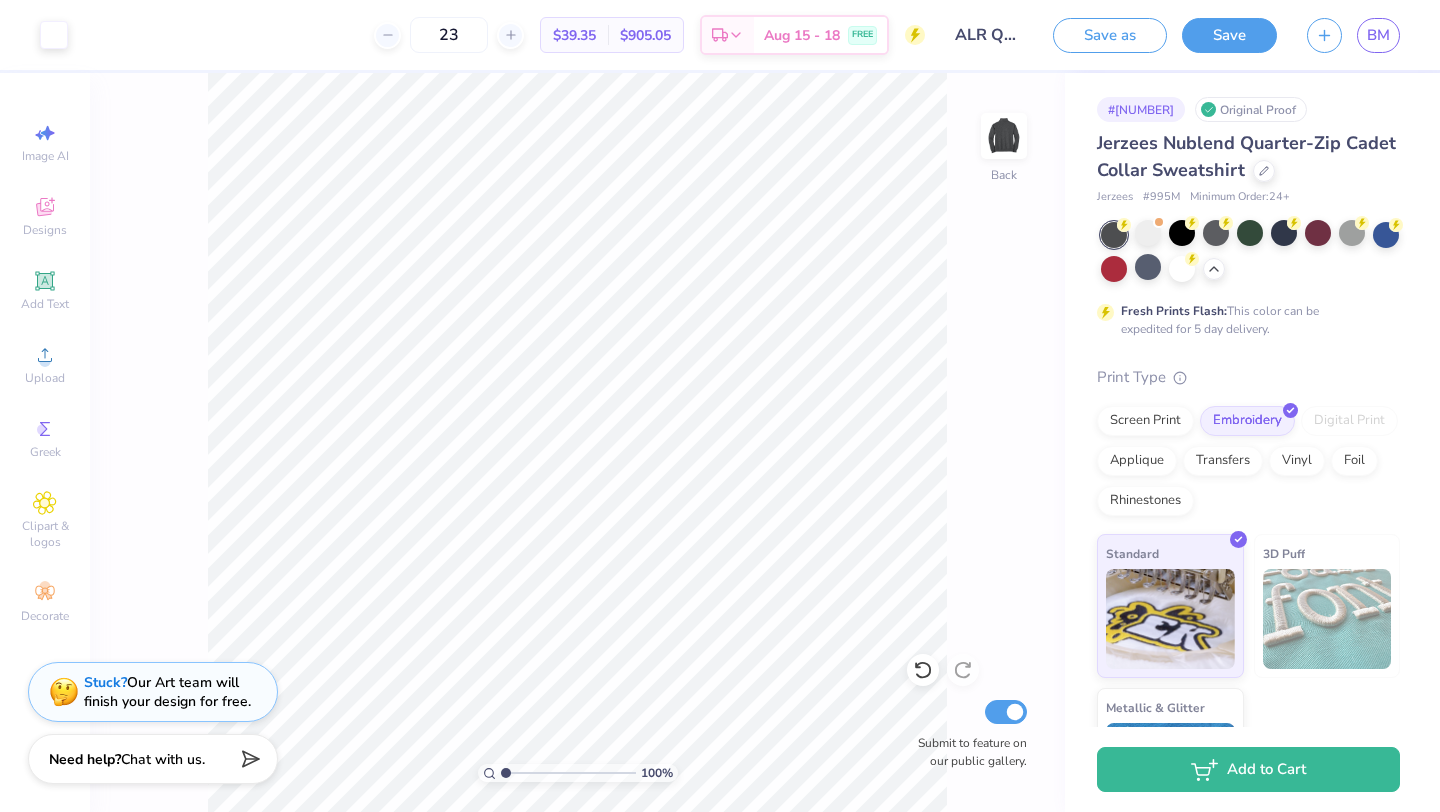 click at bounding box center (1114, 235) 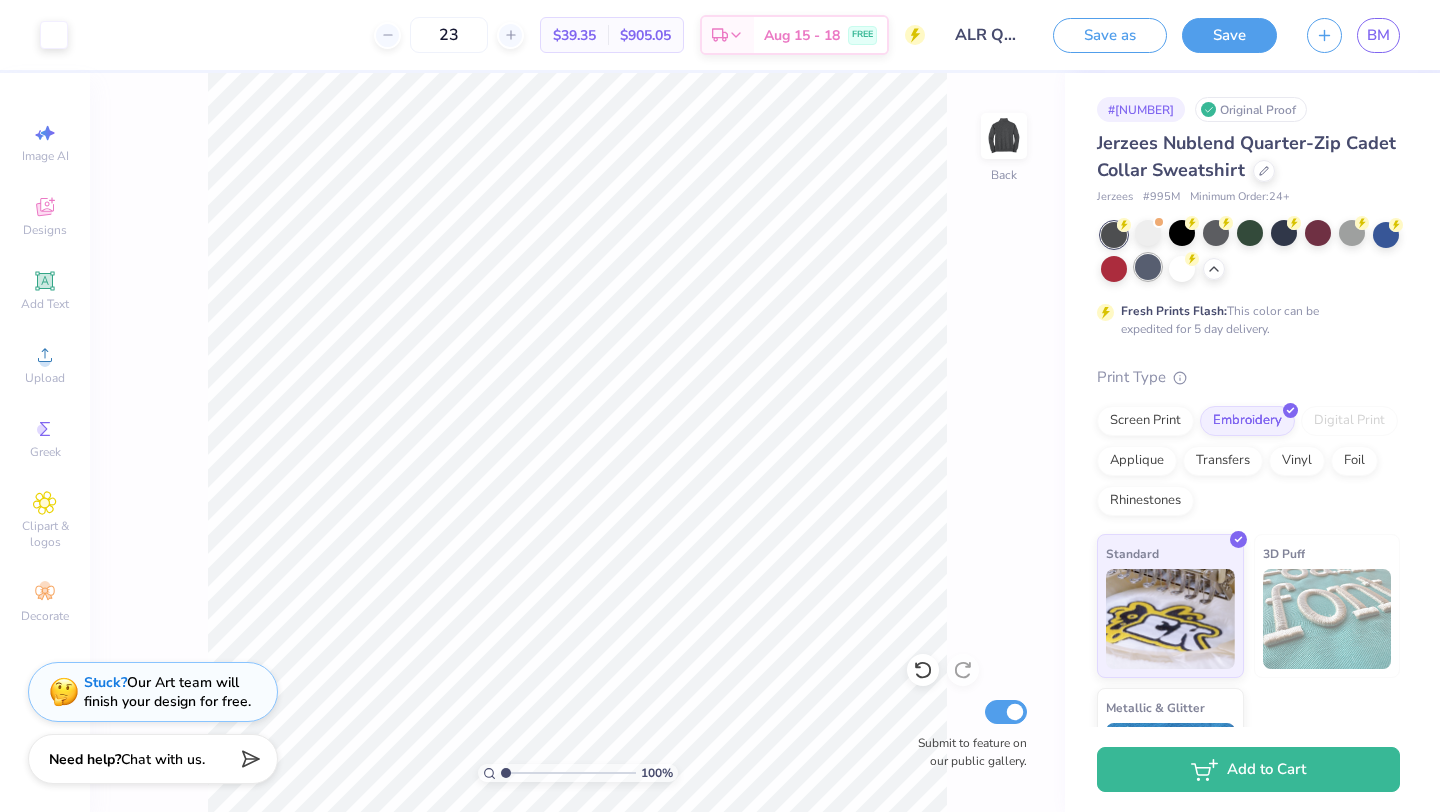 click at bounding box center (1148, 267) 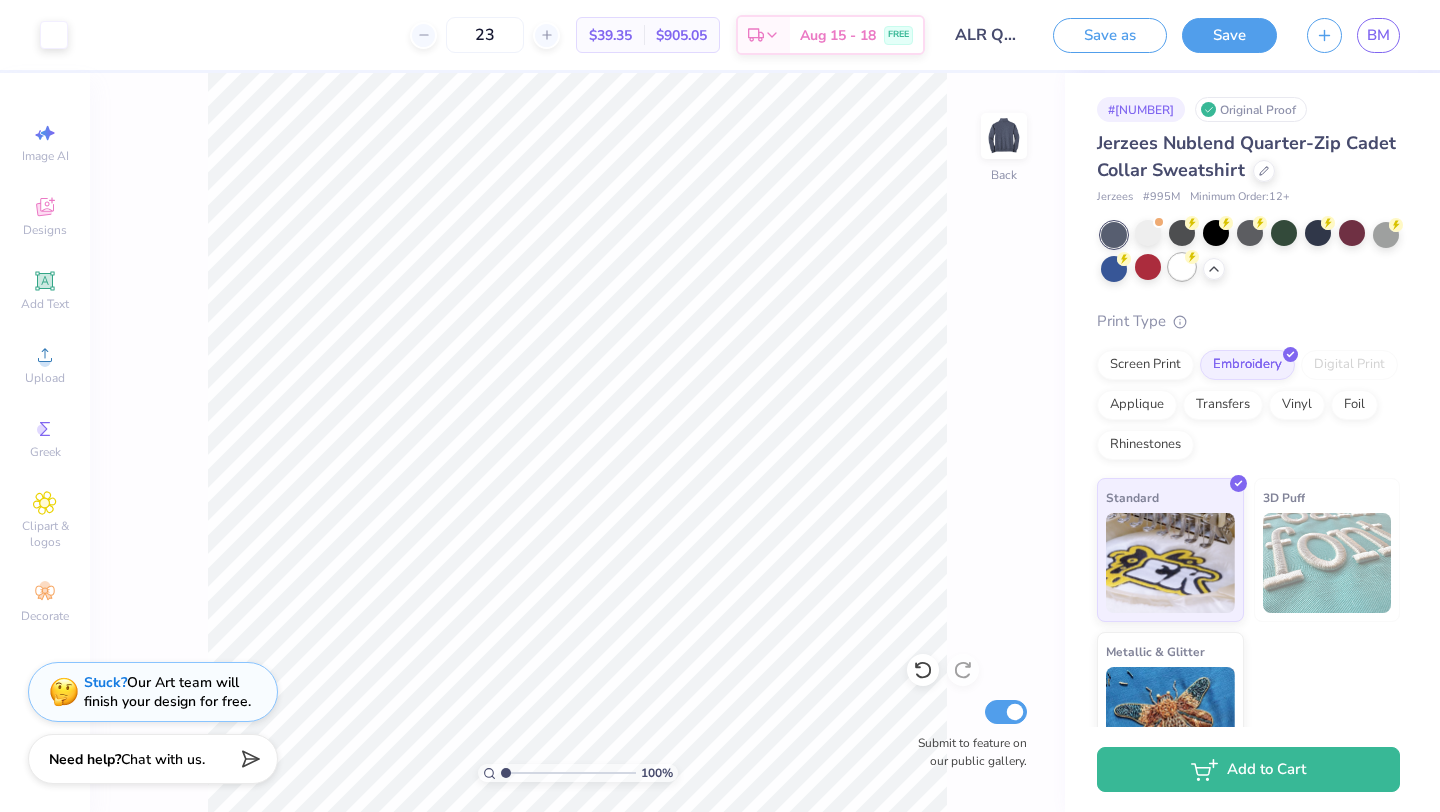 click at bounding box center (1182, 267) 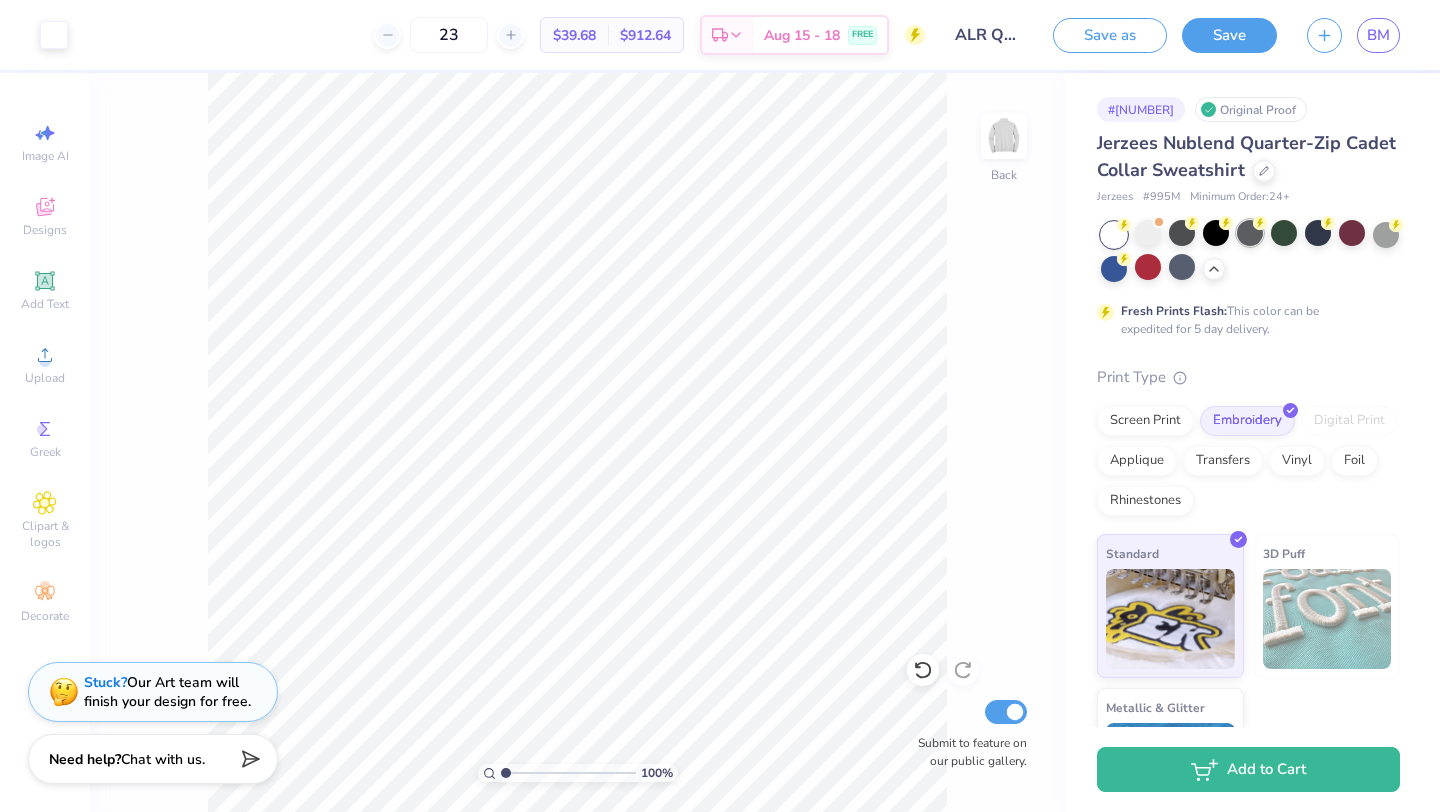 click at bounding box center [1250, 233] 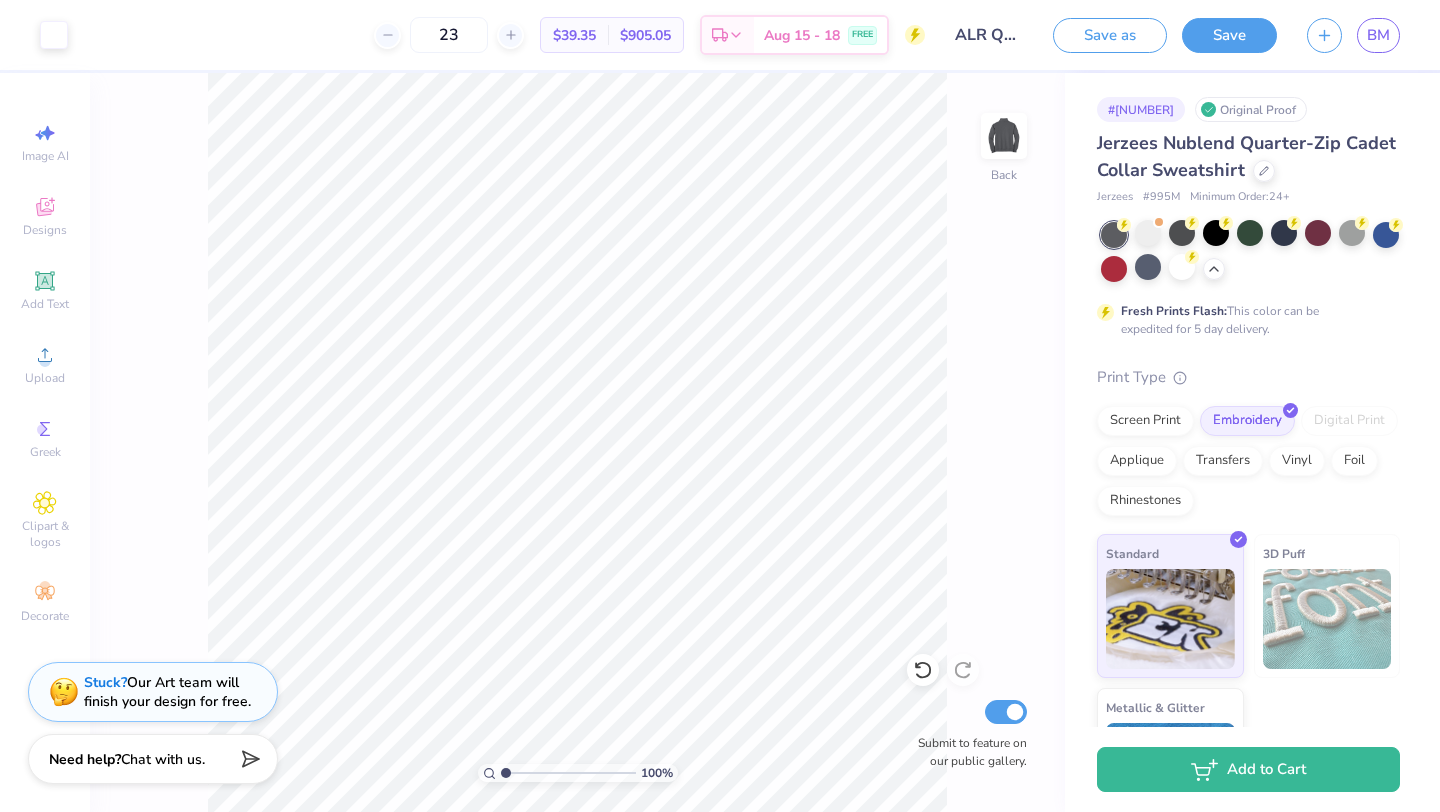 click at bounding box center [1250, 252] 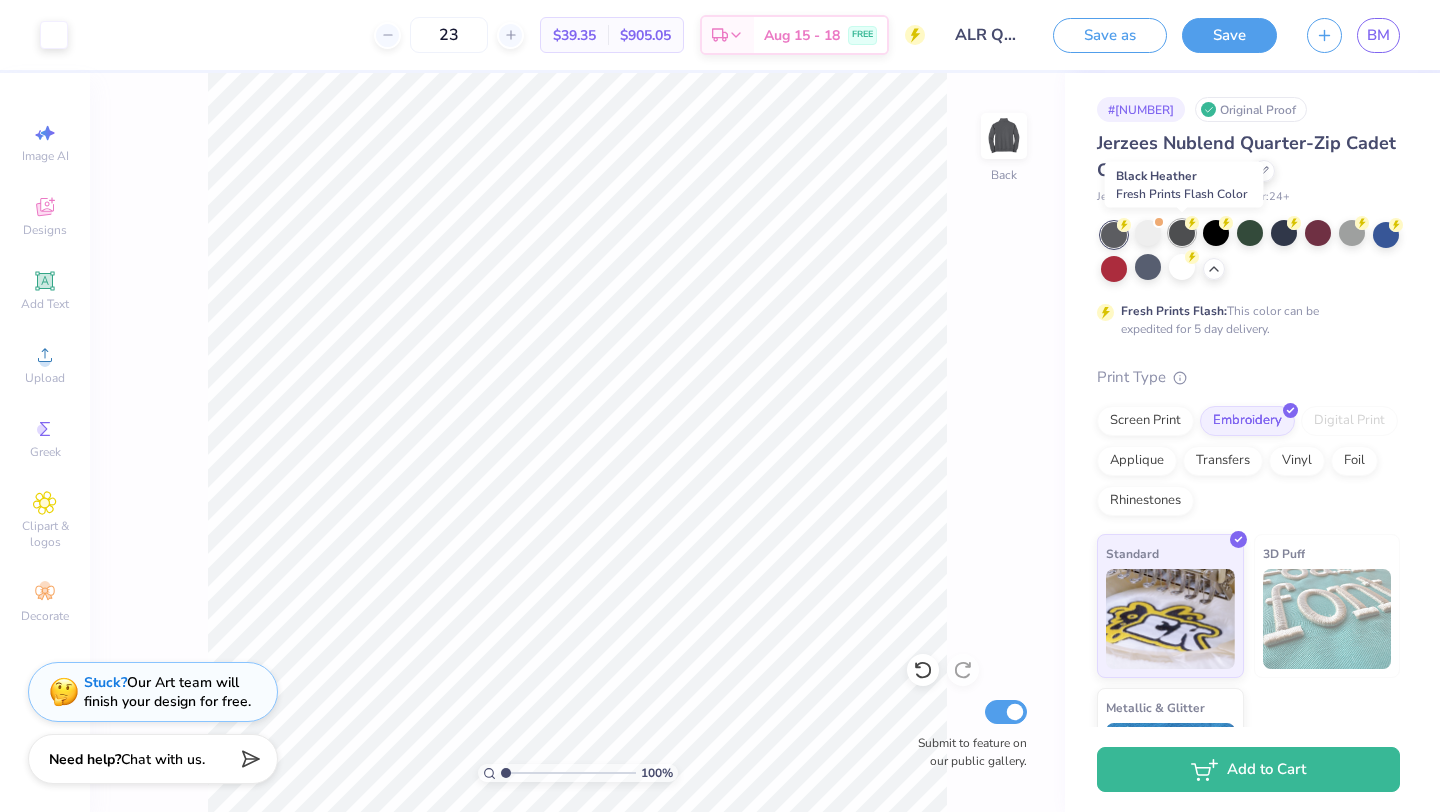 click at bounding box center [1182, 233] 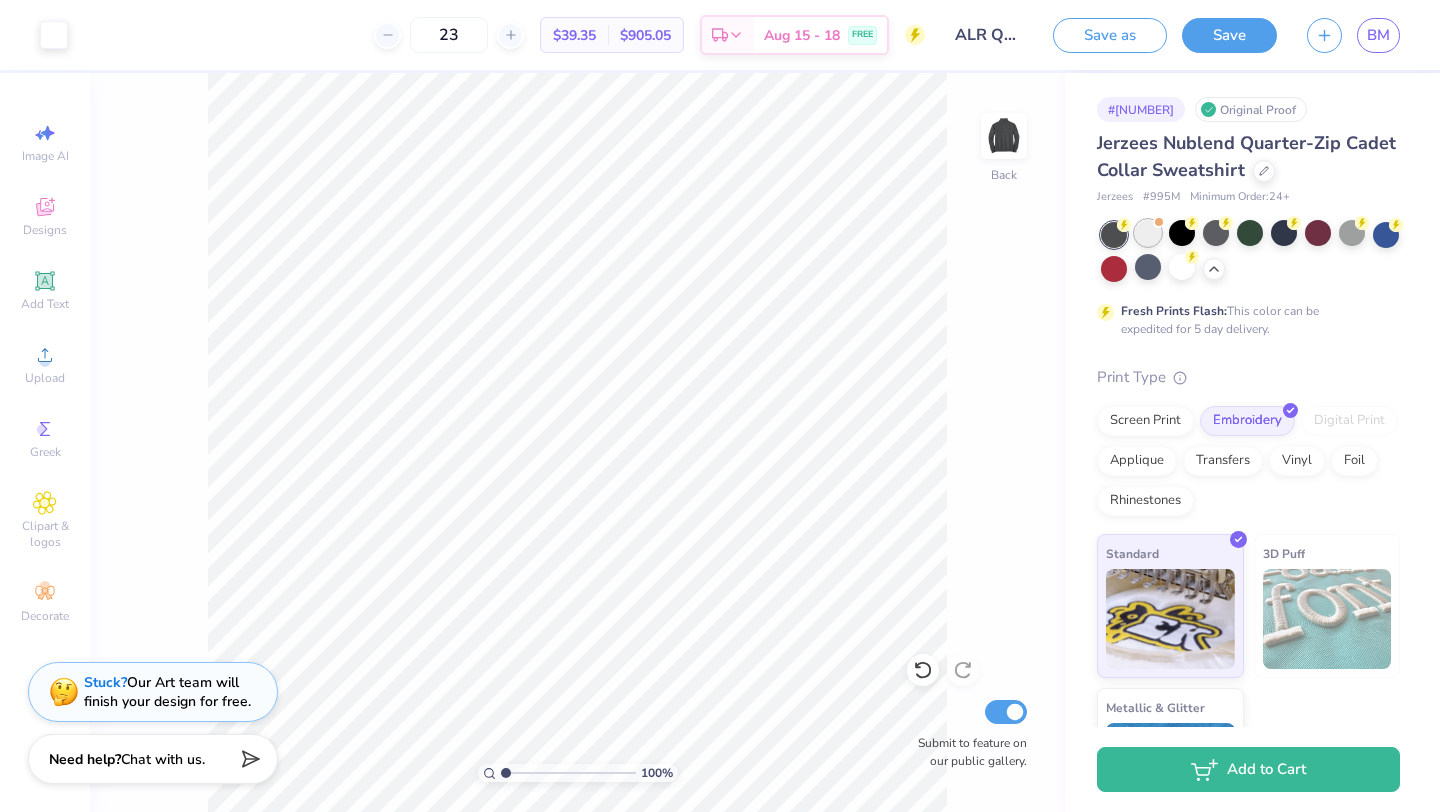 click at bounding box center (1148, 233) 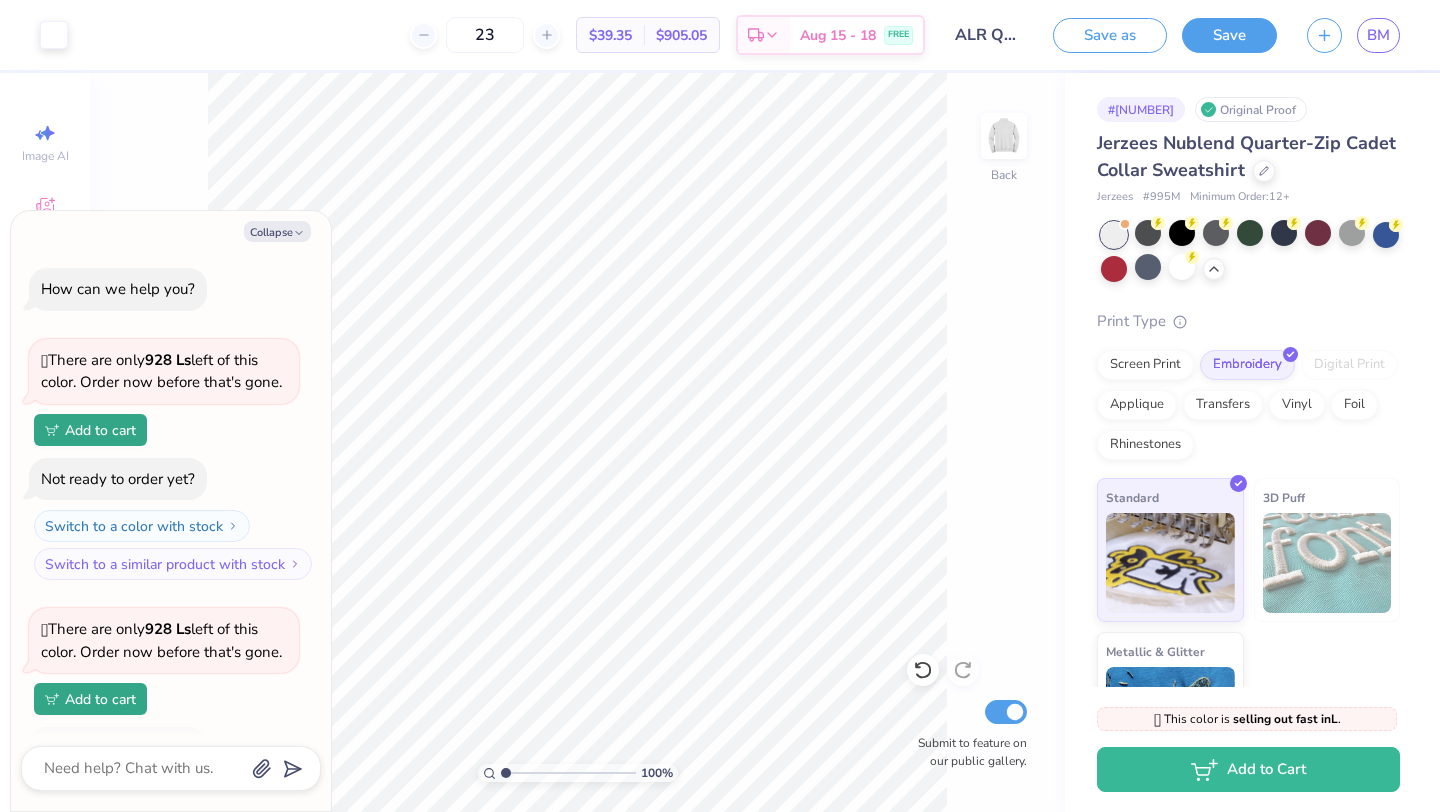 scroll, scrollTop: 668, scrollLeft: 0, axis: vertical 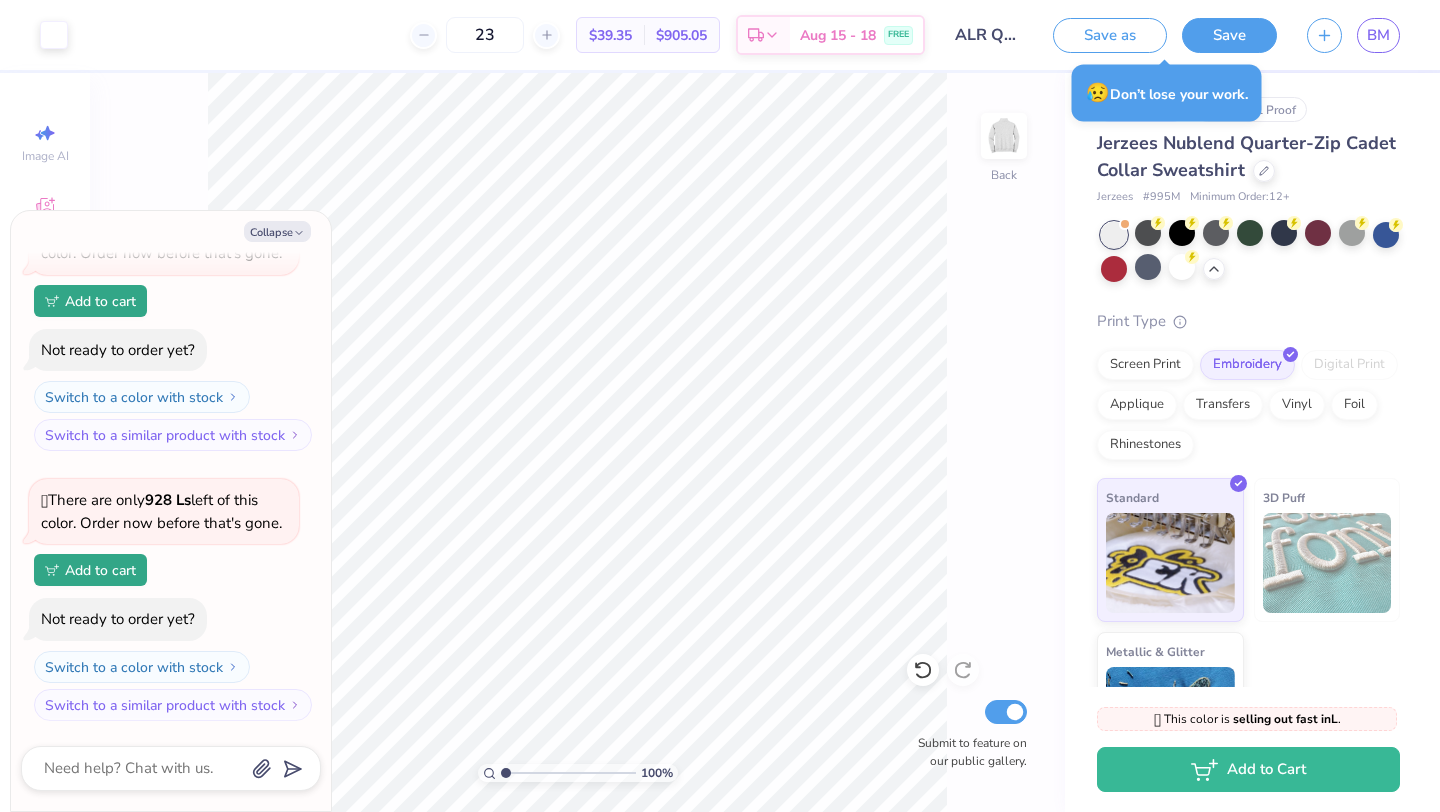 type on "x" 